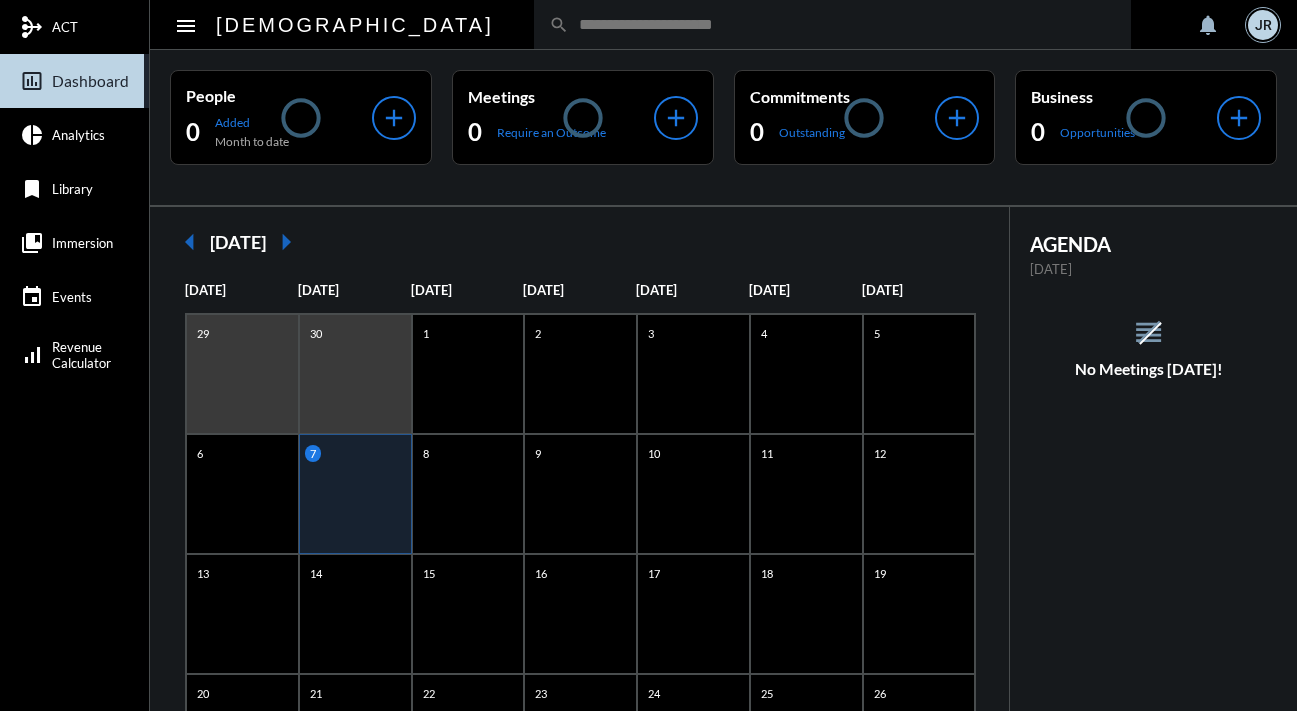 scroll, scrollTop: 0, scrollLeft: 0, axis: both 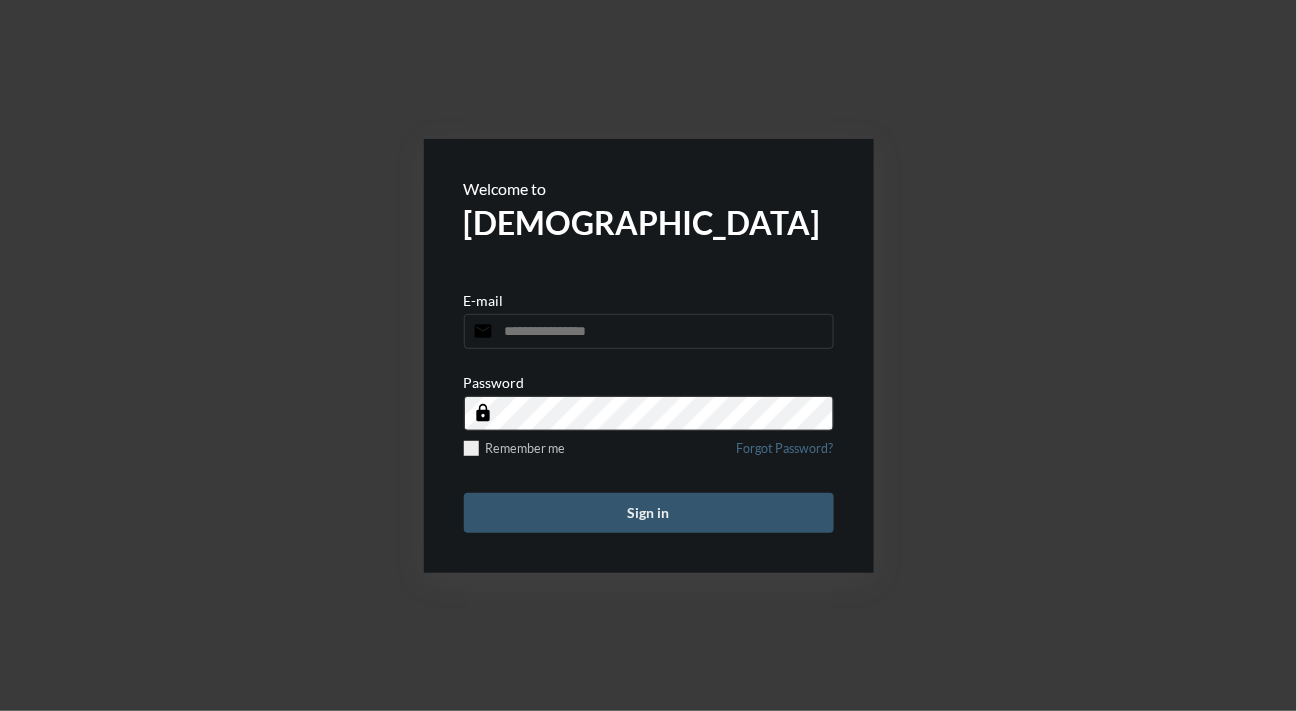 type on "**********" 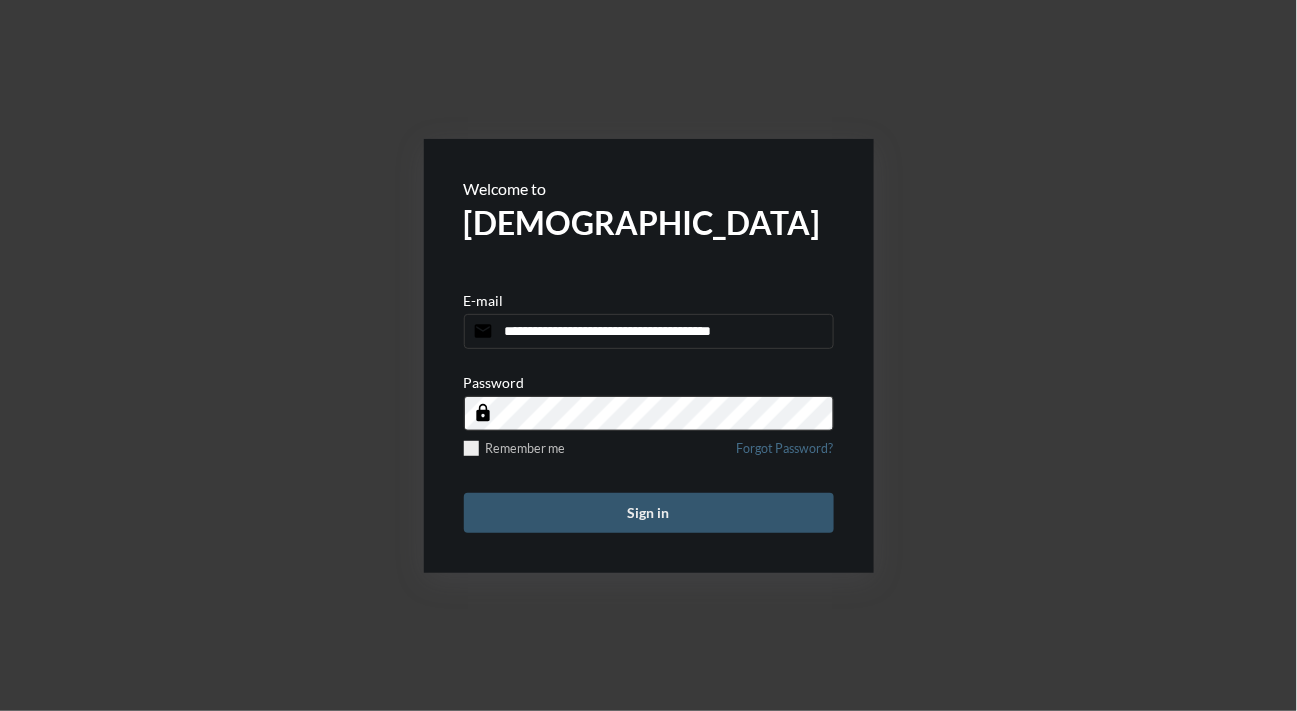 click on "Sign in" at bounding box center (649, 513) 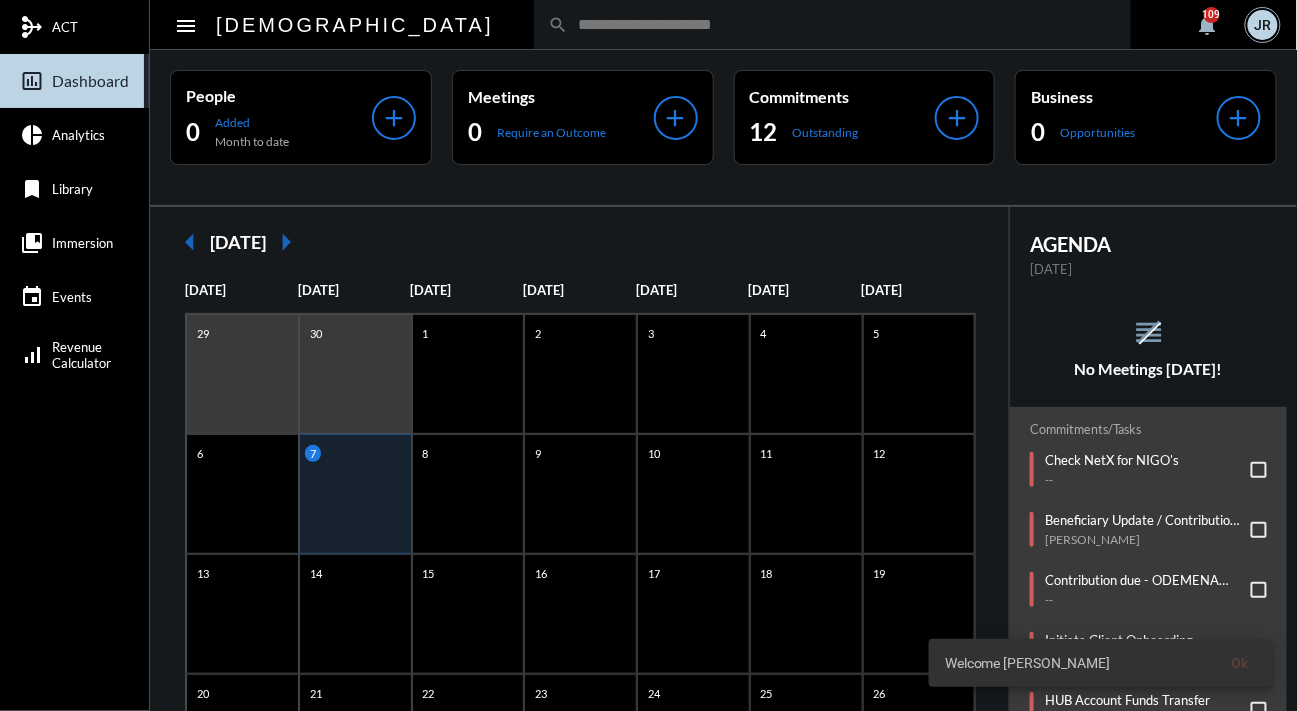 click on "reorder No Meetings [DATE]!" 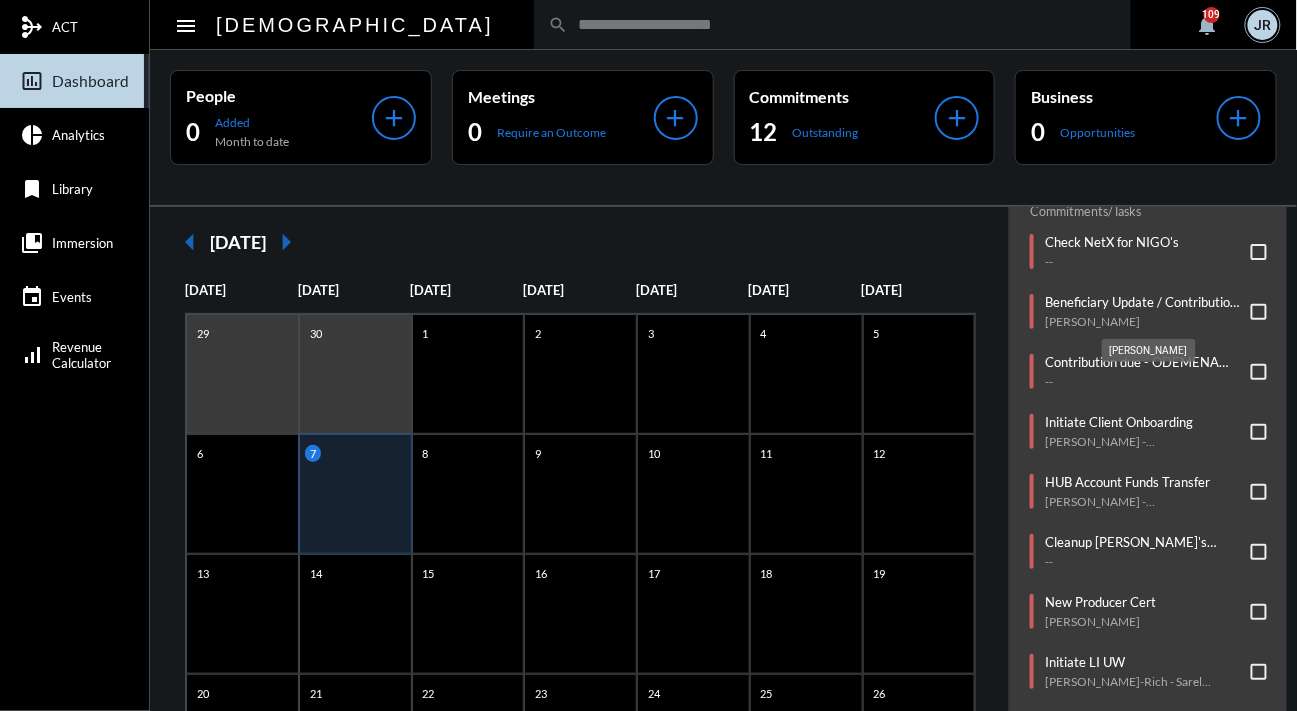 scroll, scrollTop: 222, scrollLeft: 0, axis: vertical 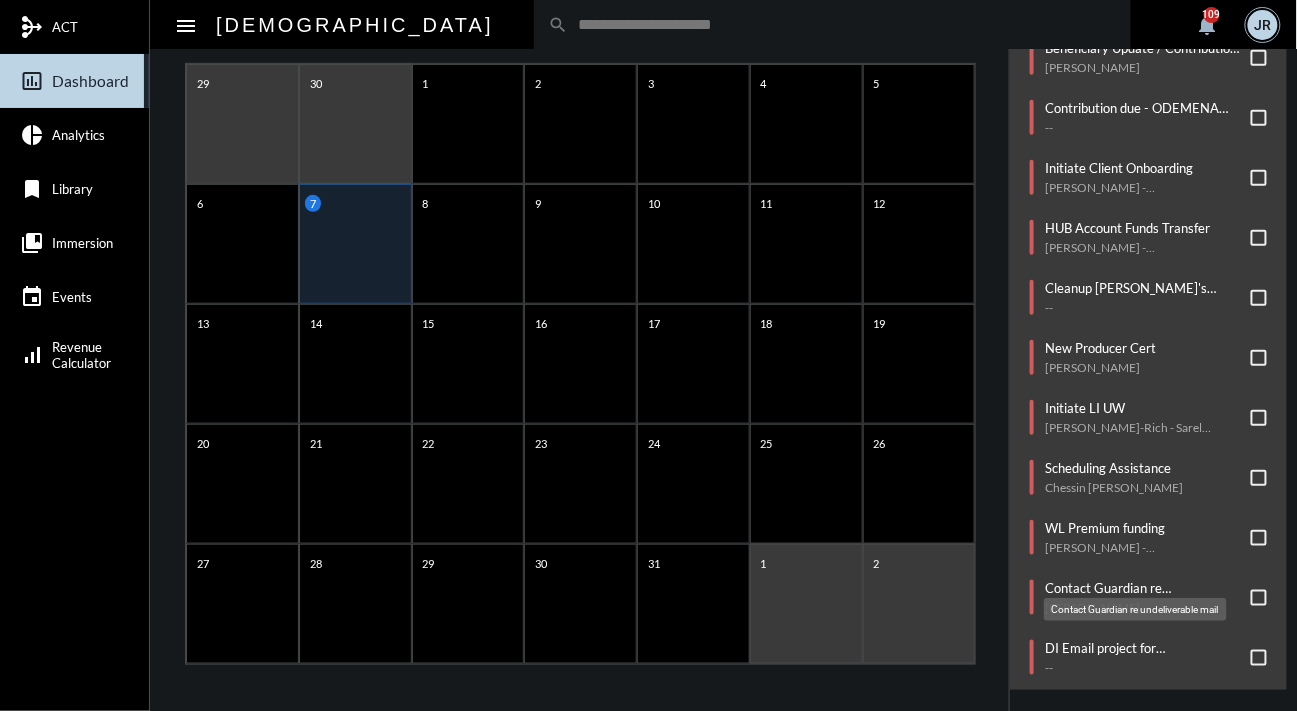 click on "Contact Guardian re undeliverable mail" 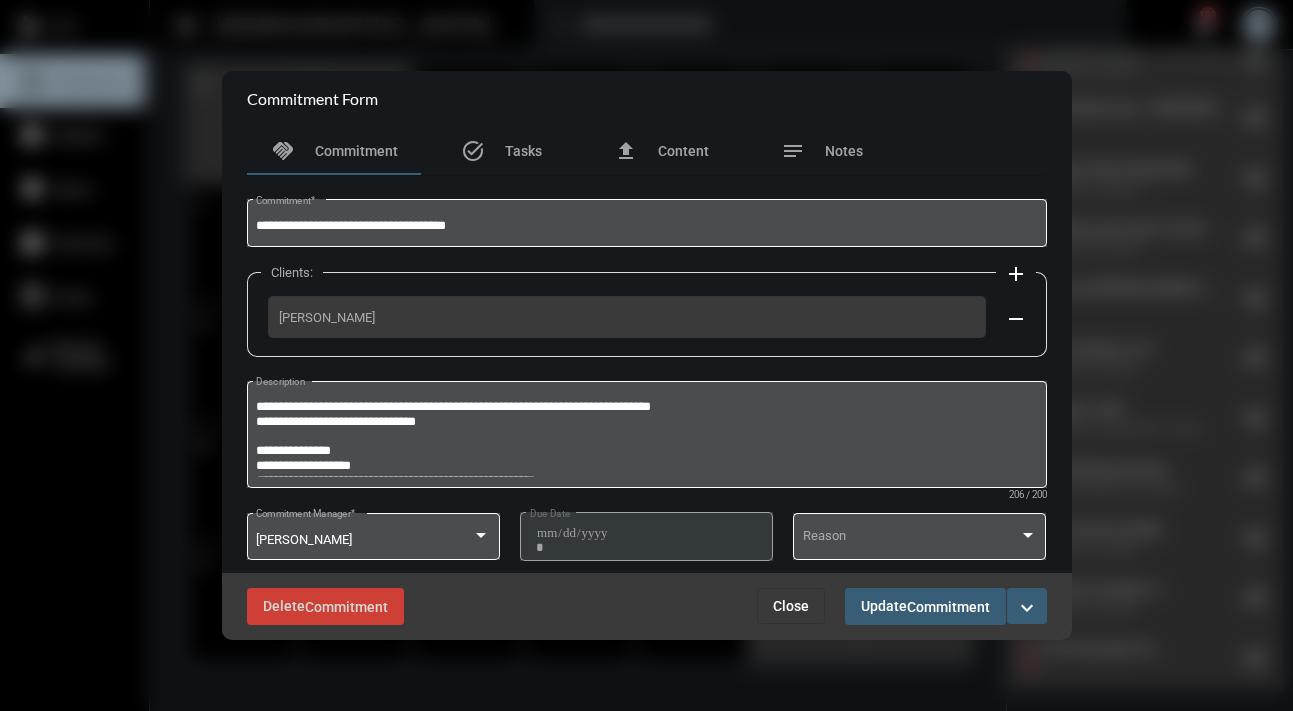 click on "Close" at bounding box center (791, 606) 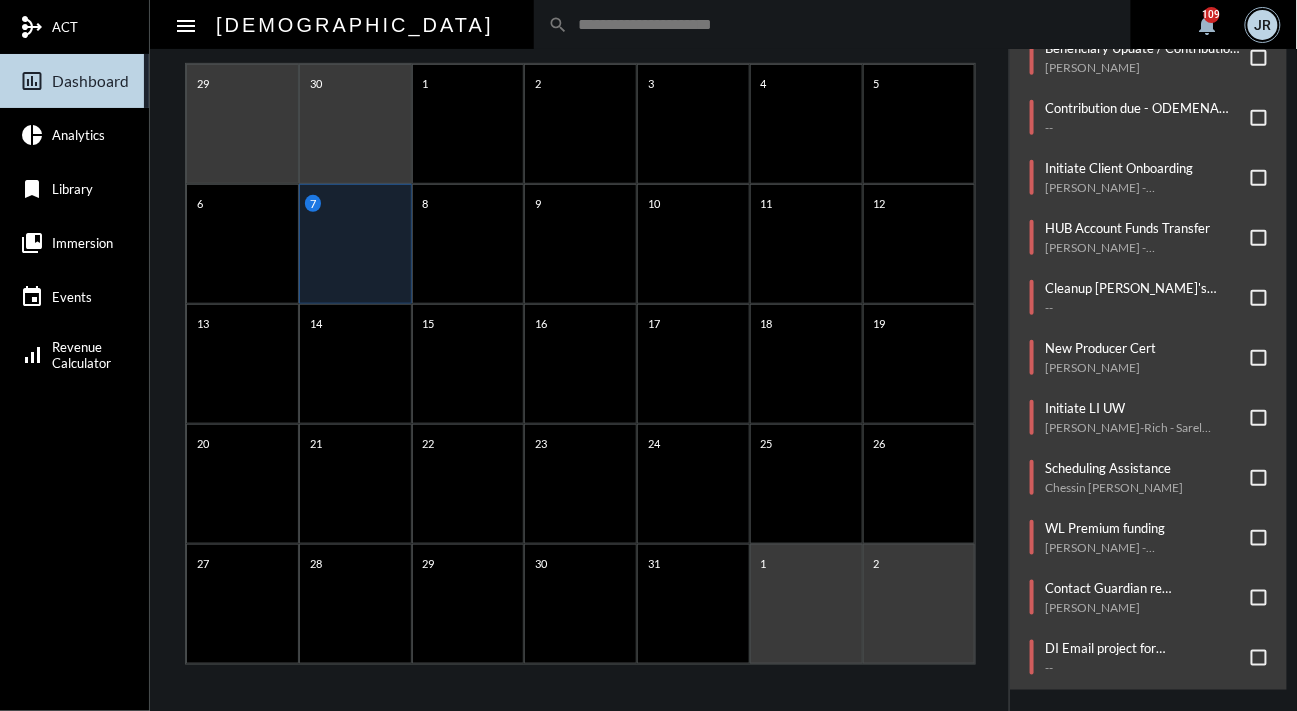 click on "Sunday Monday Tuesday Wednesday Thursday Friday Saturday 29 30 1 2 3 4 5 6 7 8 9 10 11 12 13 14 15 16 17 18 19 20 21 22 23 24 25 26 27 28 29 30 31 1 2" 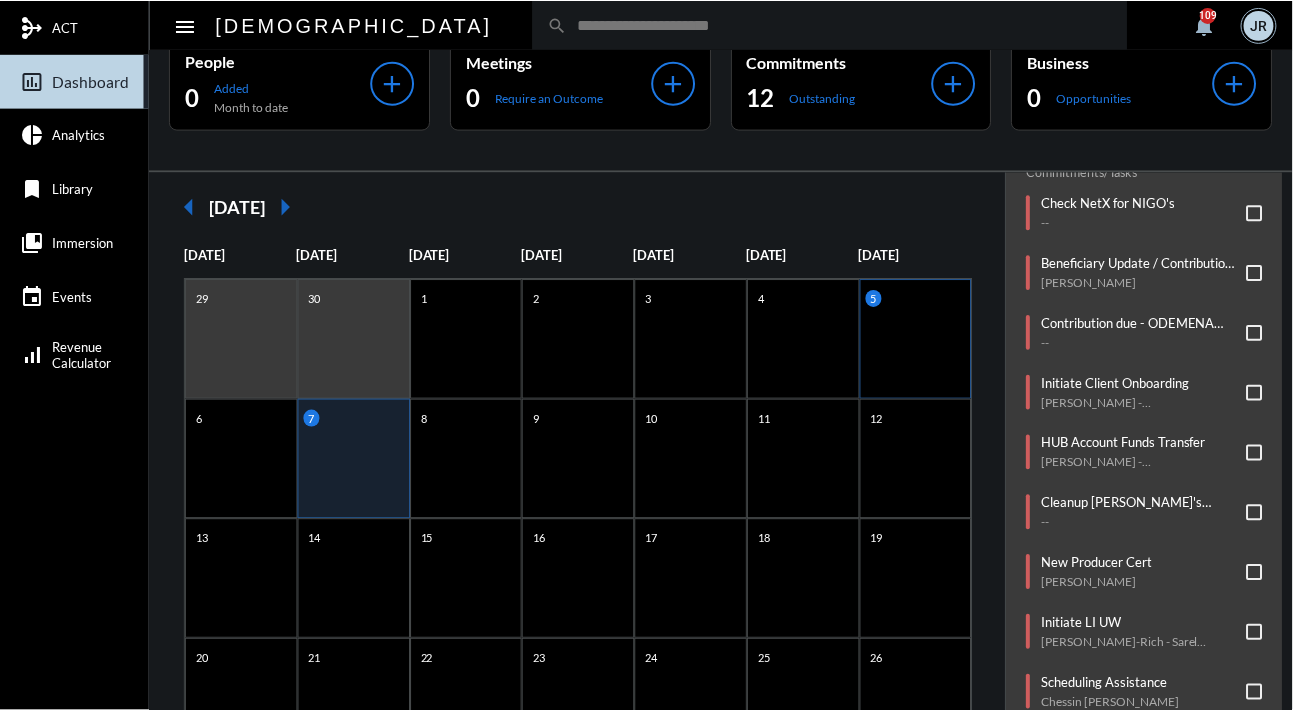 scroll, scrollTop: 0, scrollLeft: 0, axis: both 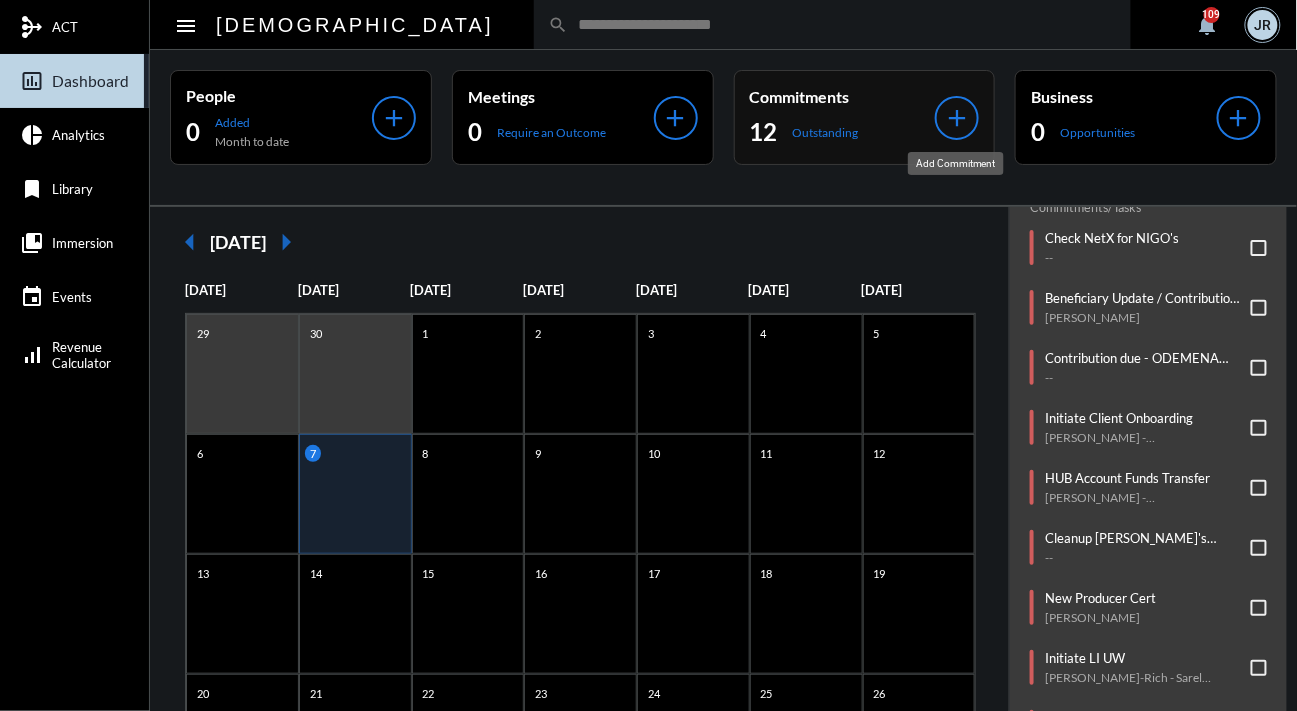 click on "add" 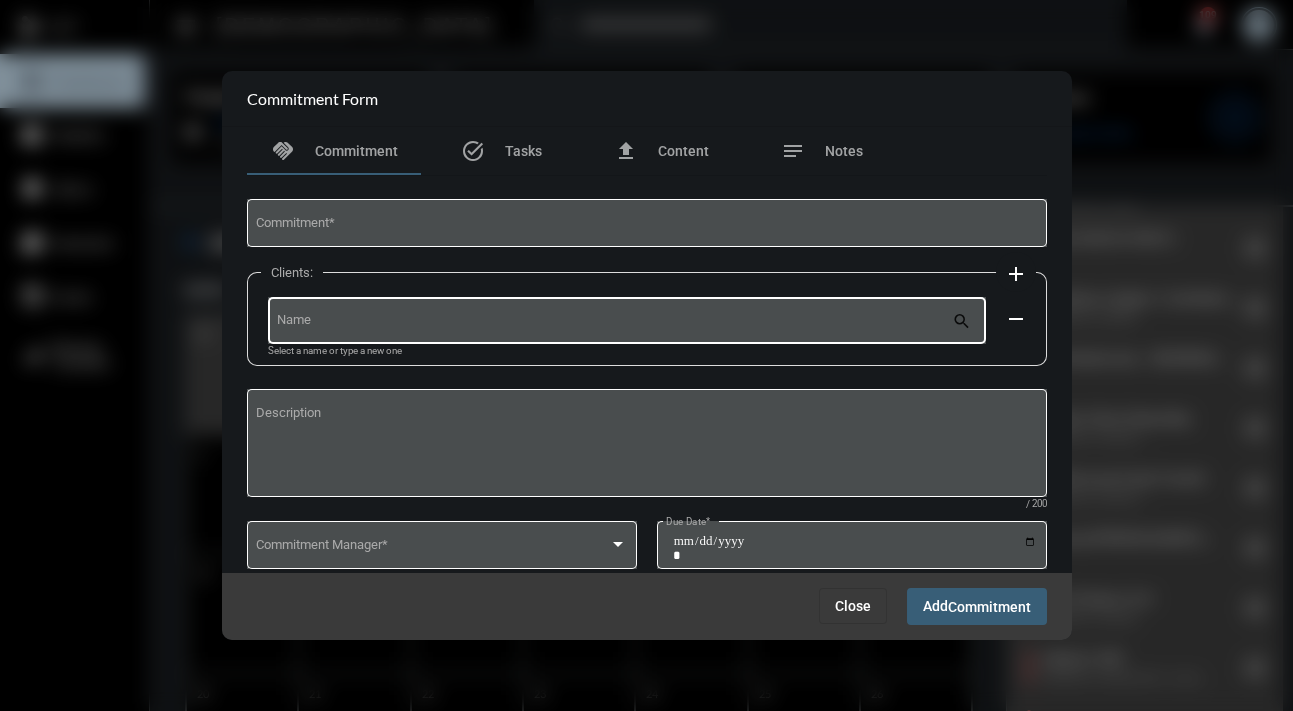 click on "Name" 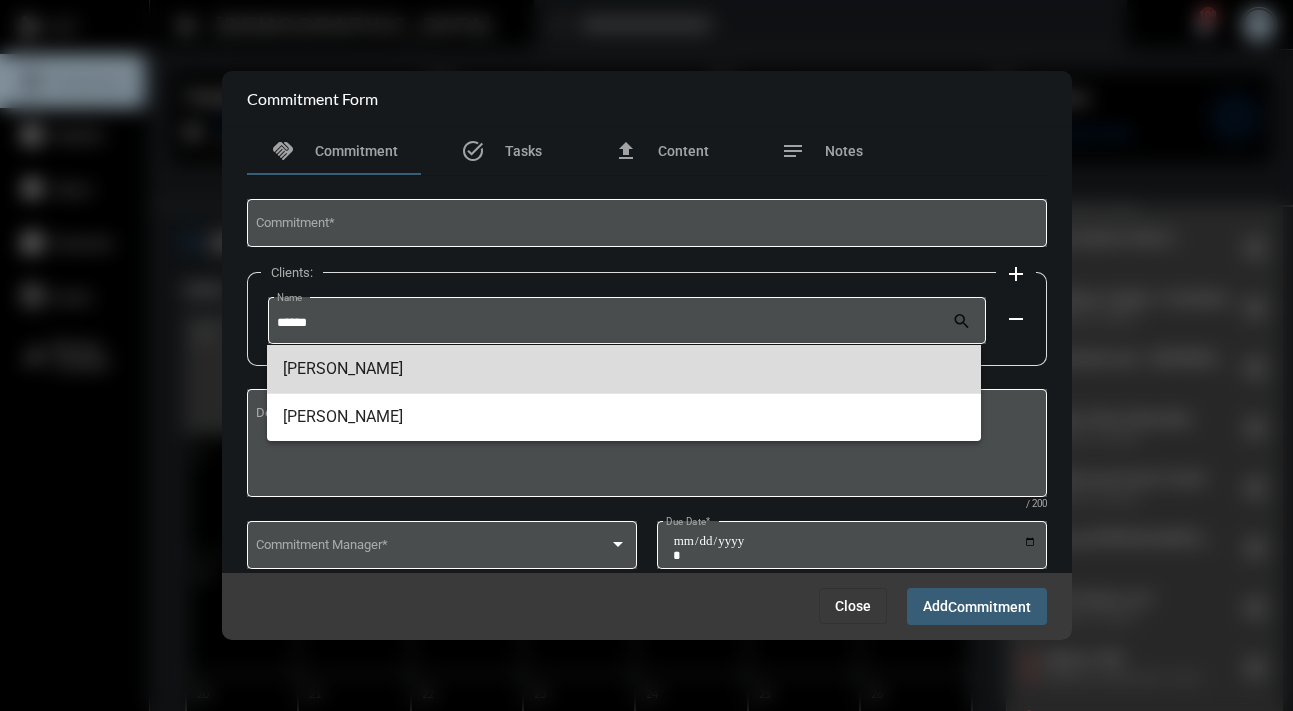 click on "Miguel Ortiz" at bounding box center (624, 369) 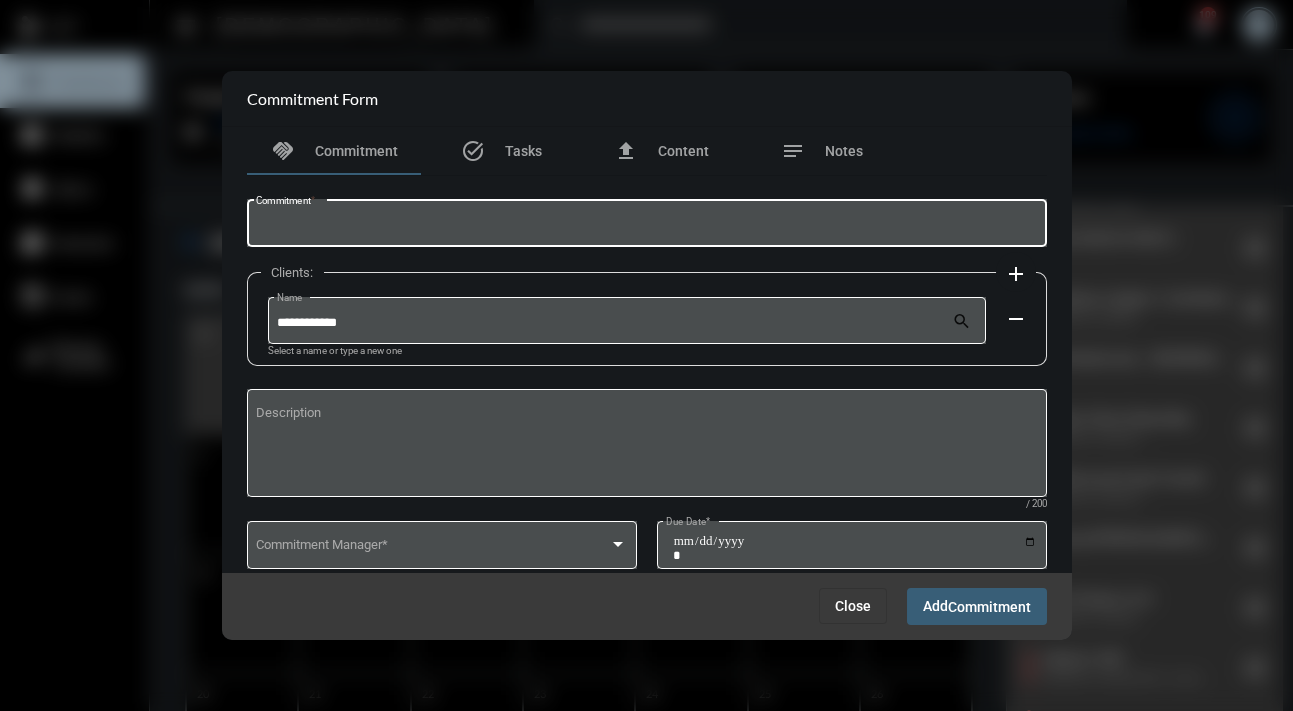 click on "Commitment  *" at bounding box center [646, 226] 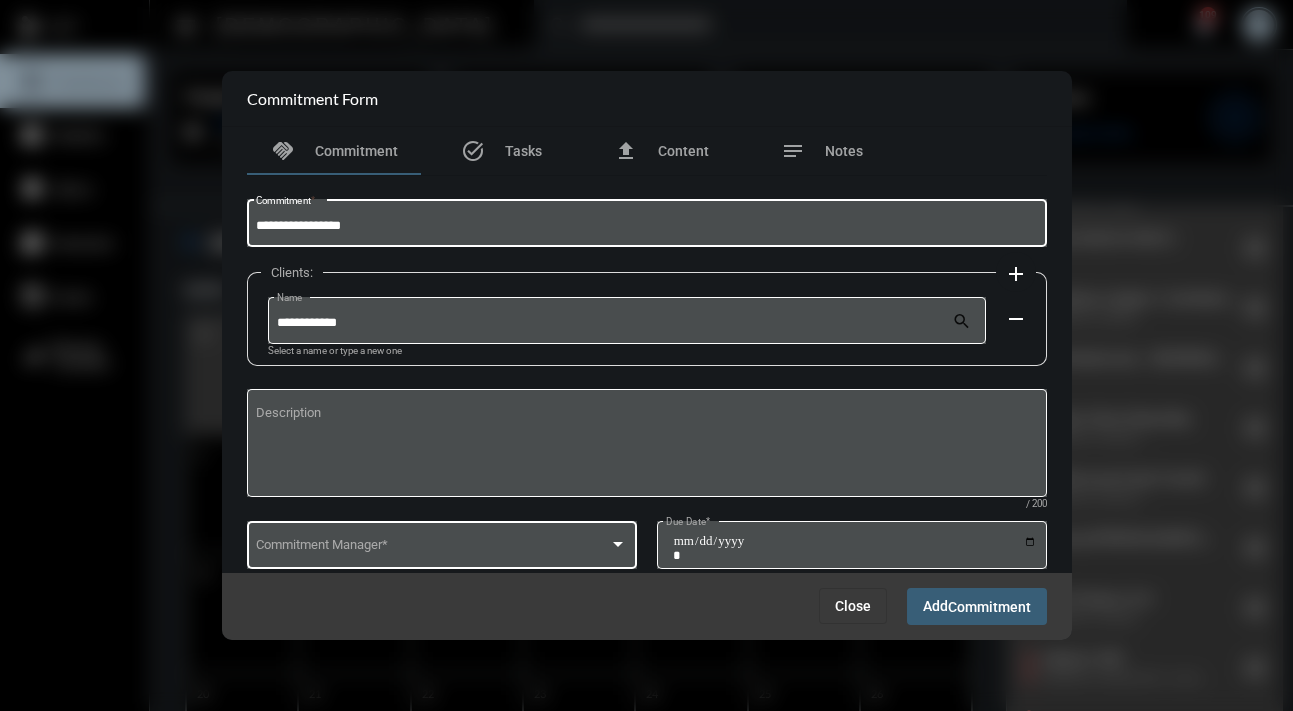 type on "**********" 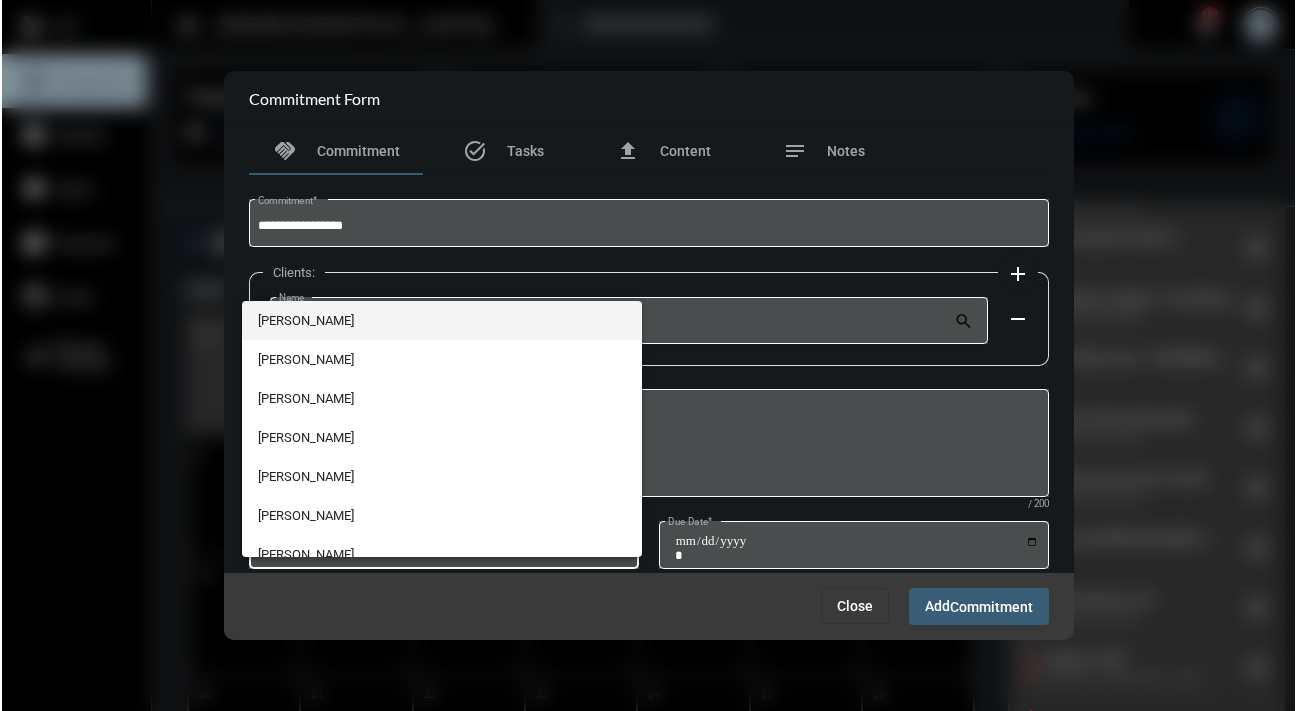 scroll, scrollTop: 56, scrollLeft: 0, axis: vertical 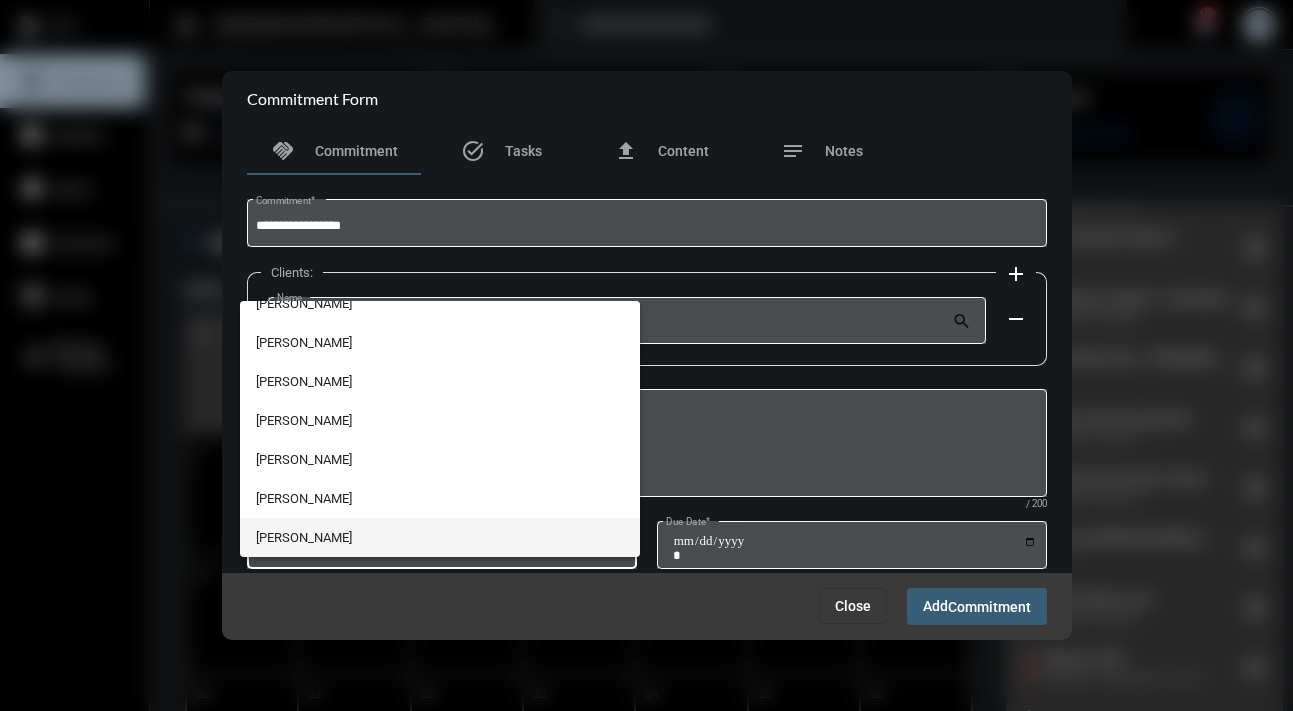 click on "Jennifer Robichaud" at bounding box center [440, 537] 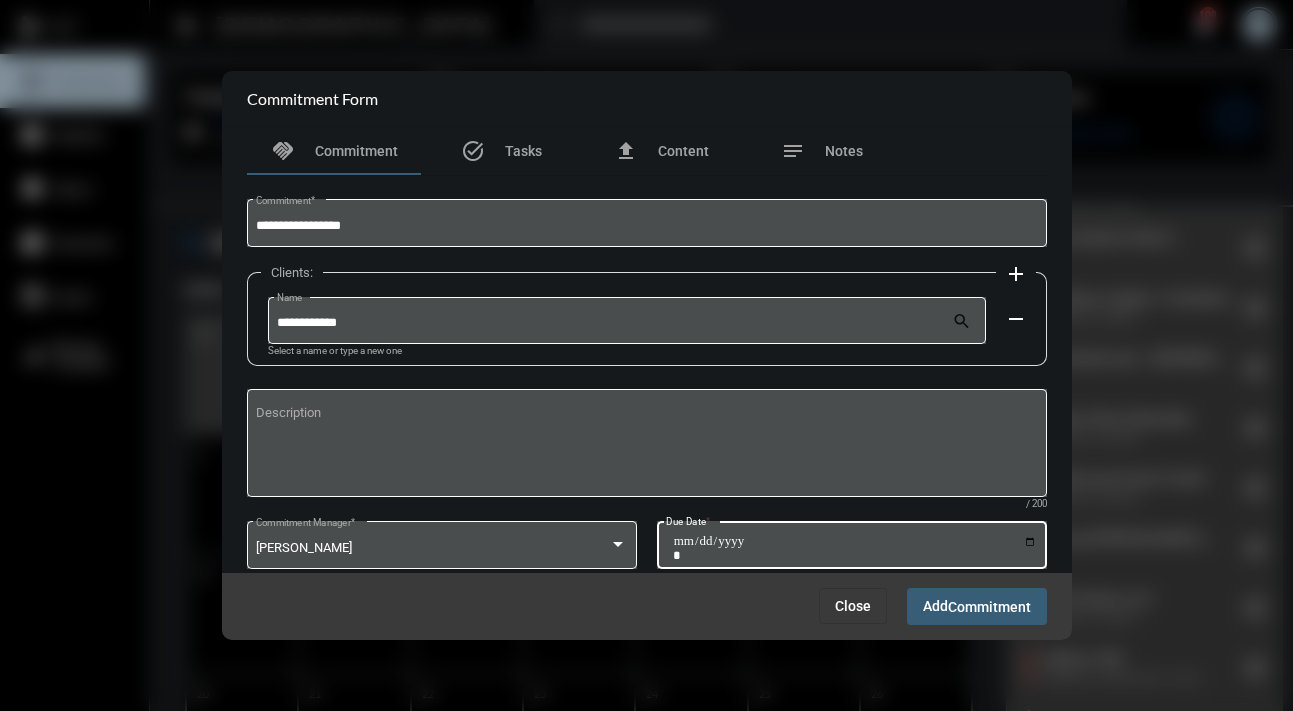 click on "Due Date  *" at bounding box center (855, 548) 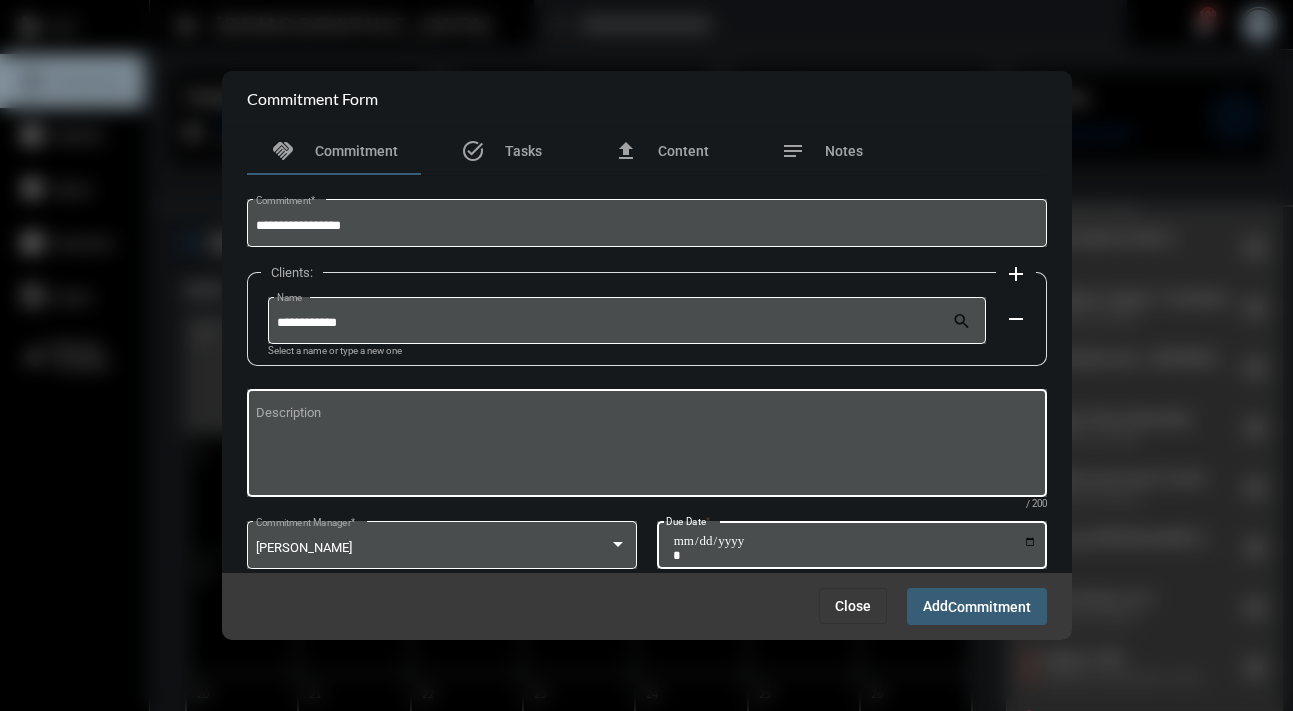 type on "**********" 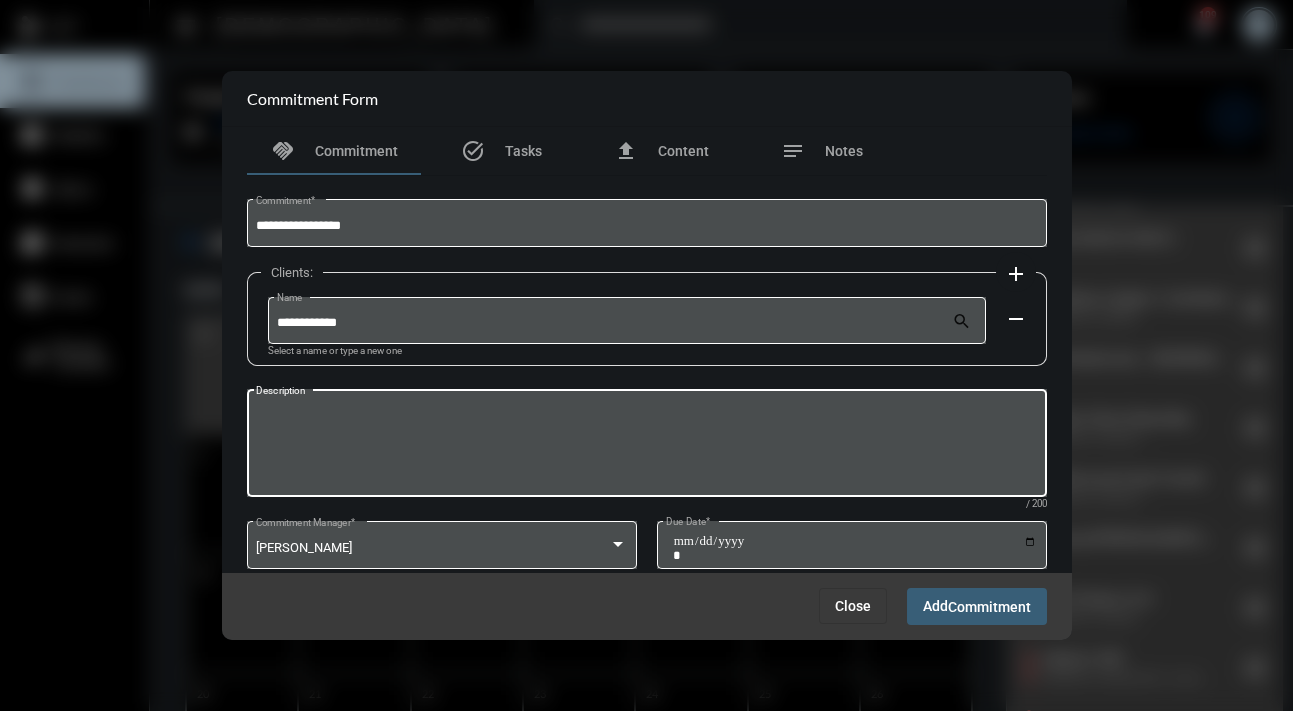 click on "Description" at bounding box center (646, 446) 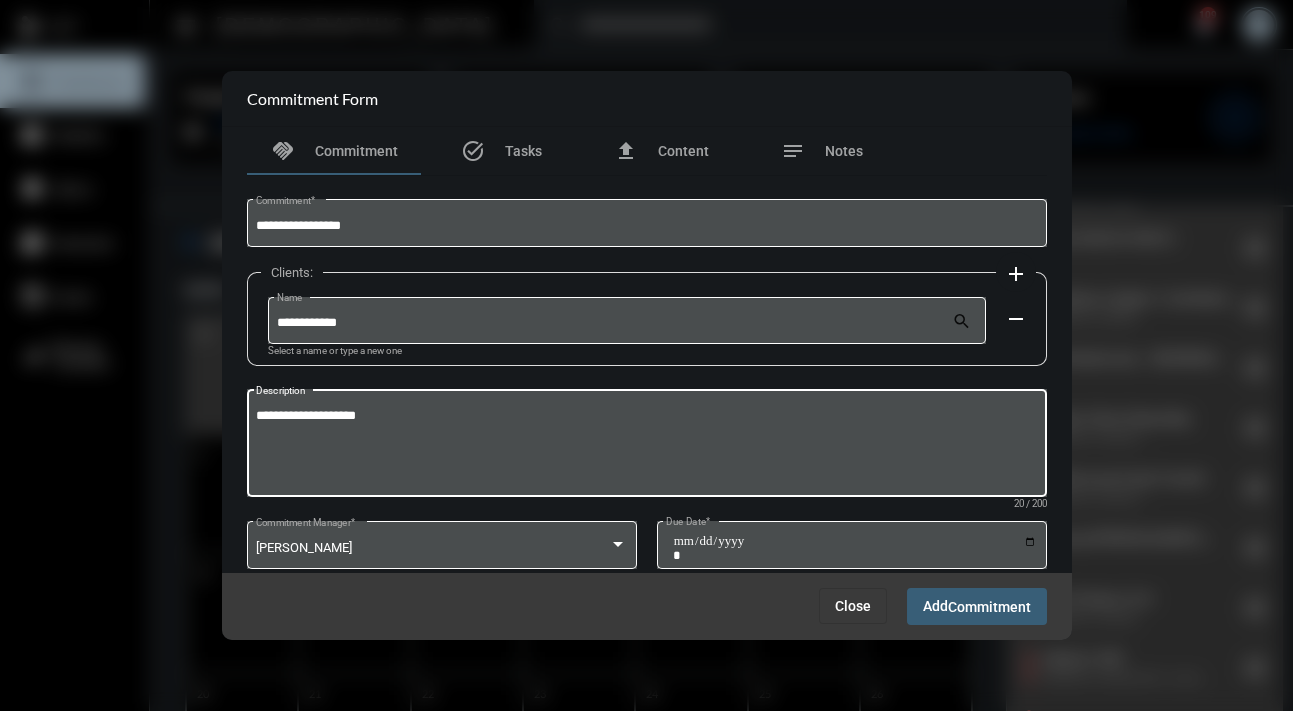 type on "**********" 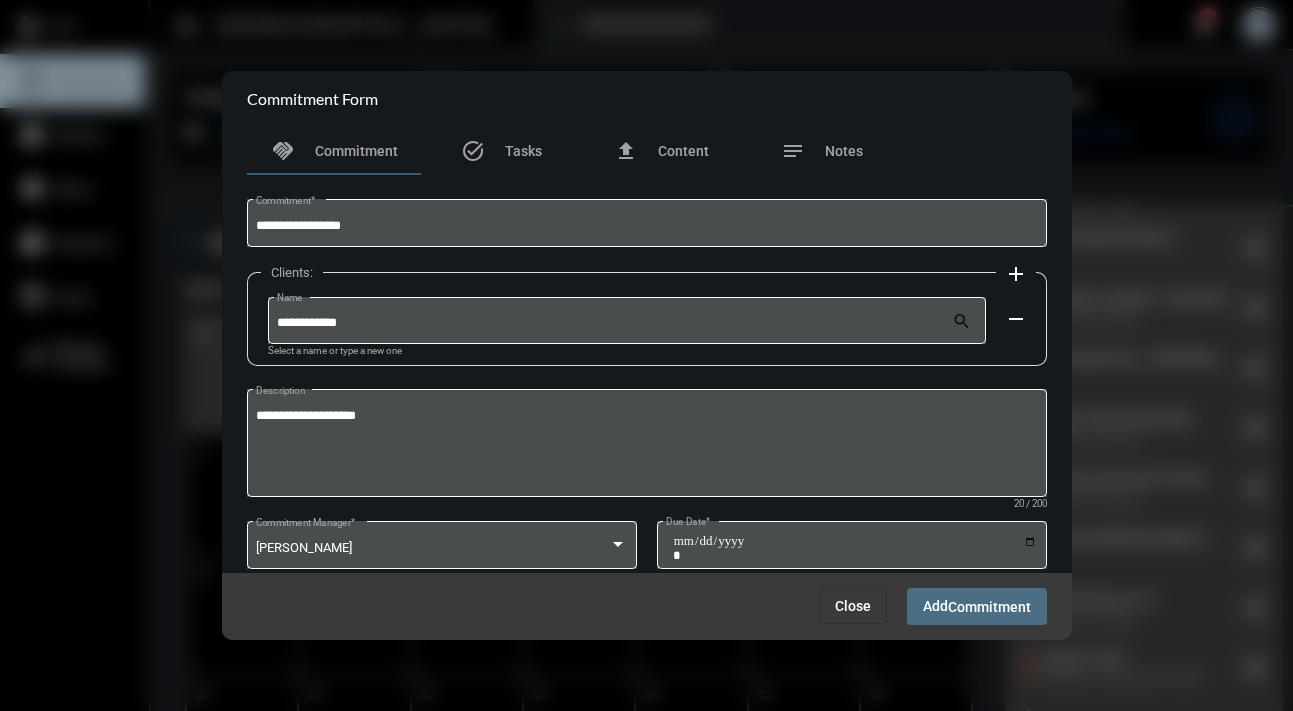 click on "Commitment" at bounding box center [989, 607] 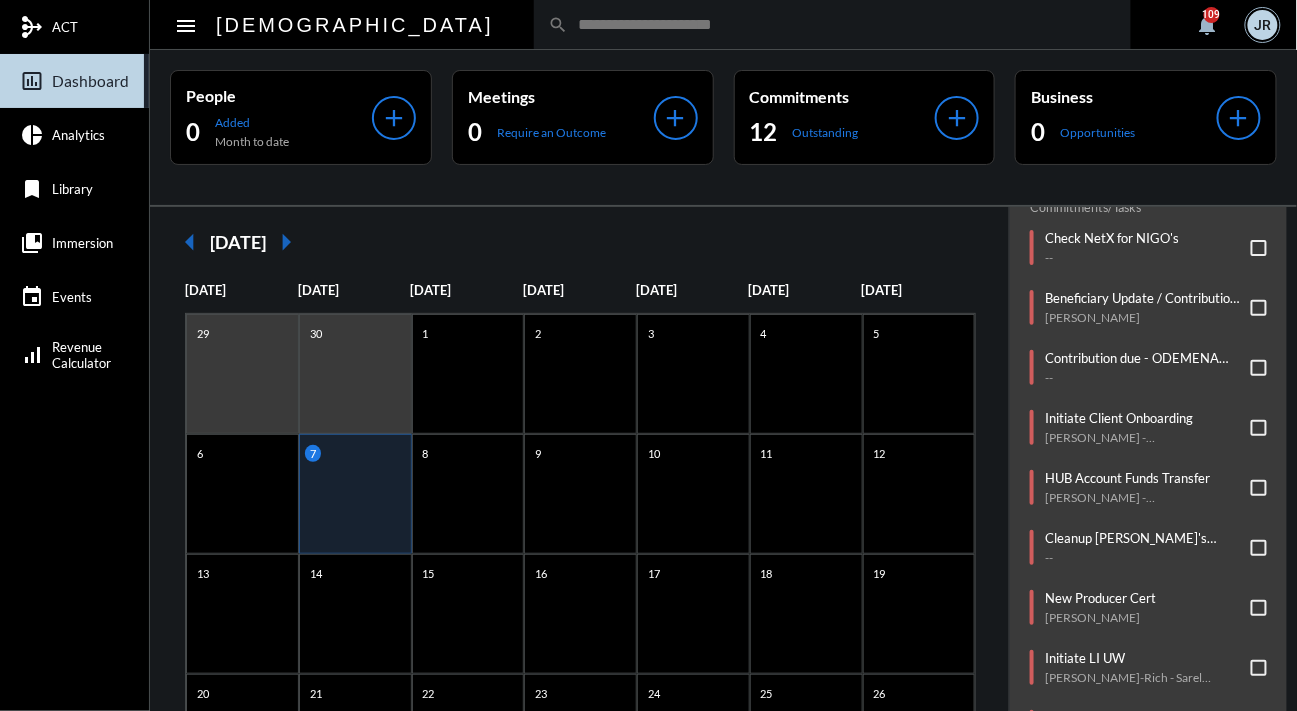 click on "arrow_left July 2025 arrow_right Sunday Monday Tuesday Wednesday Thursday Friday Saturday 29 30 1 2 3 4 5 6 7 8 9 10 11 12 13 14 15 16 17 18 19 20 21 22 23 24 25 26 27 28 29 30 31 1 2" 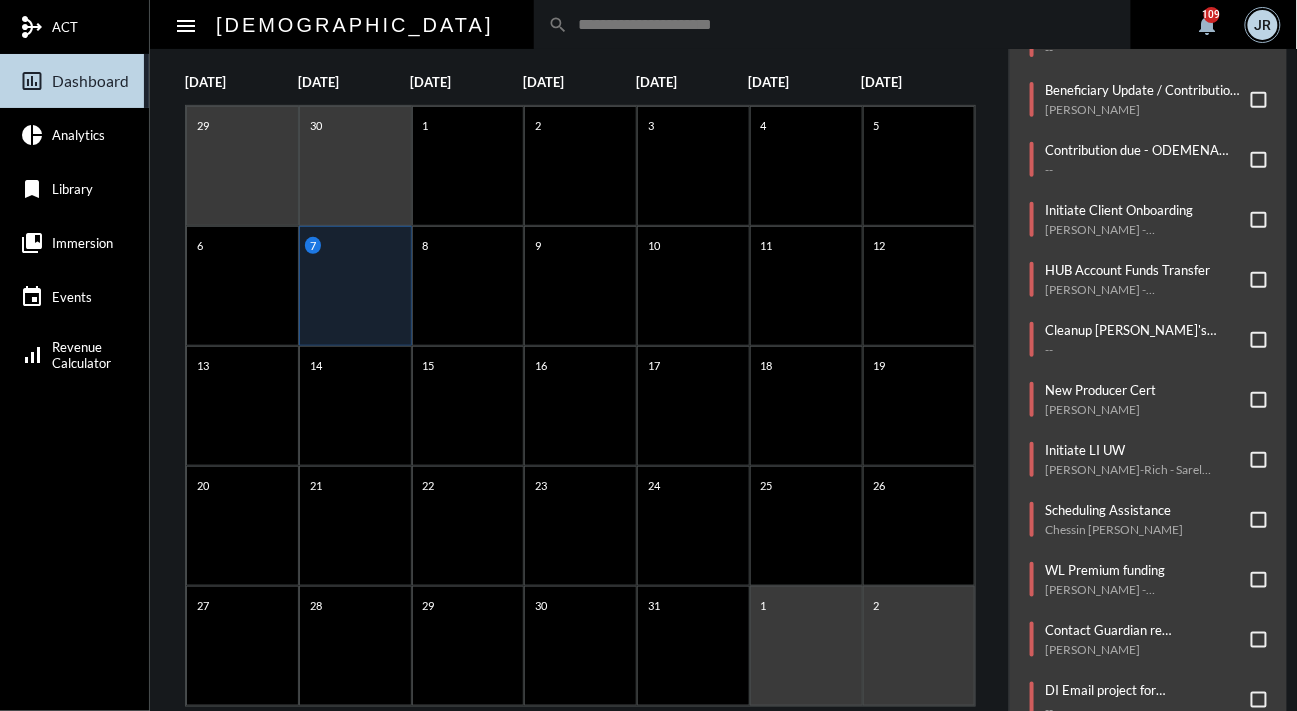 scroll, scrollTop: 250, scrollLeft: 0, axis: vertical 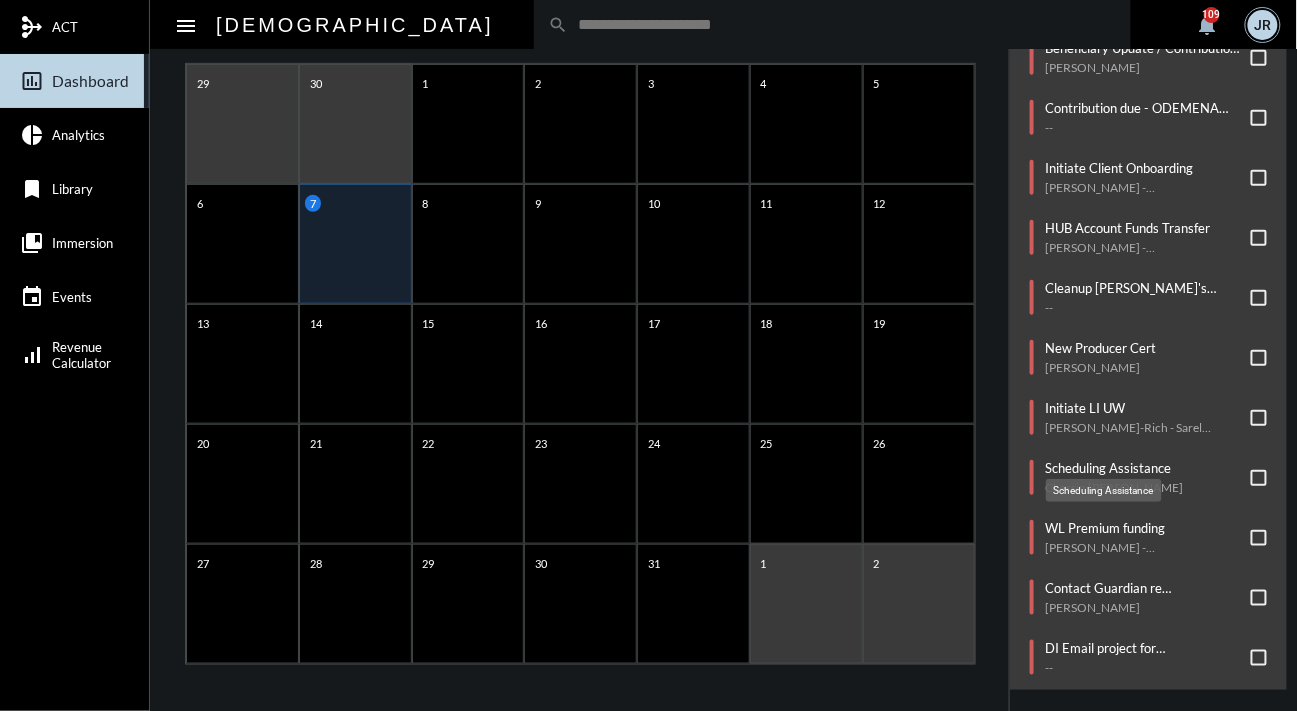 click on "Scheduling Assistance" 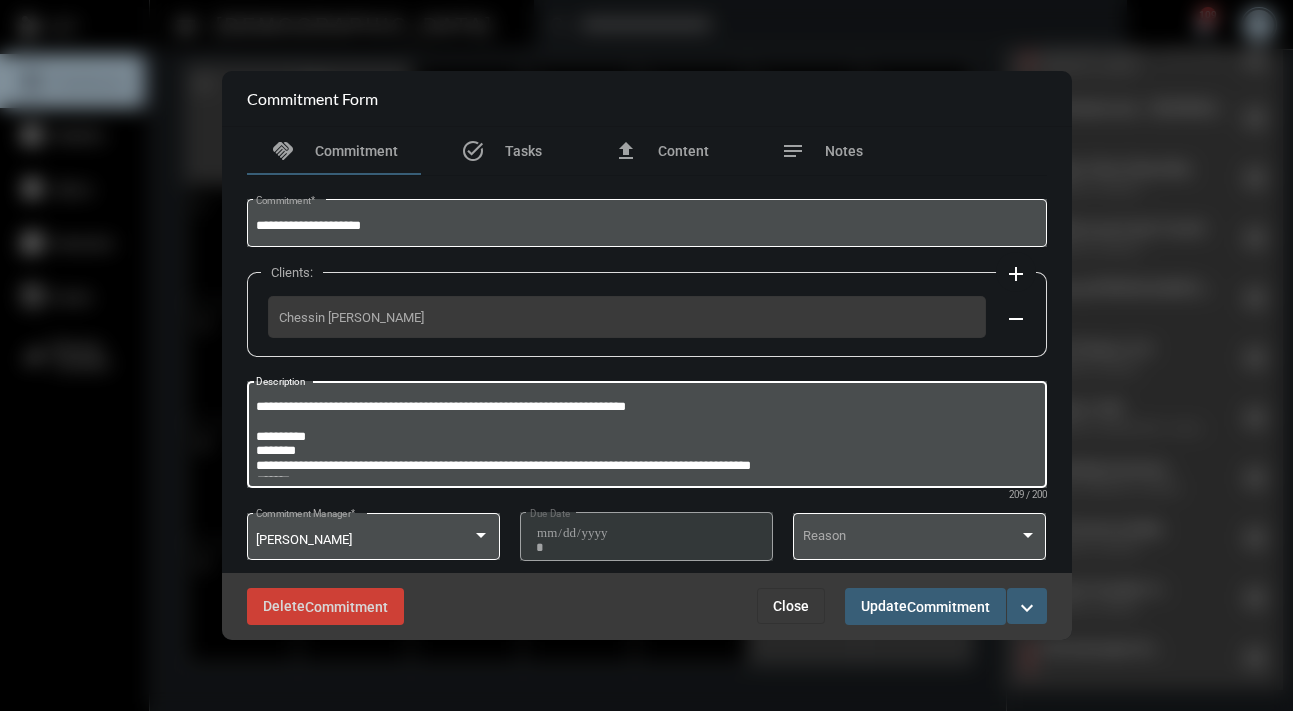 click on "**********" at bounding box center (646, 437) 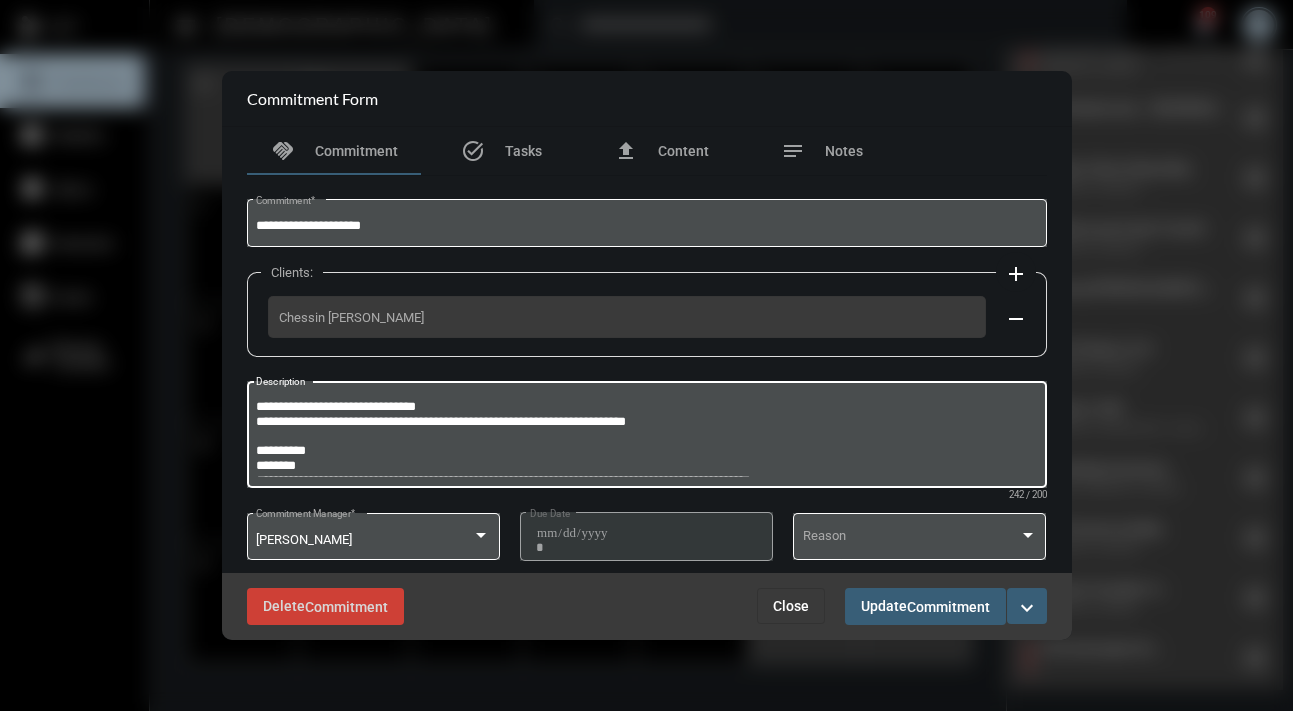 type on "**********" 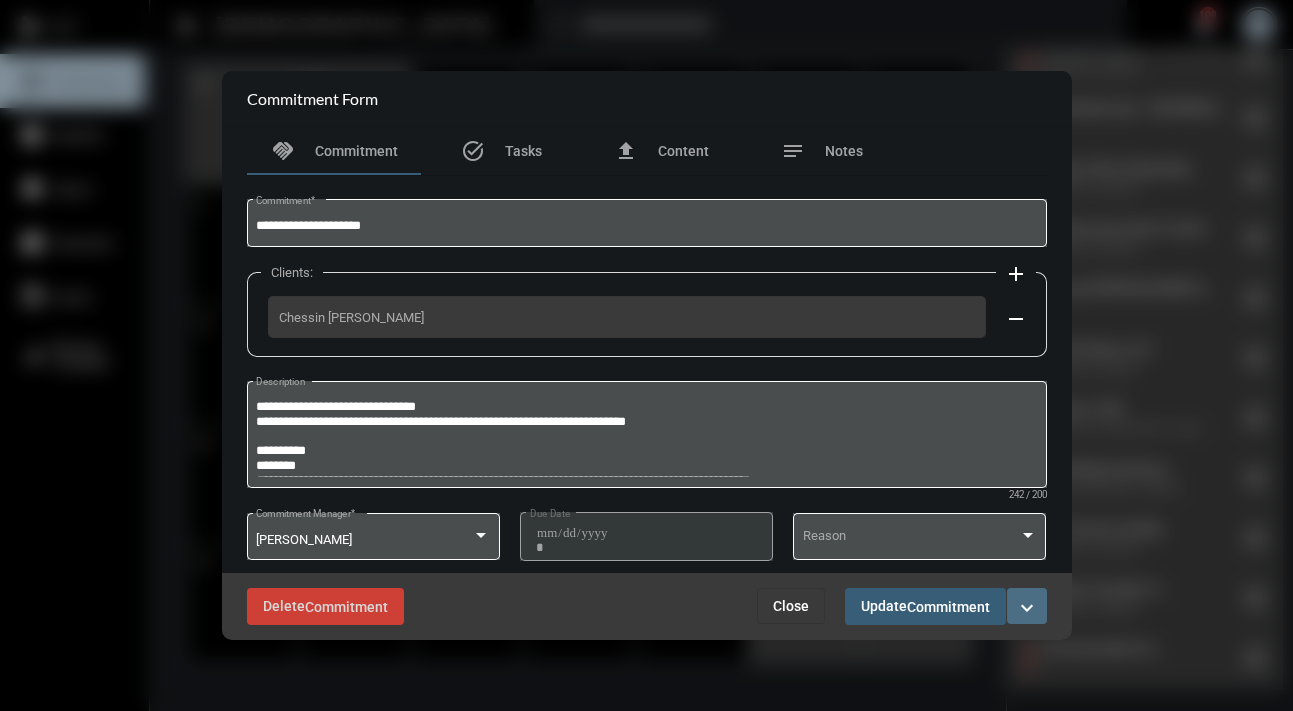 click on "expand_more" at bounding box center (1027, 606) 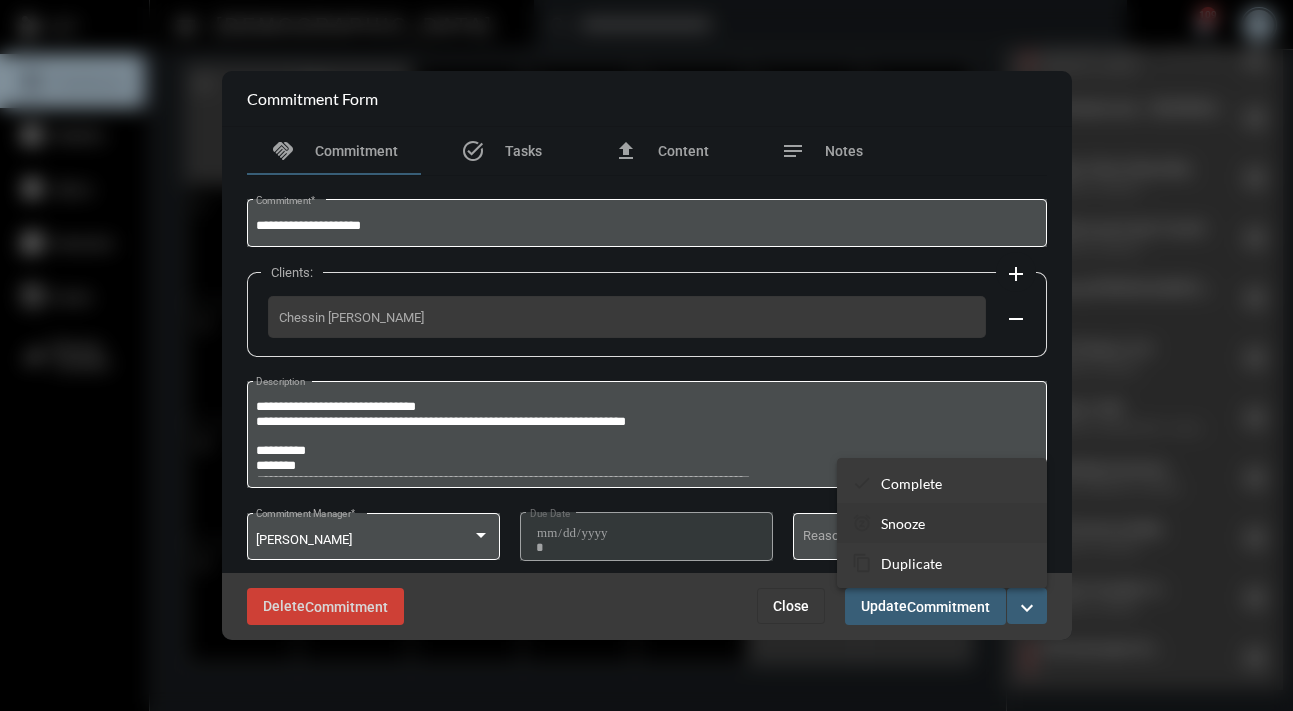 click on "Snooze" at bounding box center (903, 523) 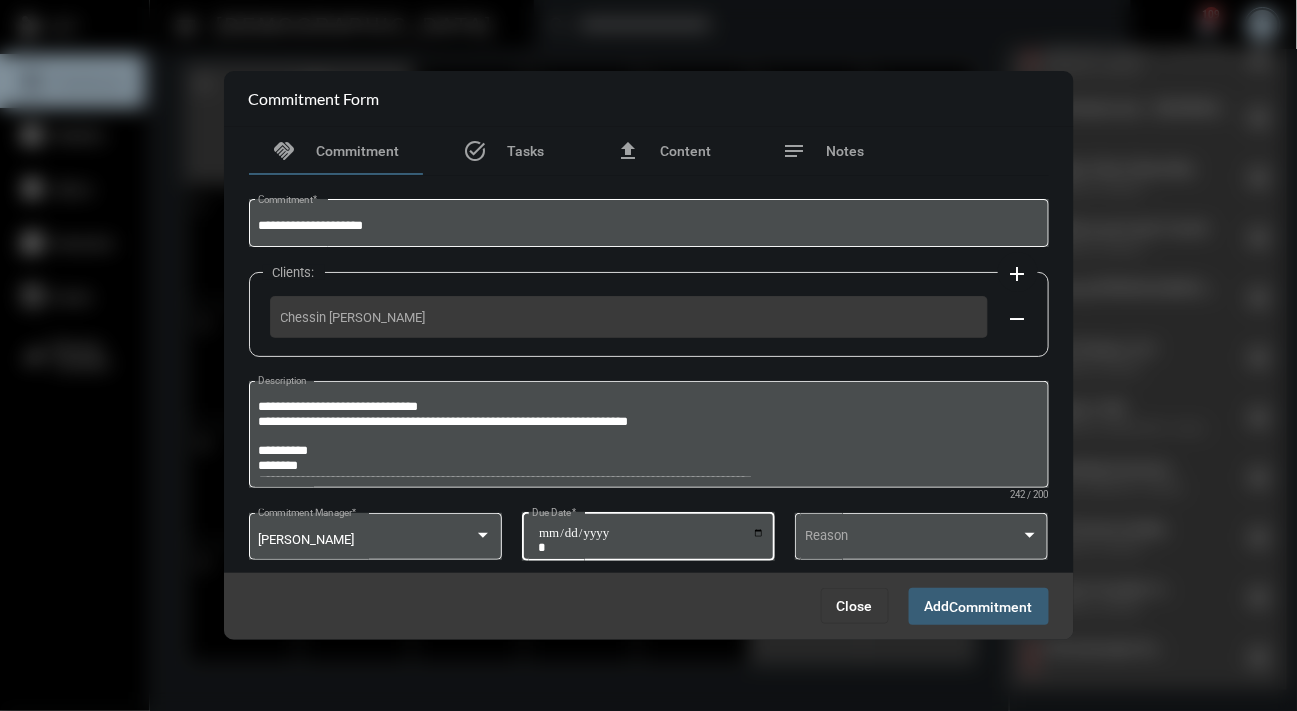 click on "**********" at bounding box center [651, 540] 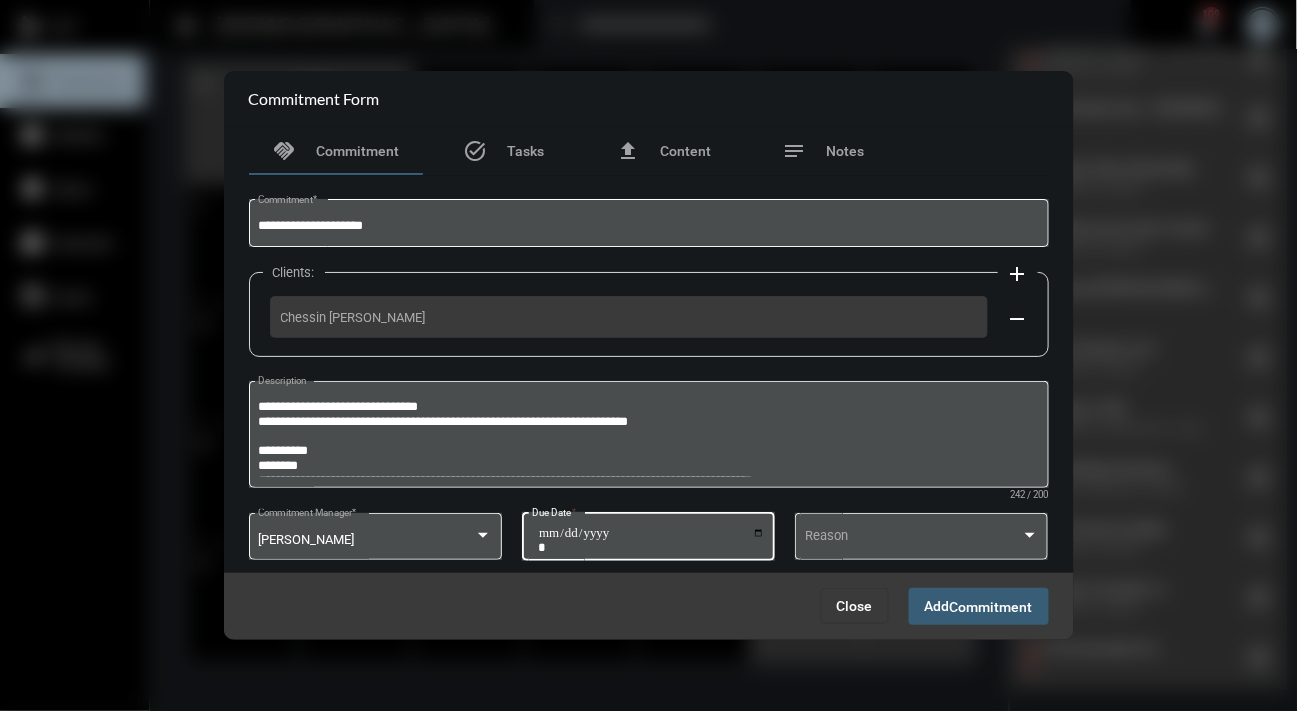 type on "**********" 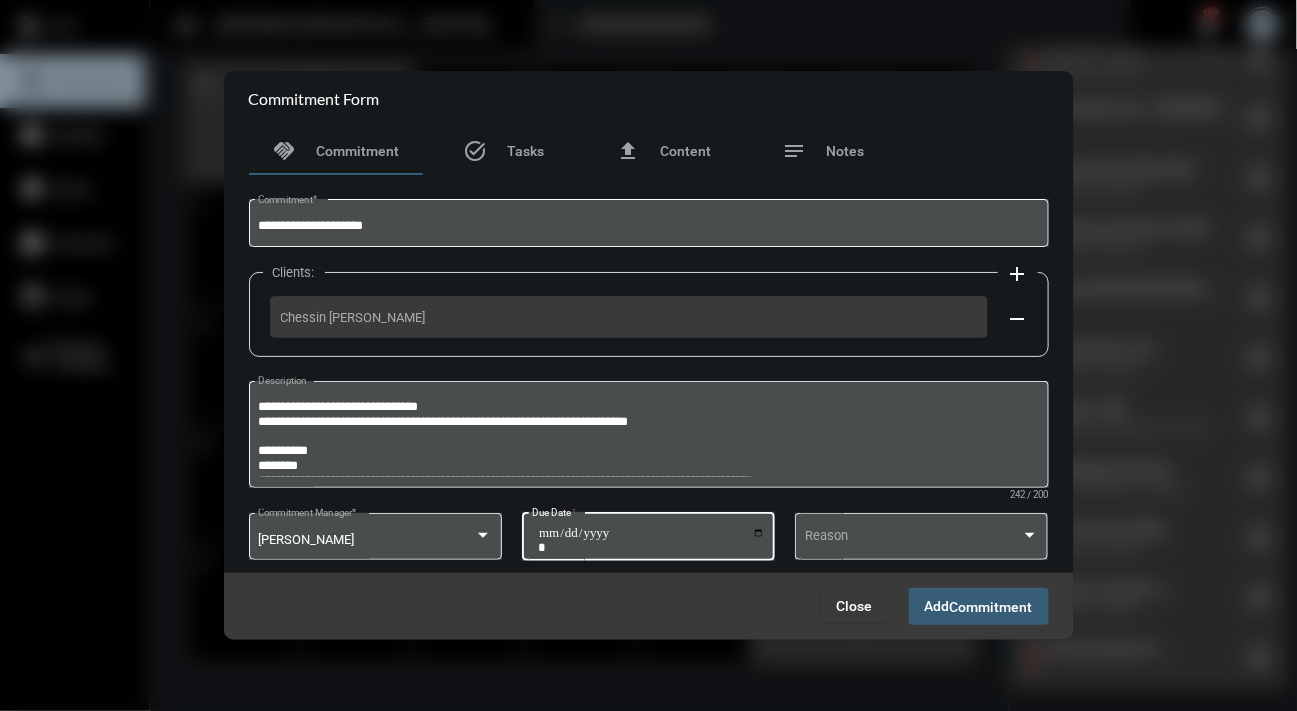 click on "Add   Commitment" at bounding box center (979, 606) 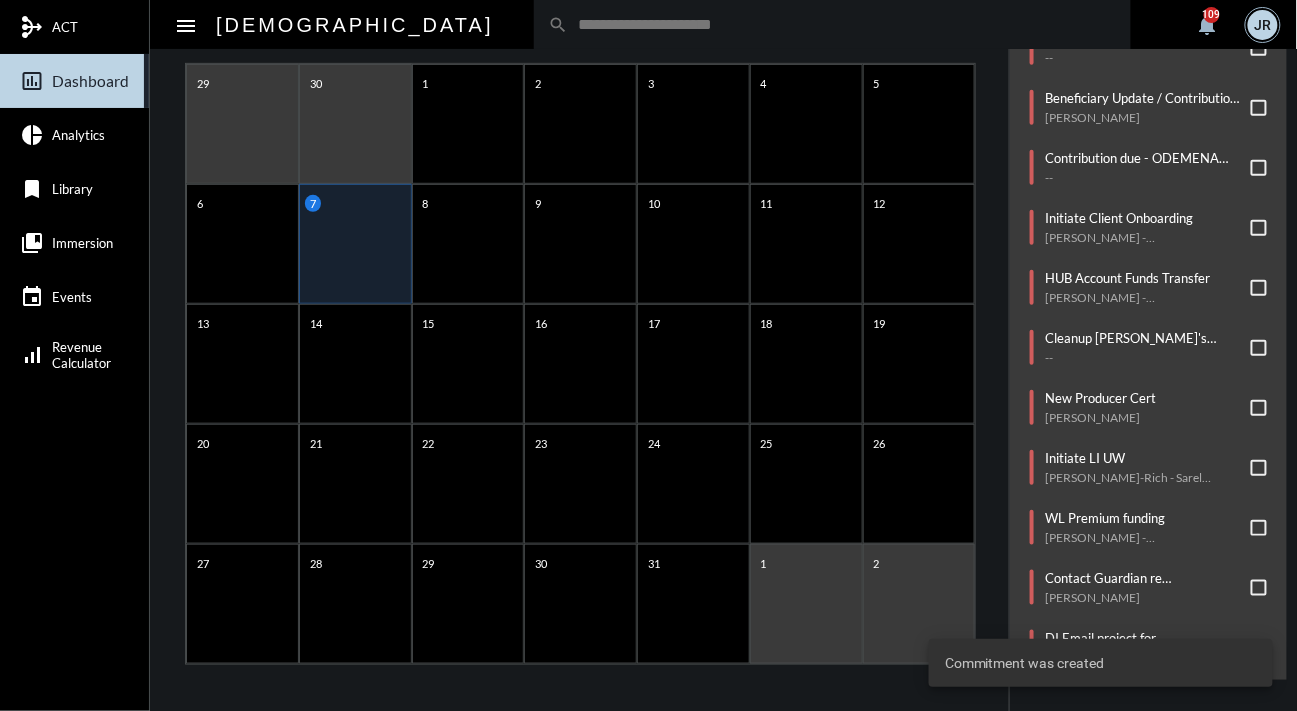 scroll, scrollTop: 163, scrollLeft: 0, axis: vertical 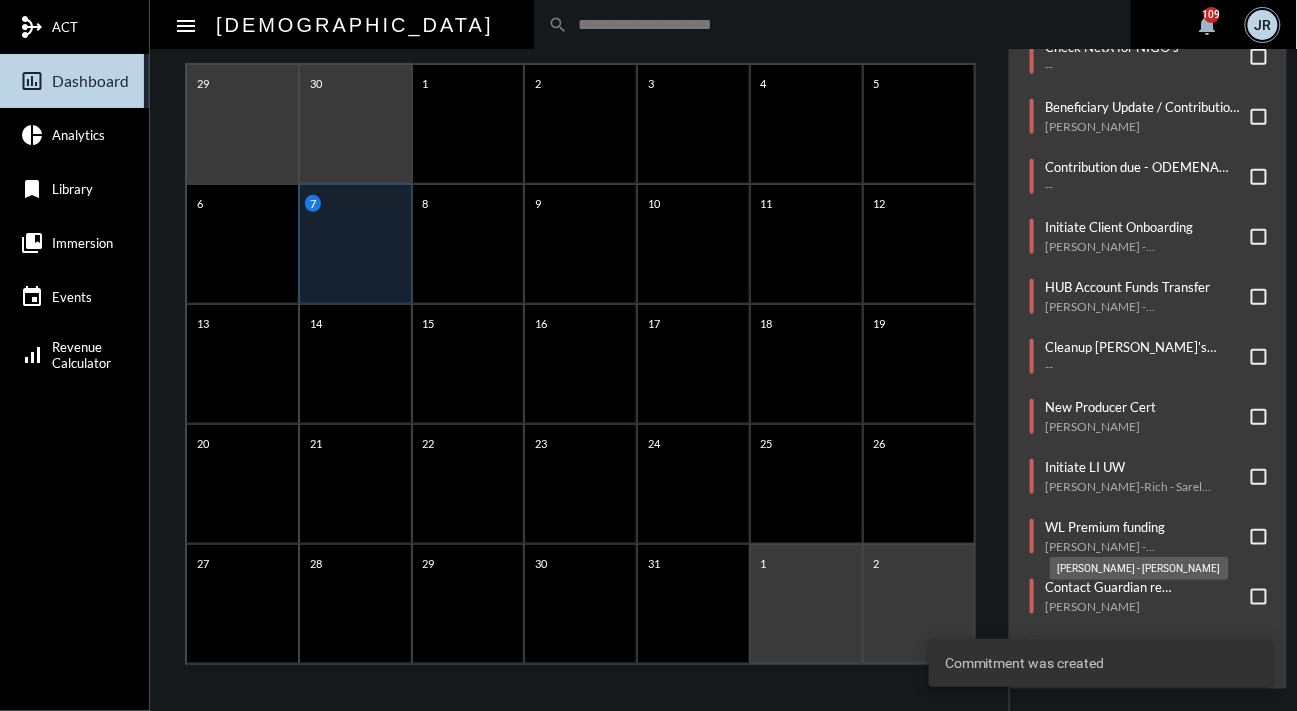 click on "[PERSON_NAME]" 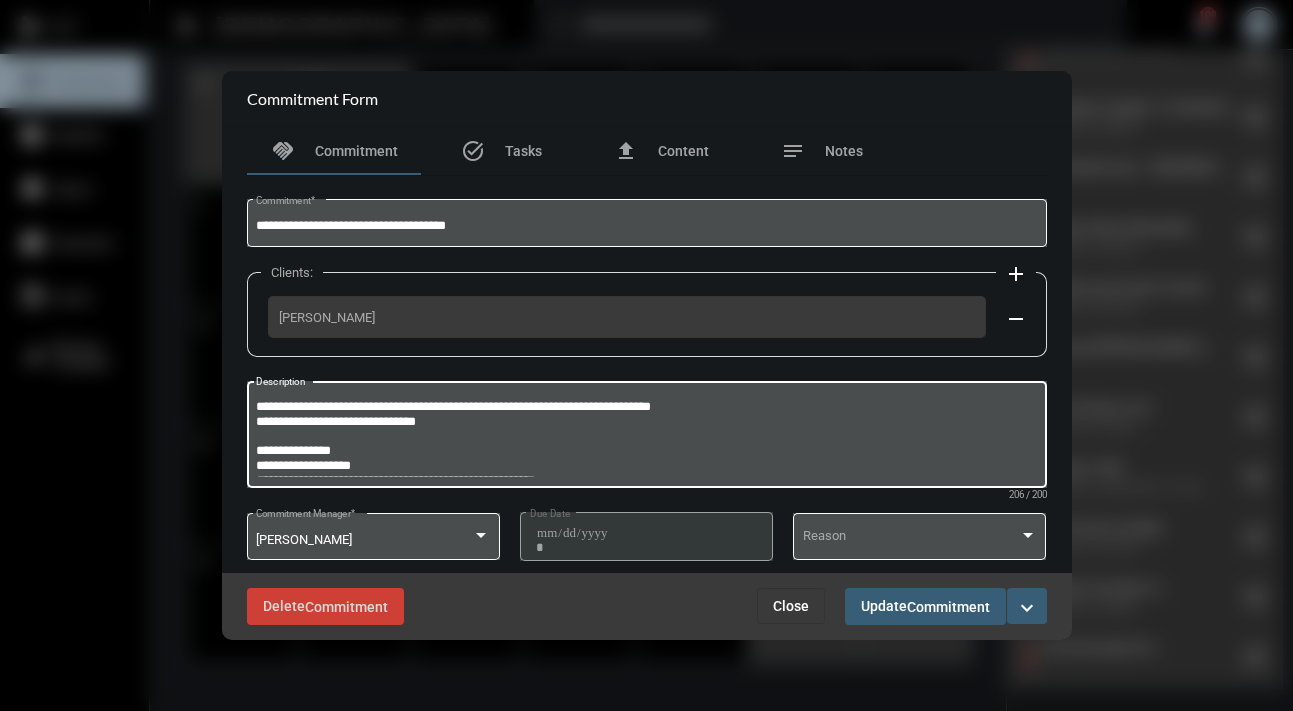 drag, startPoint x: 357, startPoint y: 452, endPoint x: 302, endPoint y: 449, distance: 55.081757 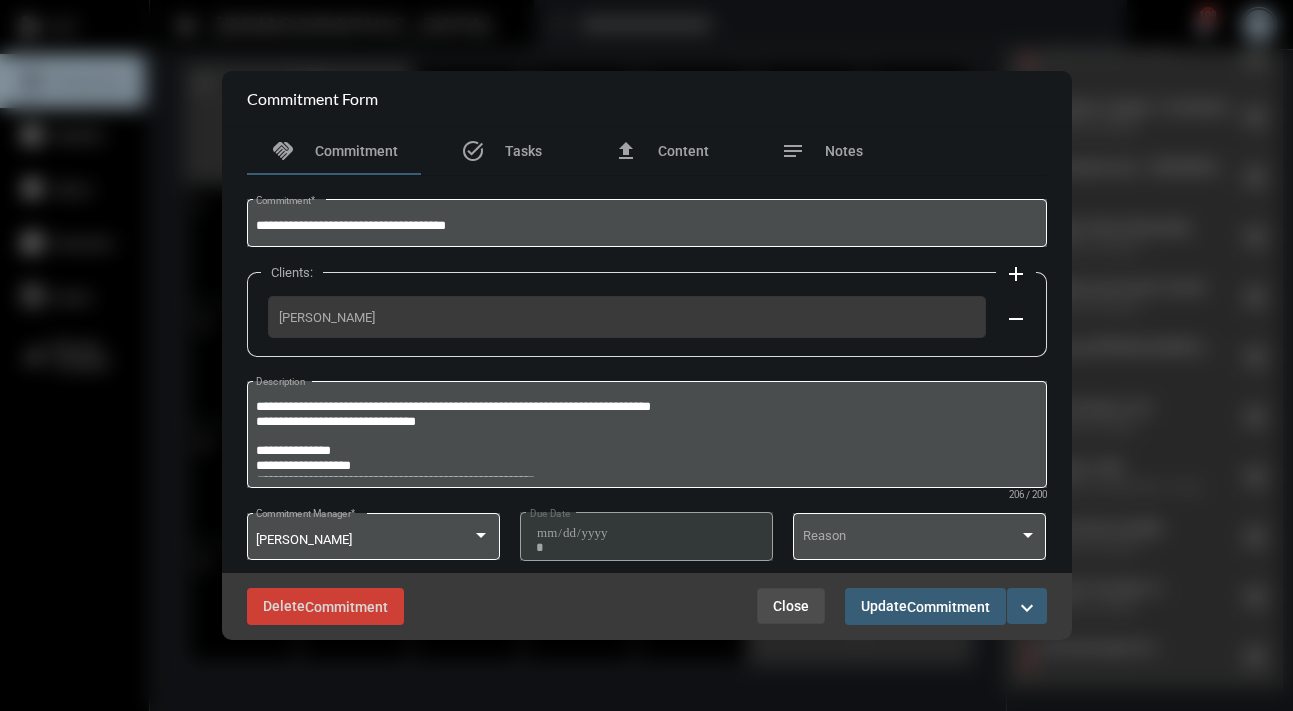 click on "Close" at bounding box center [791, 606] 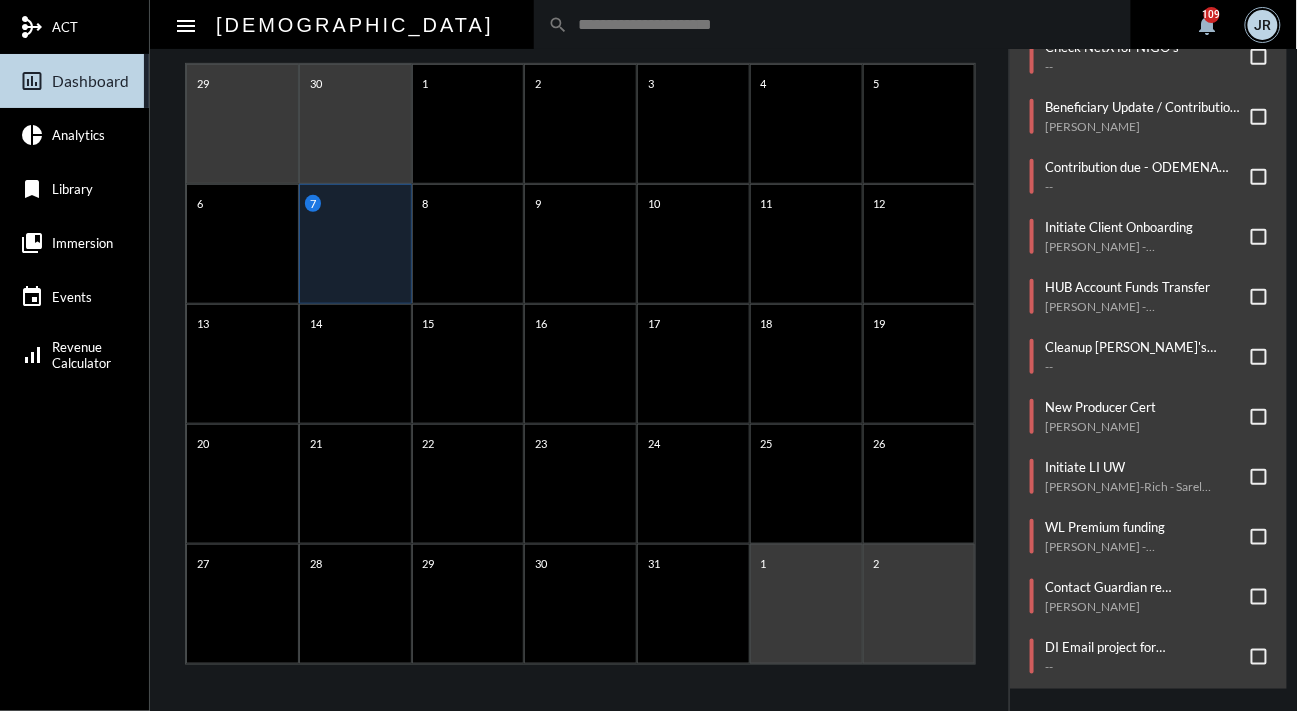 click at bounding box center [1259, 597] 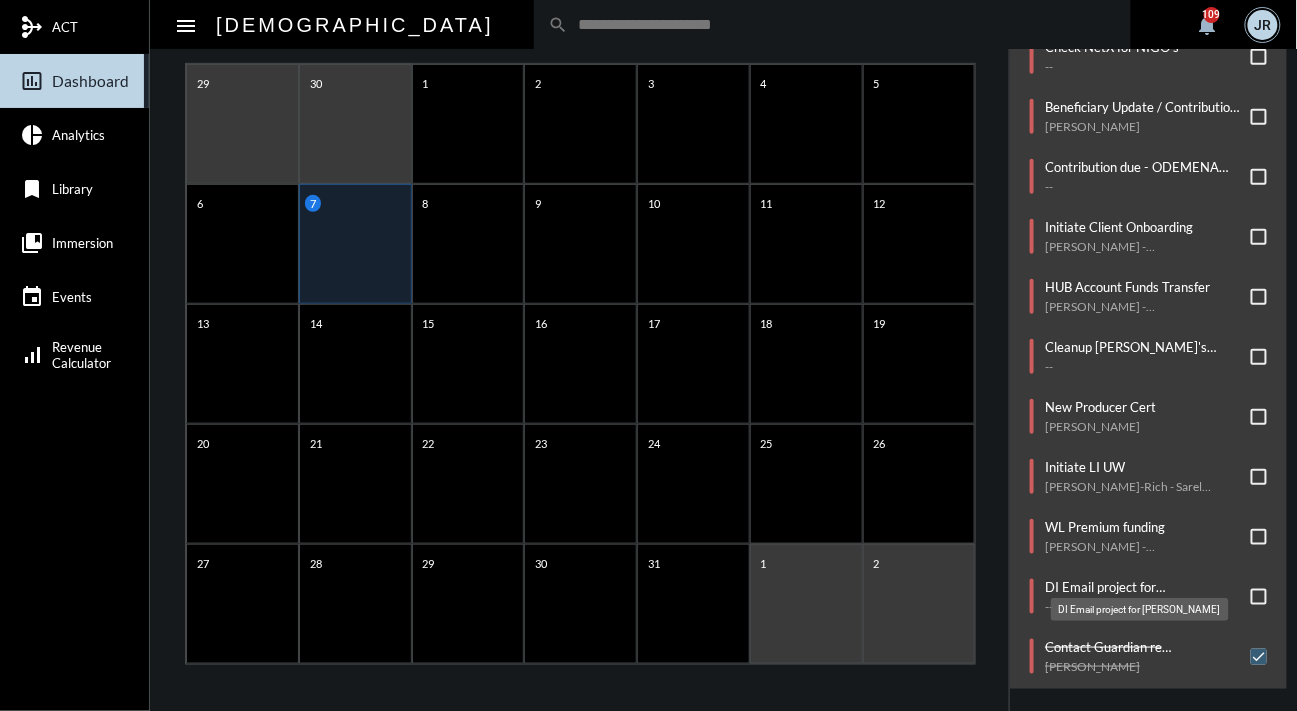 click on "DI Email project for [PERSON_NAME]" 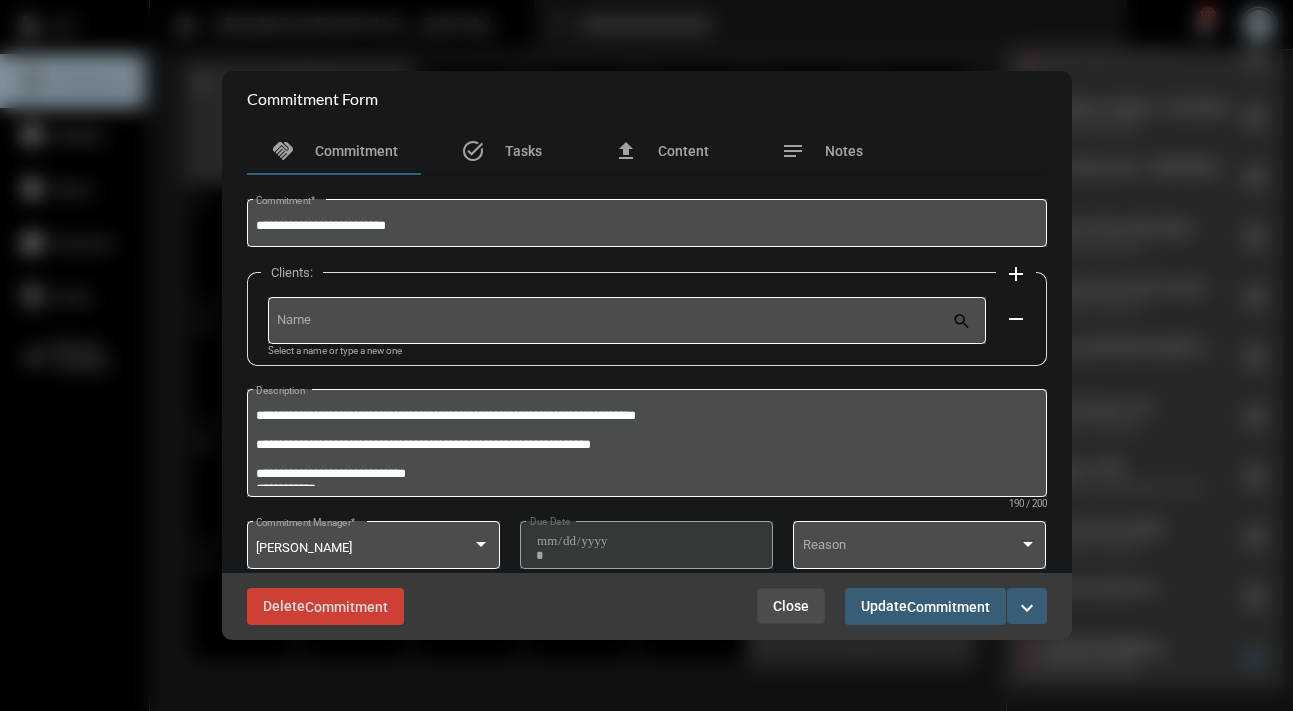 click on "Close" at bounding box center [791, 606] 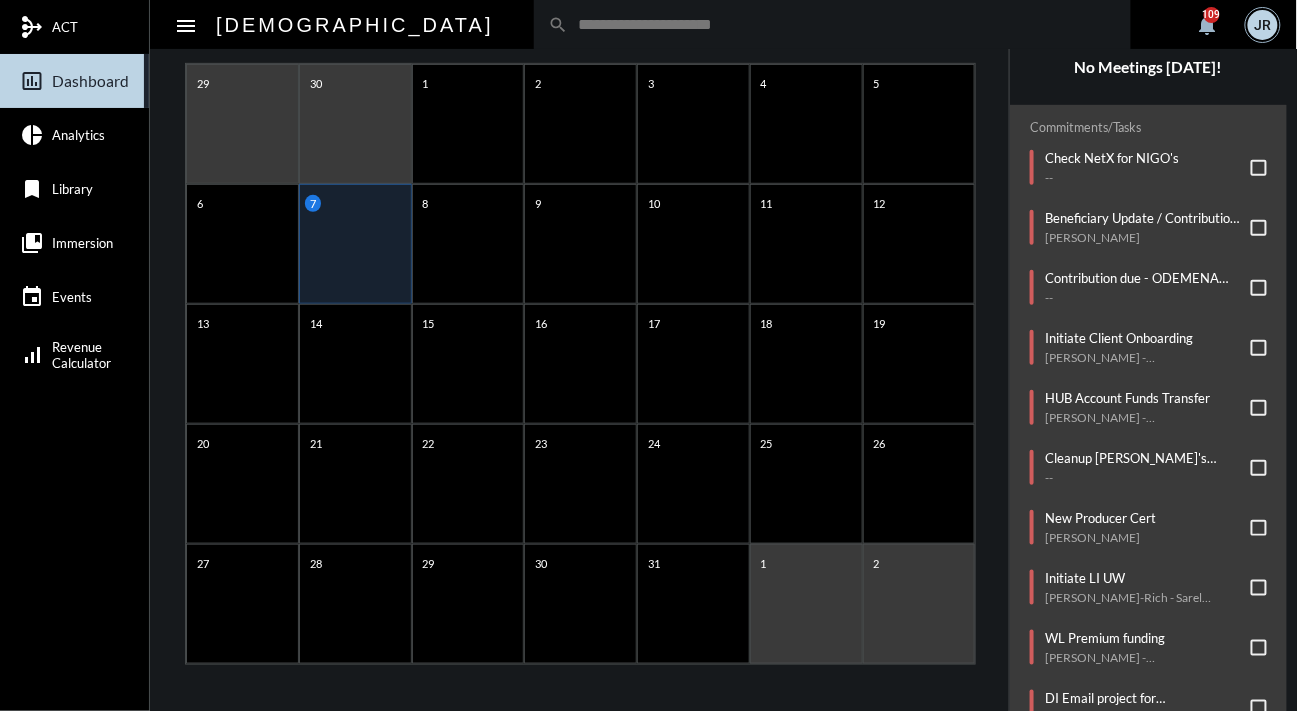 scroll, scrollTop: 33, scrollLeft: 0, axis: vertical 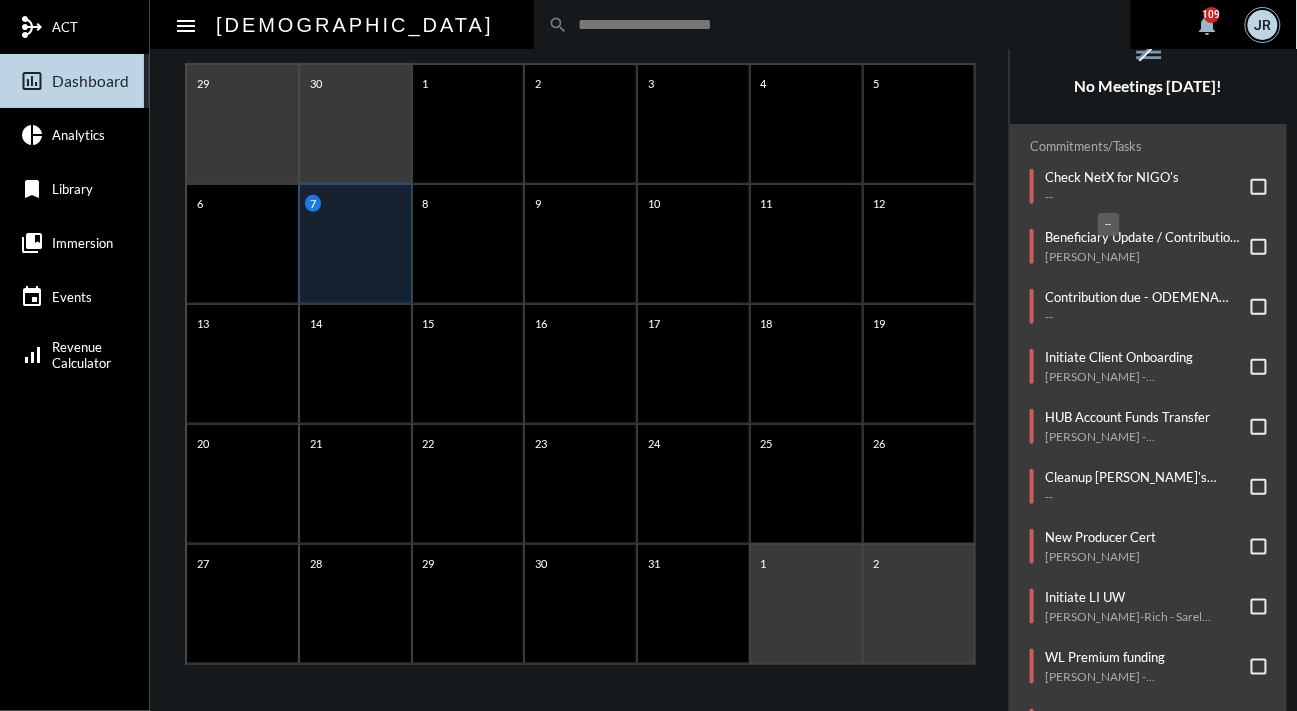 click on "--" at bounding box center (1109, 224) 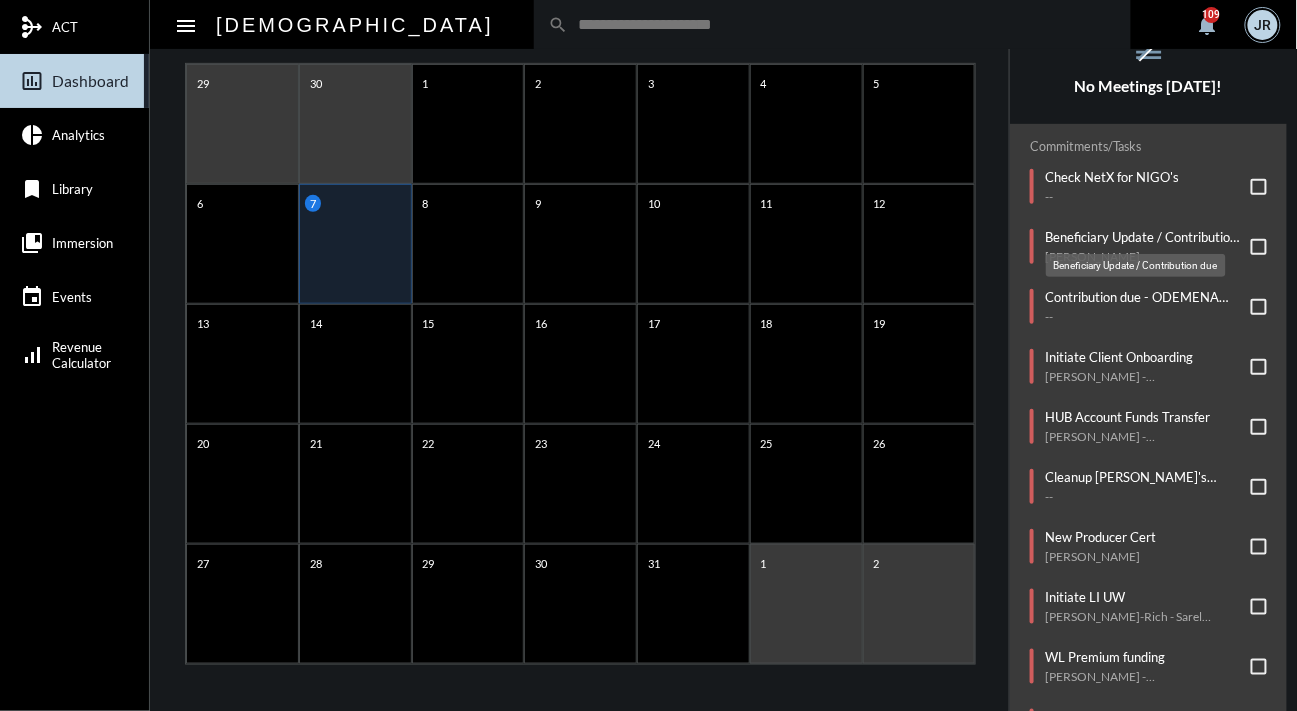 click on "Beneficiary Update / Contribution due" 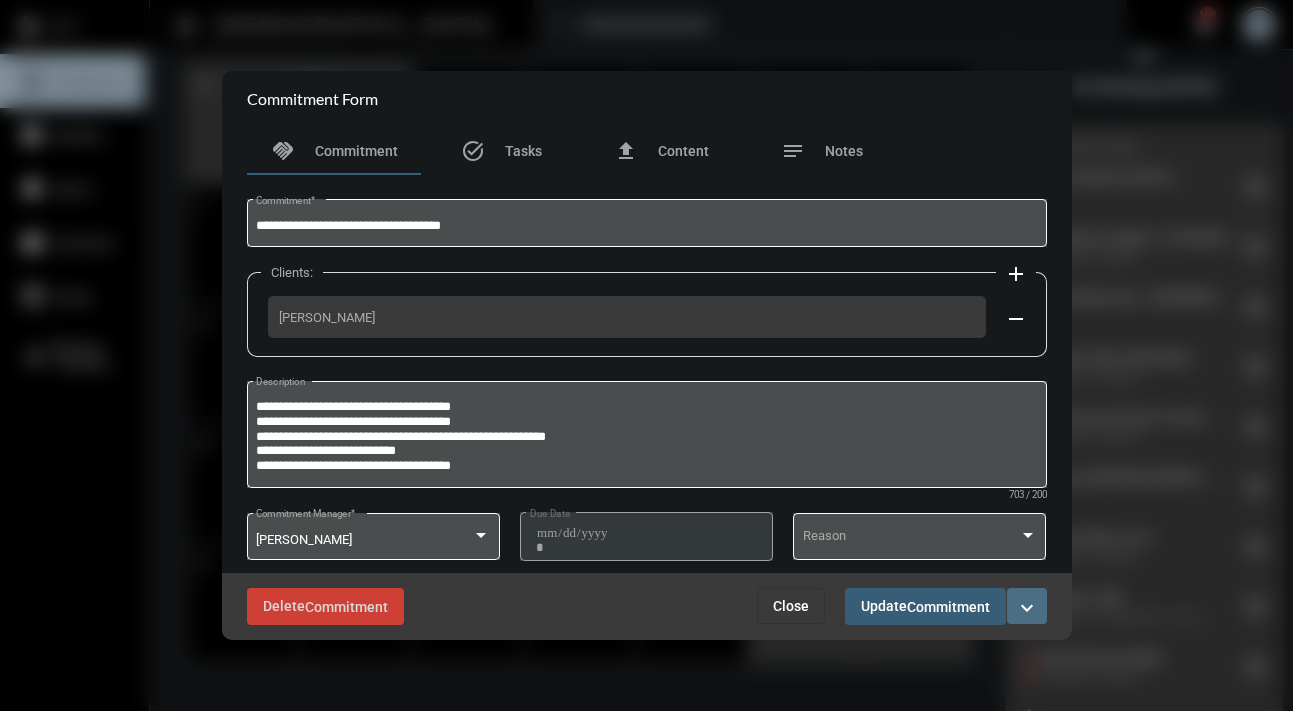 click on "expand_more" at bounding box center (1027, 608) 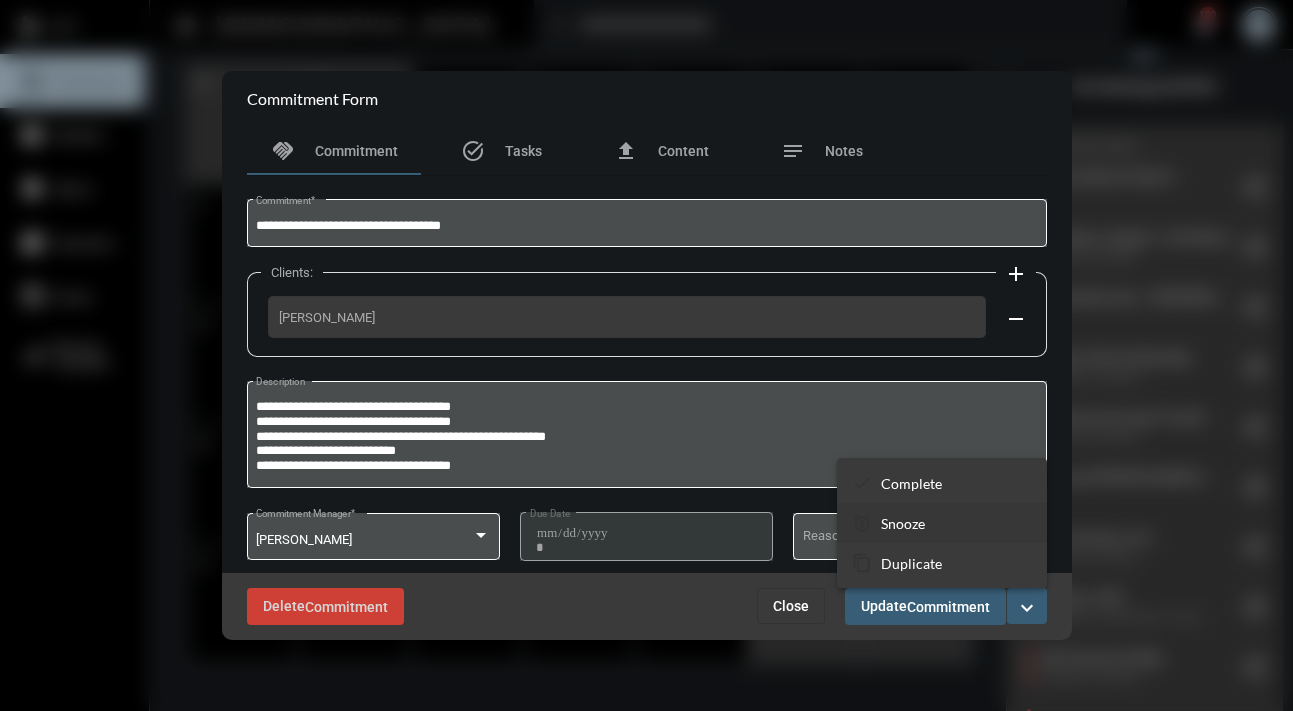 click on "snooze Snooze" at bounding box center (942, 523) 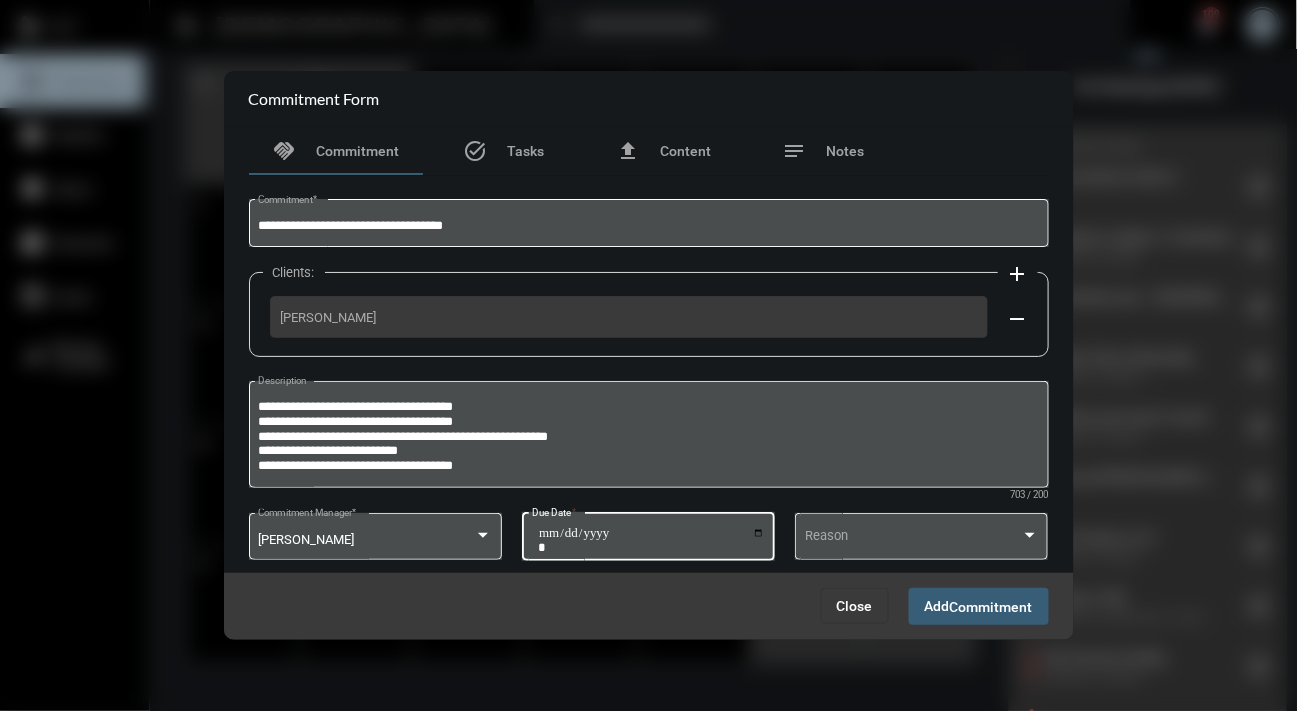 click on "**********" at bounding box center (651, 540) 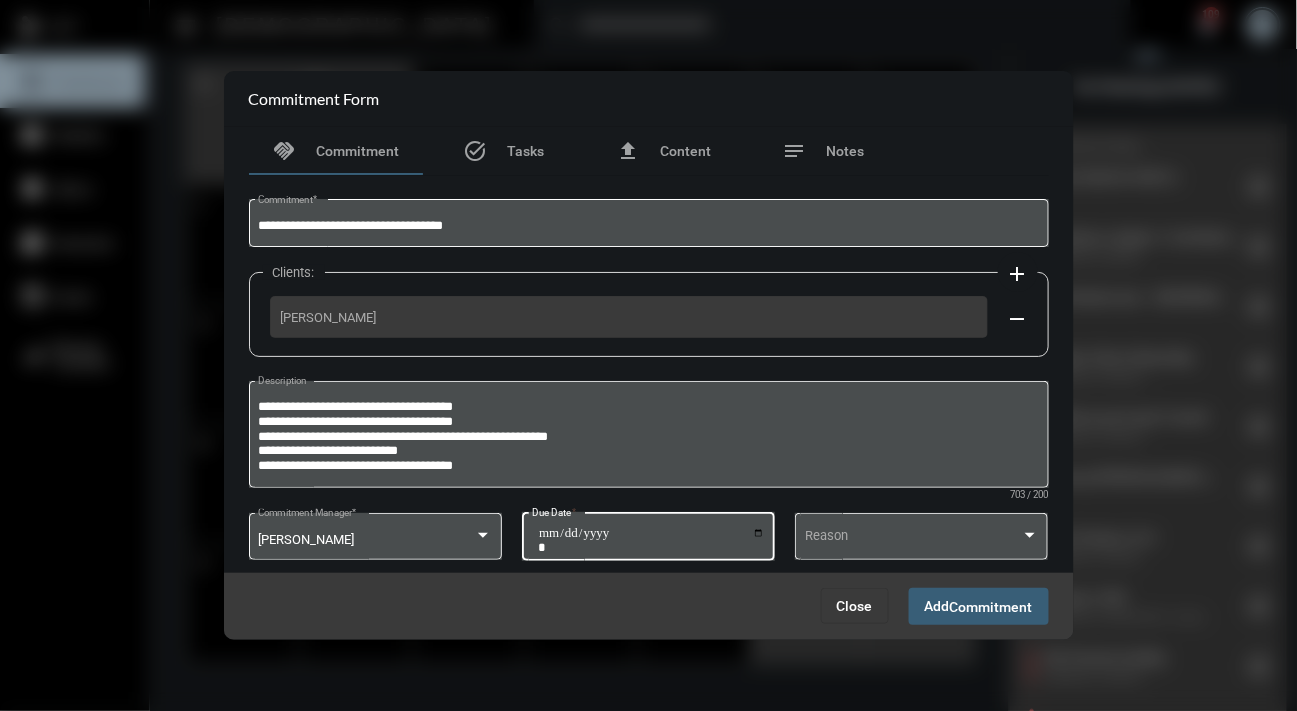 click on "Commitment" at bounding box center [991, 607] 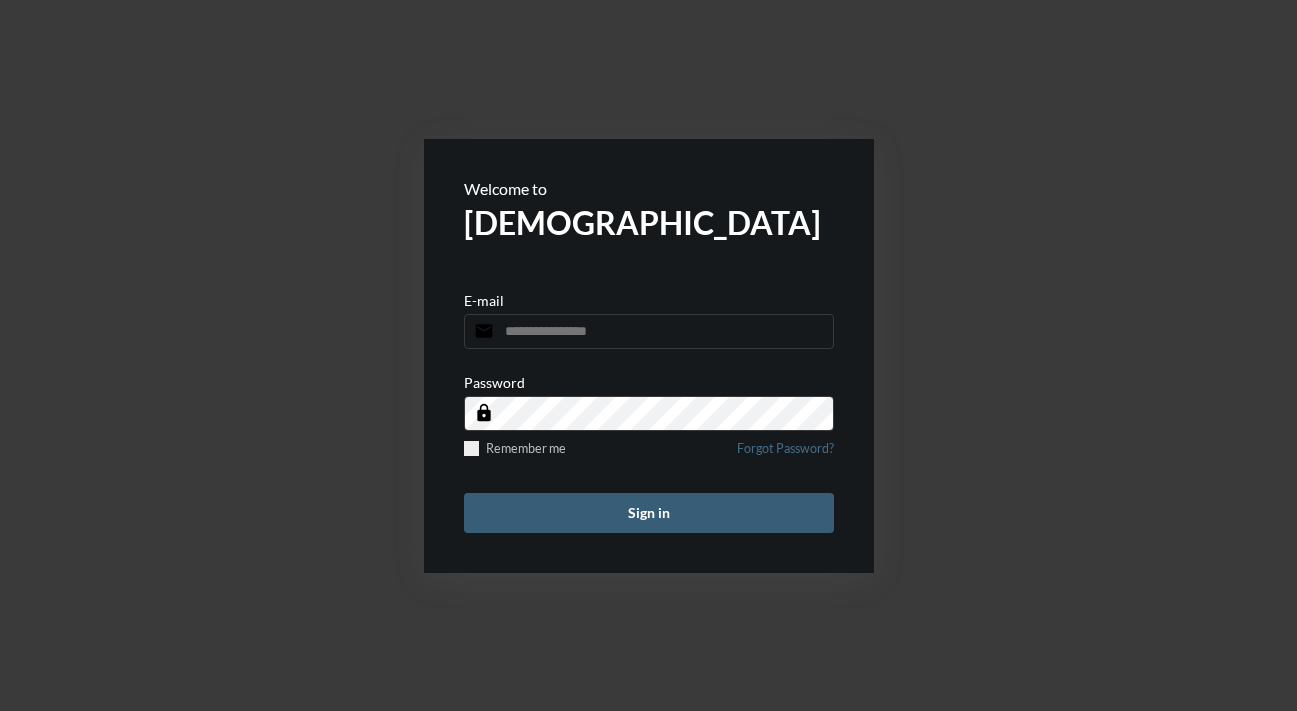 scroll, scrollTop: 0, scrollLeft: 0, axis: both 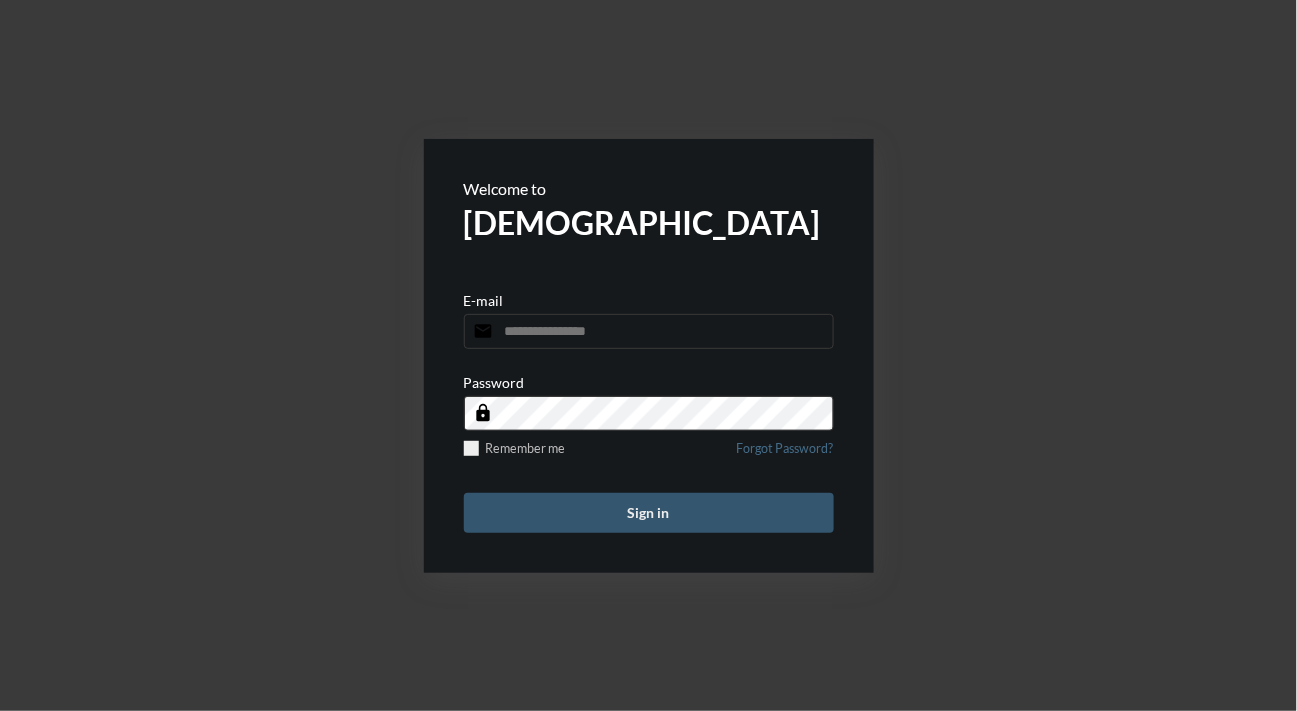 type on "**********" 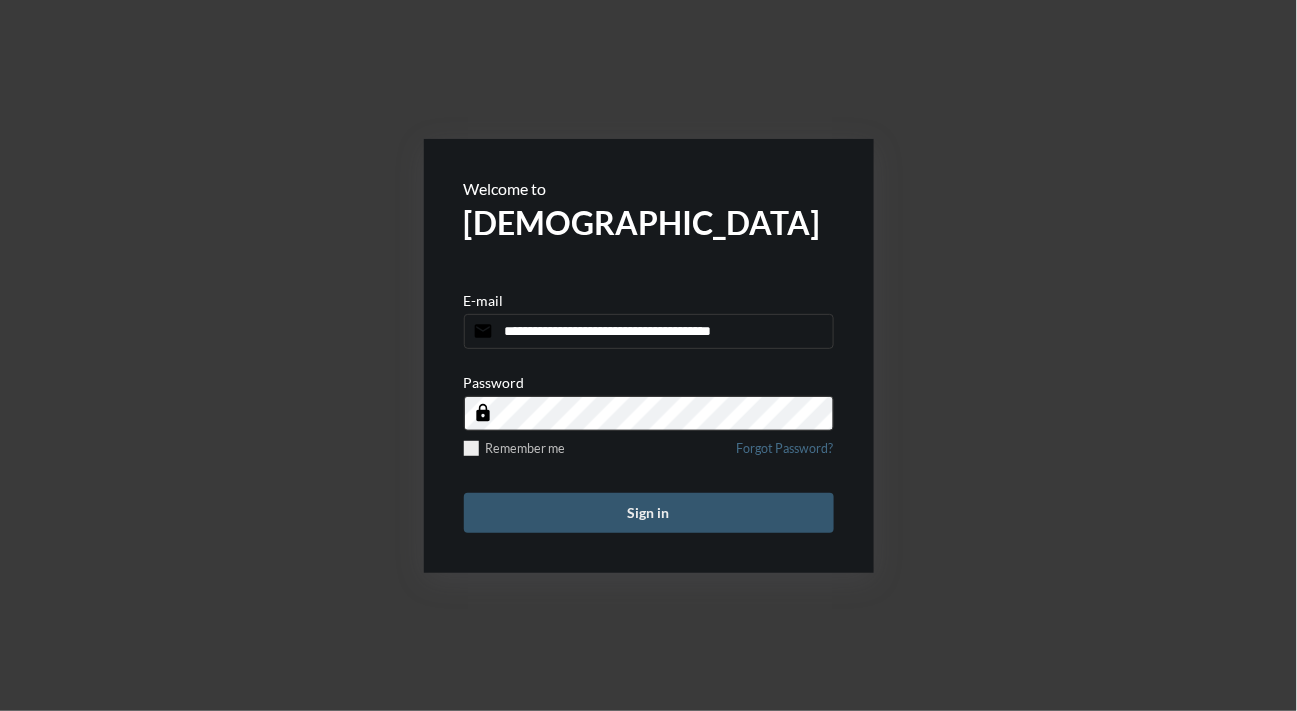 click on "Sign in" at bounding box center [649, 513] 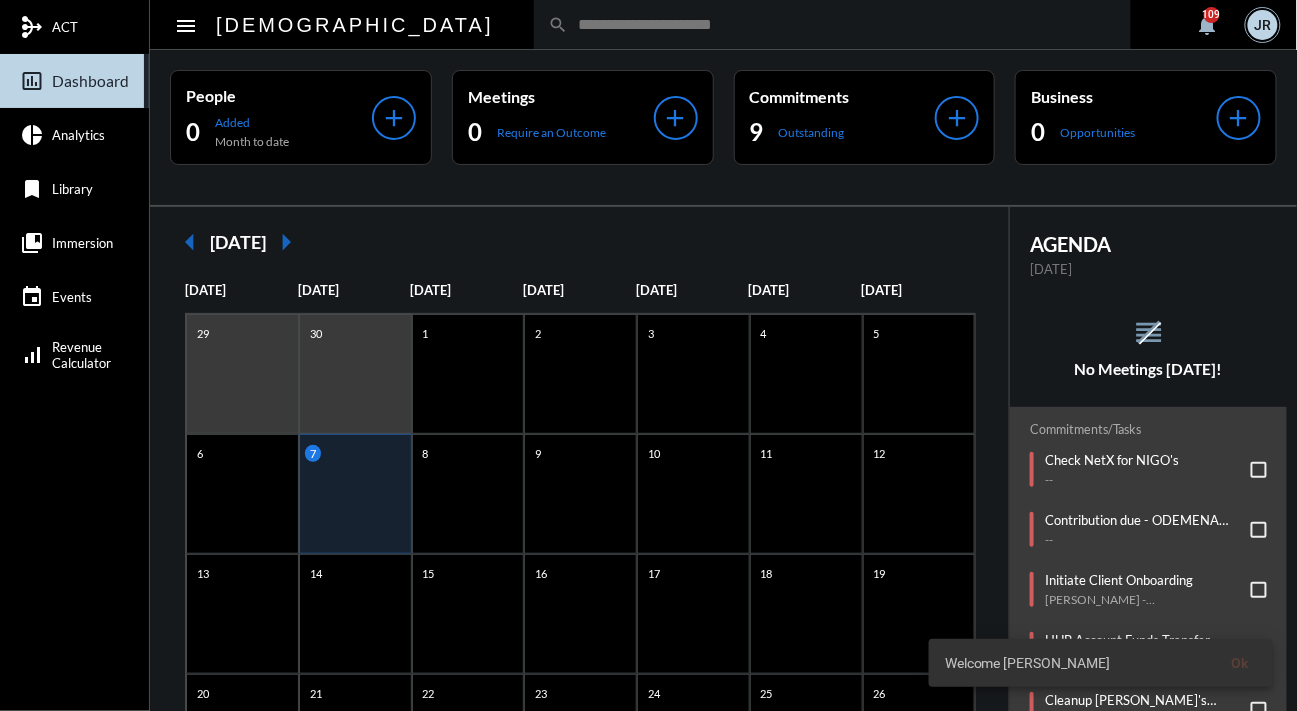 click on "reorder No Meetings [DATE]!" 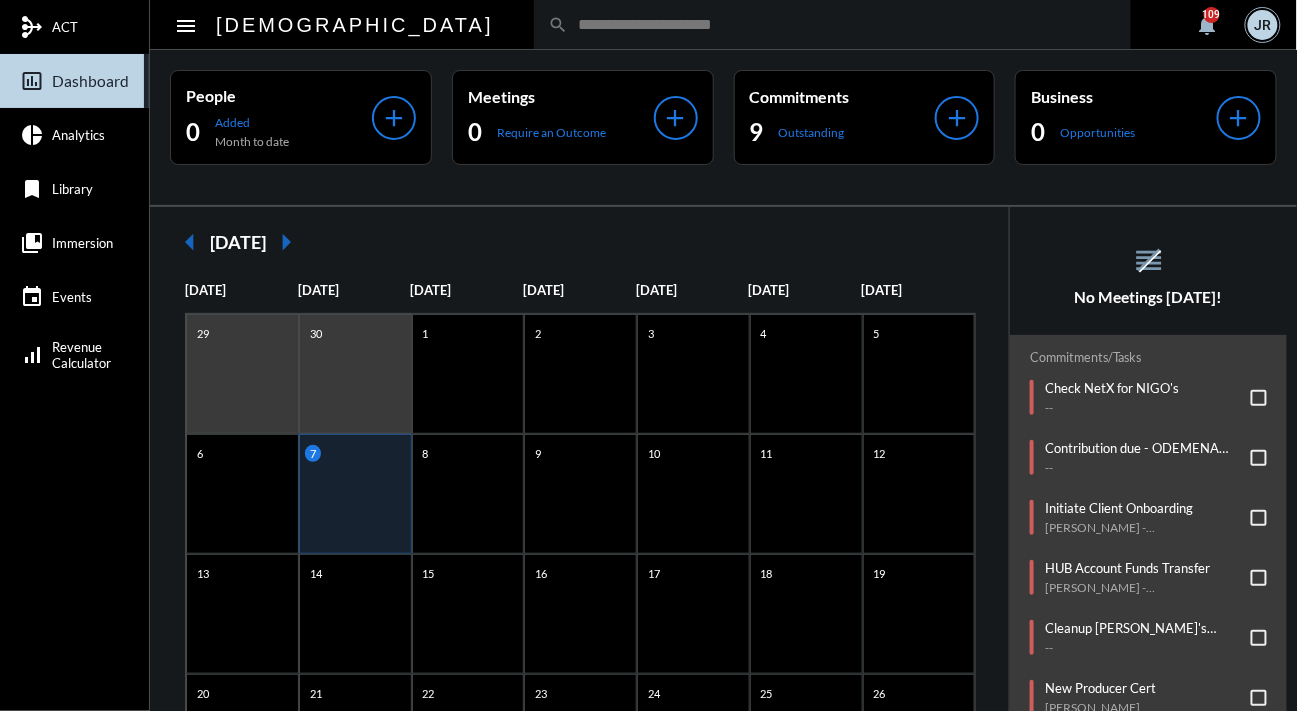 scroll, scrollTop: 103, scrollLeft: 0, axis: vertical 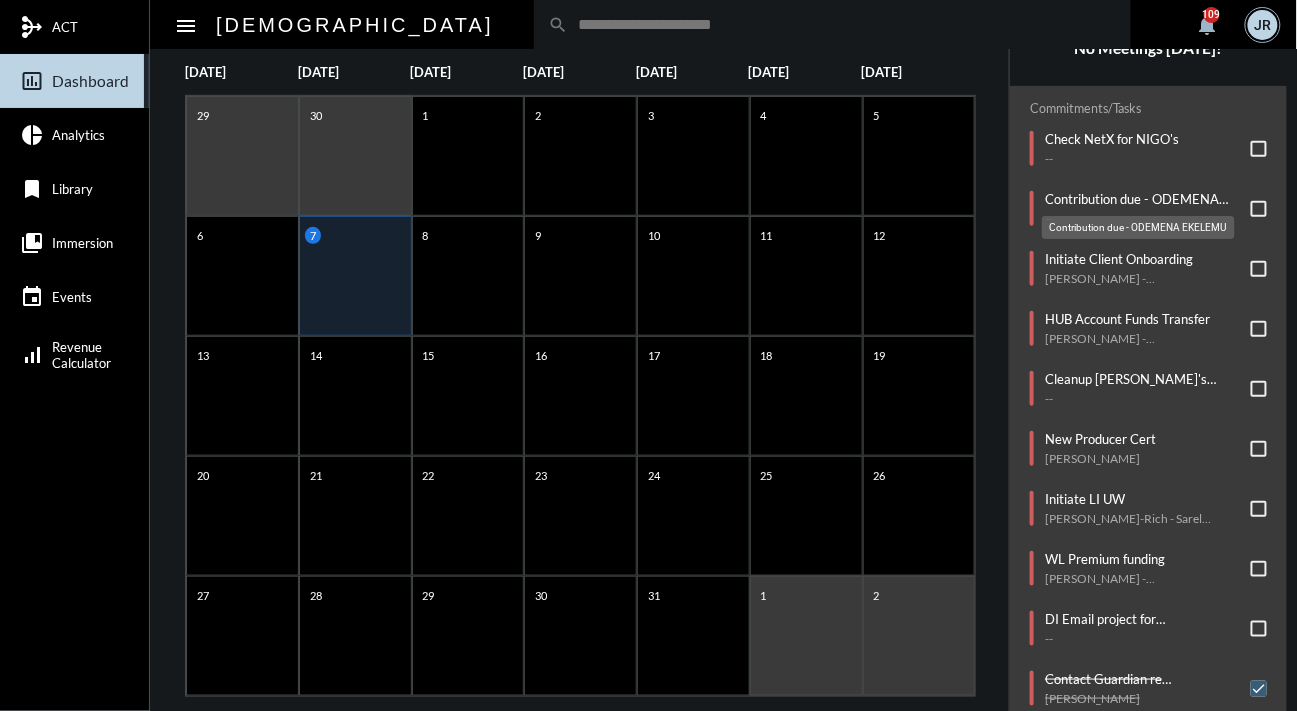 click on "Contribution due - ODEMENA EKELEMU" 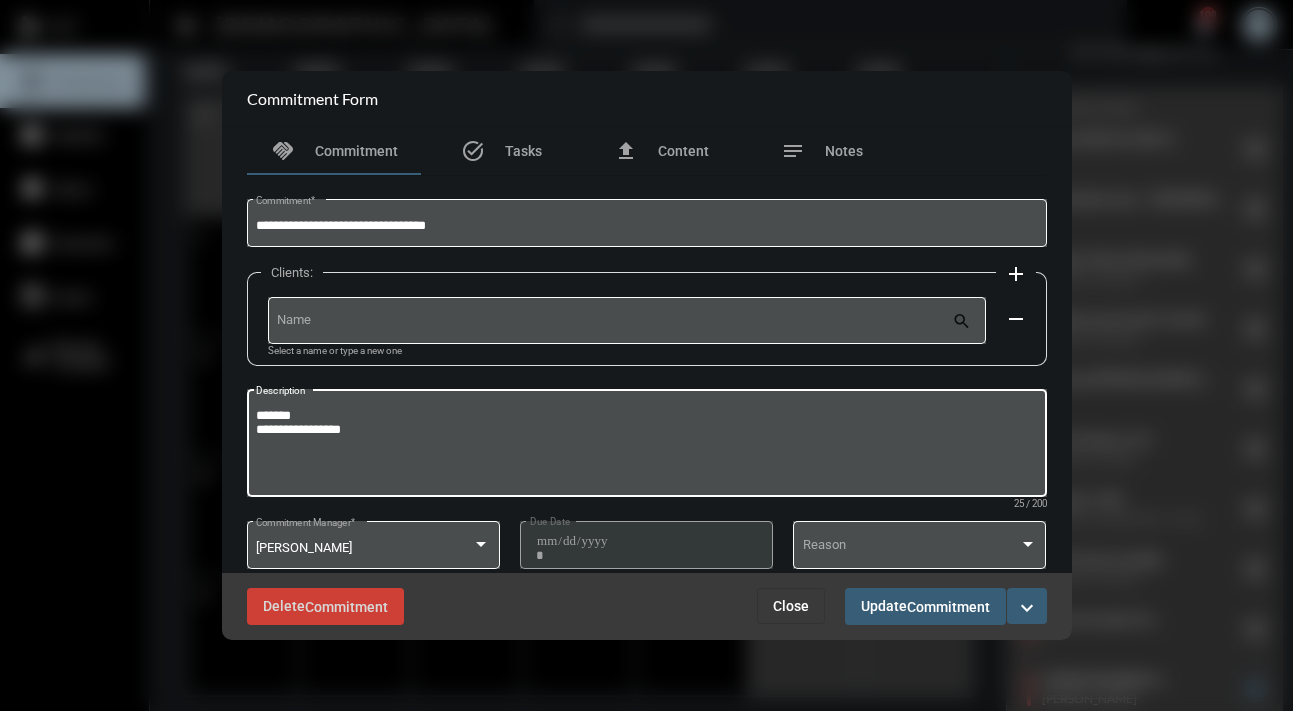 drag, startPoint x: 321, startPoint y: 415, endPoint x: 230, endPoint y: 412, distance: 91.04944 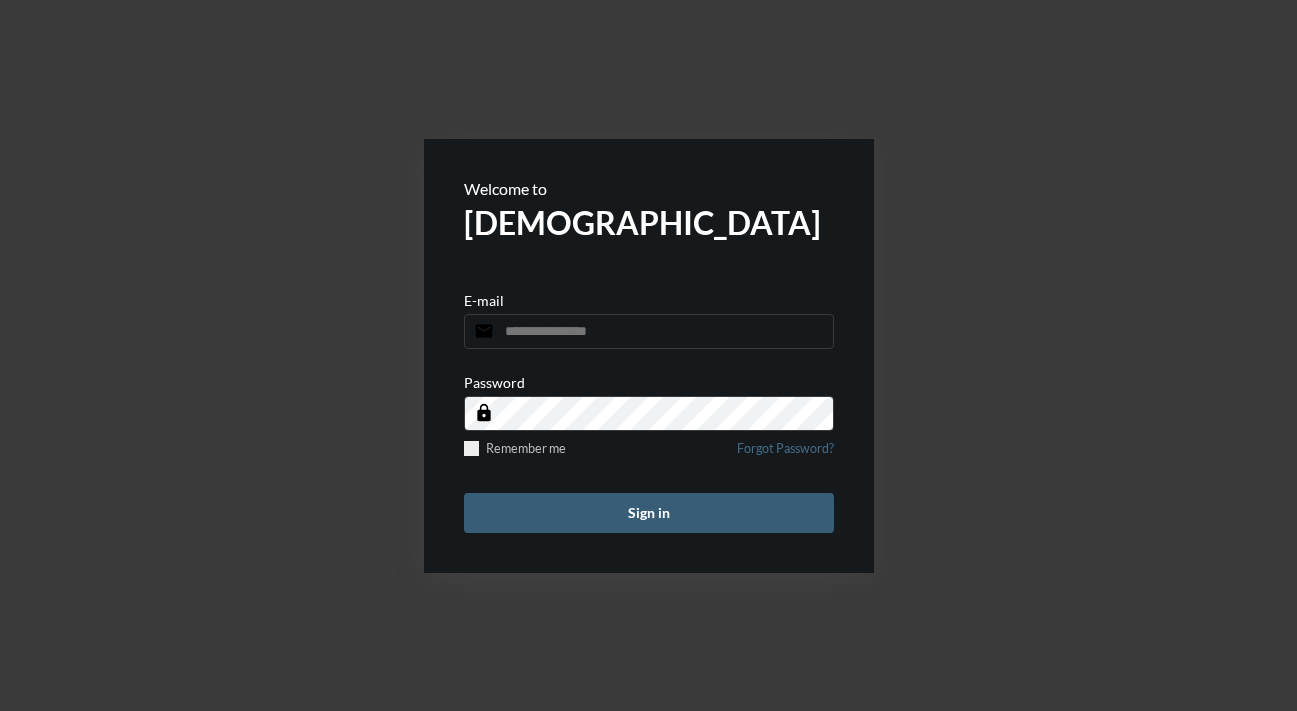 scroll, scrollTop: 0, scrollLeft: 0, axis: both 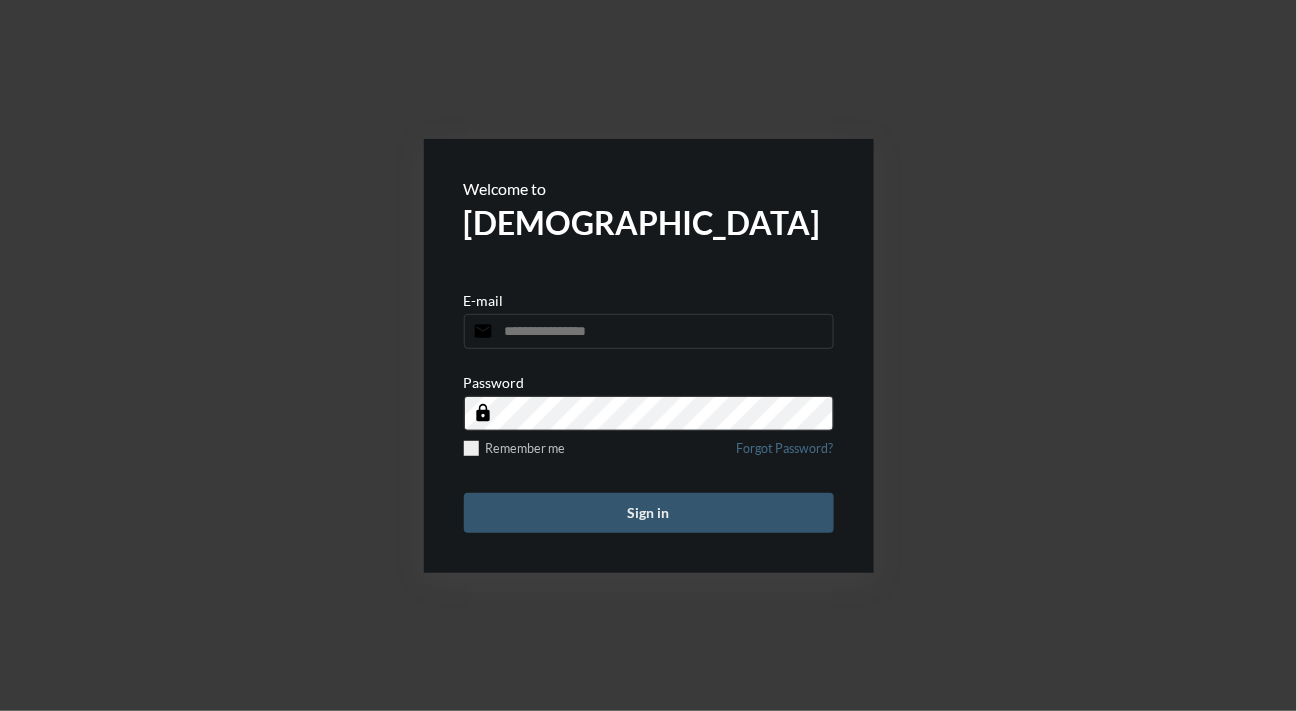 type on "**********" 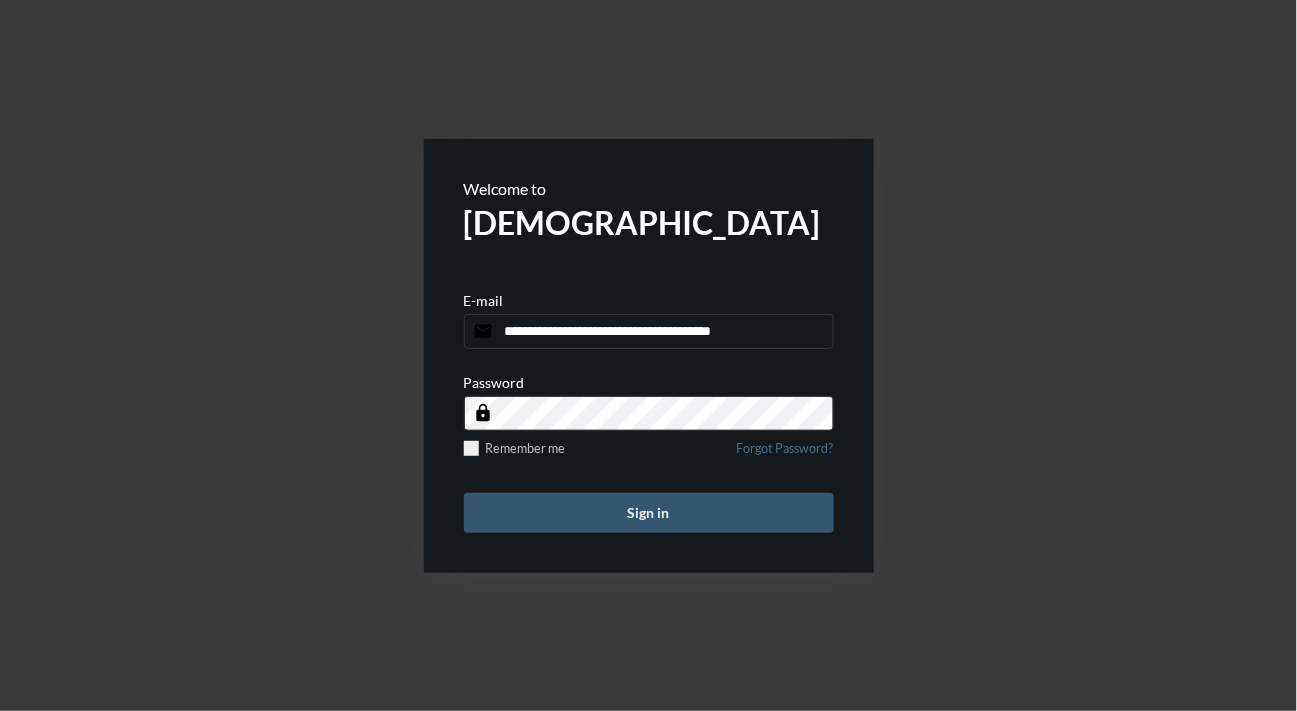 click on "Sign in" at bounding box center [649, 513] 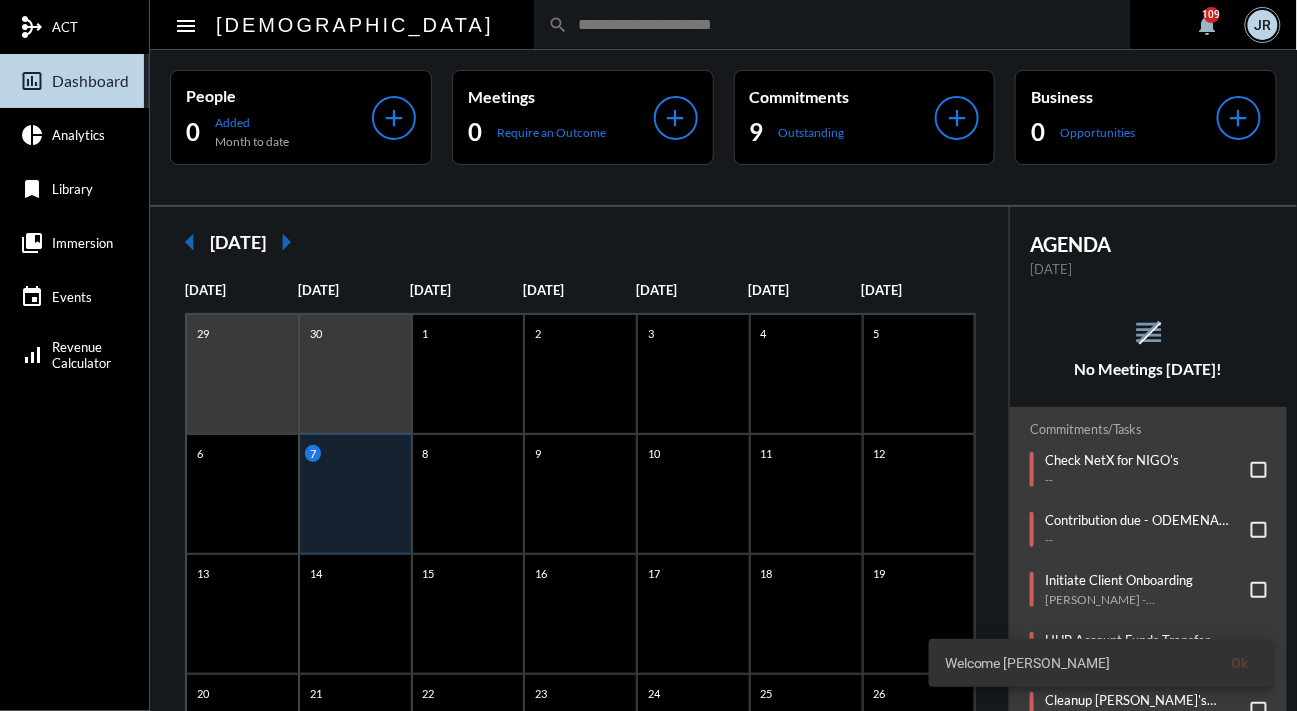 click on "reorder No Meetings [DATE]!" 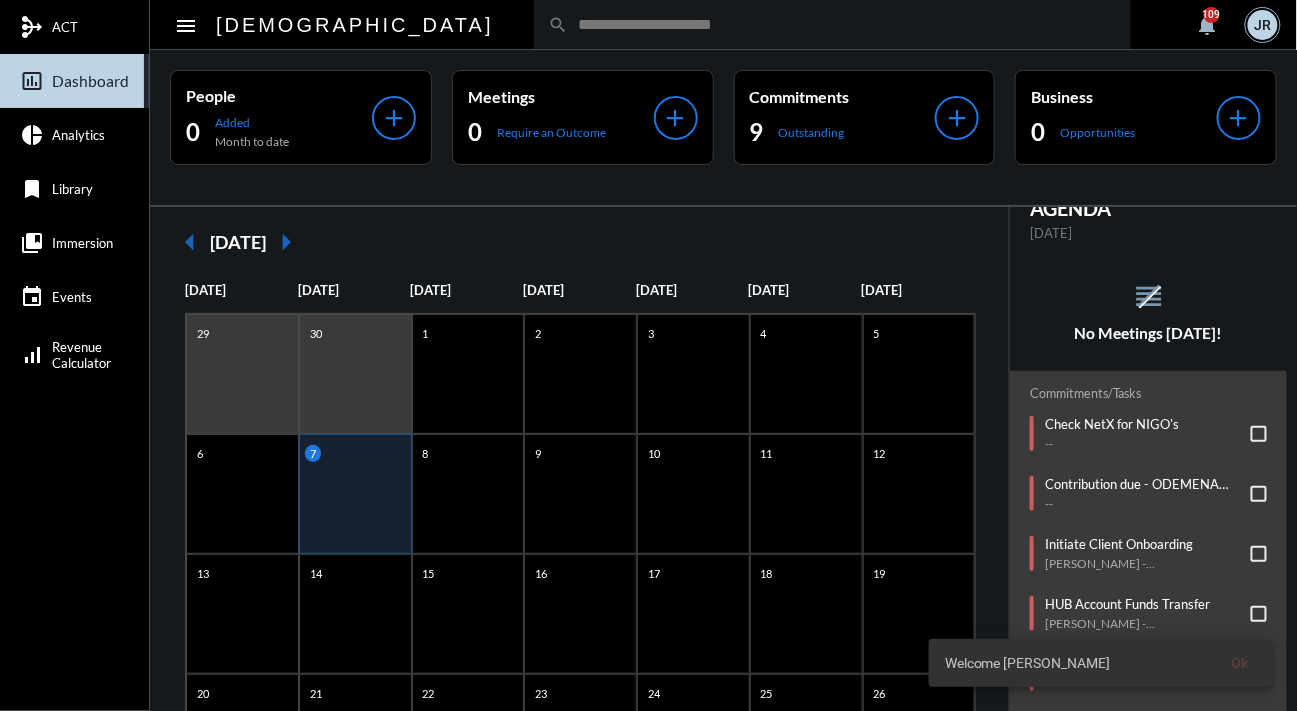 scroll, scrollTop: 103, scrollLeft: 0, axis: vertical 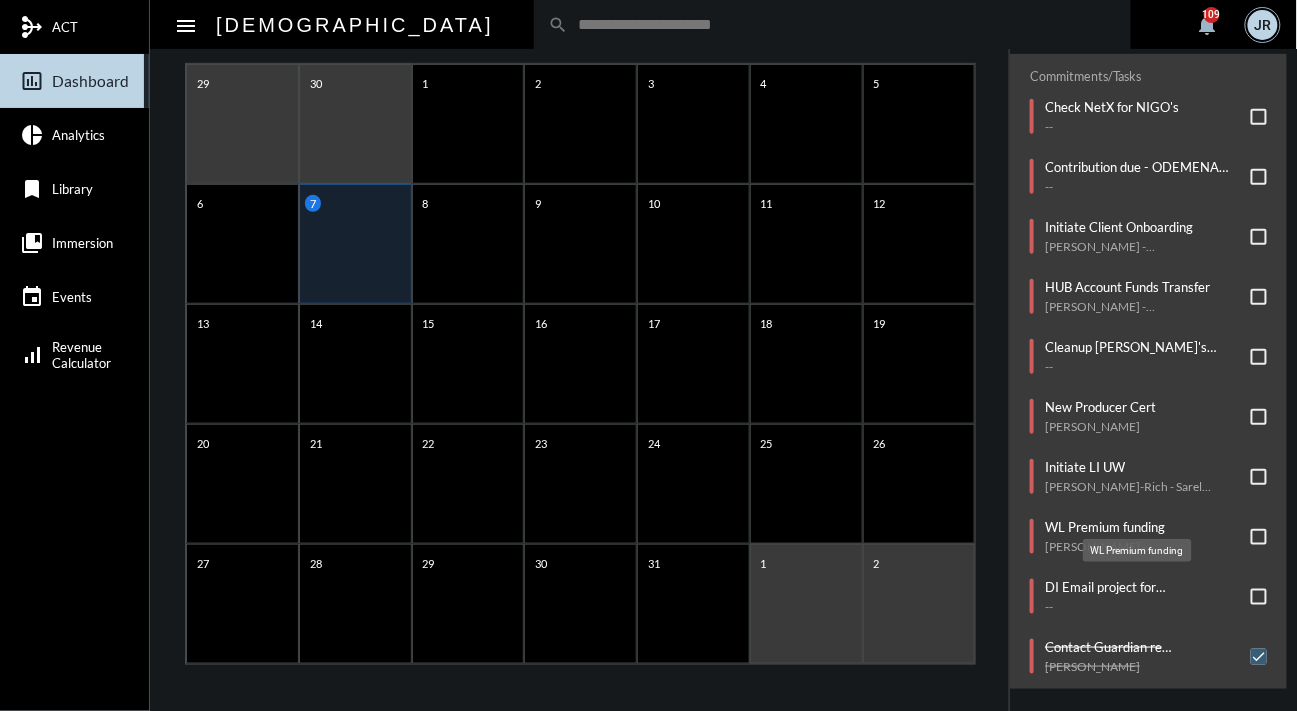click on "WL Premium funding" 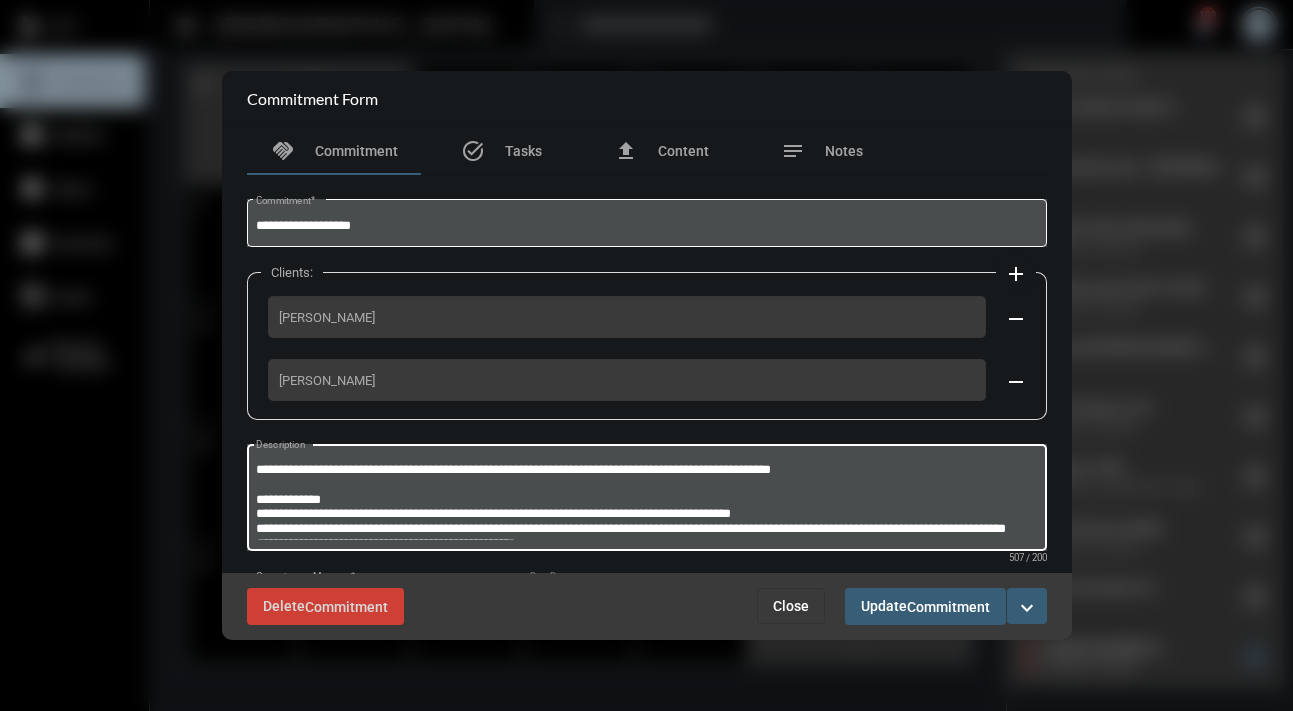 click on "**********" at bounding box center [646, 500] 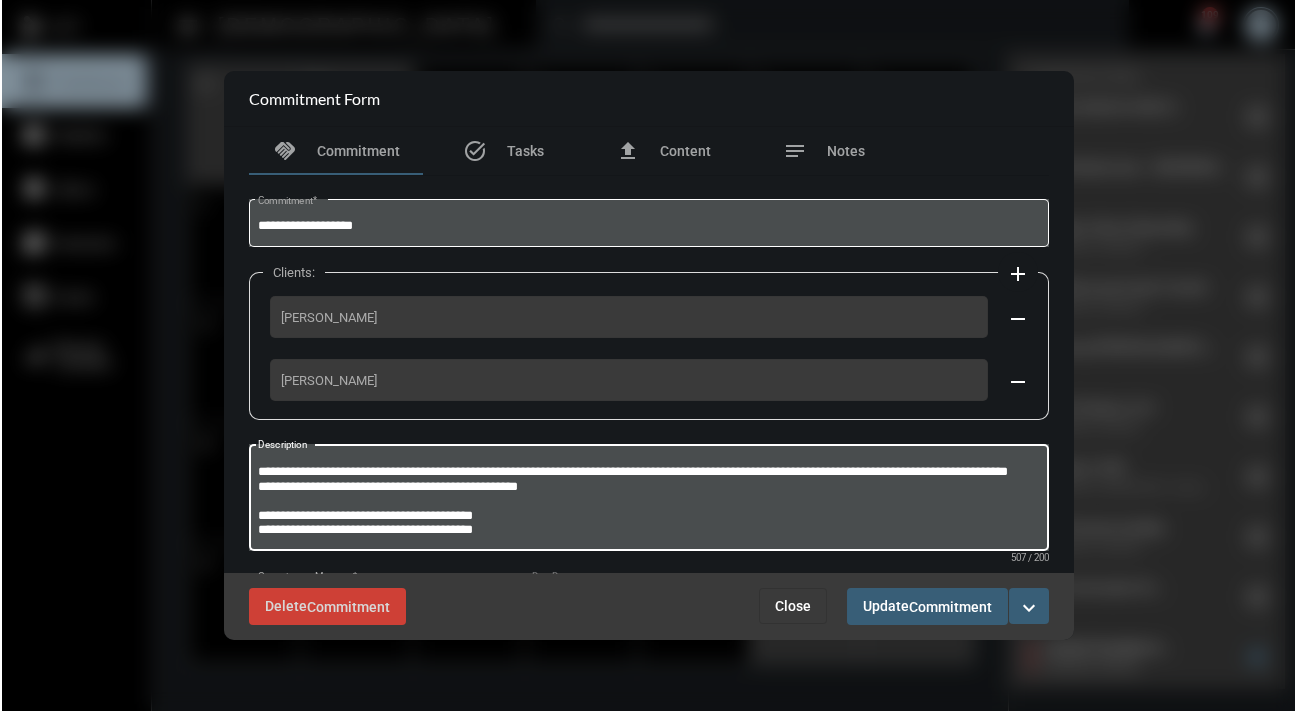 scroll, scrollTop: 1, scrollLeft: 0, axis: vertical 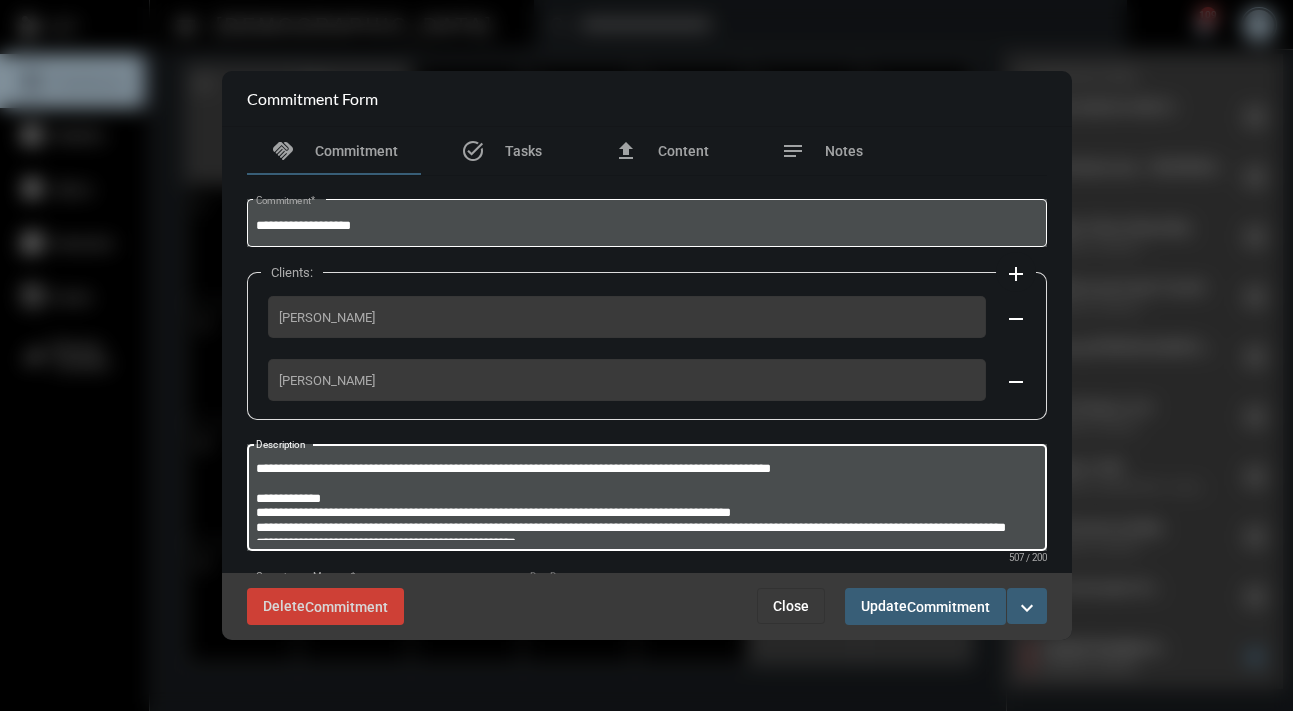 click on "Close" at bounding box center (791, 606) 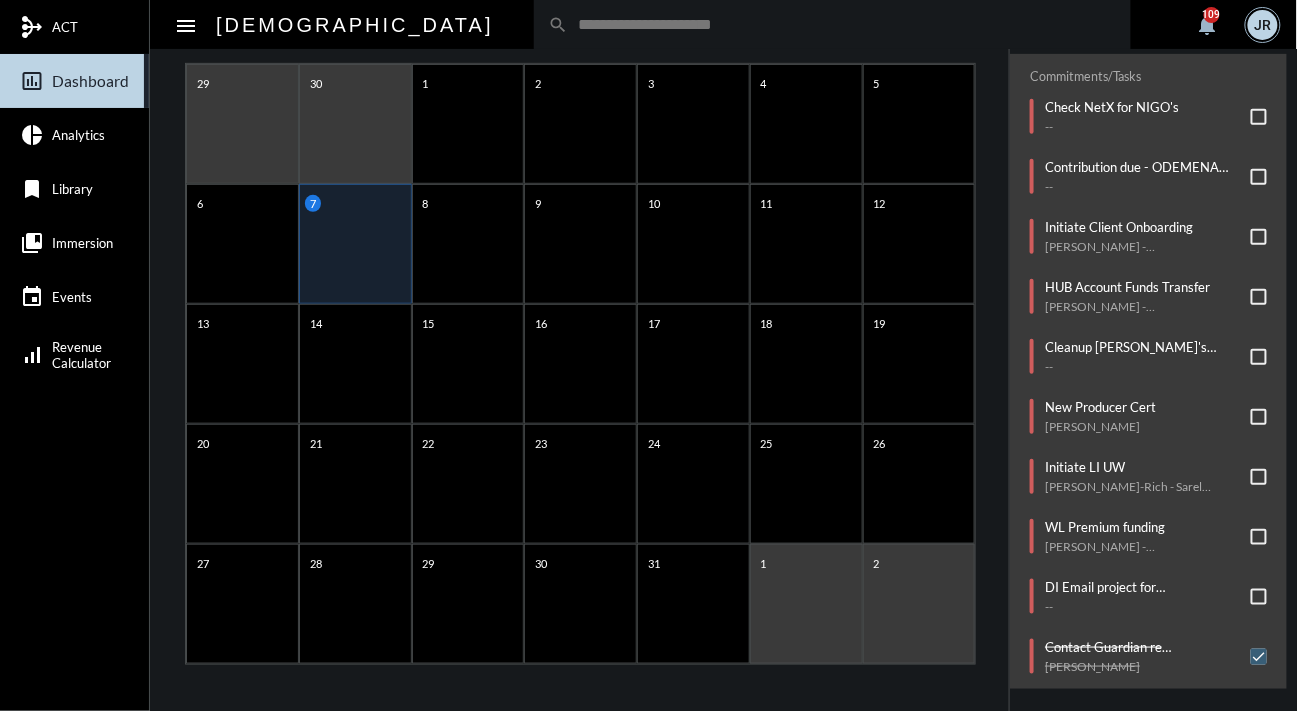 click on "Commitments/Tasks" 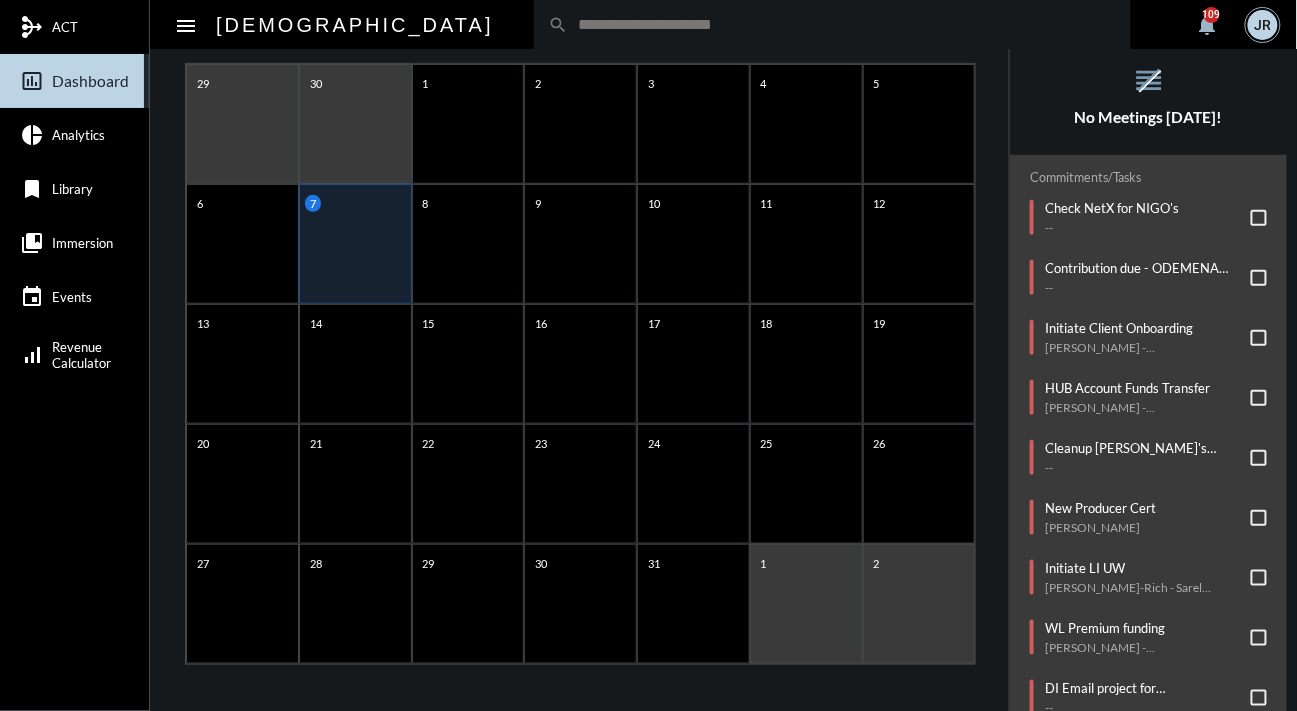 scroll, scrollTop: 0, scrollLeft: 0, axis: both 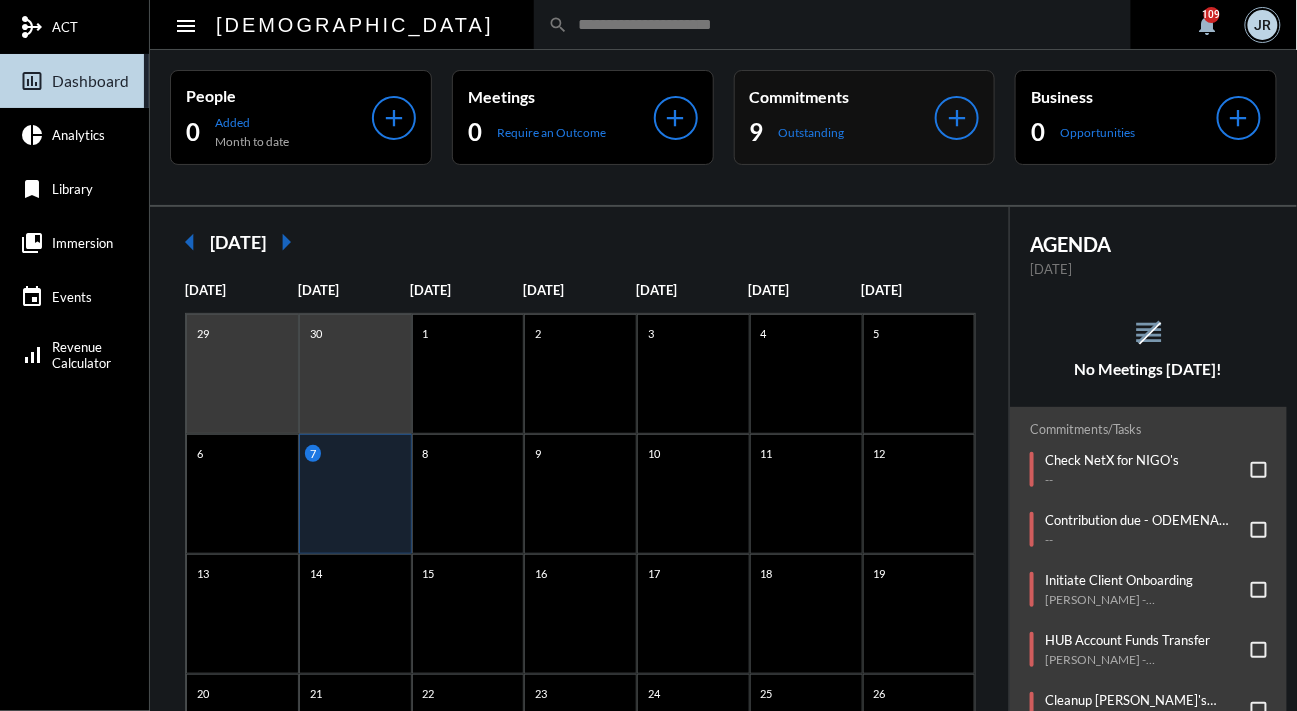 click on "Outstanding" 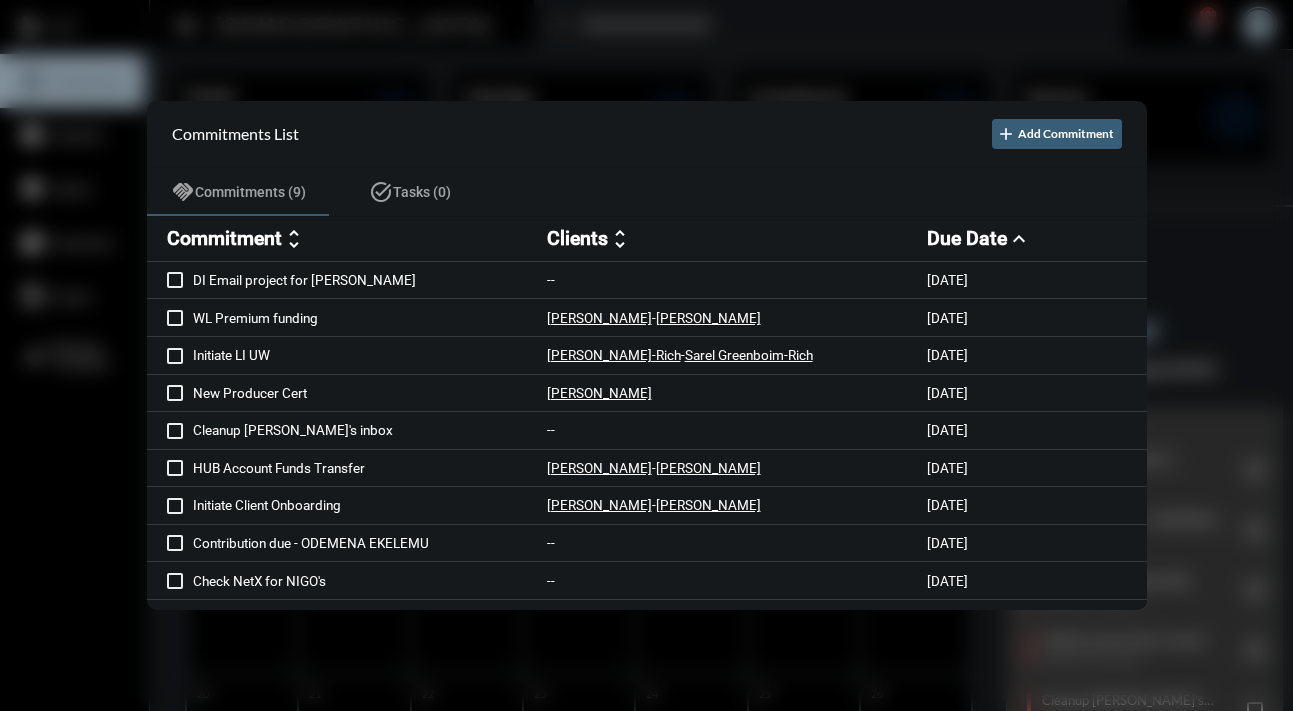 click at bounding box center [646, 355] 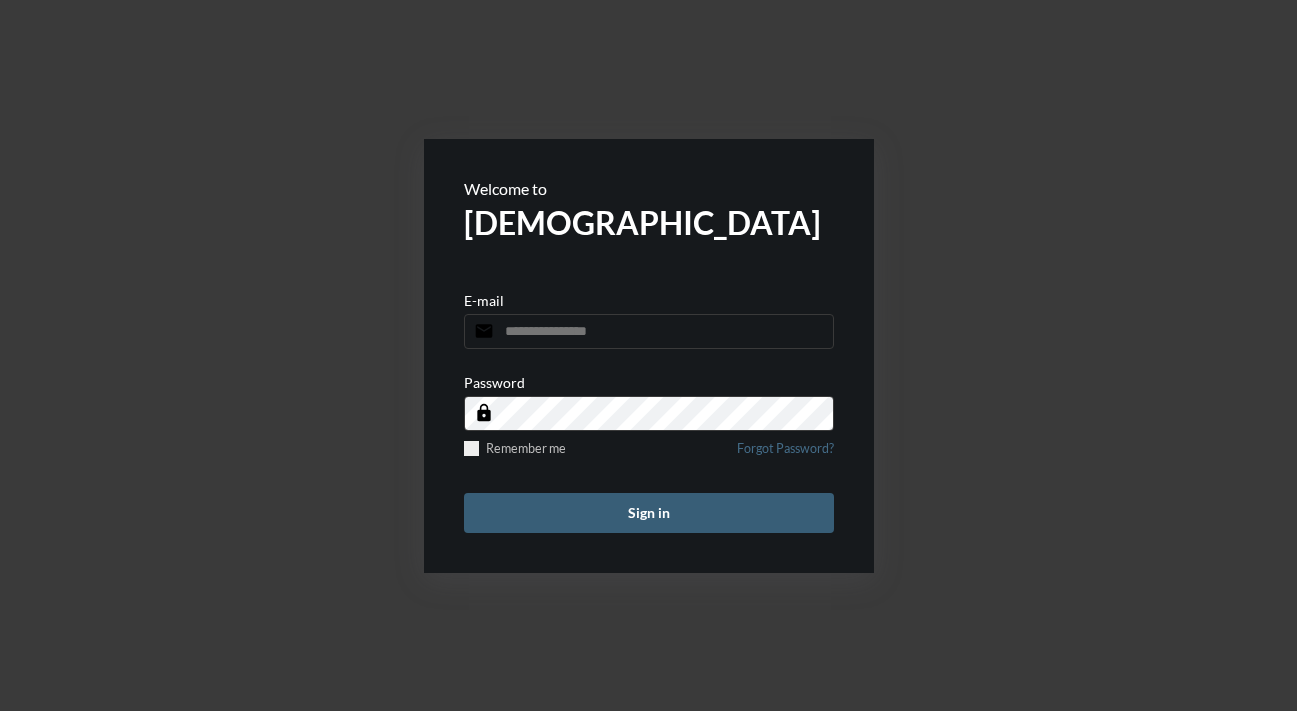 scroll, scrollTop: 0, scrollLeft: 0, axis: both 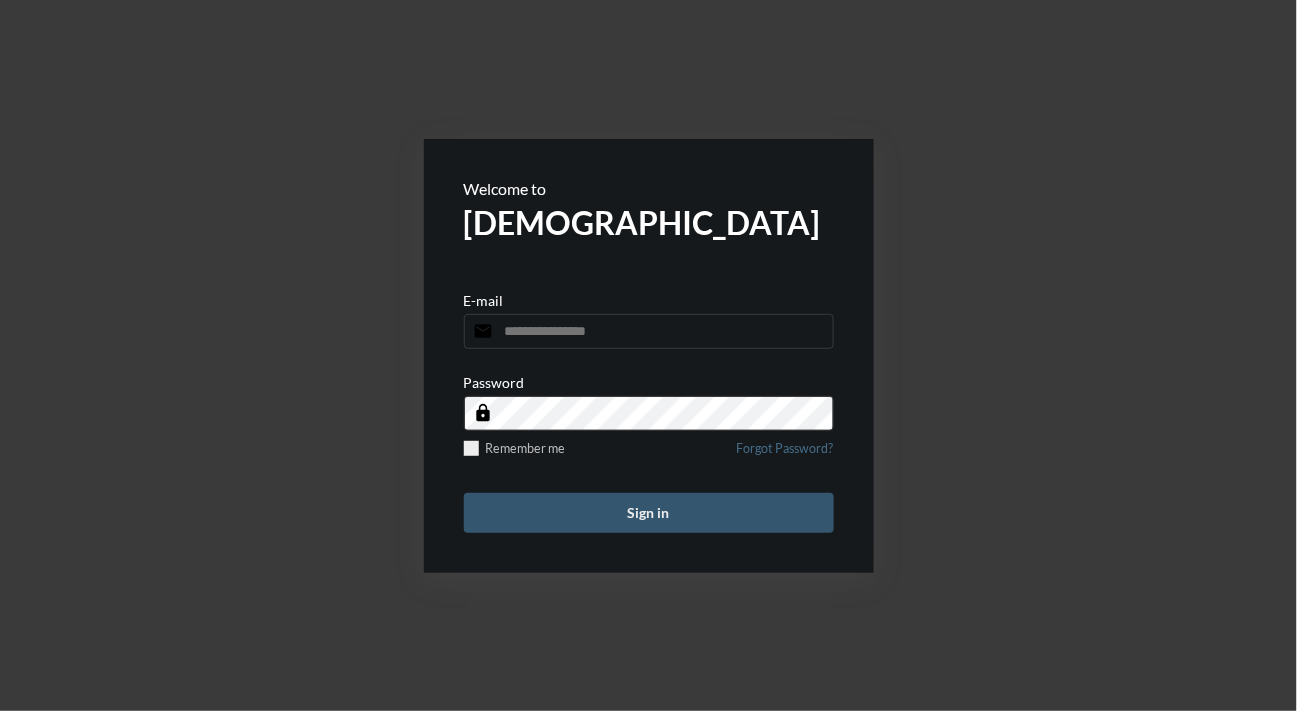 type on "**********" 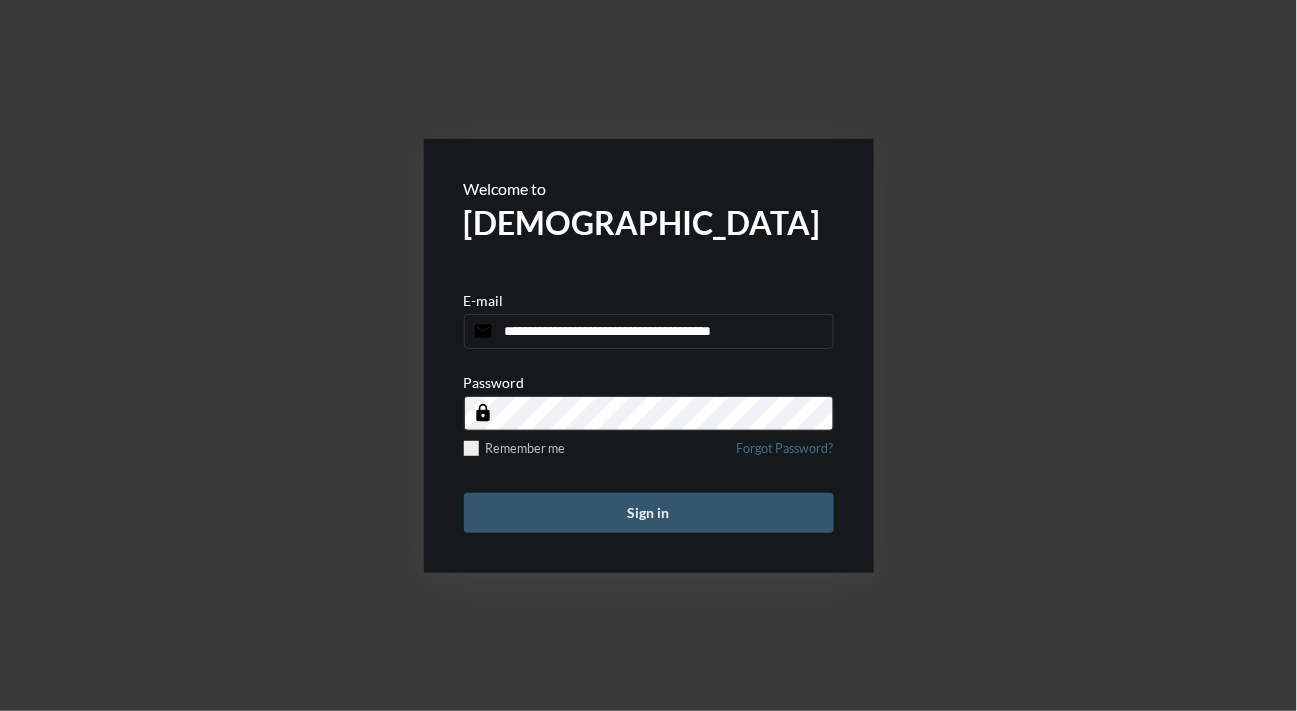 click on "Sign in" at bounding box center [649, 513] 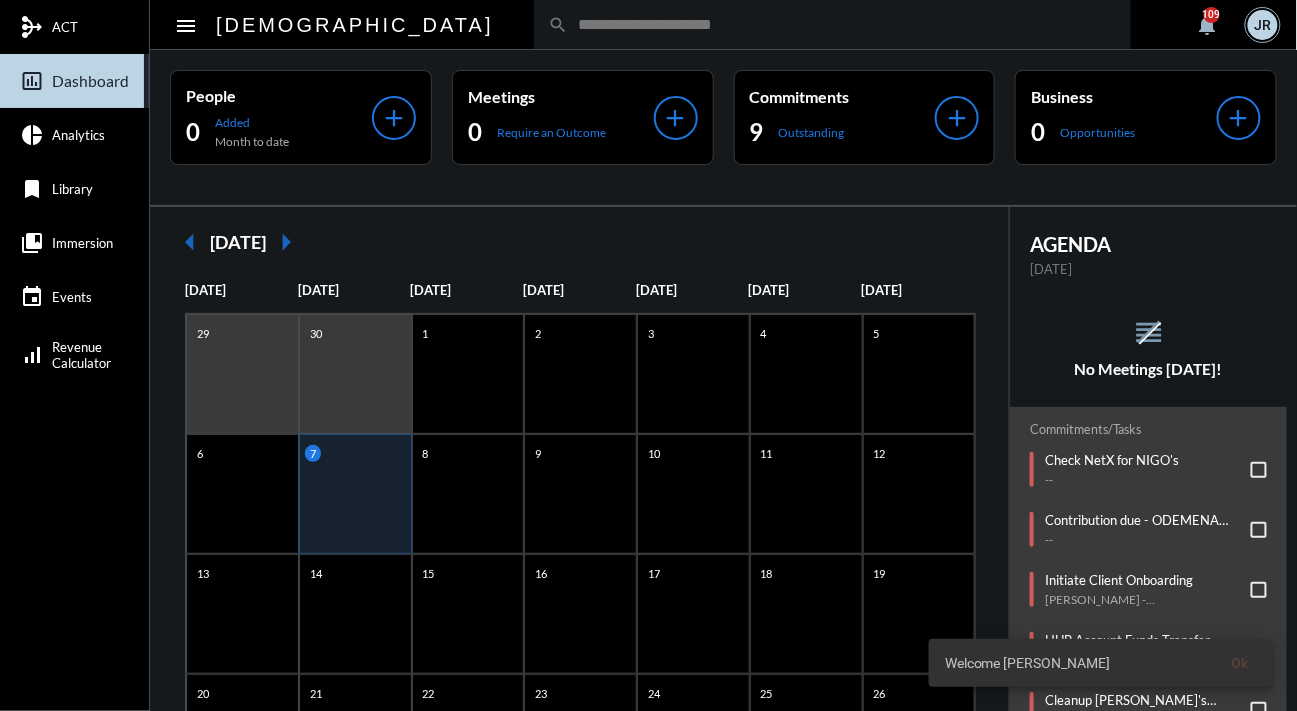 click on "AGENDA Monday, Jul 7 reorder No Meetings Today! Commitments/Tasks  Check NetX for NIGO's   --     Contribution due - ODEMENA EKELEMU   --     Initiate Client Onboarding   Matthew Channen - June Channen     HUB Account Funds Transfer   Noah Steinhardt - Sara Danitz-Steinhardt     Cleanup Yan's inbox   --     New Producer Cert   Tyler Nickle     Initiate LI UW   Viktoria Greenboim-Rich - Sarel Greenboim-Rich     WL Premium funding    Andrew Shephard - Cheryl Shephard     DI Email project for Brian   --     Contact Guardian re undeliverable mail   Trevor Schmidt" 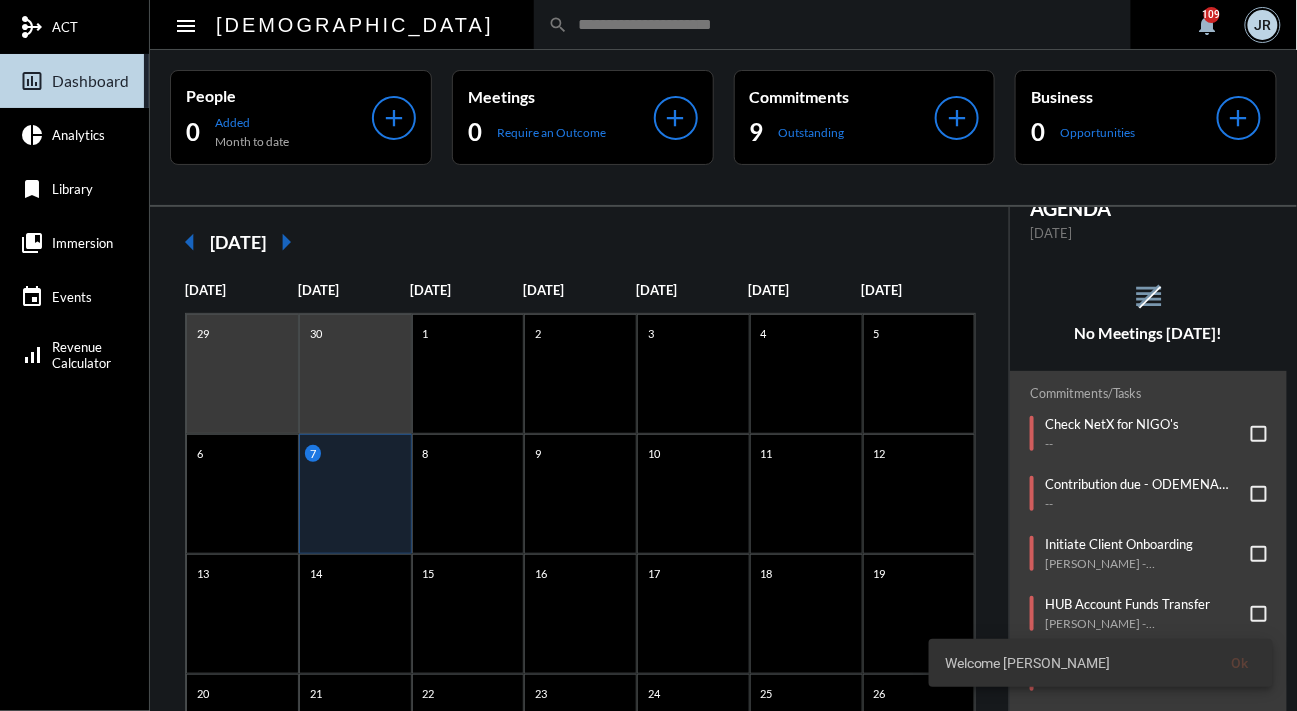 scroll, scrollTop: 103, scrollLeft: 0, axis: vertical 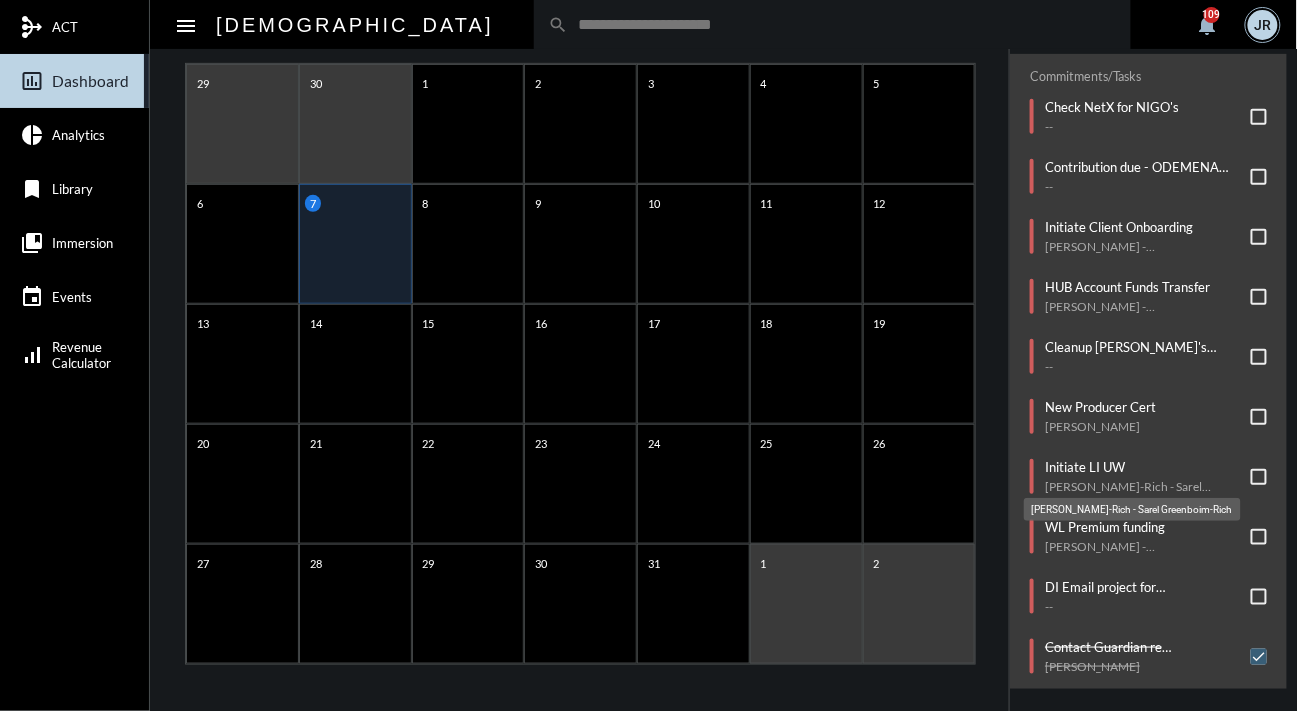 click on "Viktoria Greenboim-Rich - Sarel Greenboim-Rich" at bounding box center [1132, 509] 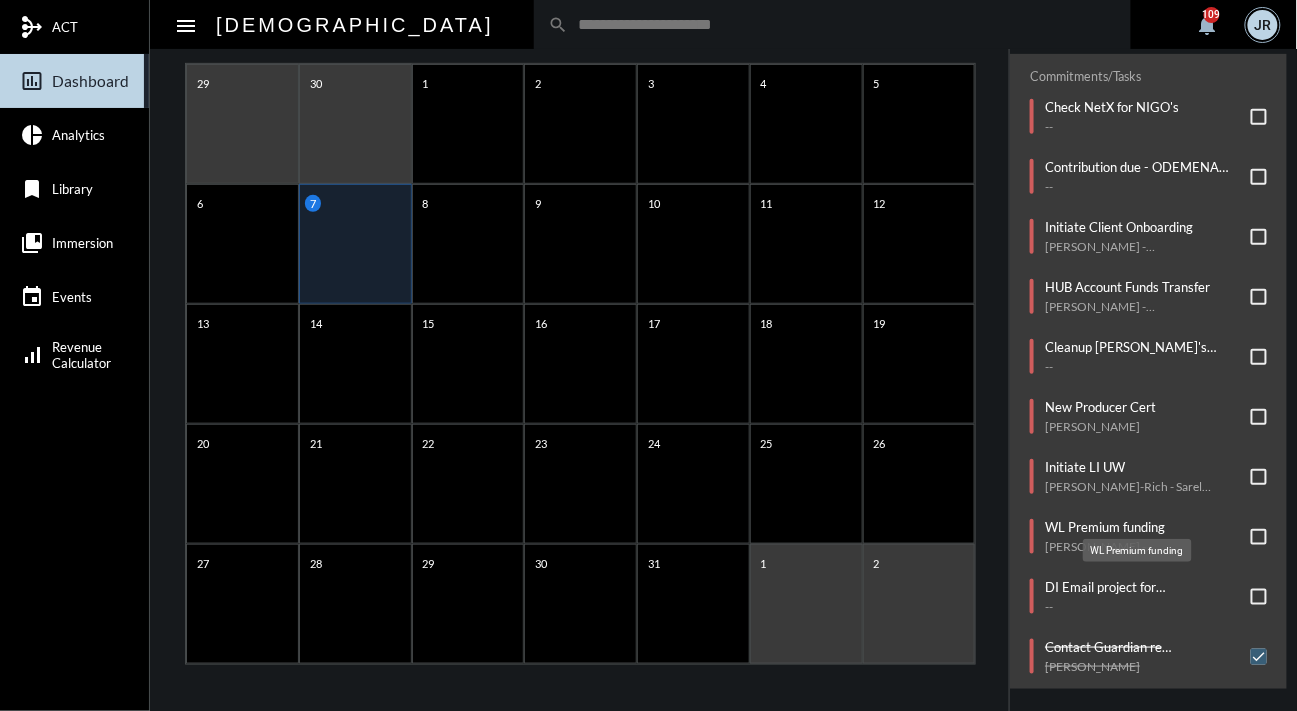 click on "WL Premium funding" 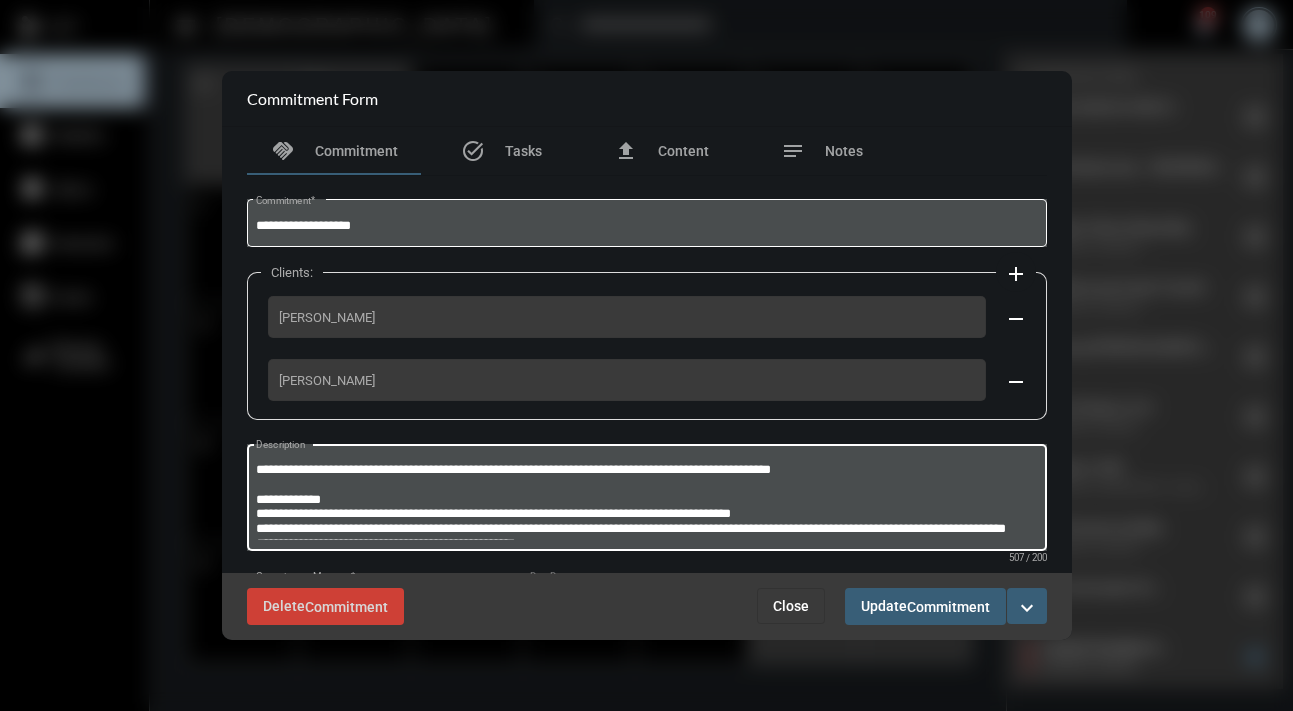 click on "**********" at bounding box center (646, 500) 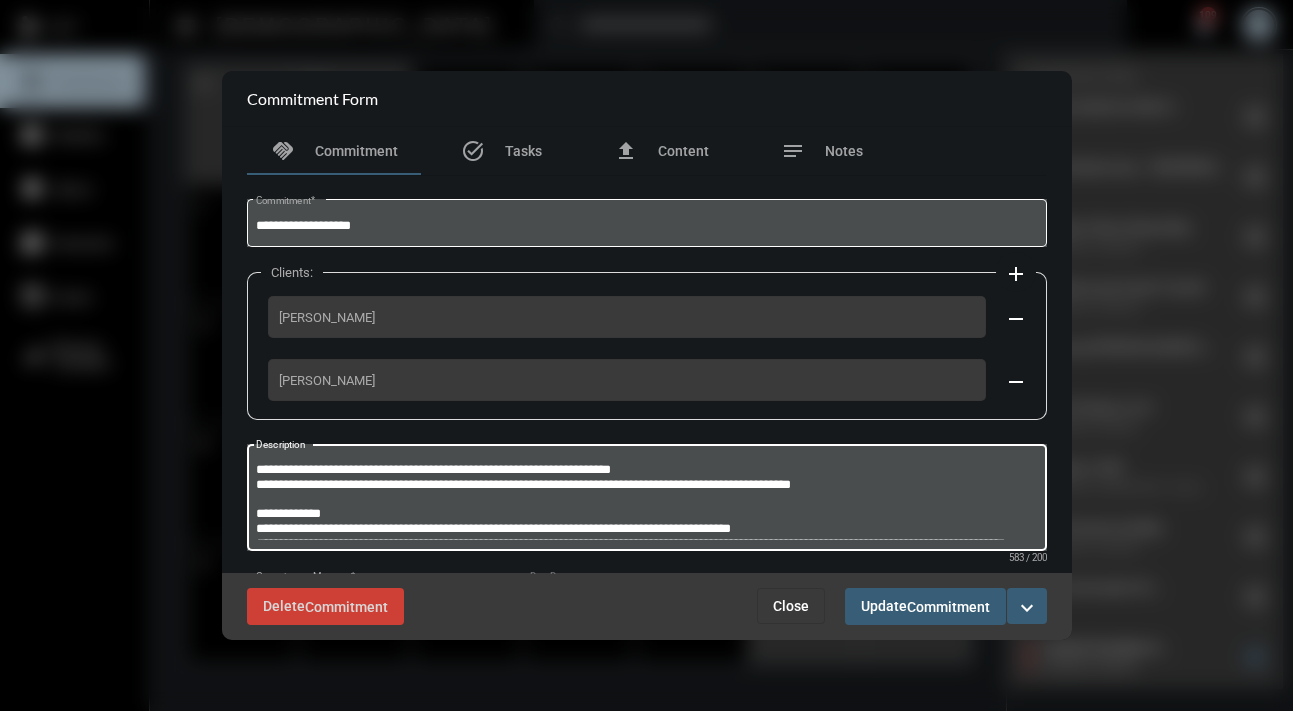 type on "**********" 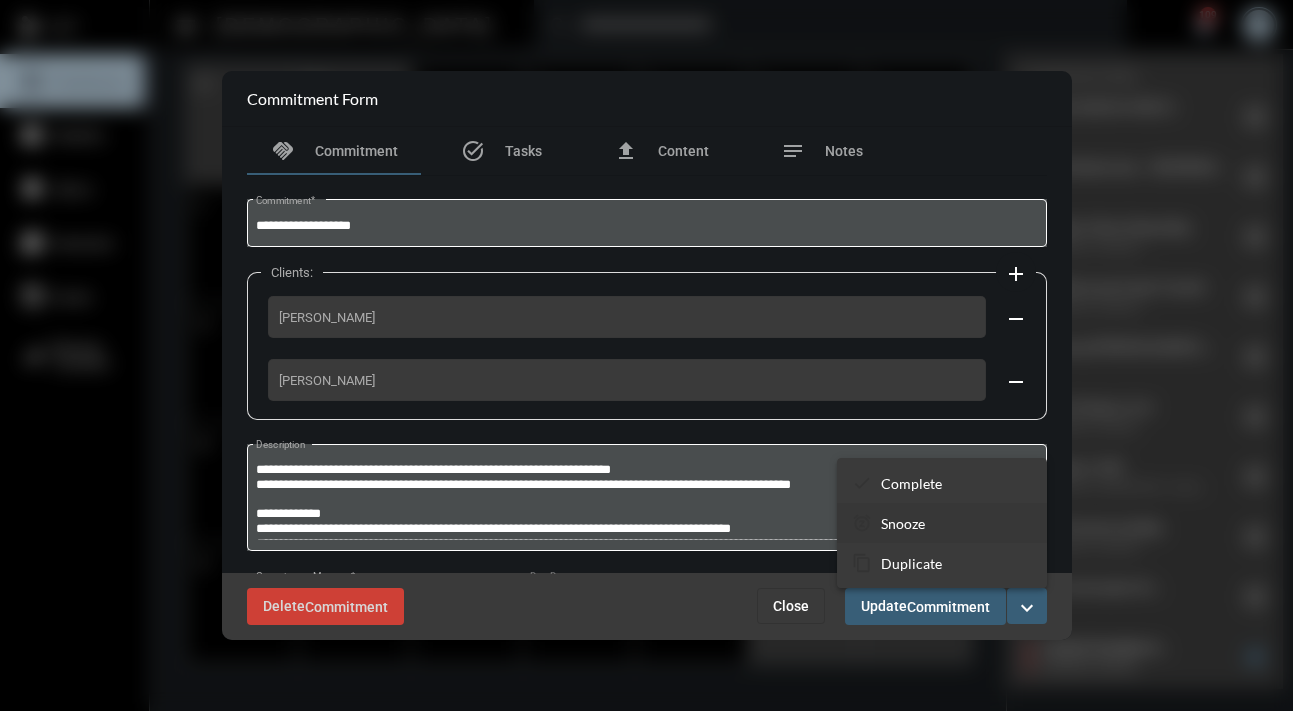 click on "Snooze" at bounding box center [903, 523] 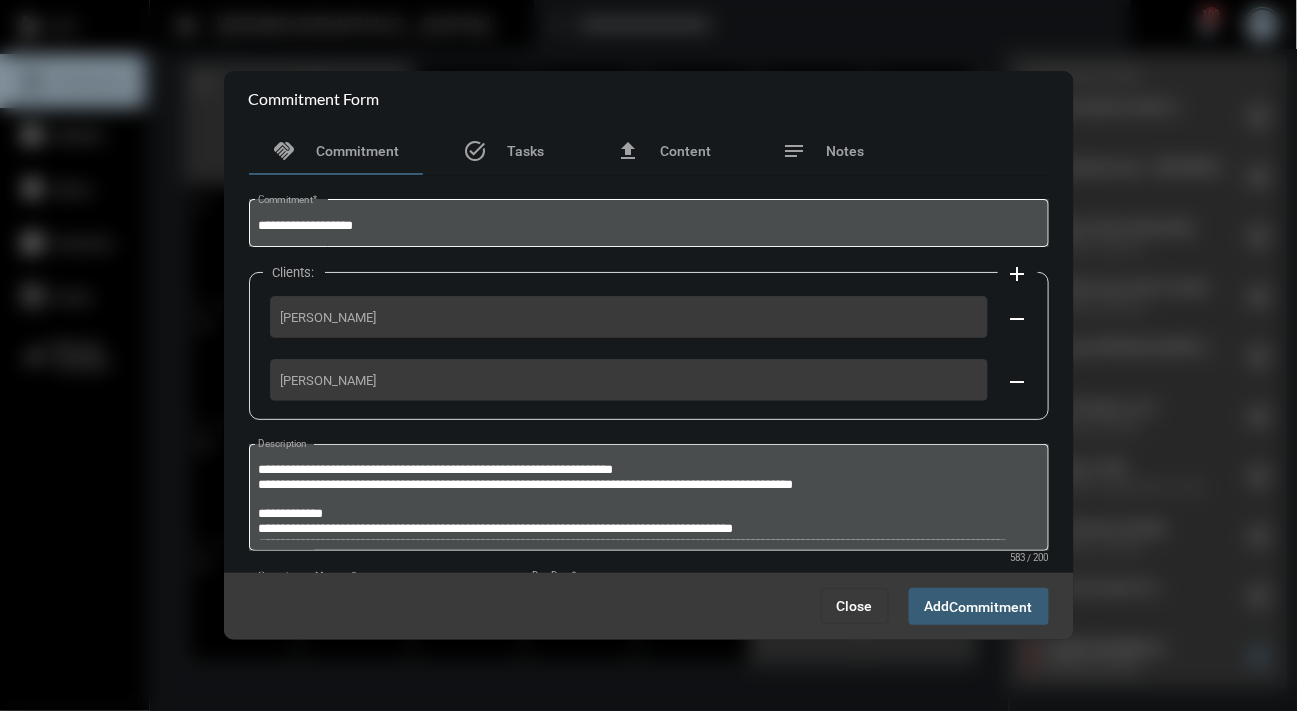 scroll, scrollTop: 101, scrollLeft: 0, axis: vertical 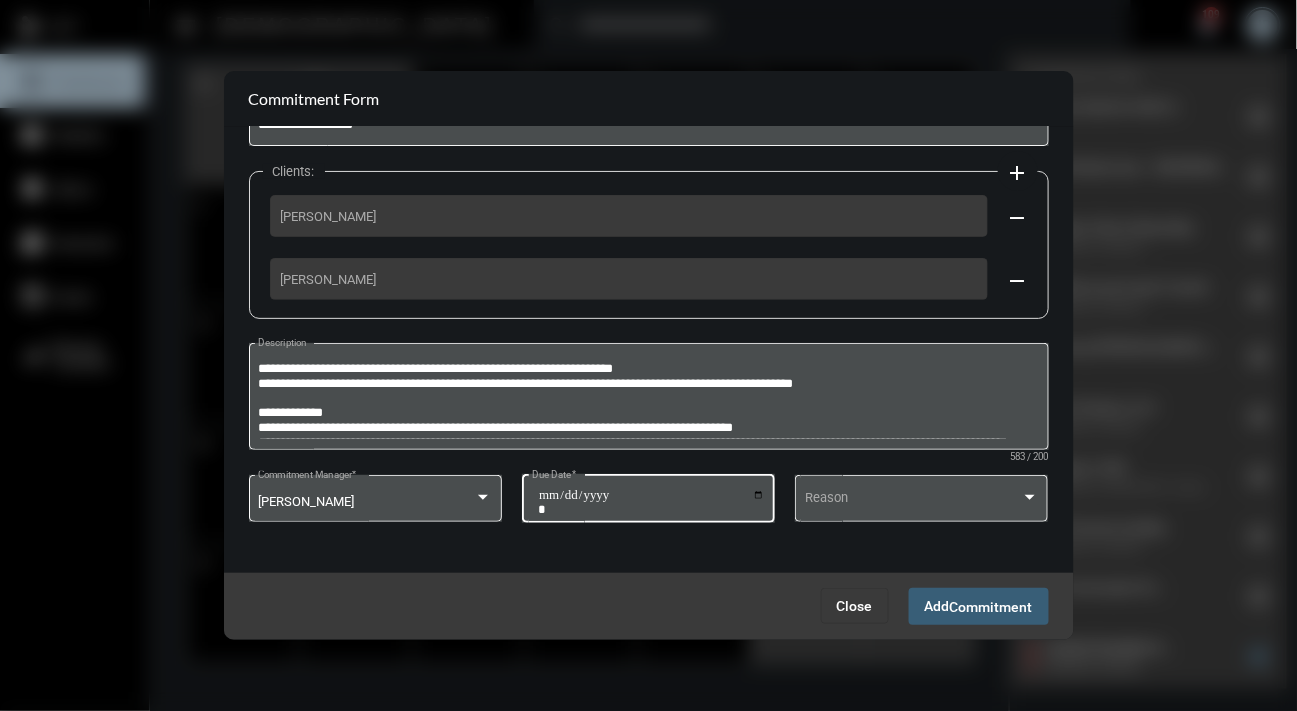 click on "**********" at bounding box center (651, 502) 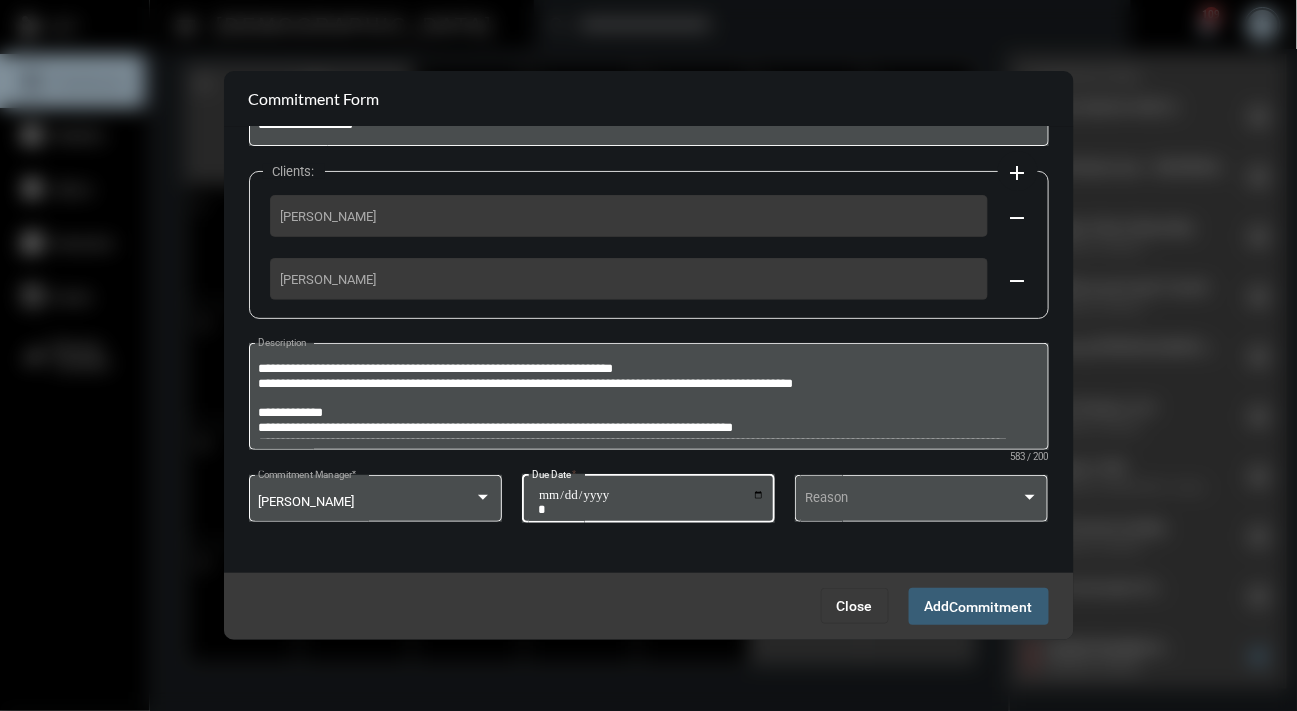 type on "**********" 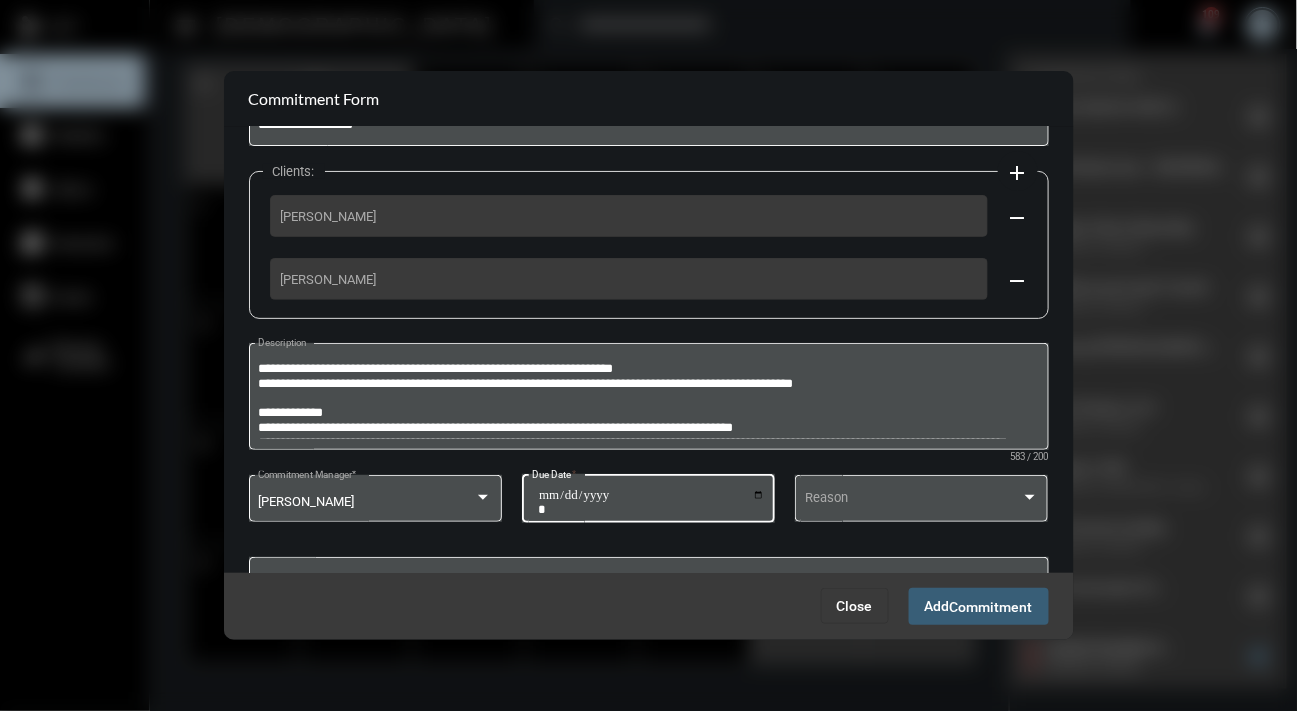 click on "Commitment" at bounding box center [991, 607] 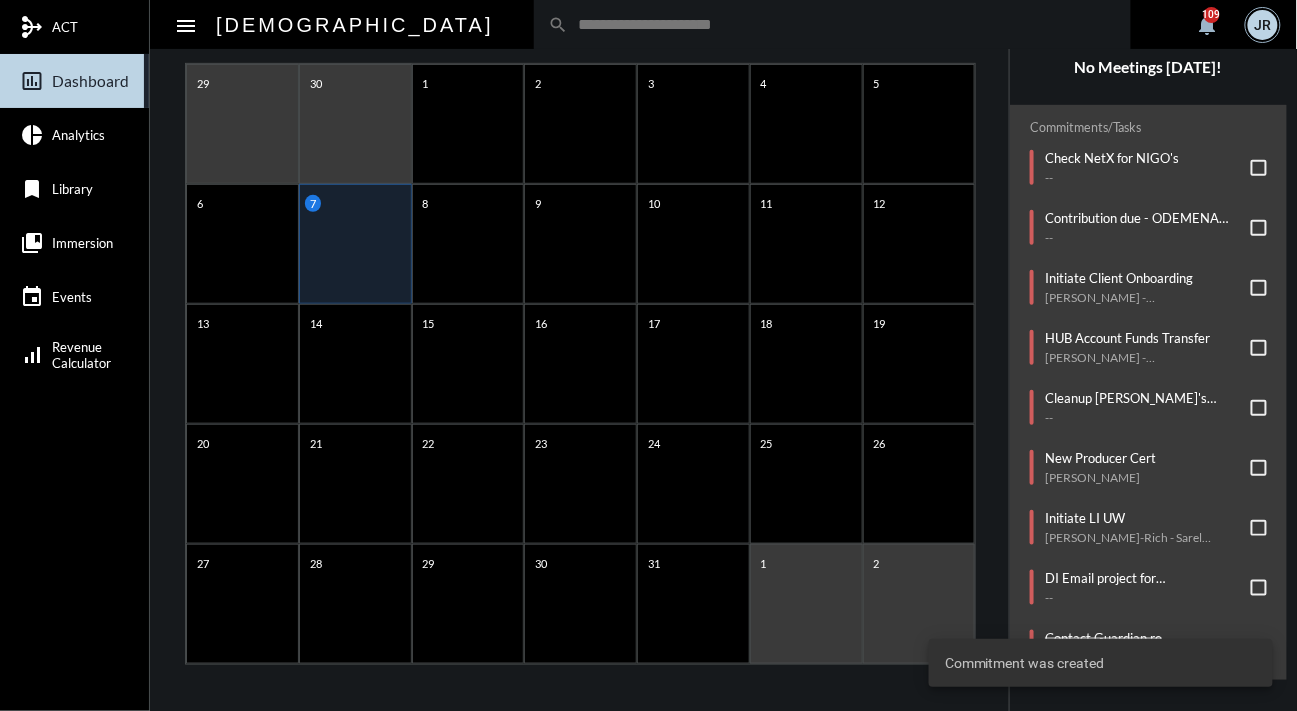 scroll, scrollTop: 44, scrollLeft: 0, axis: vertical 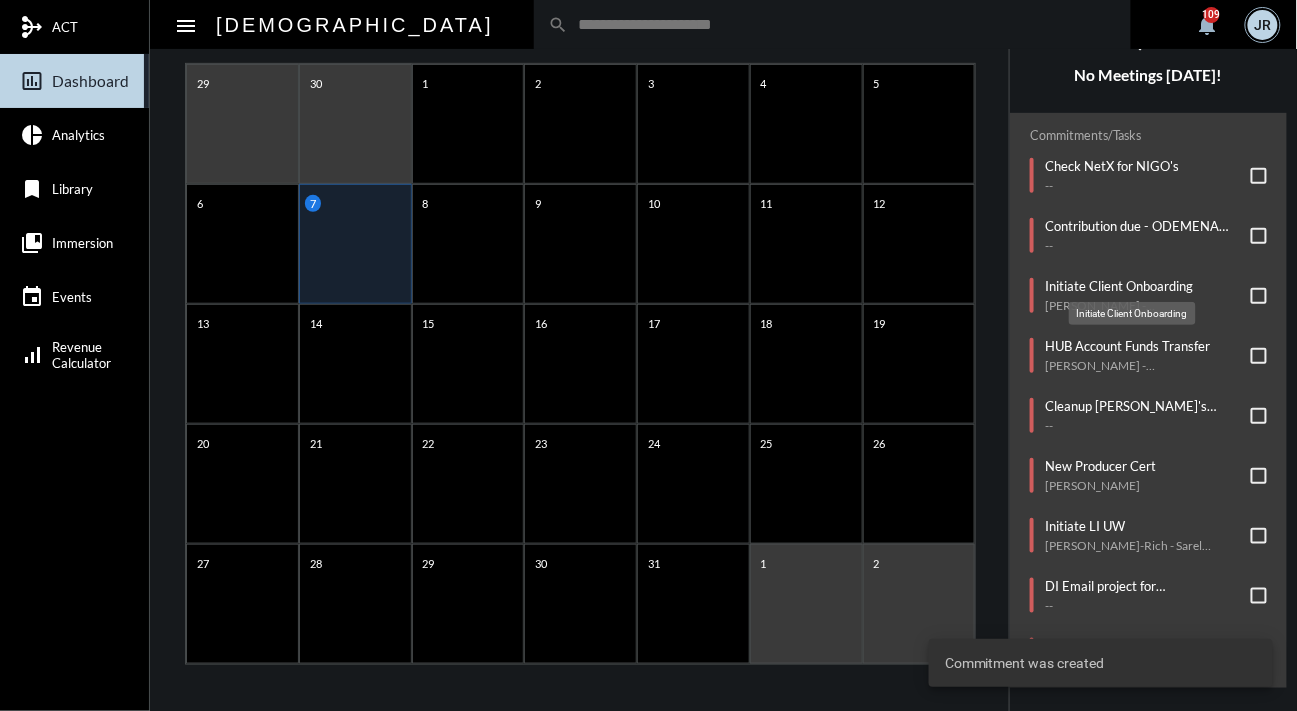 click on "Initiate Client Onboarding" 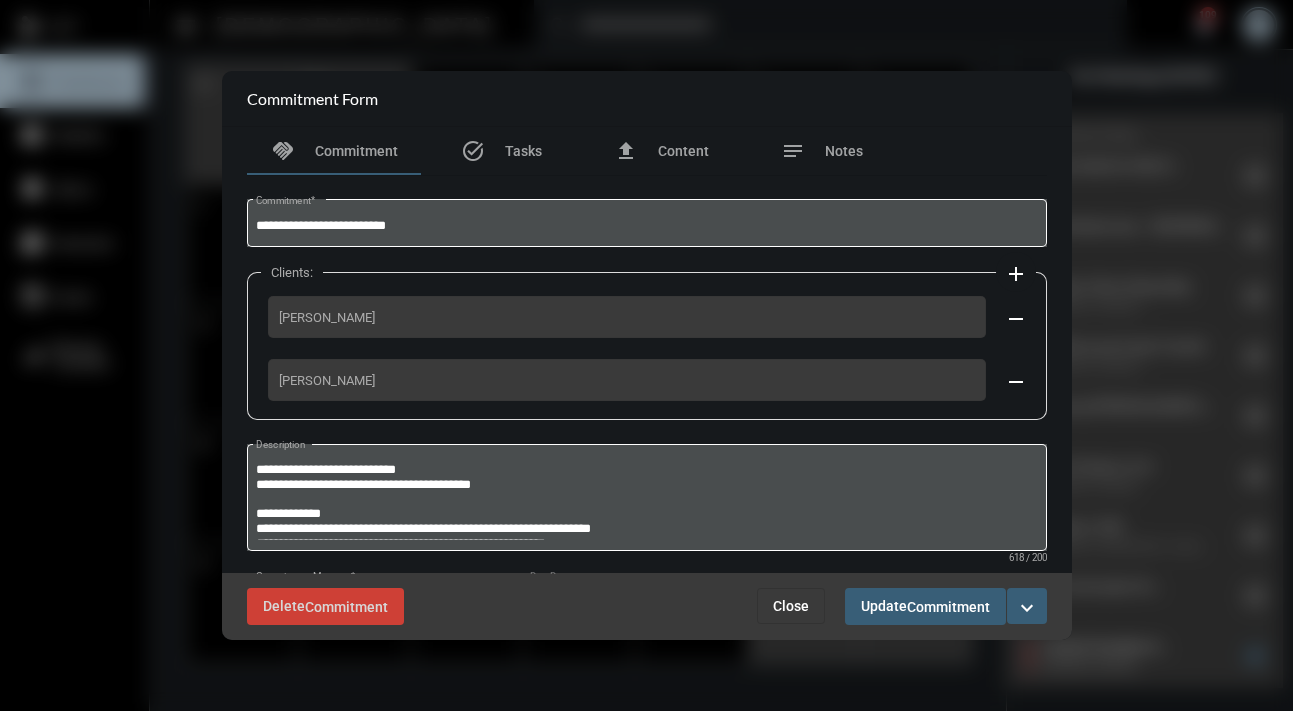 click on "Close" at bounding box center [791, 606] 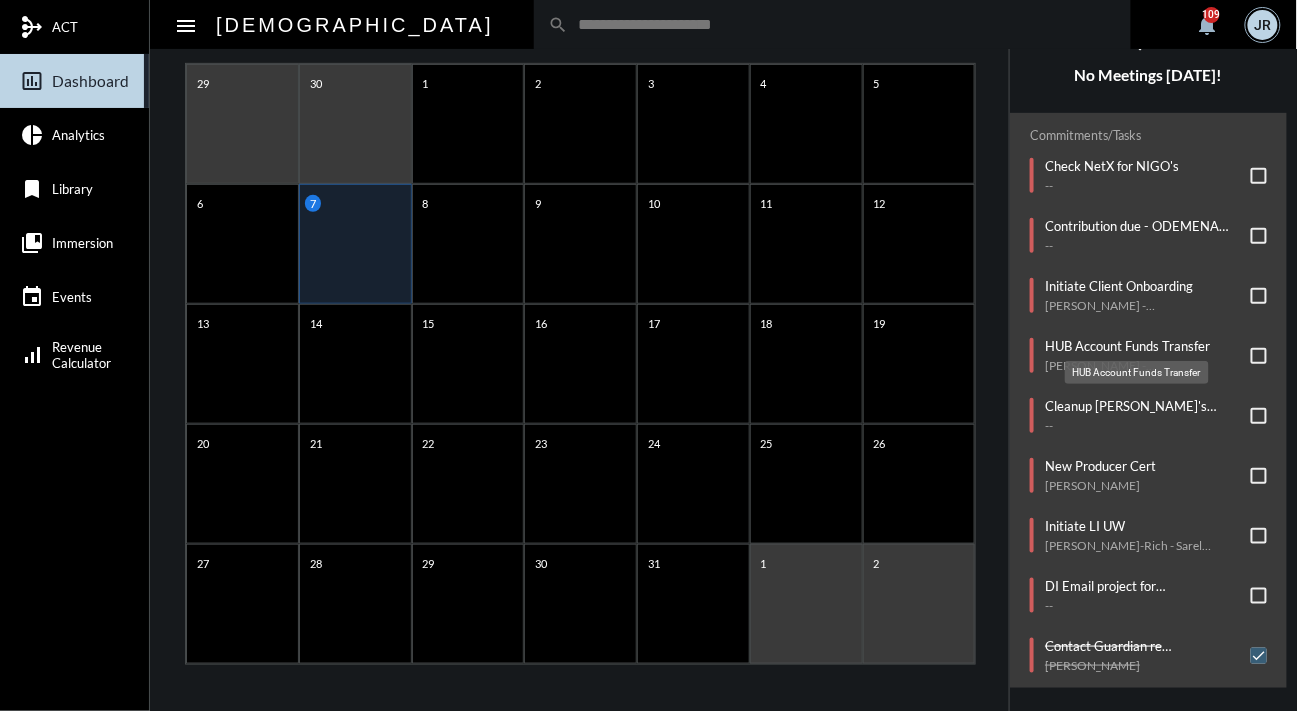 click on "HUB Account Funds Transfer" 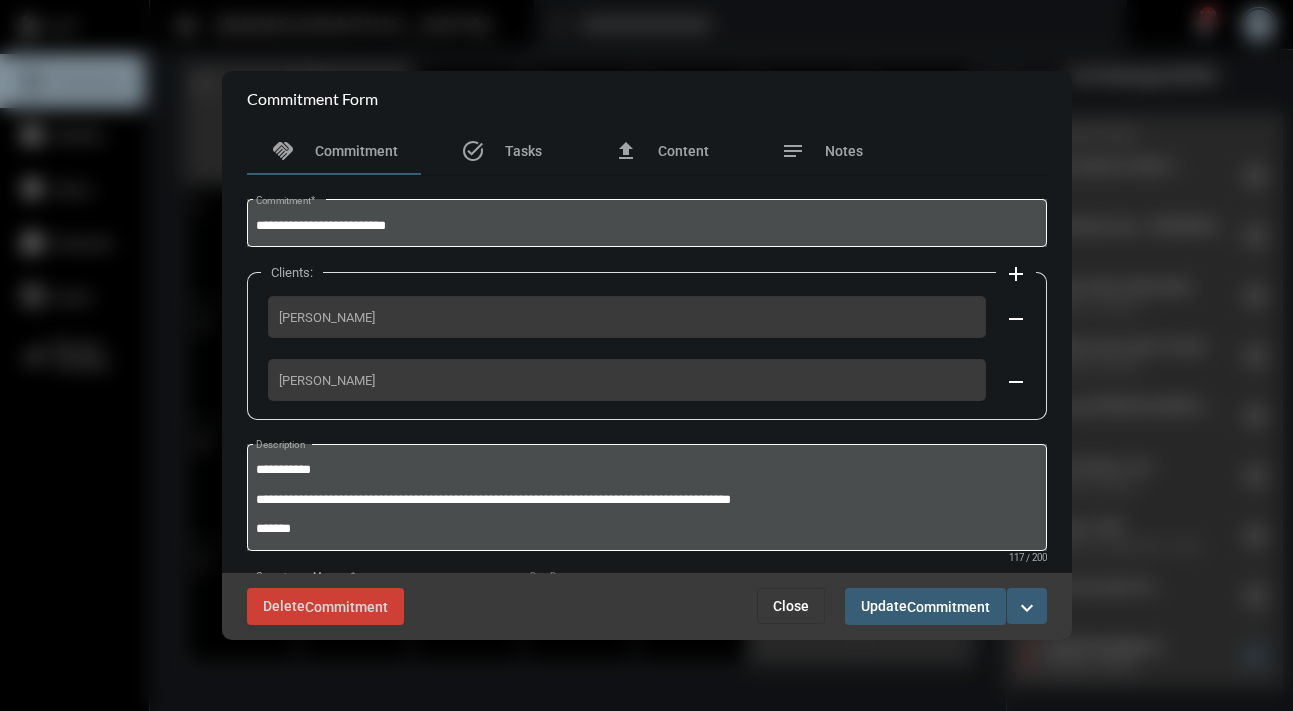 click on "Close" at bounding box center [791, 606] 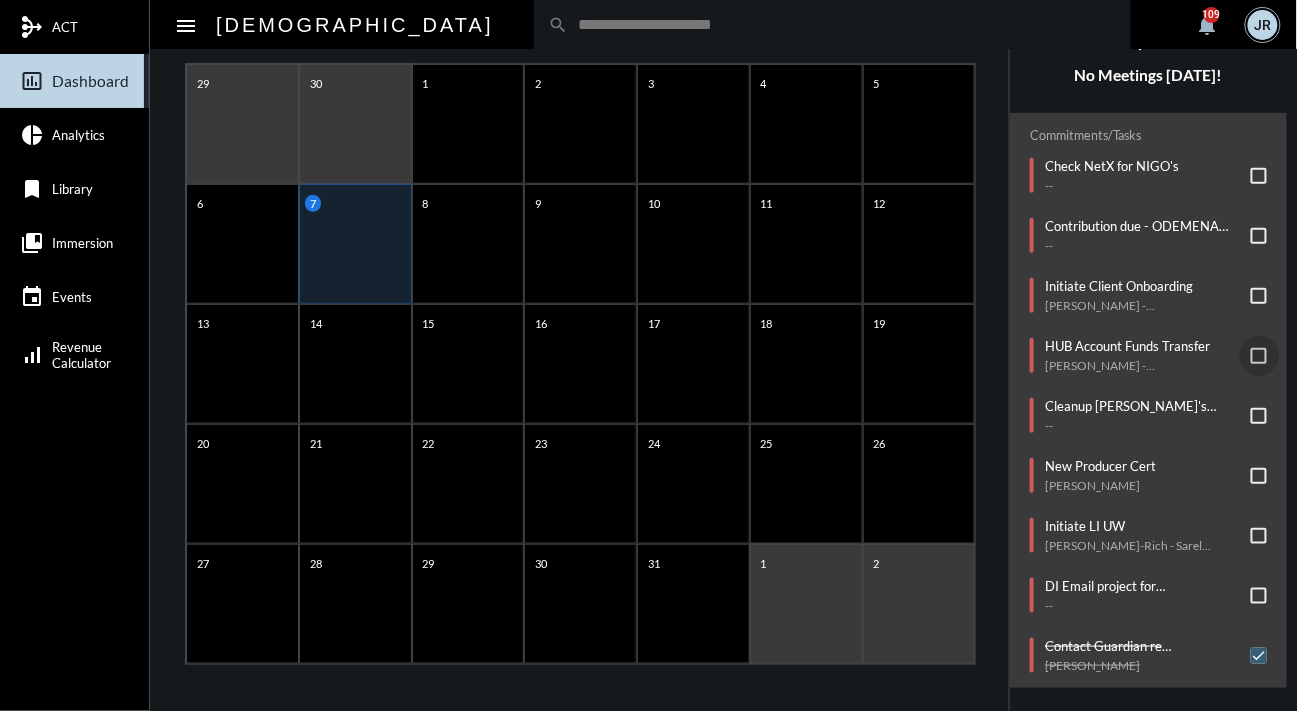 click at bounding box center [1259, 356] 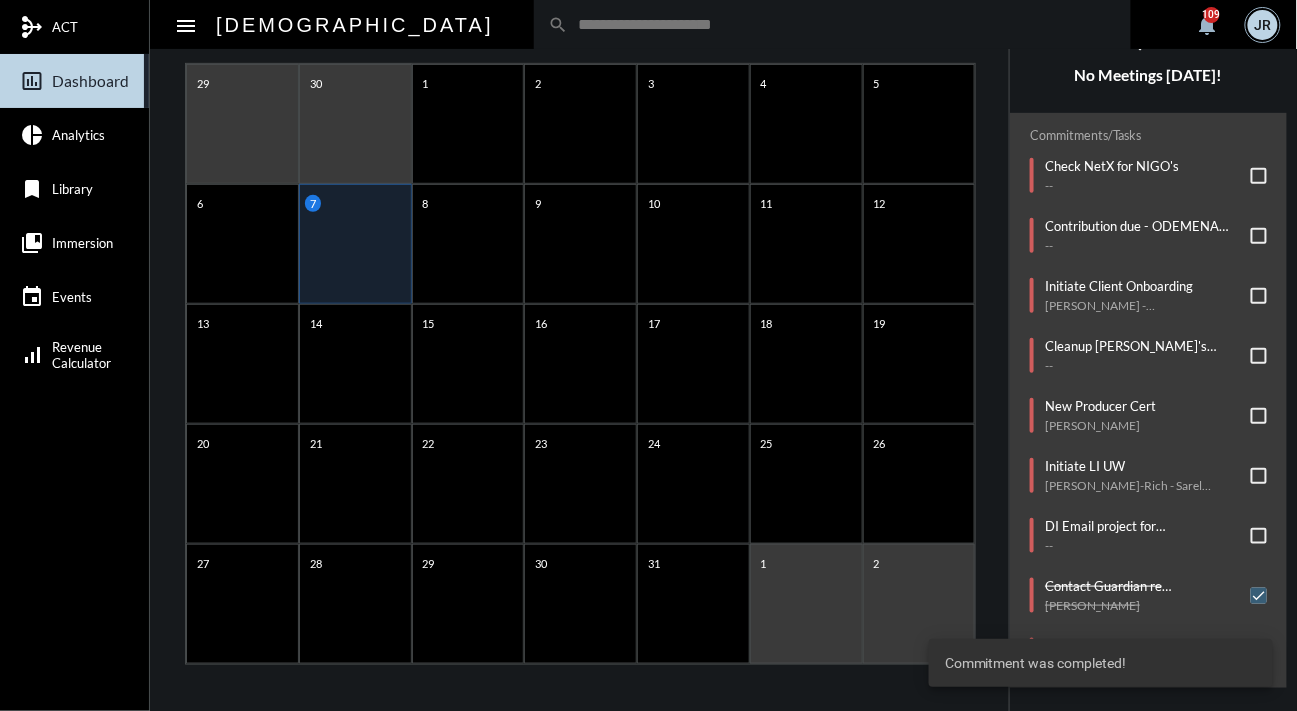 click on "Contribution due - ODEMENA EKELEMU   --" 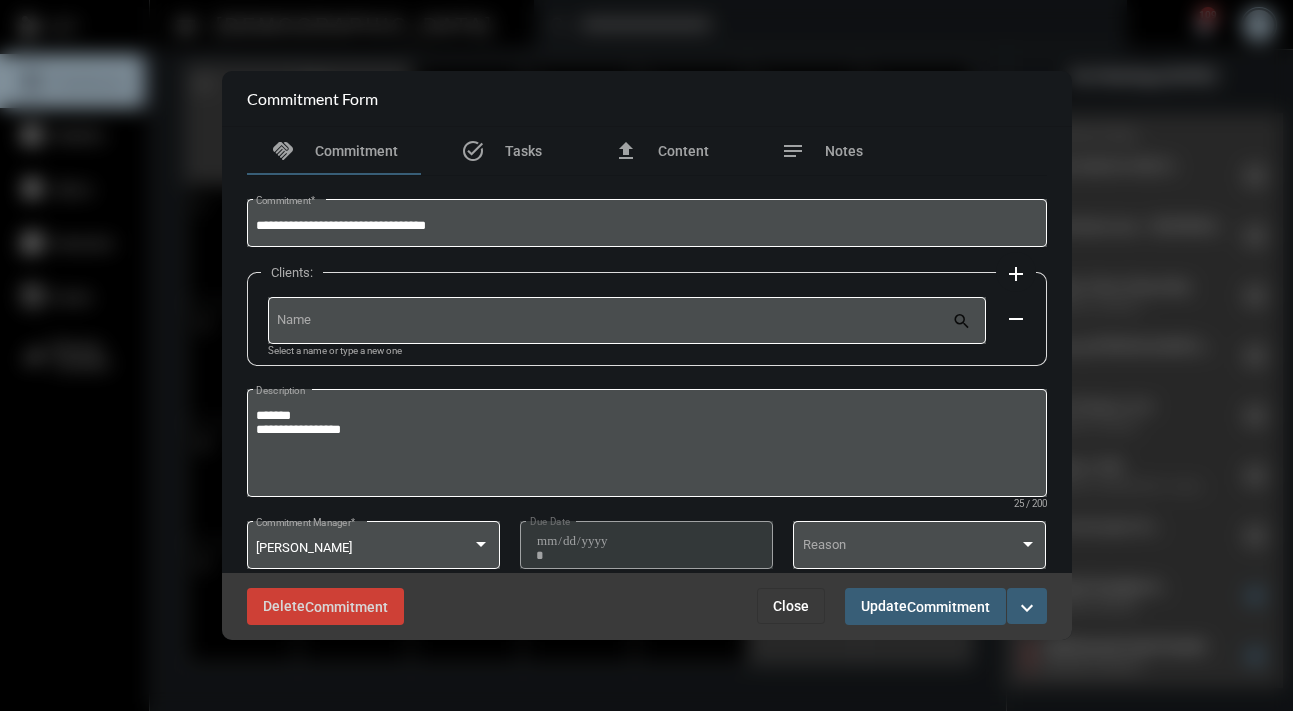 click on "Close" at bounding box center (791, 606) 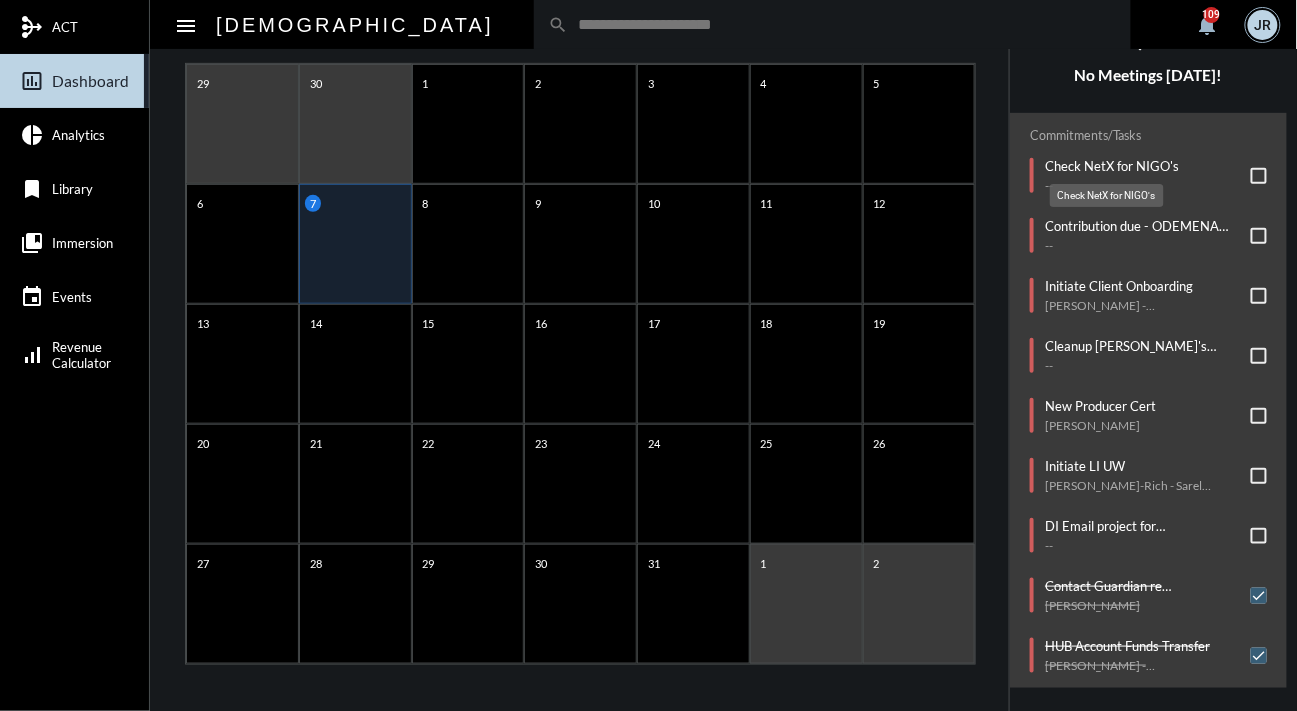 click on "Contribution due - ODEMENA EKELEMU" 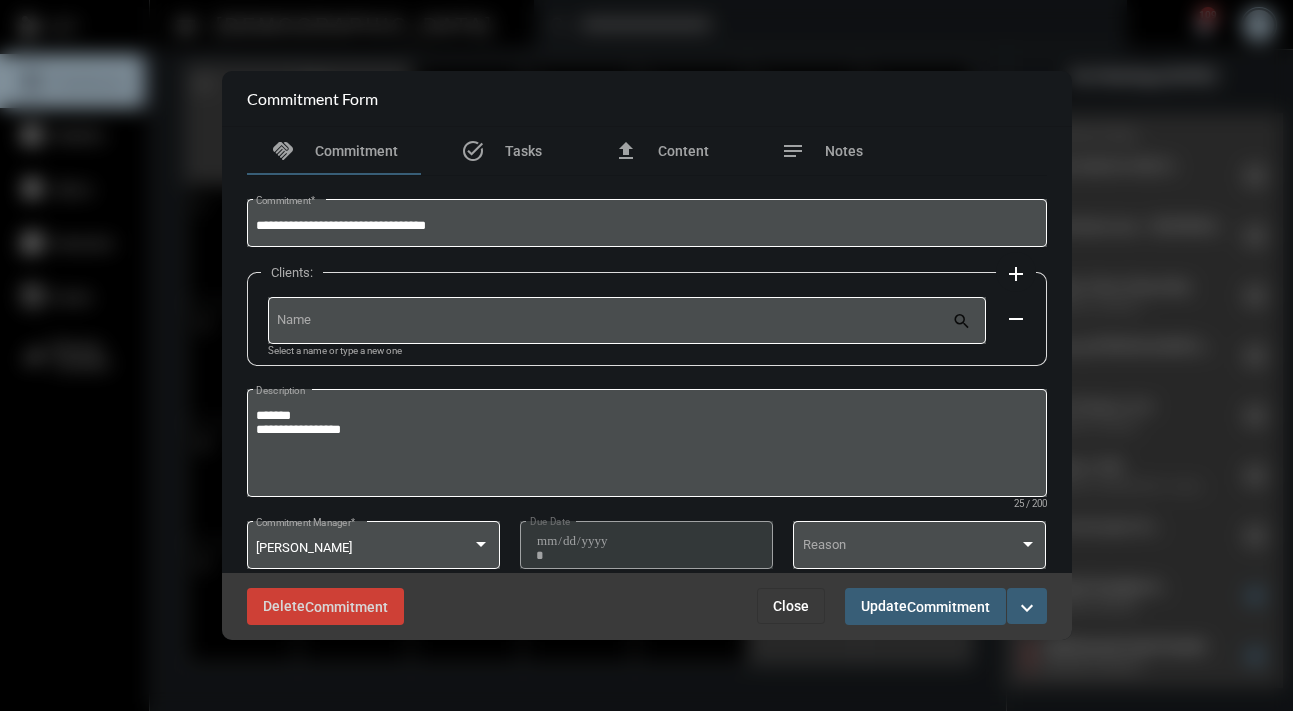 click at bounding box center (646, 355) 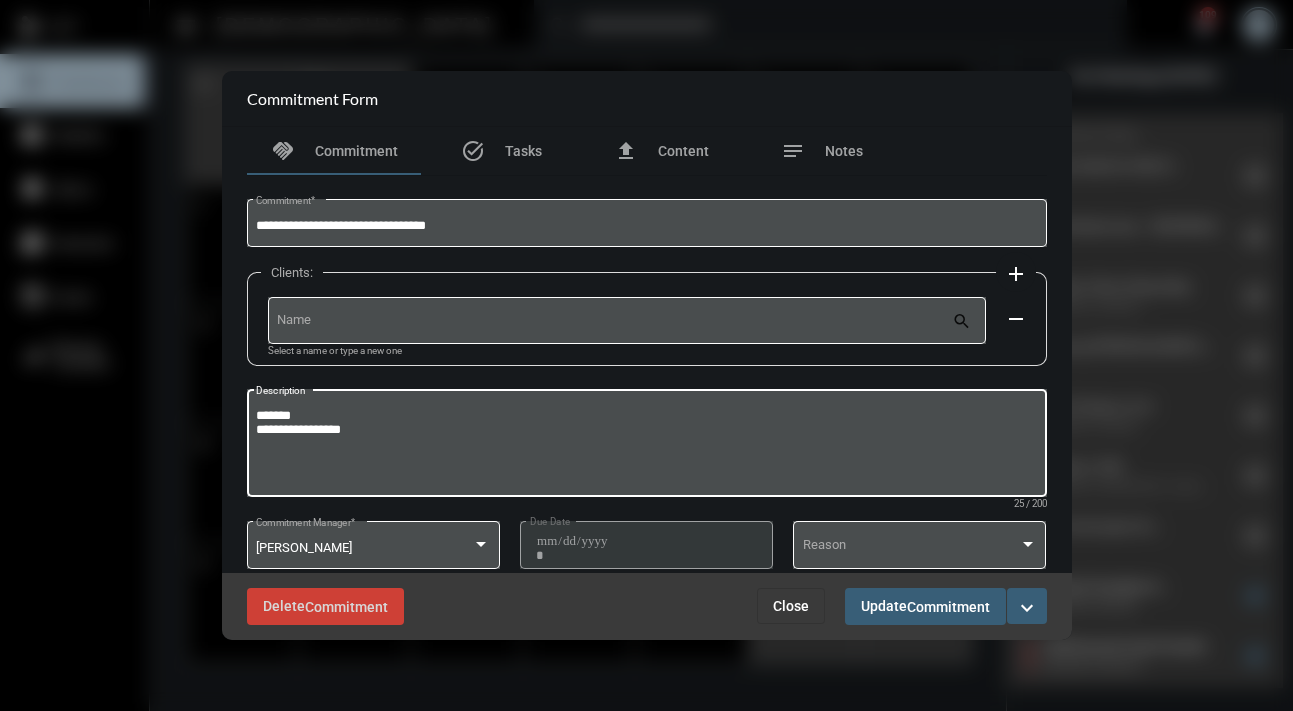 click on "**********" at bounding box center [646, 446] 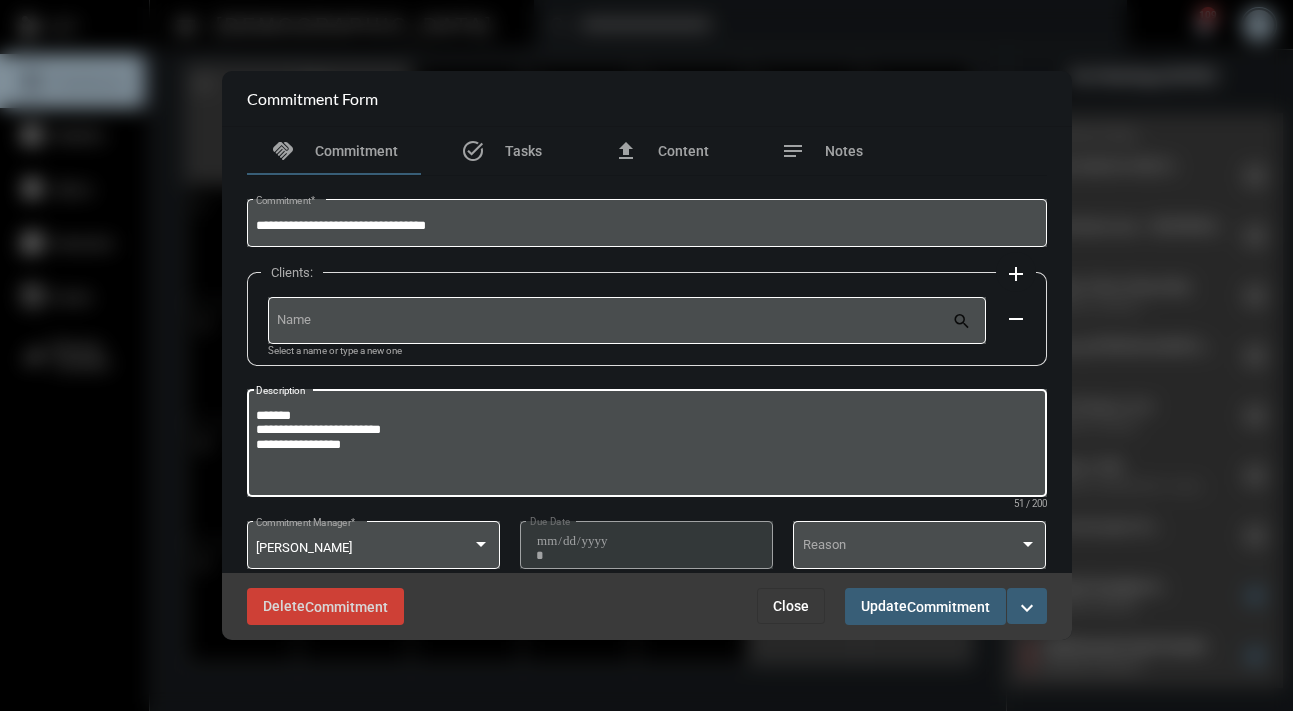 type on "**********" 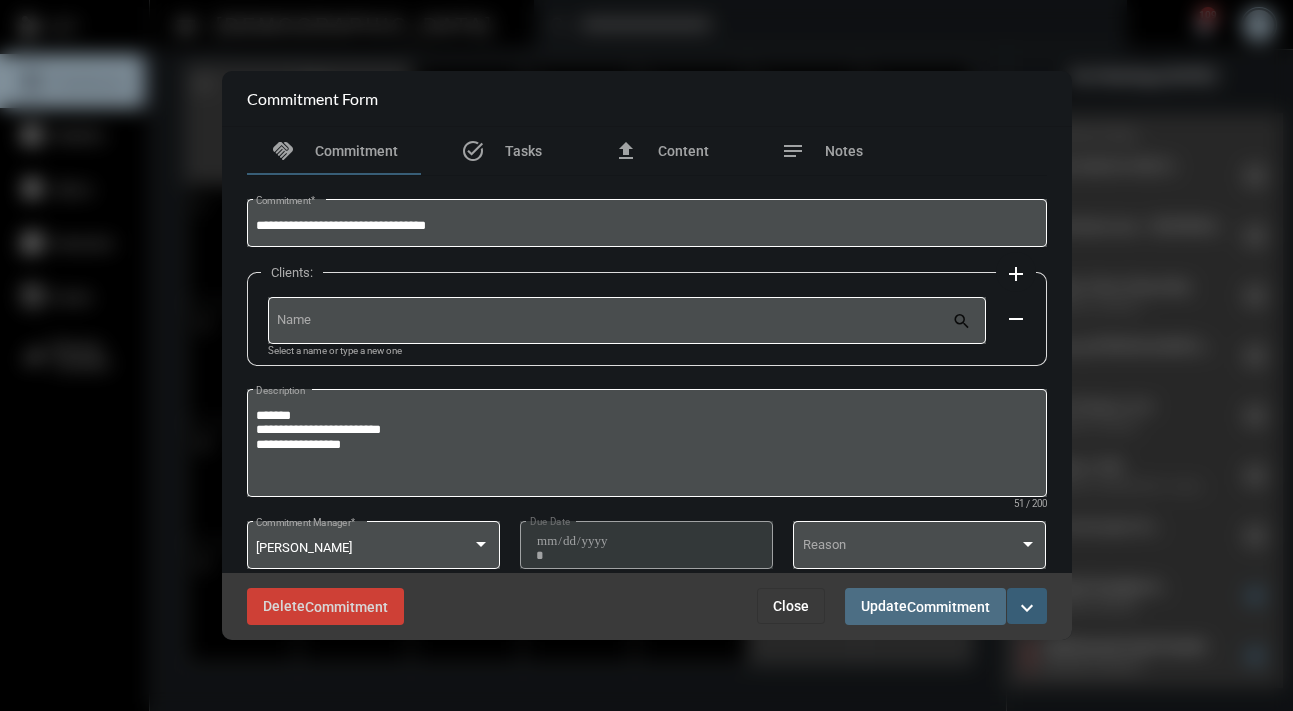 click on "Commitment" at bounding box center [948, 607] 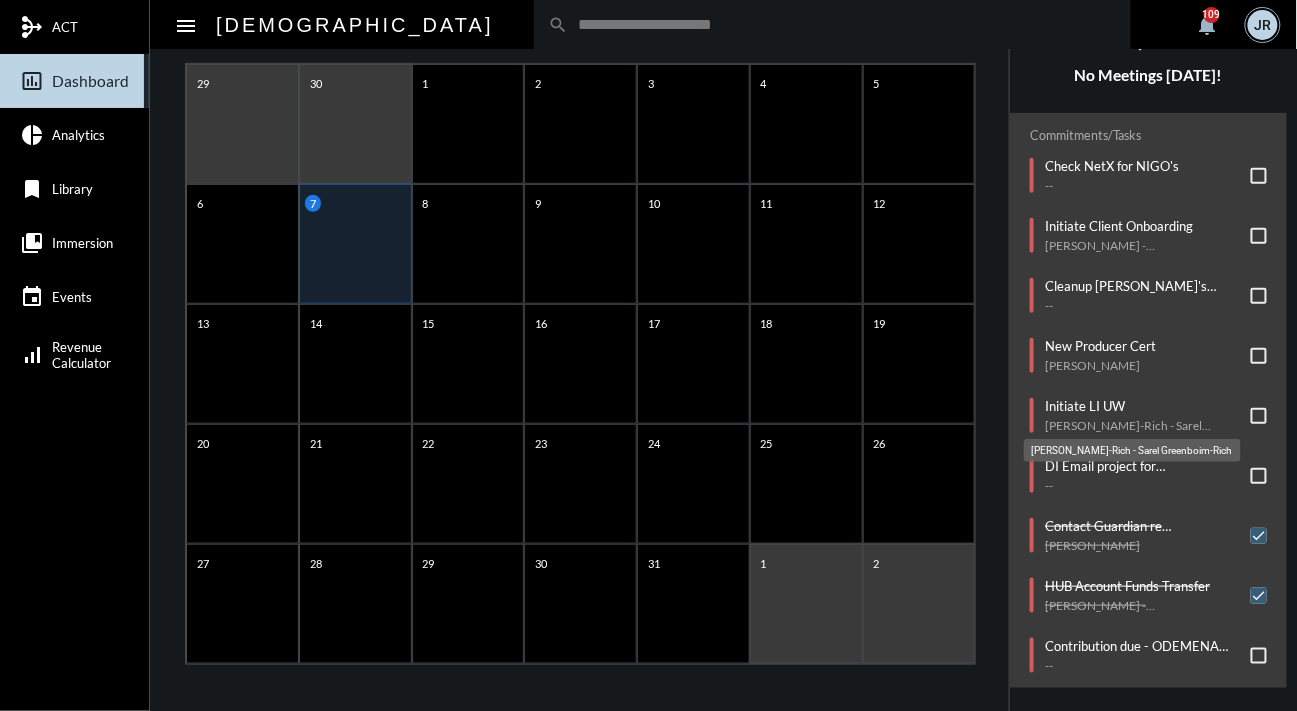click on "Viktoria Greenboim-Rich - Sarel Greenboim-Rich" at bounding box center [1132, 450] 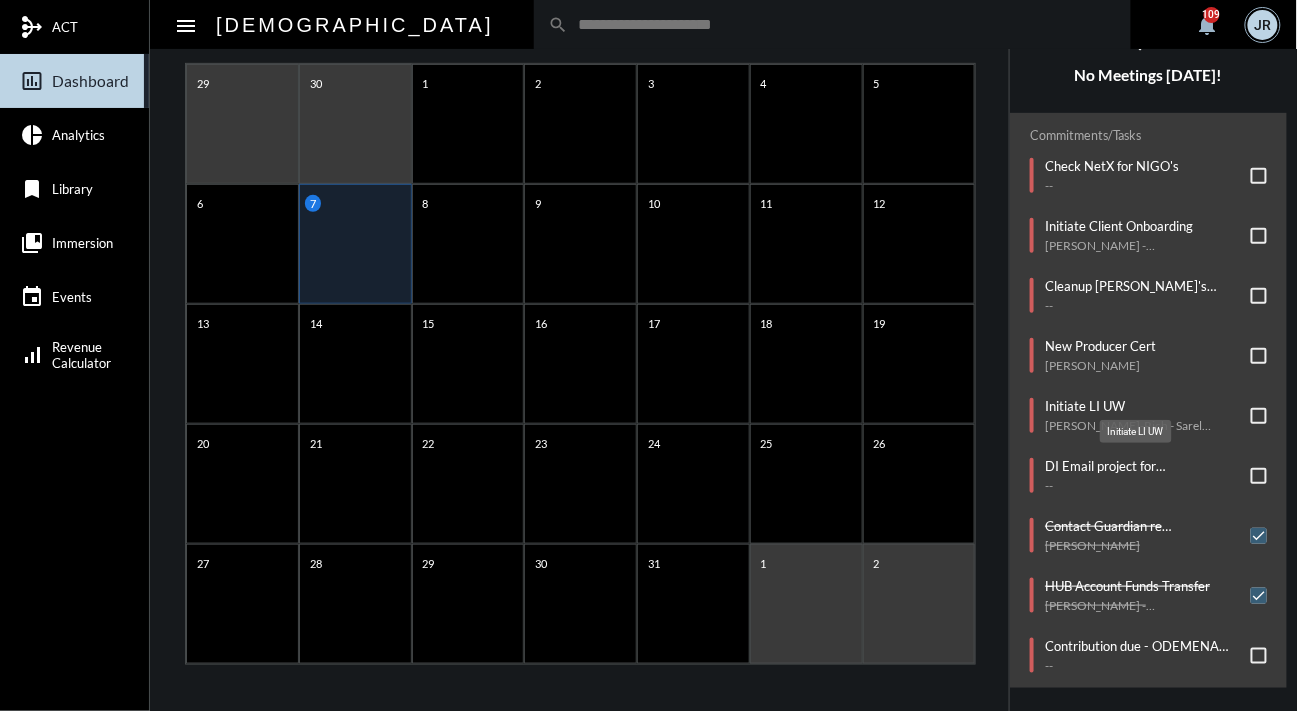 click on "Initiate LI UW" 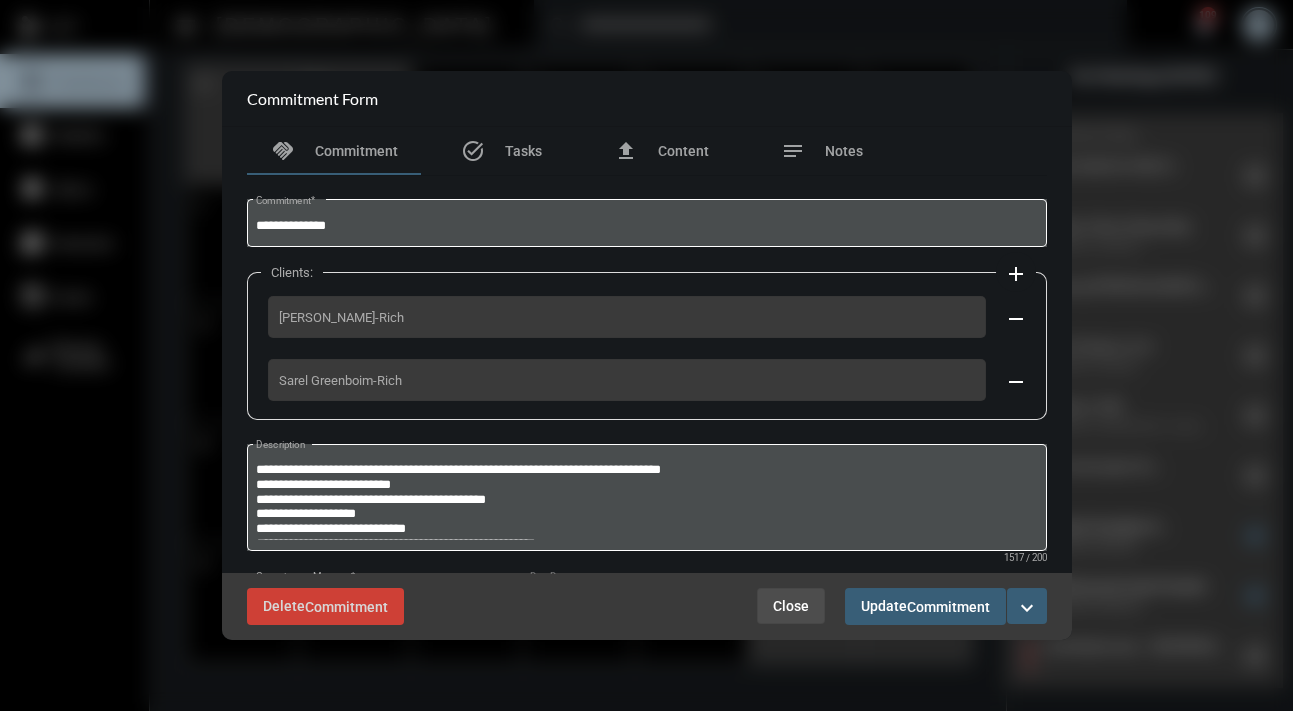 click on "Close" at bounding box center (791, 606) 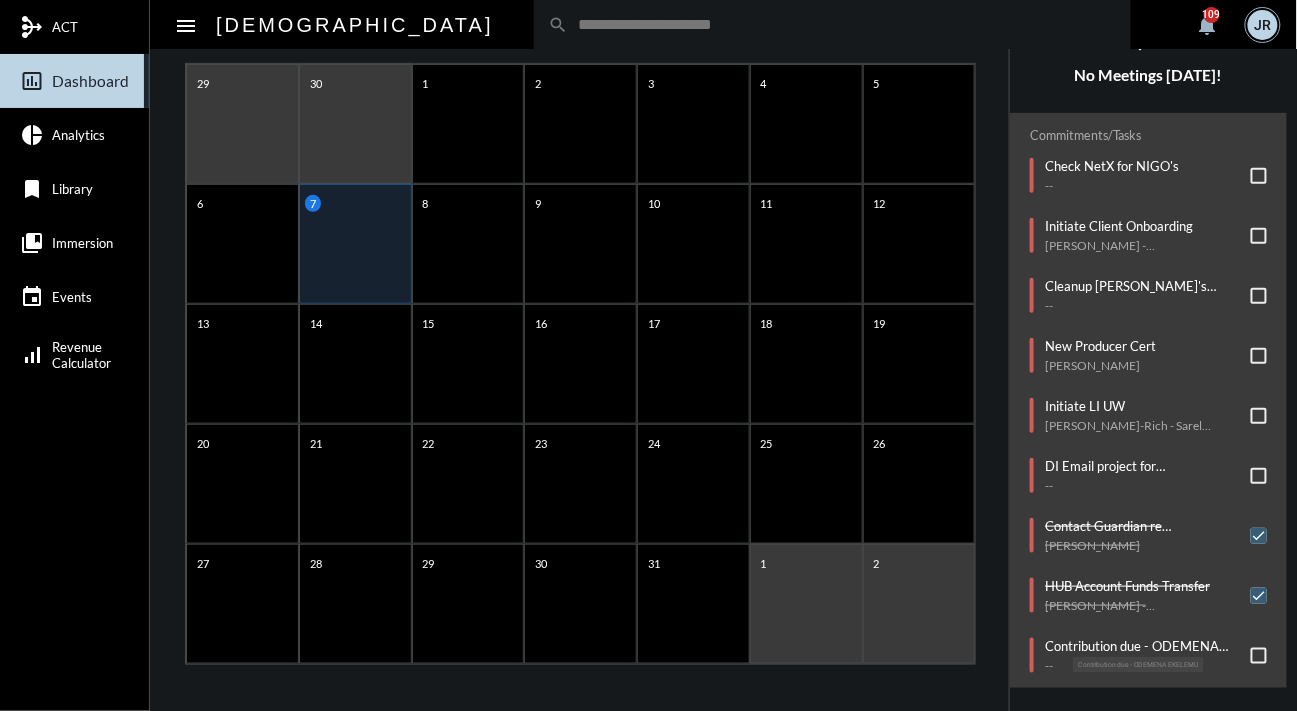 click on "Contribution due - ODEMENA EKELEMU" 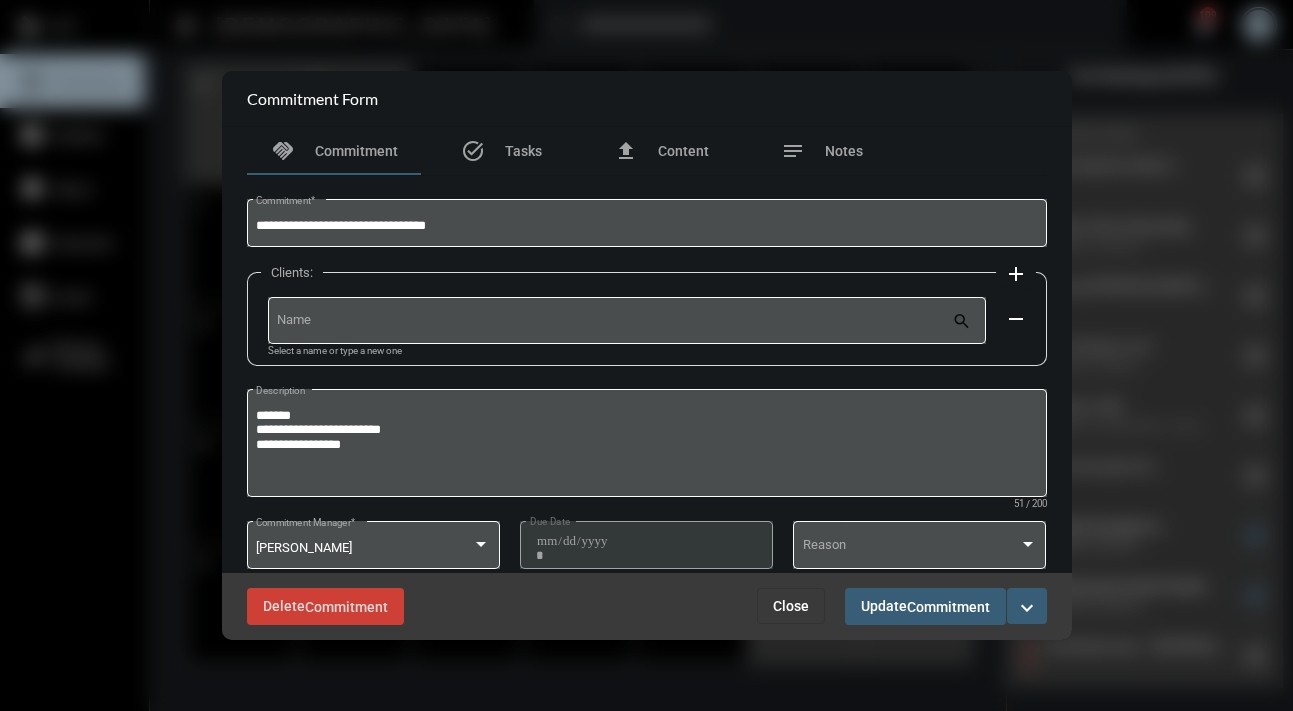 click on "expand_more" at bounding box center [1027, 608] 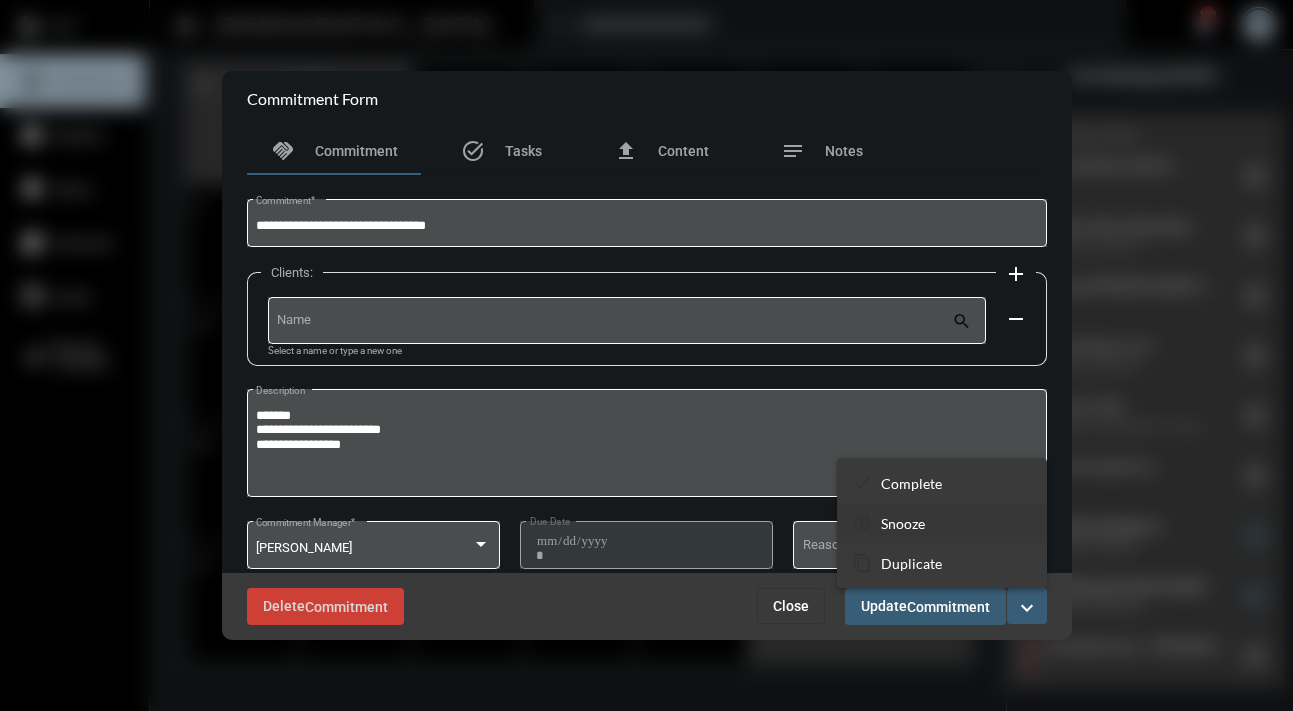 click on "snooze Snooze" at bounding box center (942, 523) 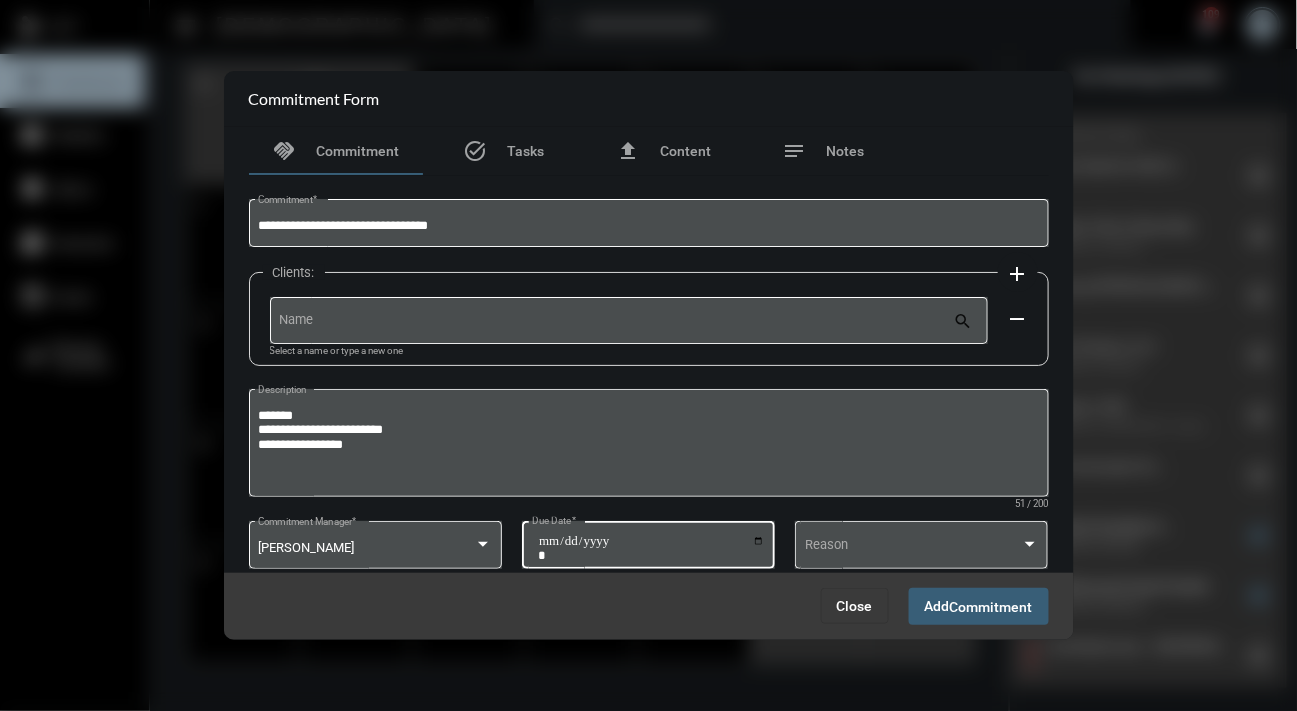 click on "**********" at bounding box center [651, 548] 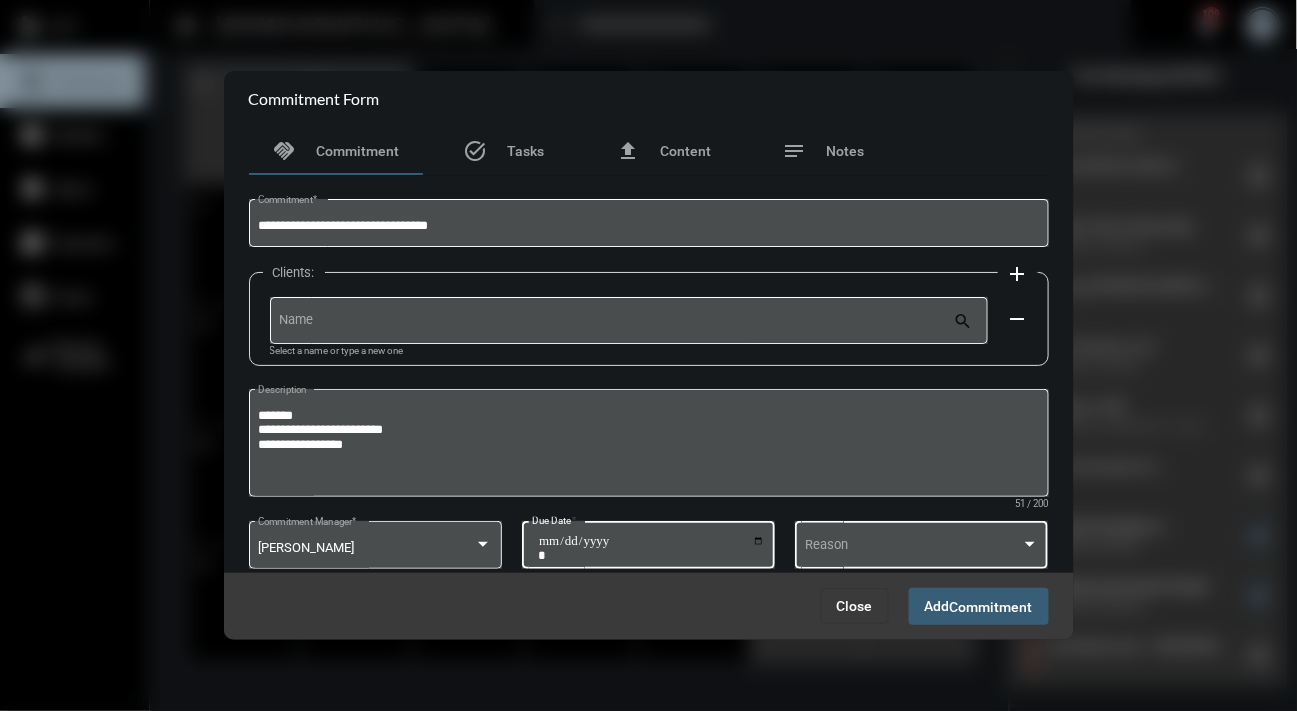 type on "**********" 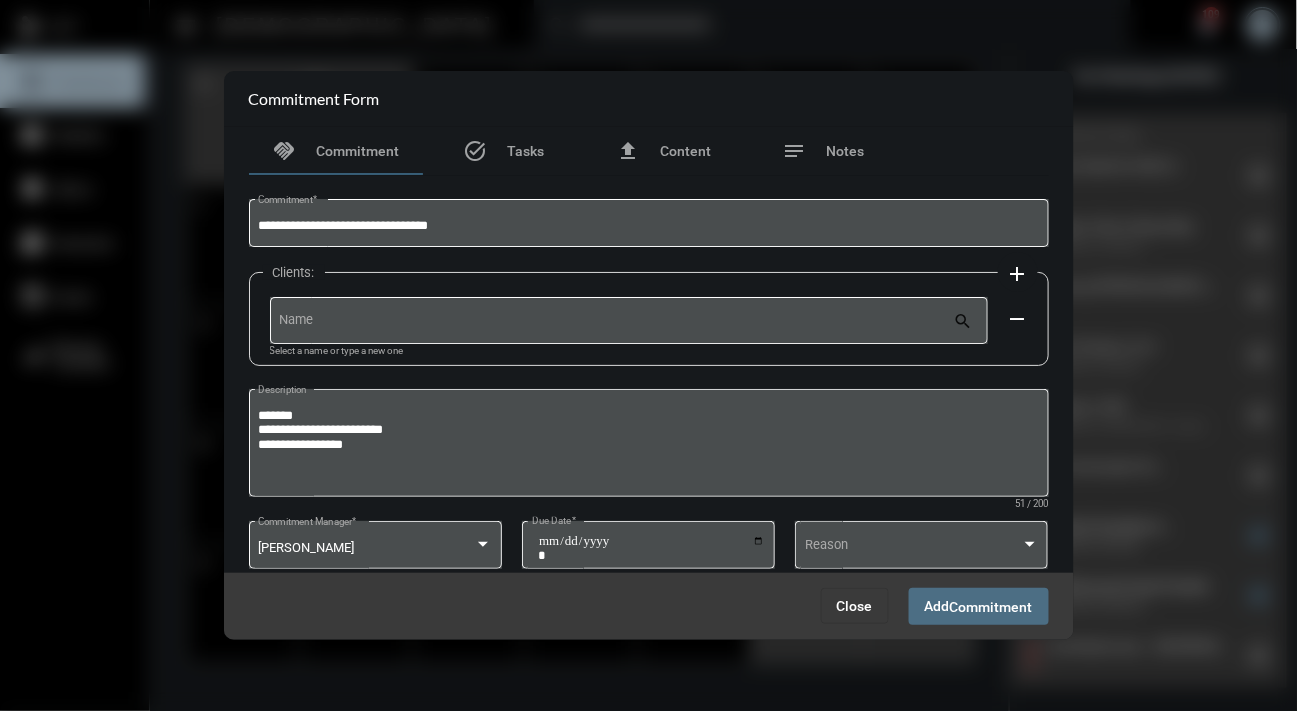 click on "Commitment" at bounding box center (991, 607) 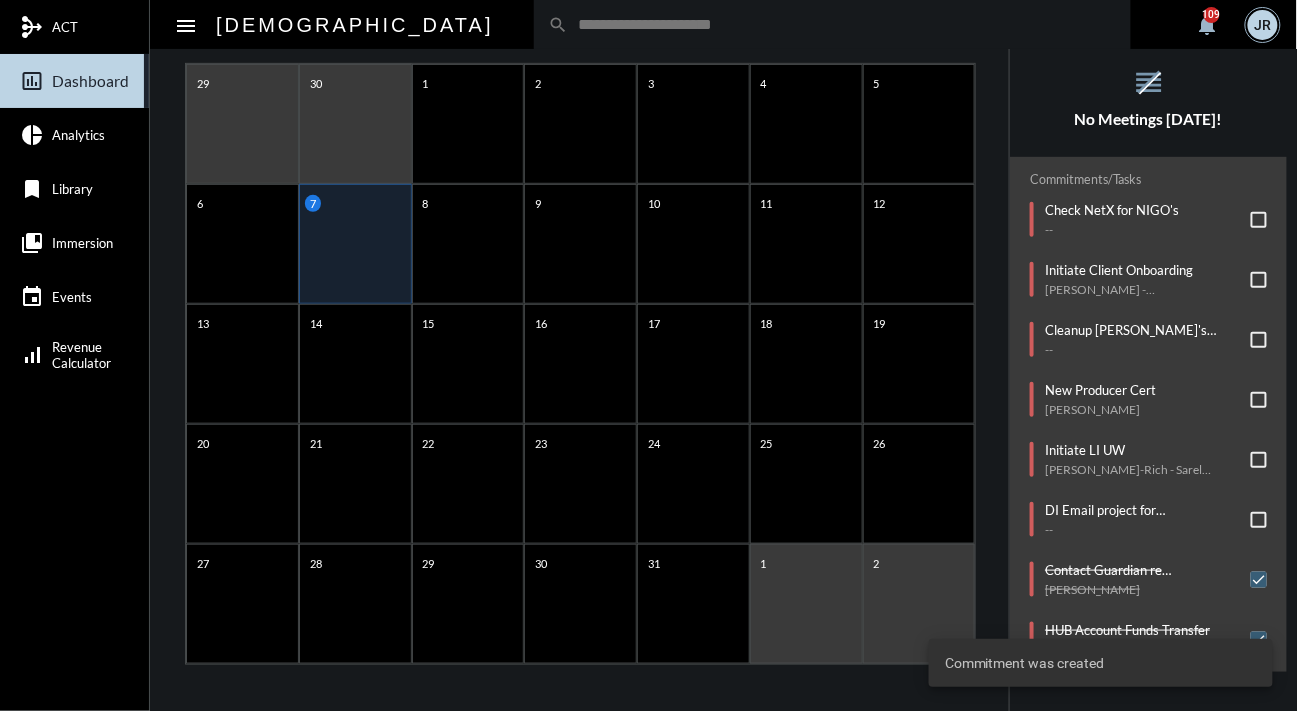 scroll, scrollTop: 0, scrollLeft: 0, axis: both 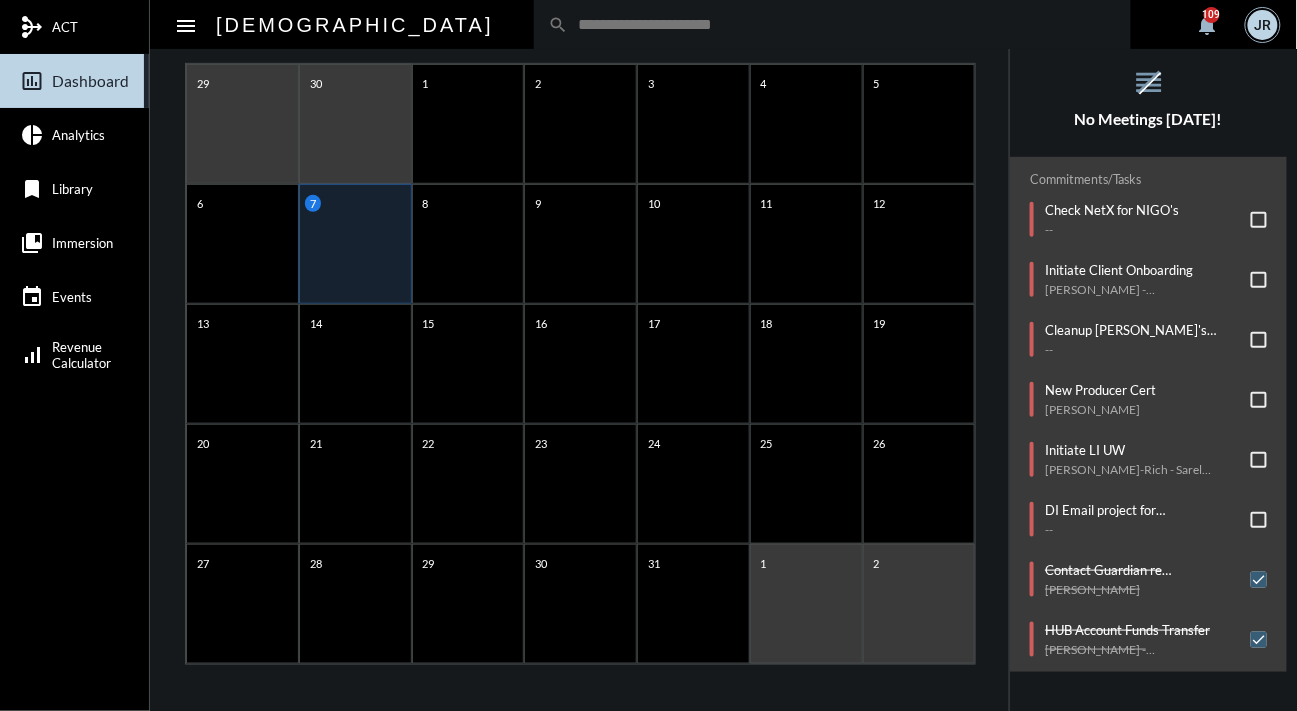 click on "No Meetings Today!" 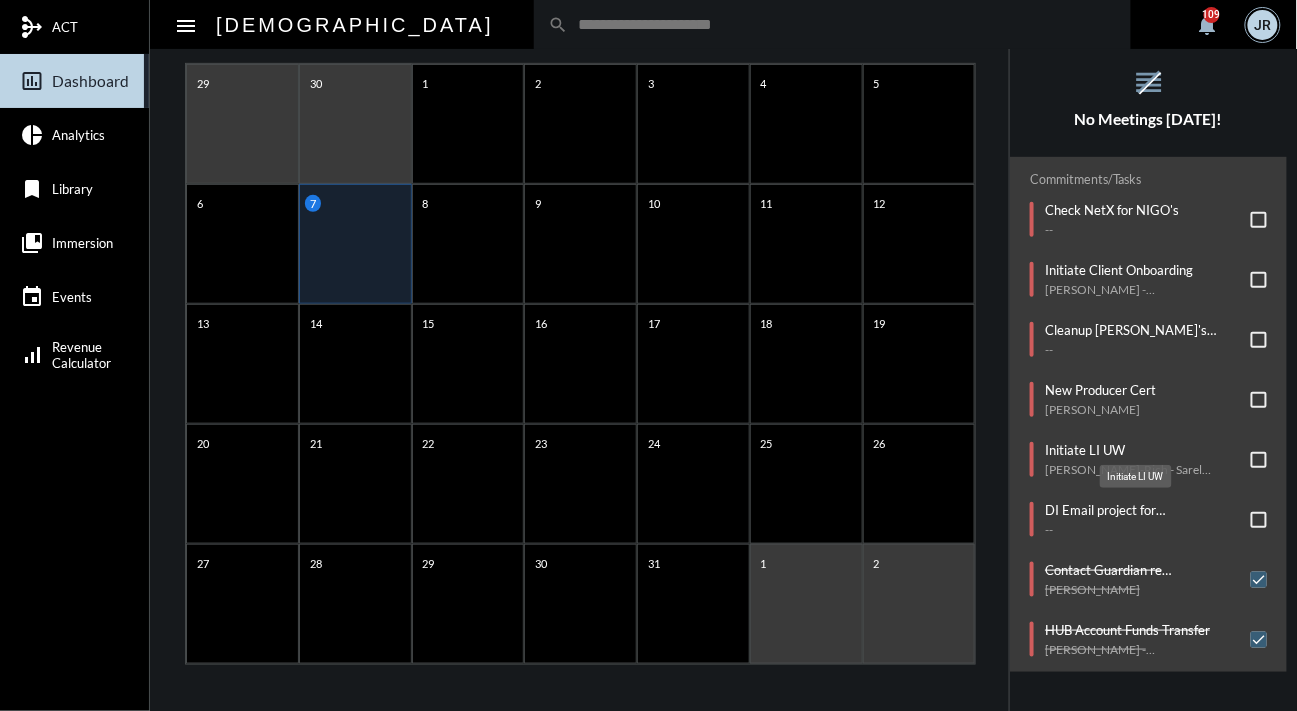 click on "Initiate LI UW" 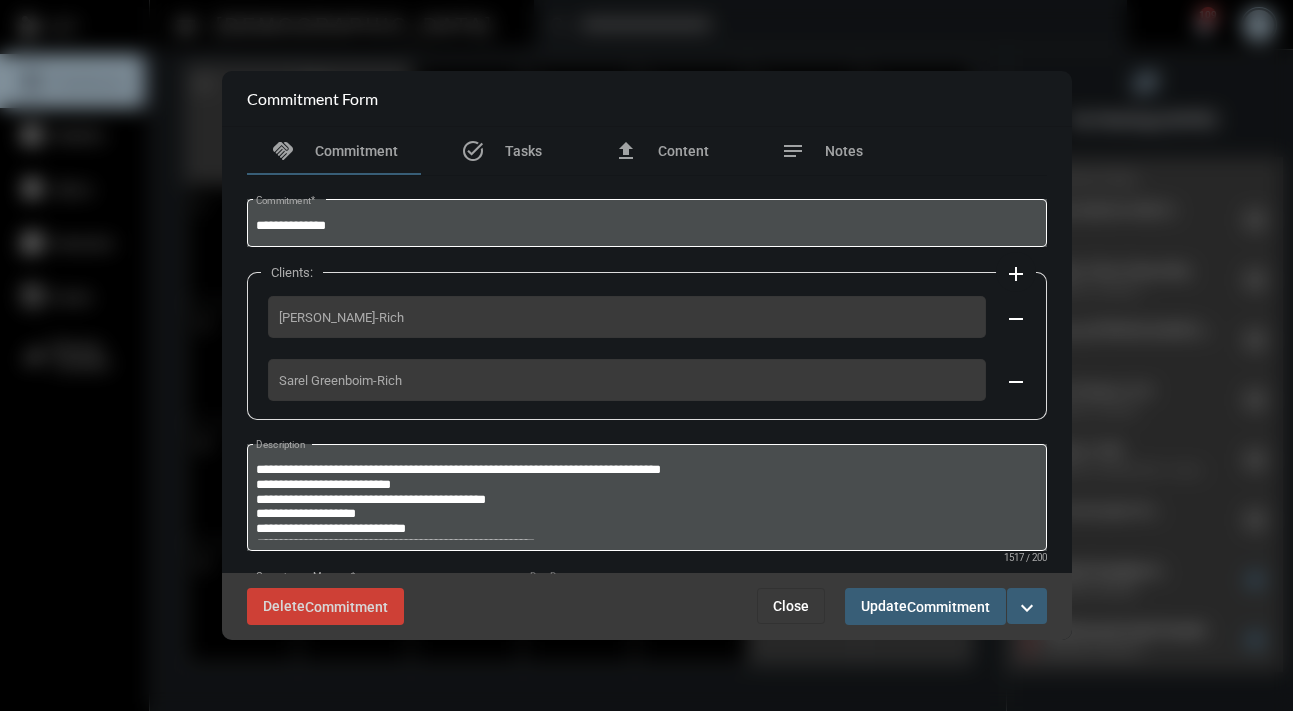 click on "expand_more" at bounding box center [1027, 608] 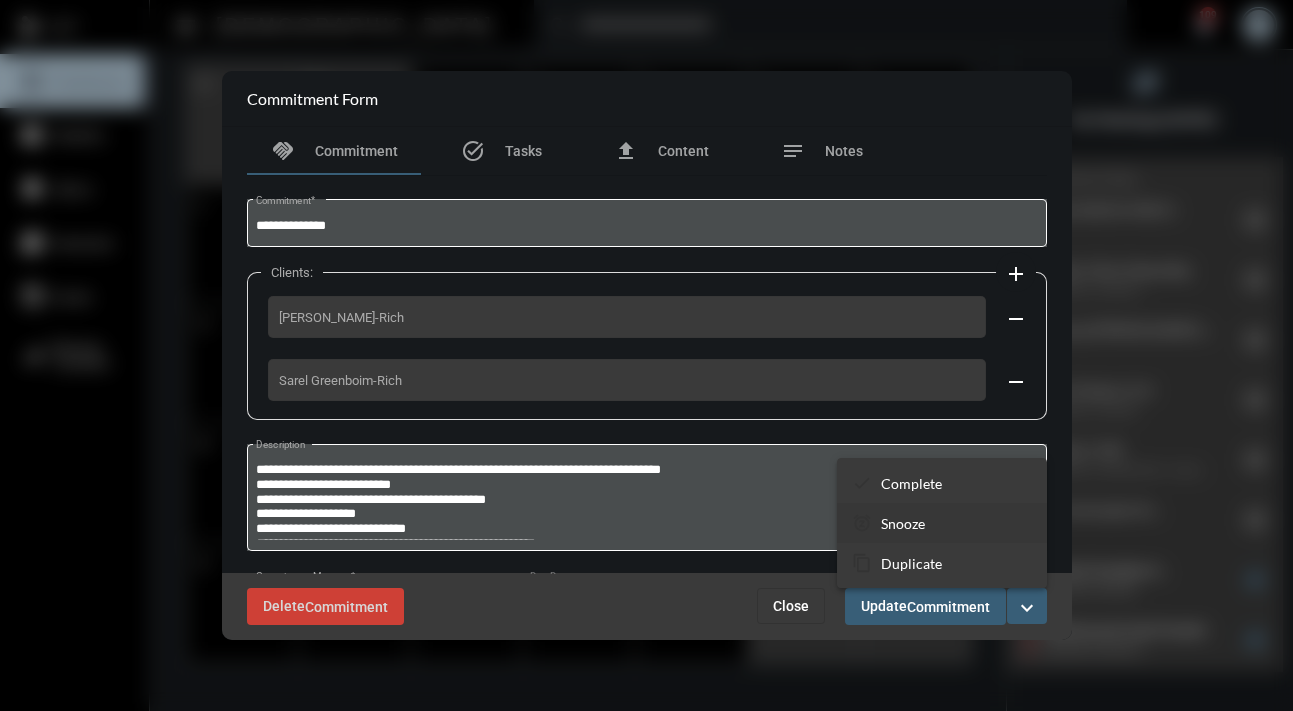 click on "Snooze" at bounding box center [903, 523] 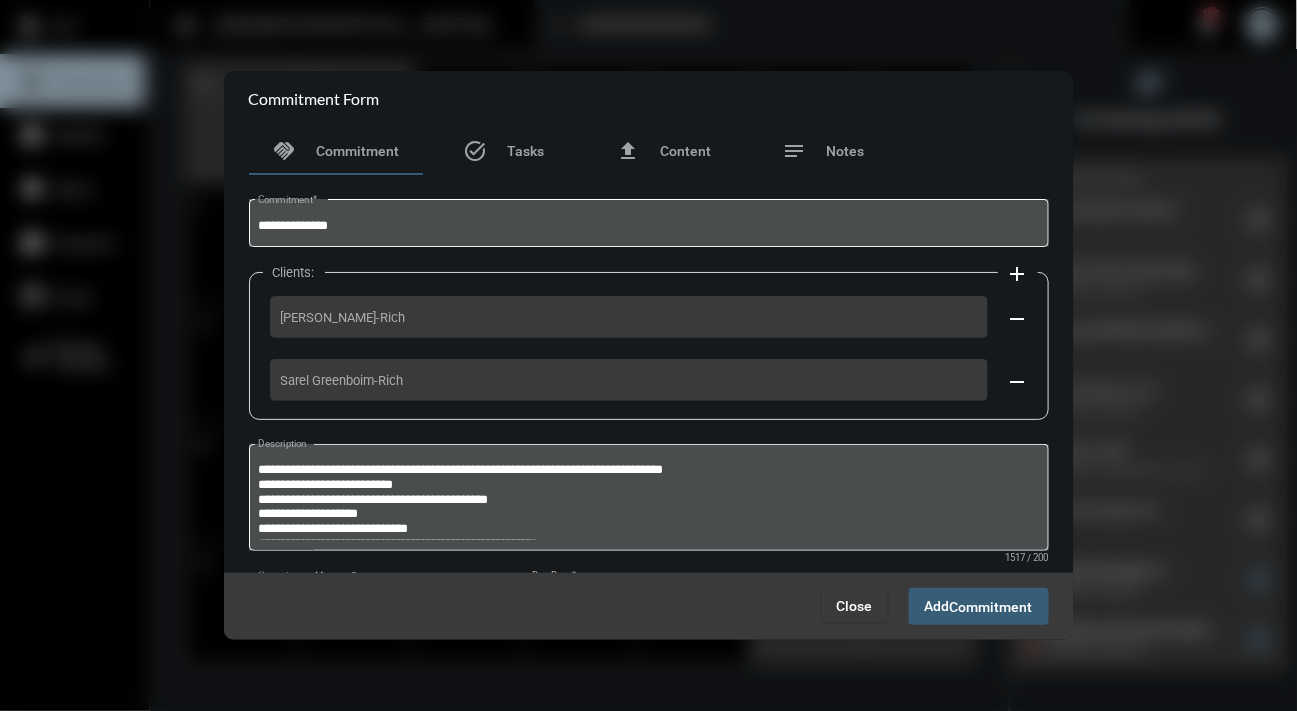 scroll, scrollTop: 101, scrollLeft: 0, axis: vertical 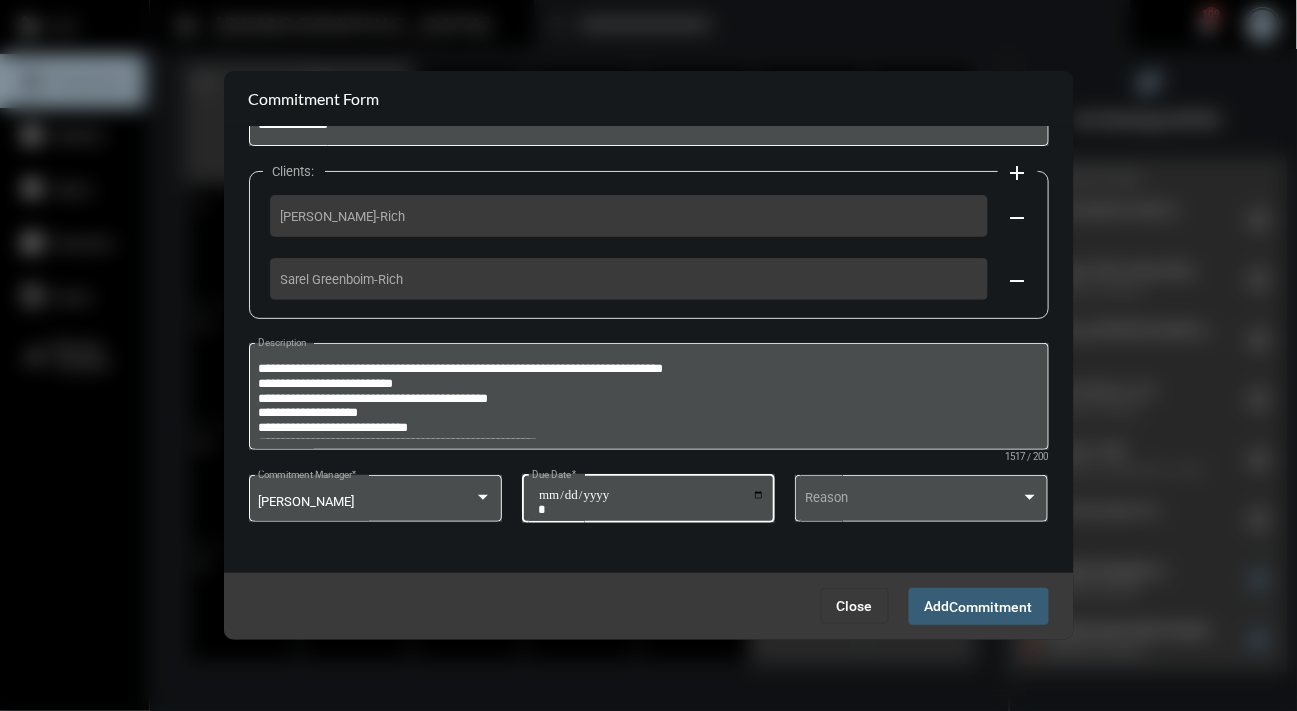 click on "**********" at bounding box center [651, 502] 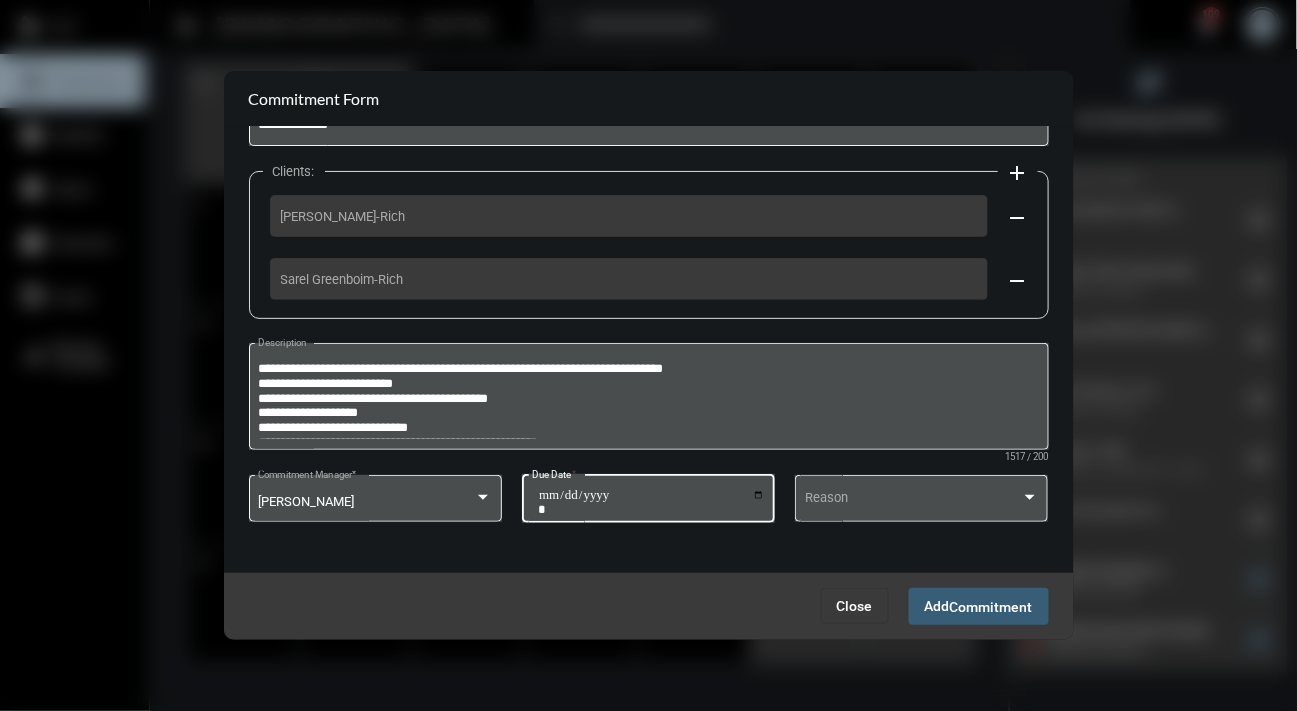 type on "**********" 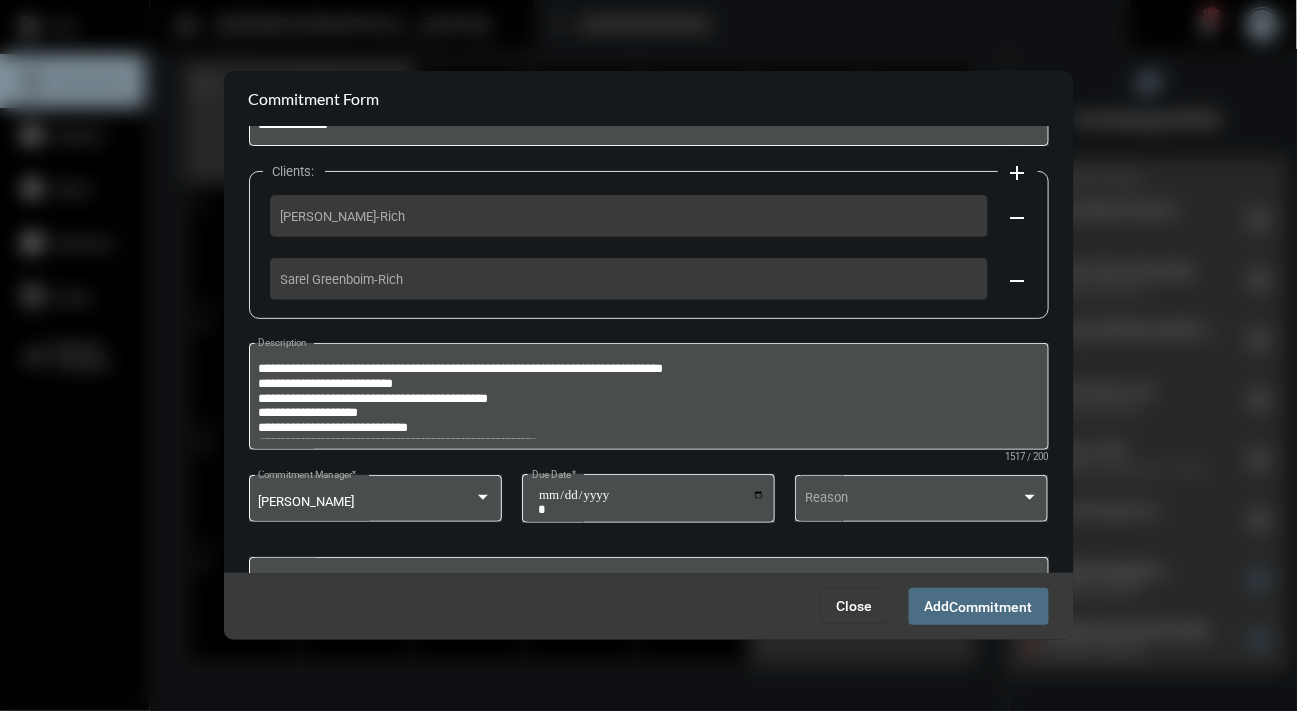 click on "Commitment" at bounding box center [991, 607] 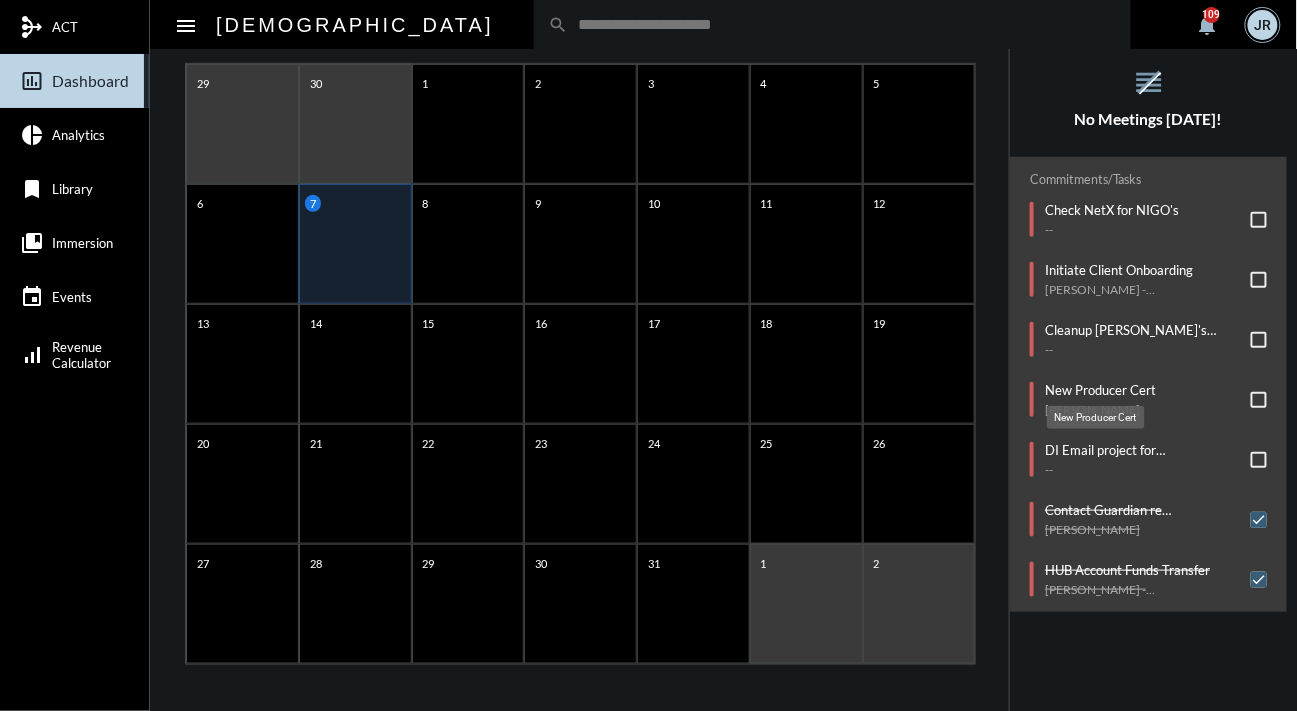 click on "New Producer Cert" at bounding box center [1096, 417] 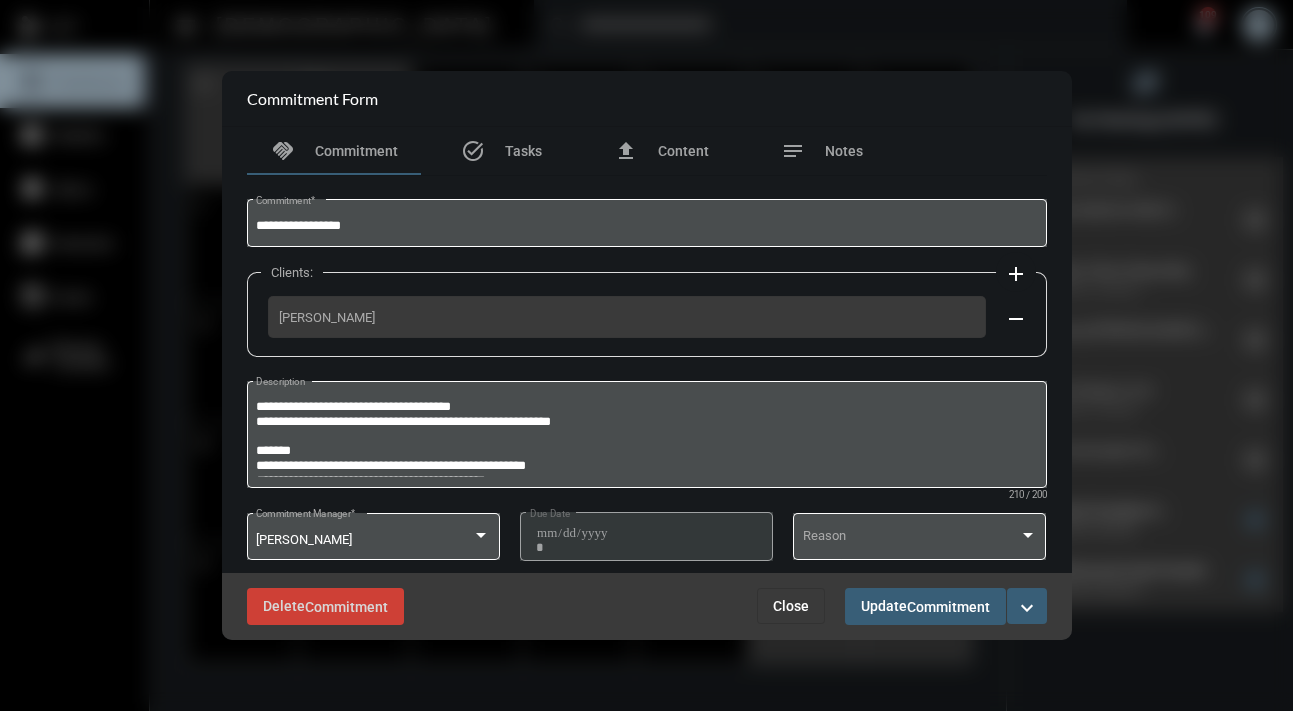 click on "expand_more" at bounding box center (1027, 608) 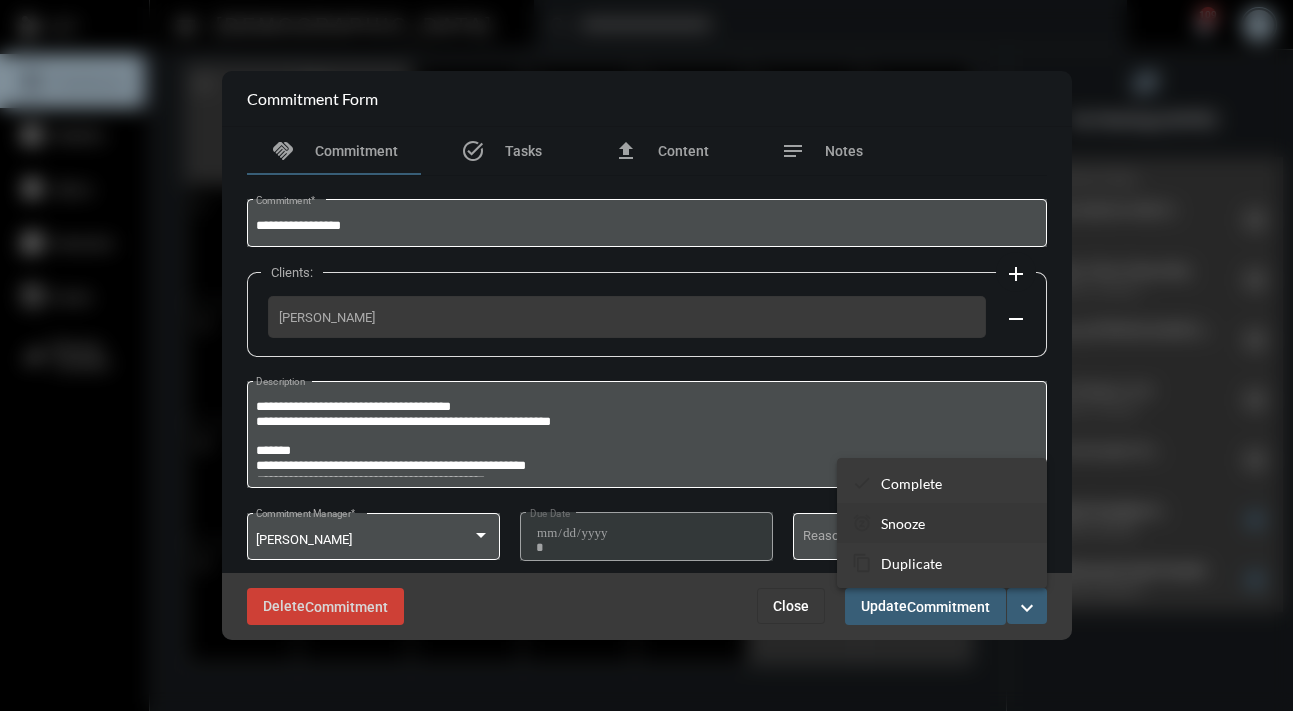click on "Snooze" at bounding box center [903, 523] 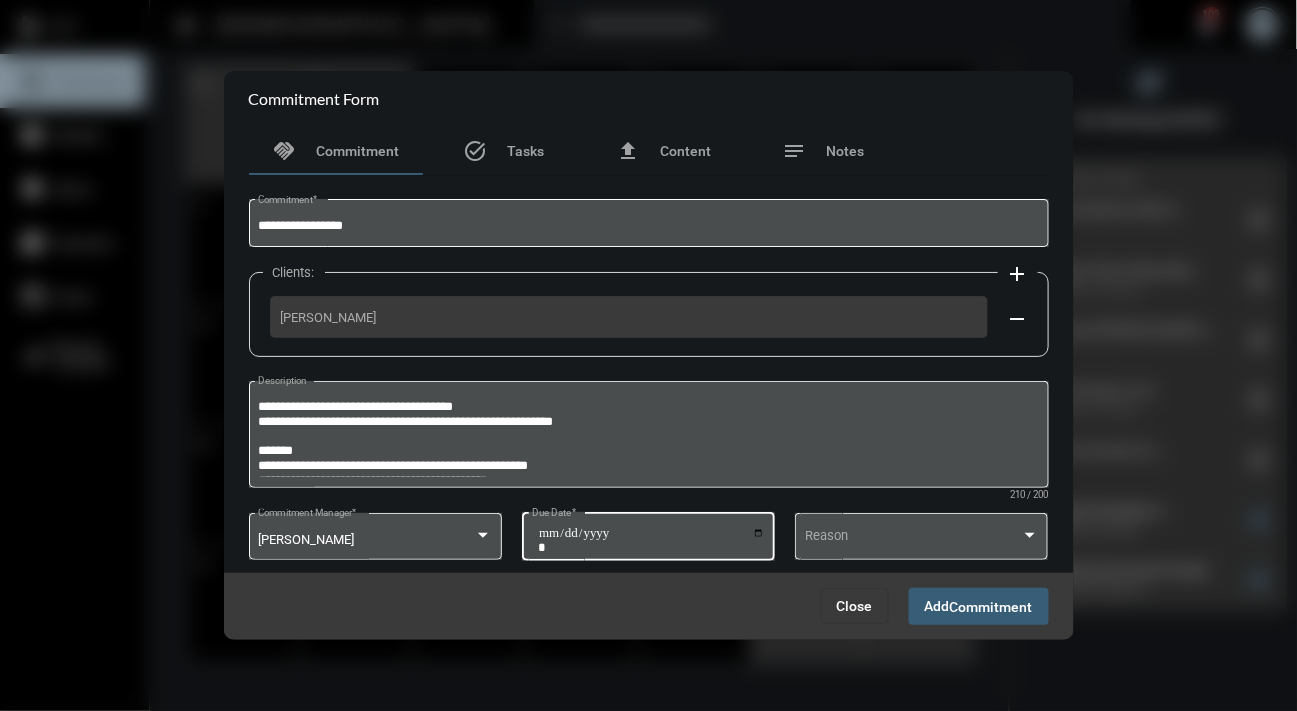 click on "**********" at bounding box center (651, 540) 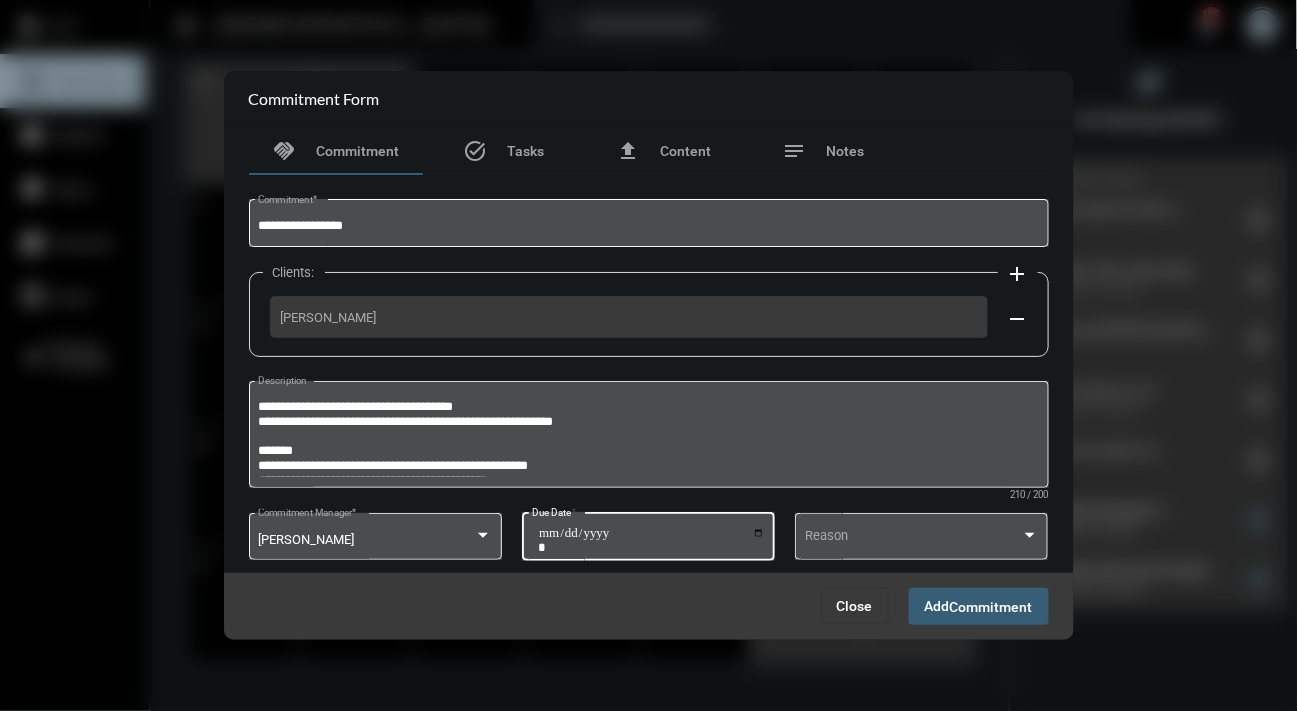 click on "**********" at bounding box center [651, 540] 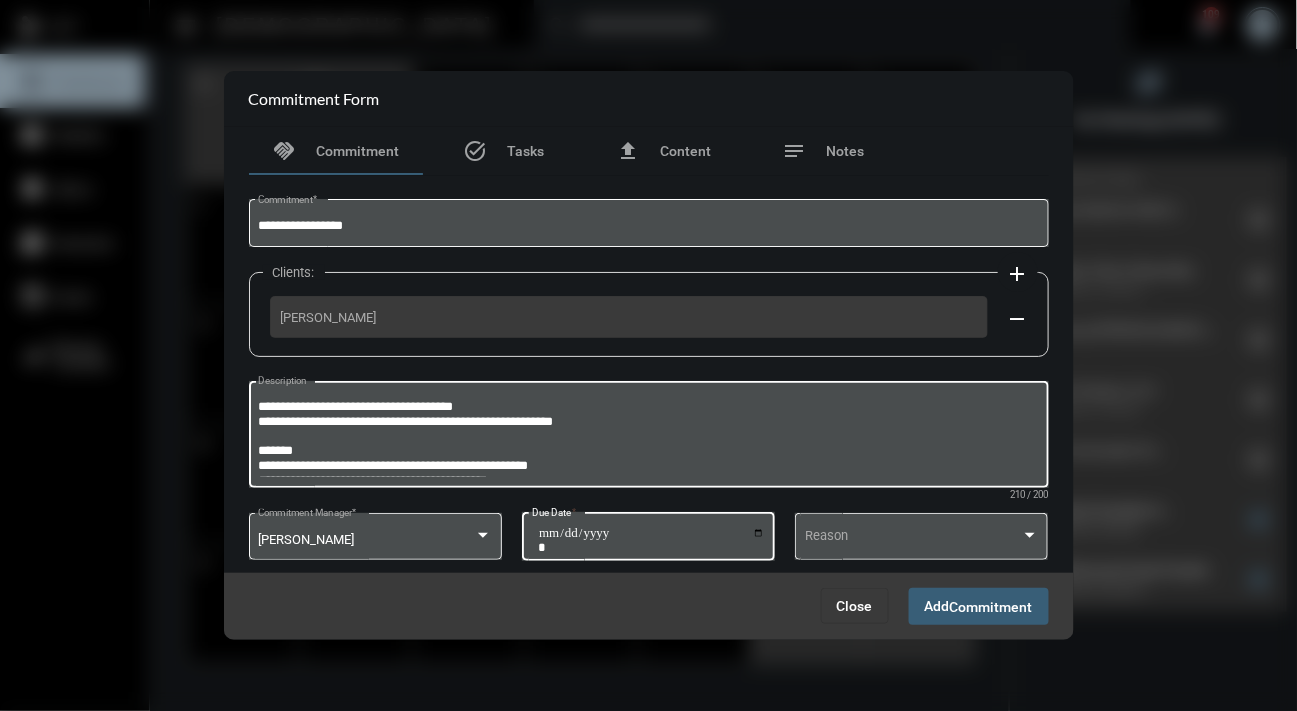 type on "**********" 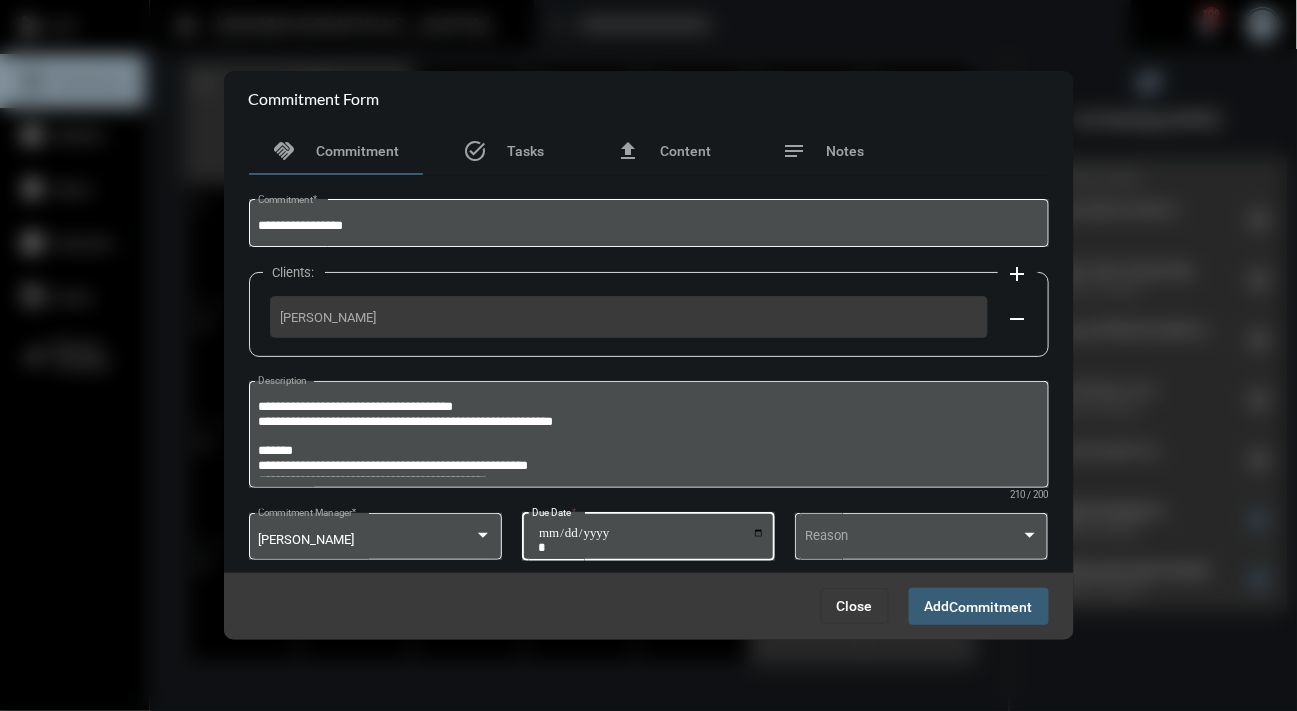 click on "Add   Commitment" at bounding box center (979, 606) 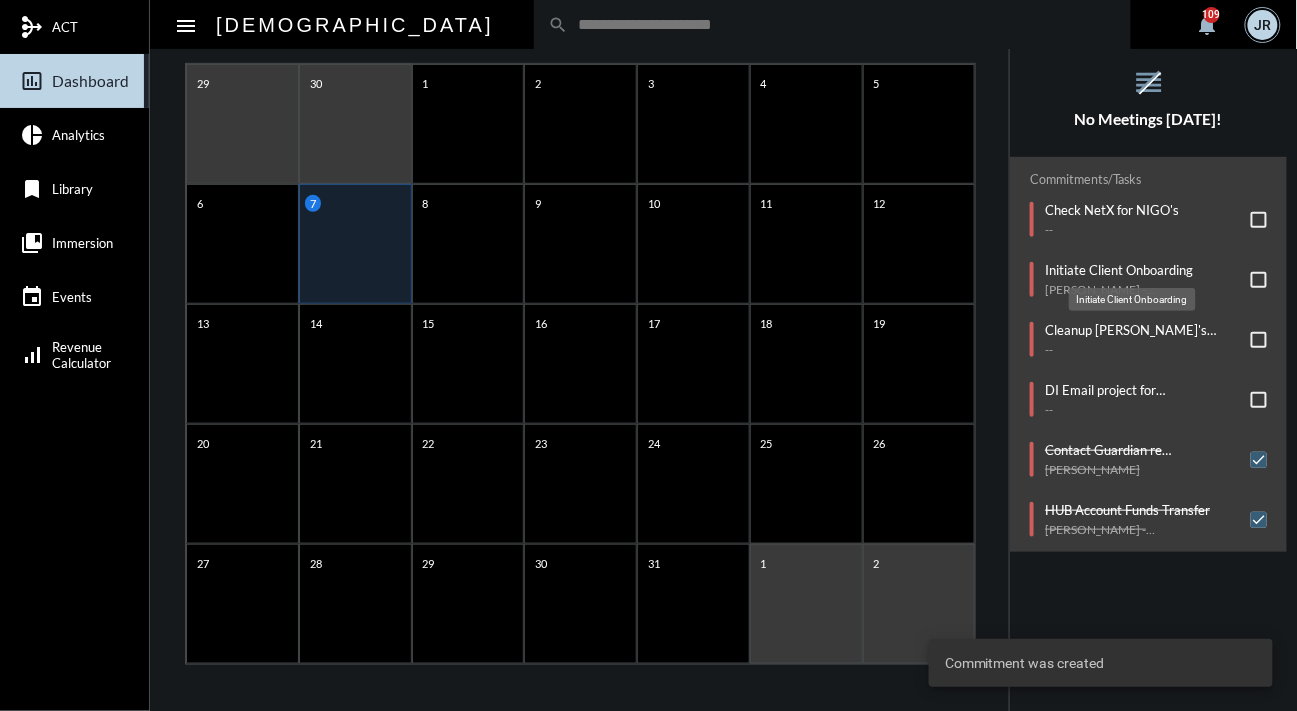 click on "Initiate Client Onboarding" 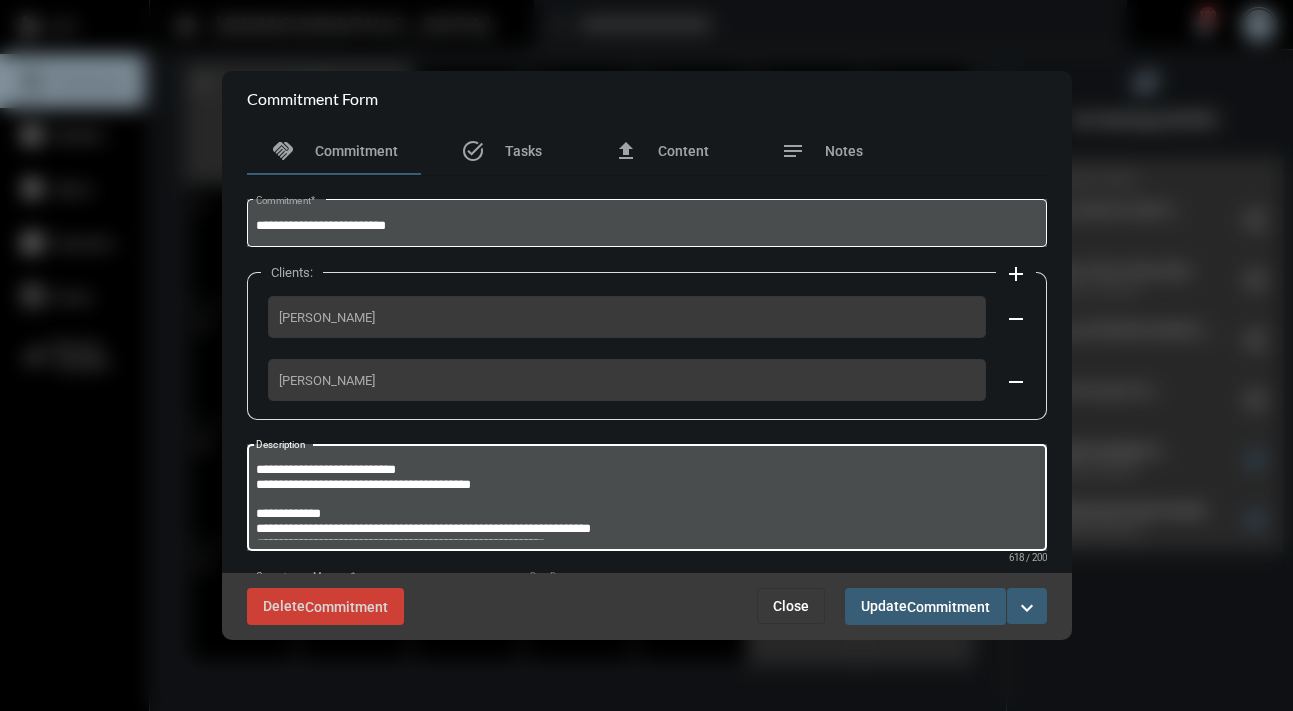 drag, startPoint x: 464, startPoint y: 480, endPoint x: 411, endPoint y: 482, distance: 53.037724 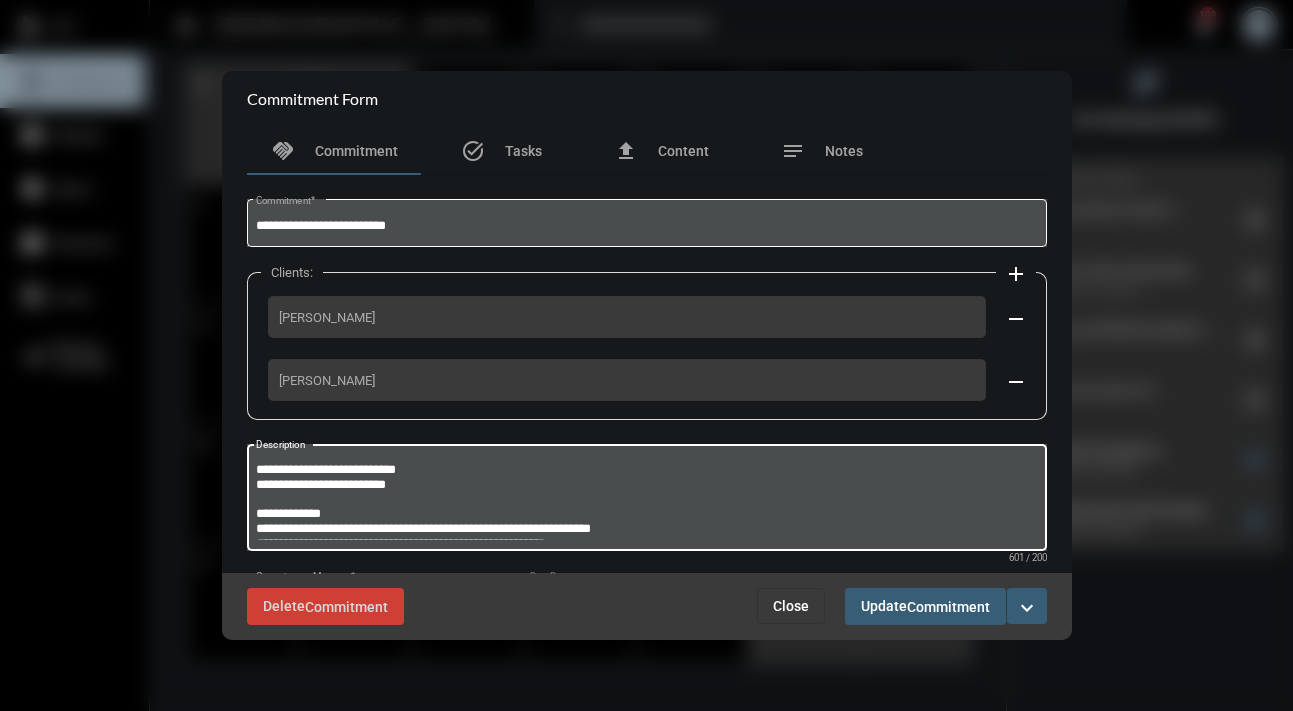 click on "**********" at bounding box center [646, 500] 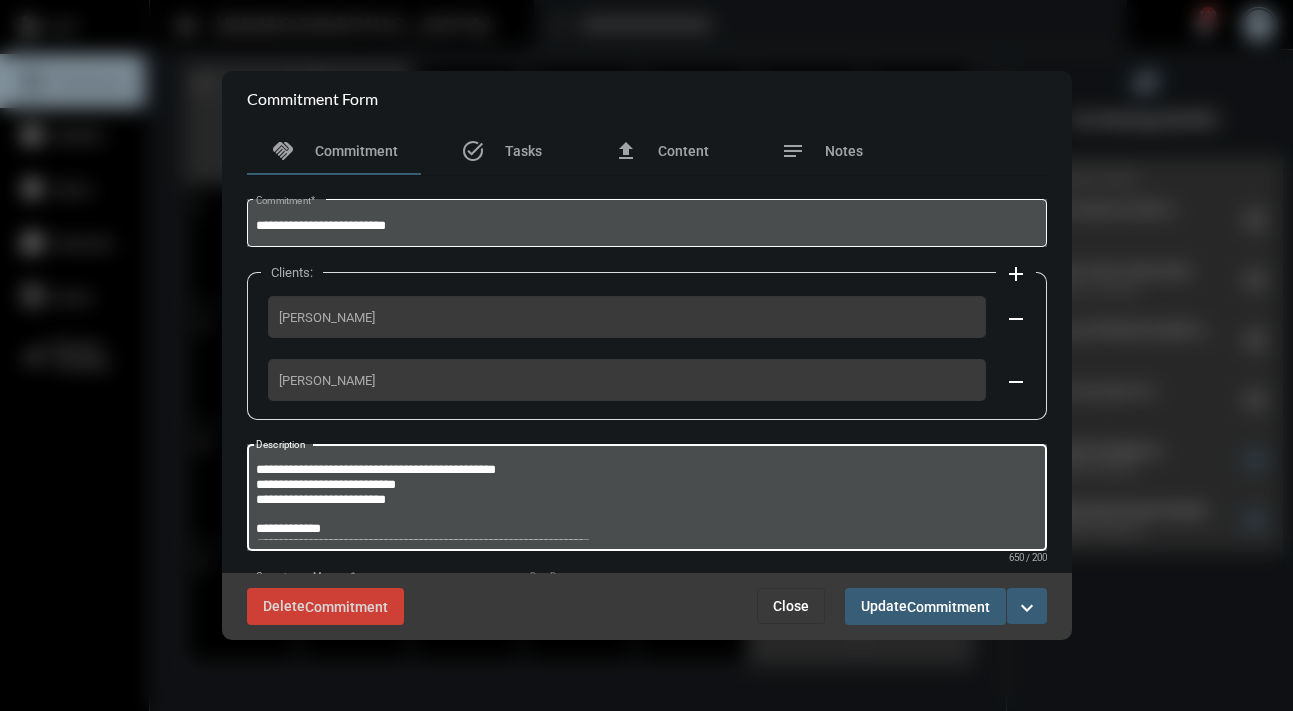 type on "**********" 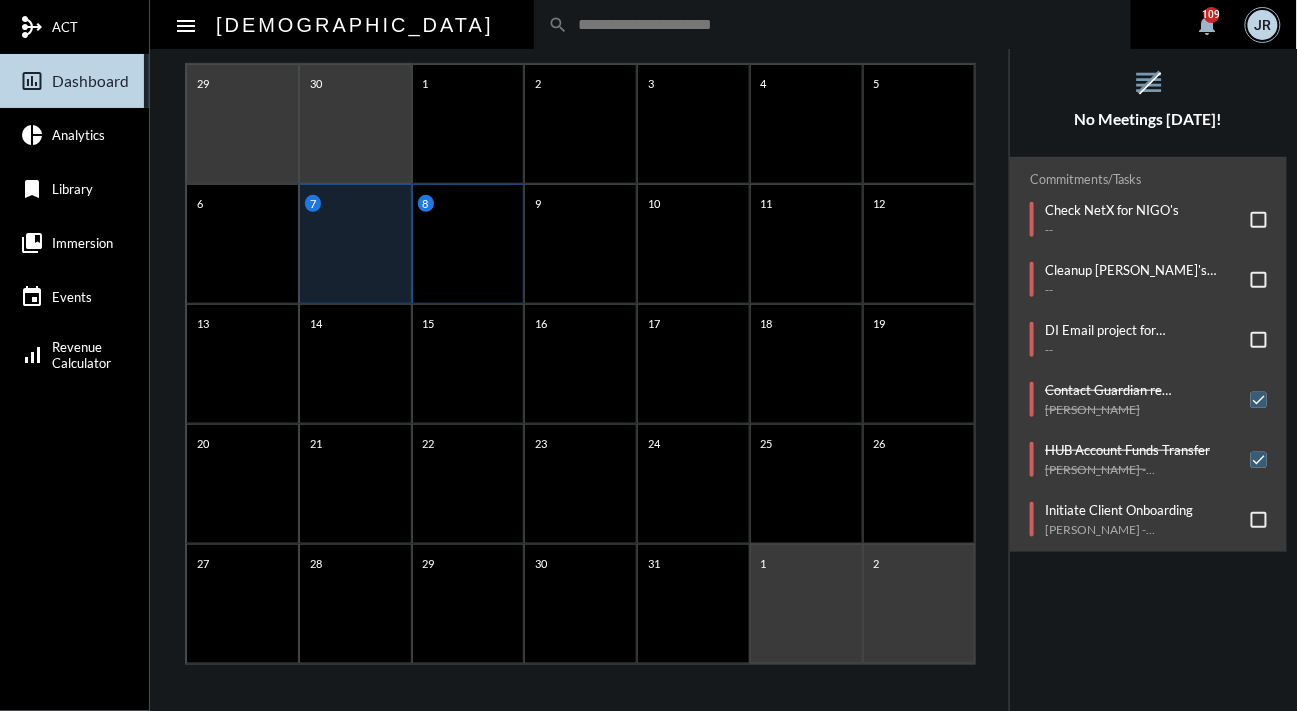 click on "8" 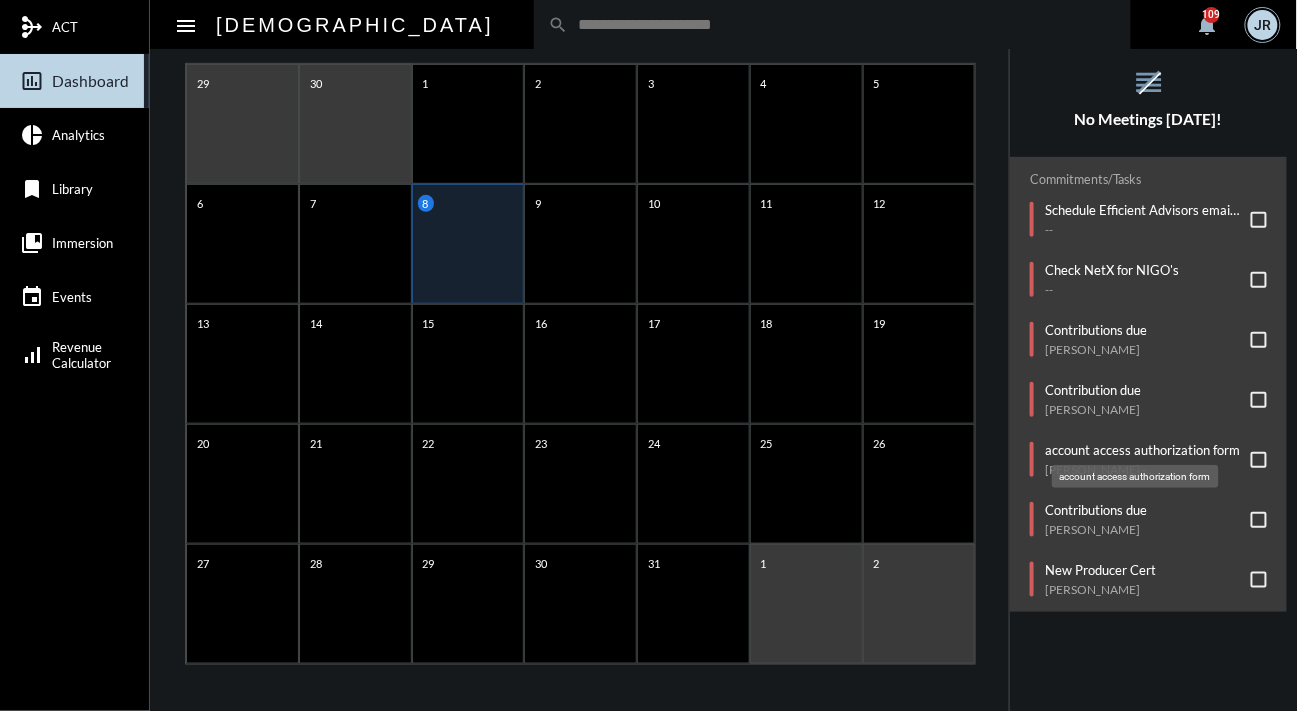 click on "account access authorization form" 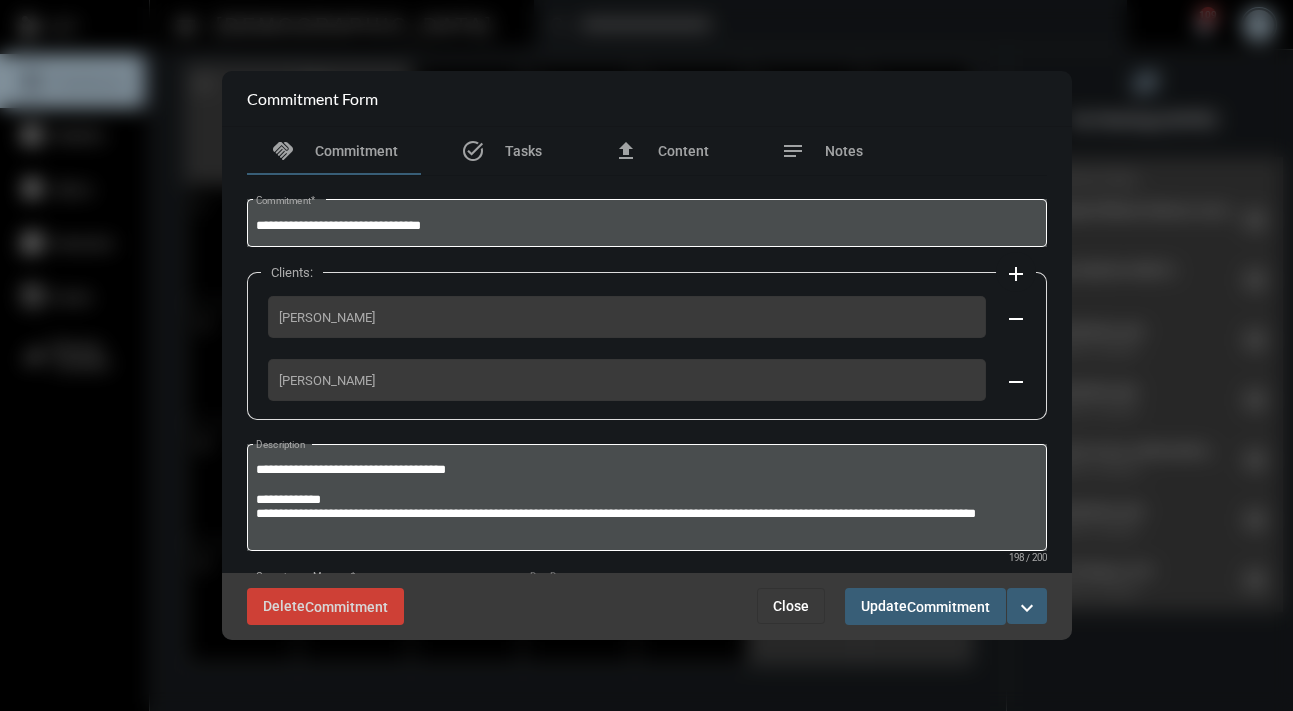 click on "expand_more" at bounding box center (1027, 606) 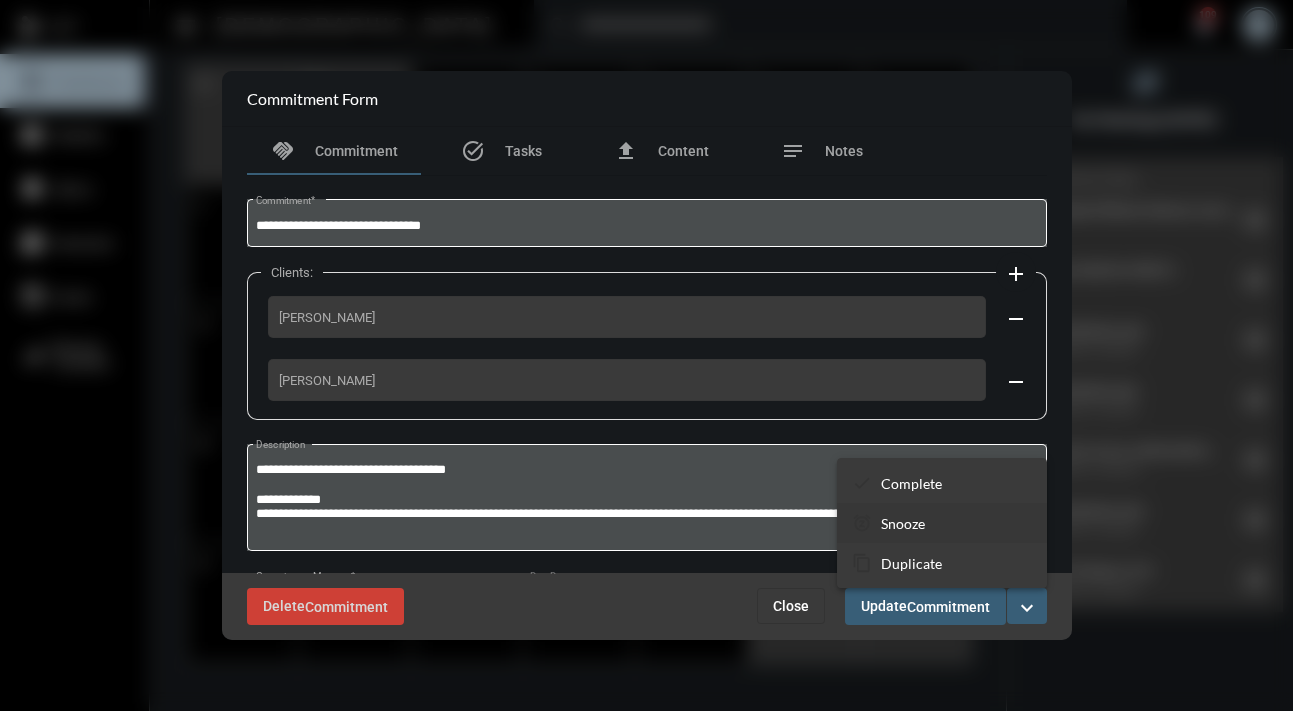 click on "Snooze" at bounding box center [903, 523] 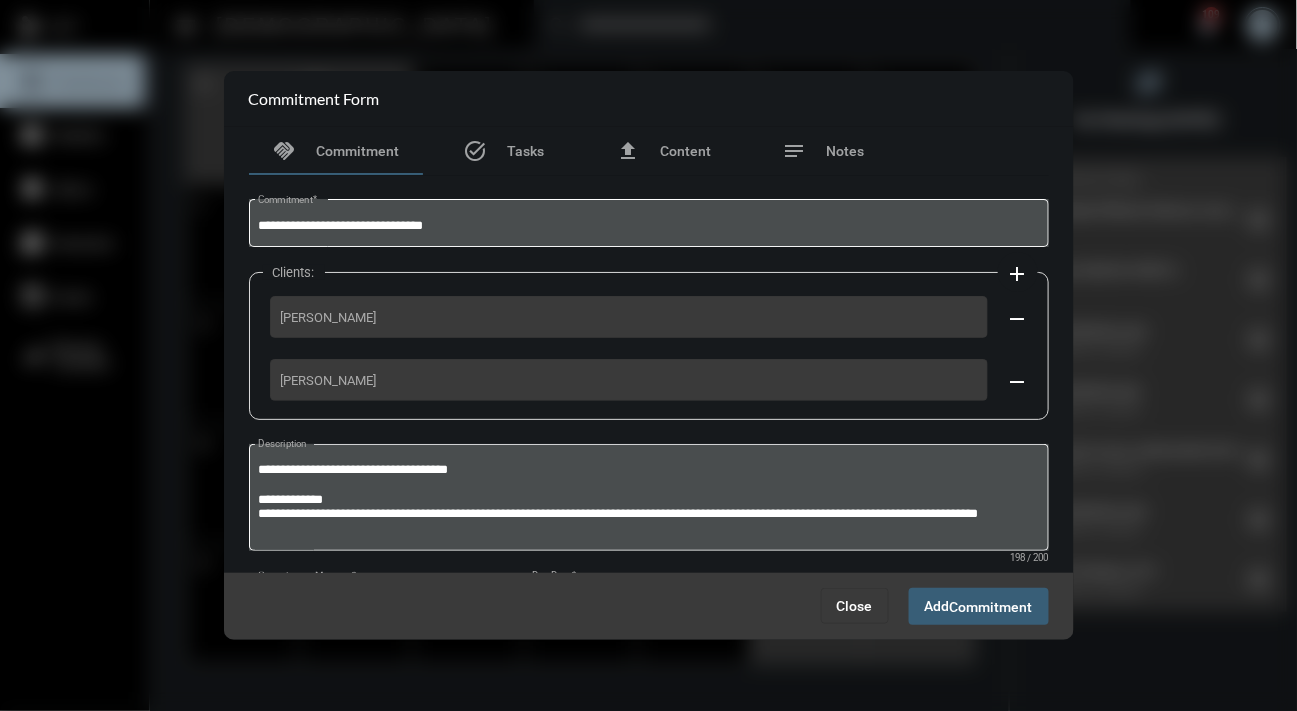 scroll, scrollTop: 101, scrollLeft: 0, axis: vertical 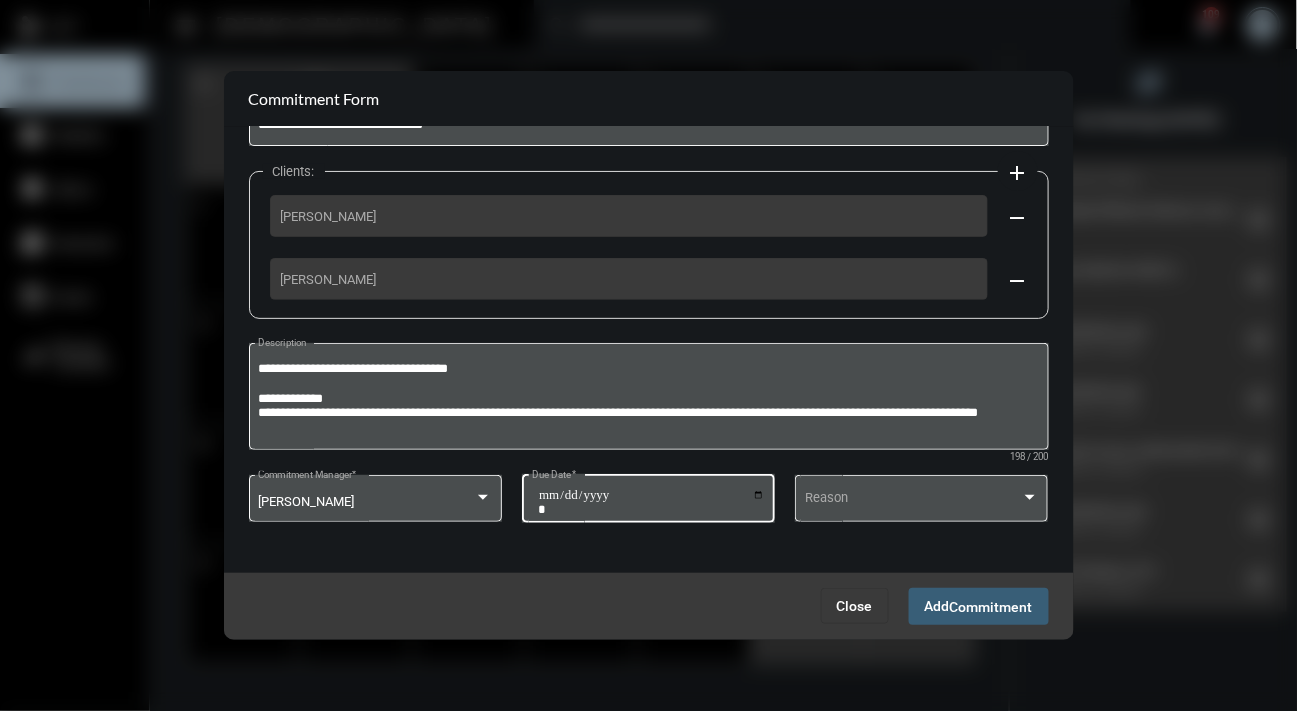click on "**********" 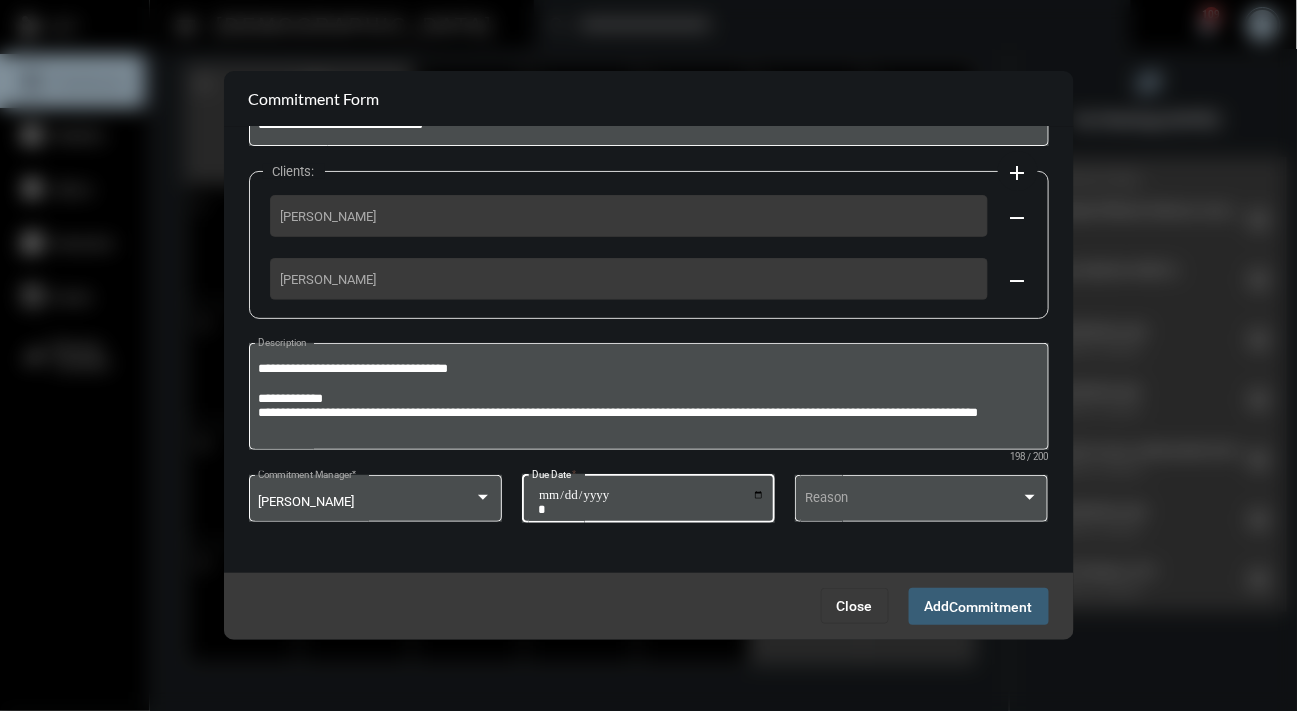 click on "**********" at bounding box center [651, 502] 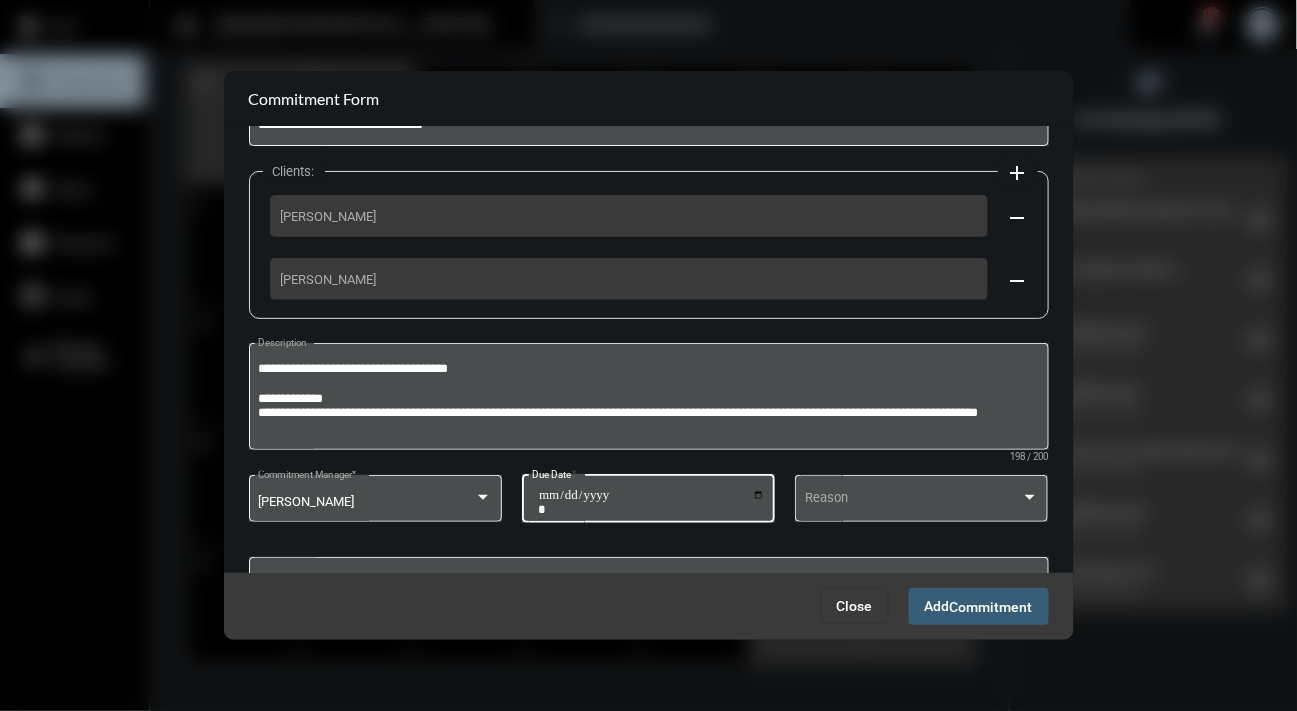 click on "Commitment" at bounding box center (991, 607) 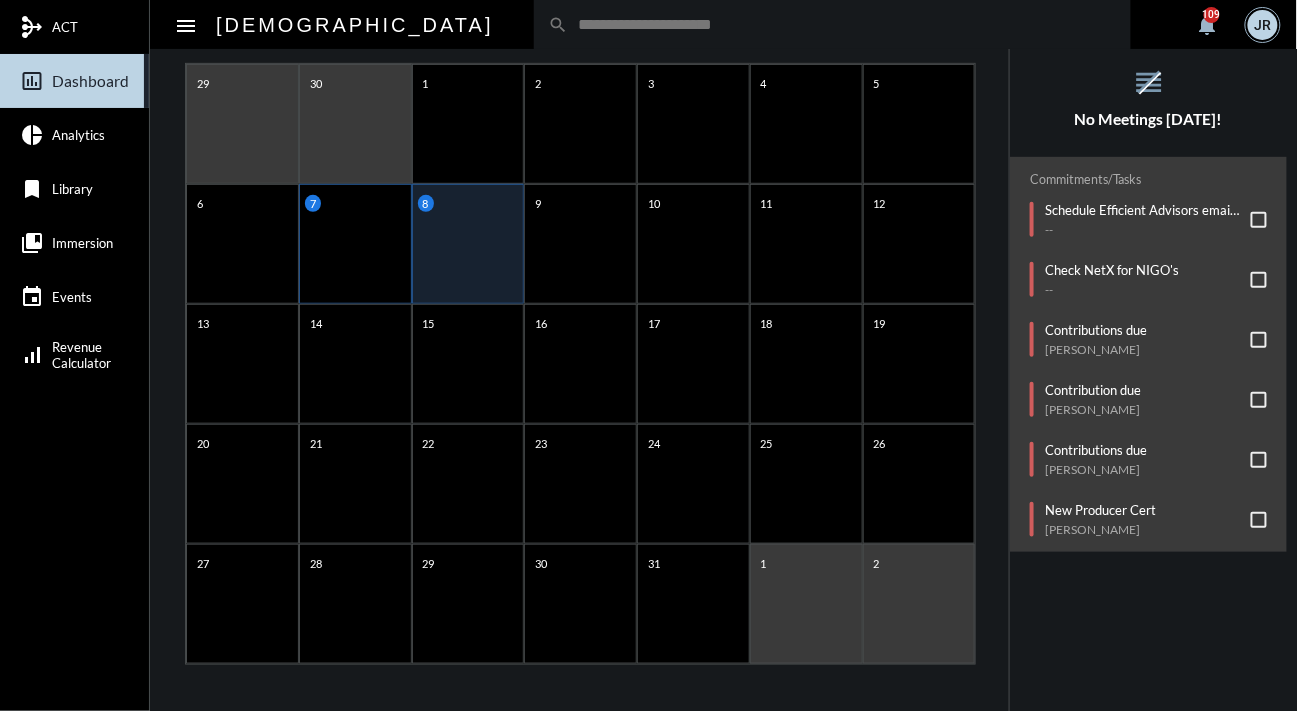 click on "7" 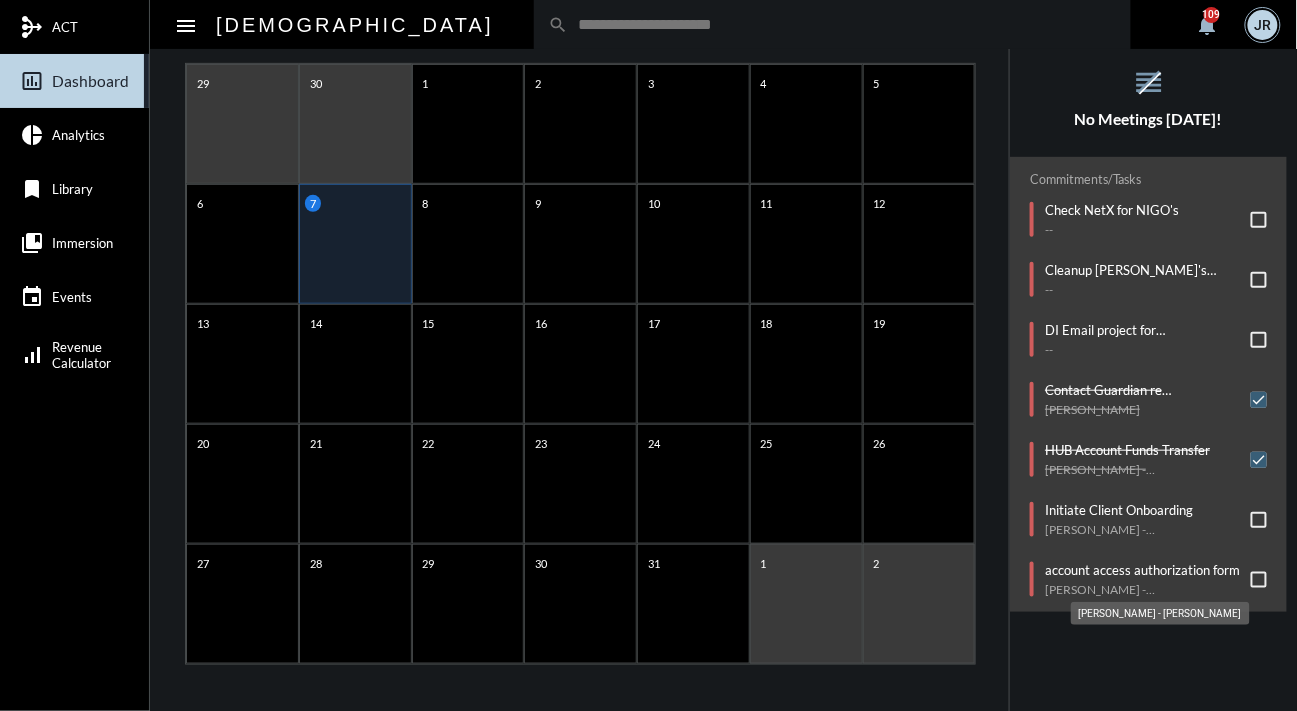 click on "Will Chandler - Ariel Handy" 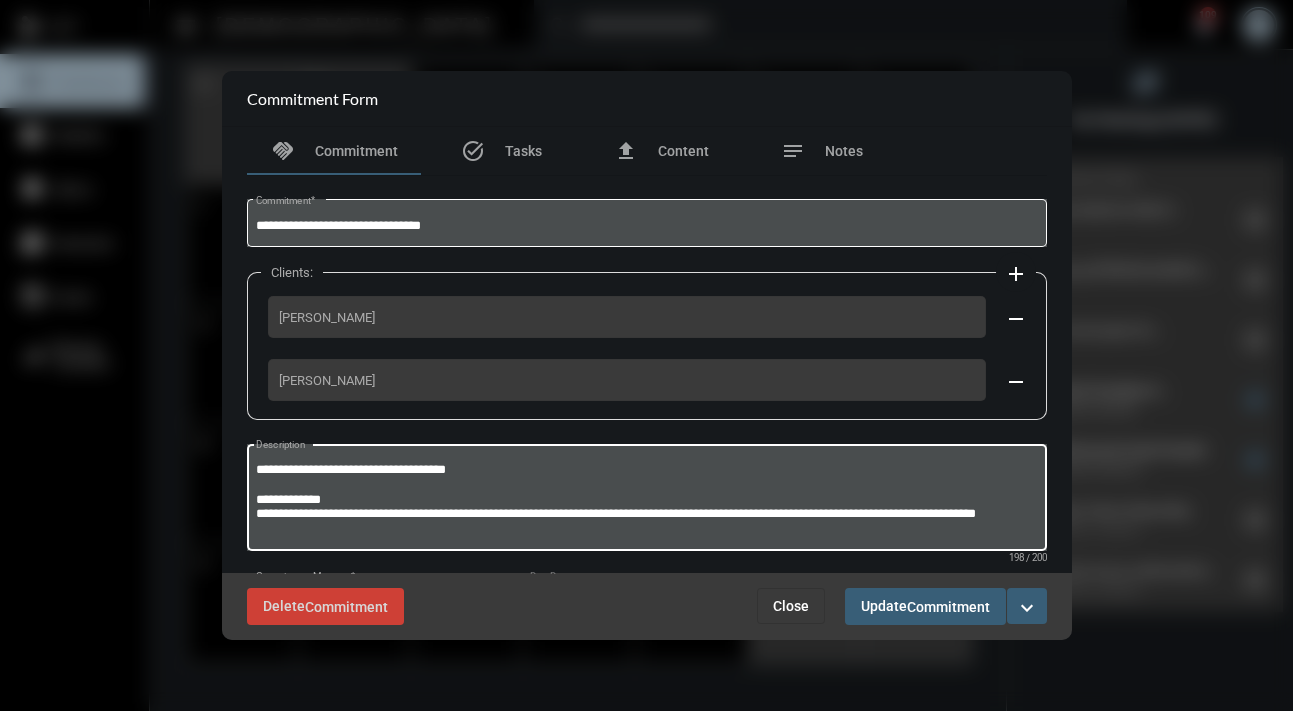 click on "**********" at bounding box center [646, 500] 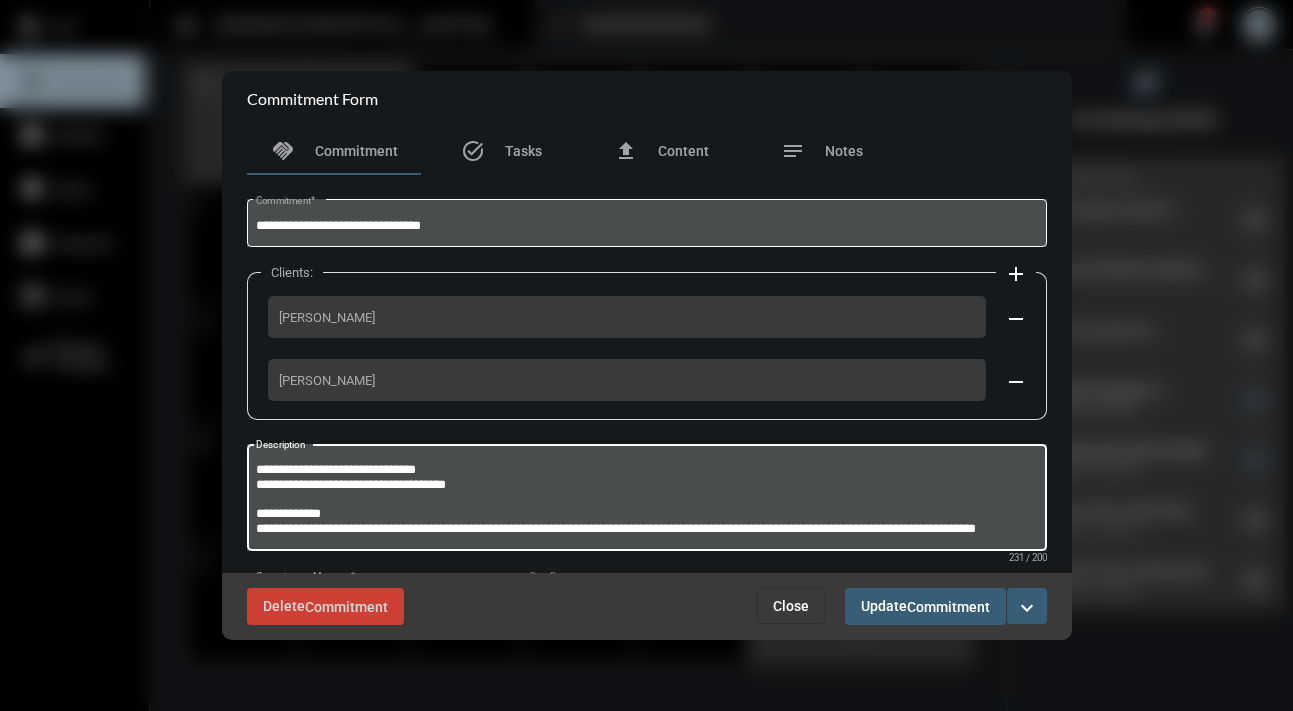 type on "**********" 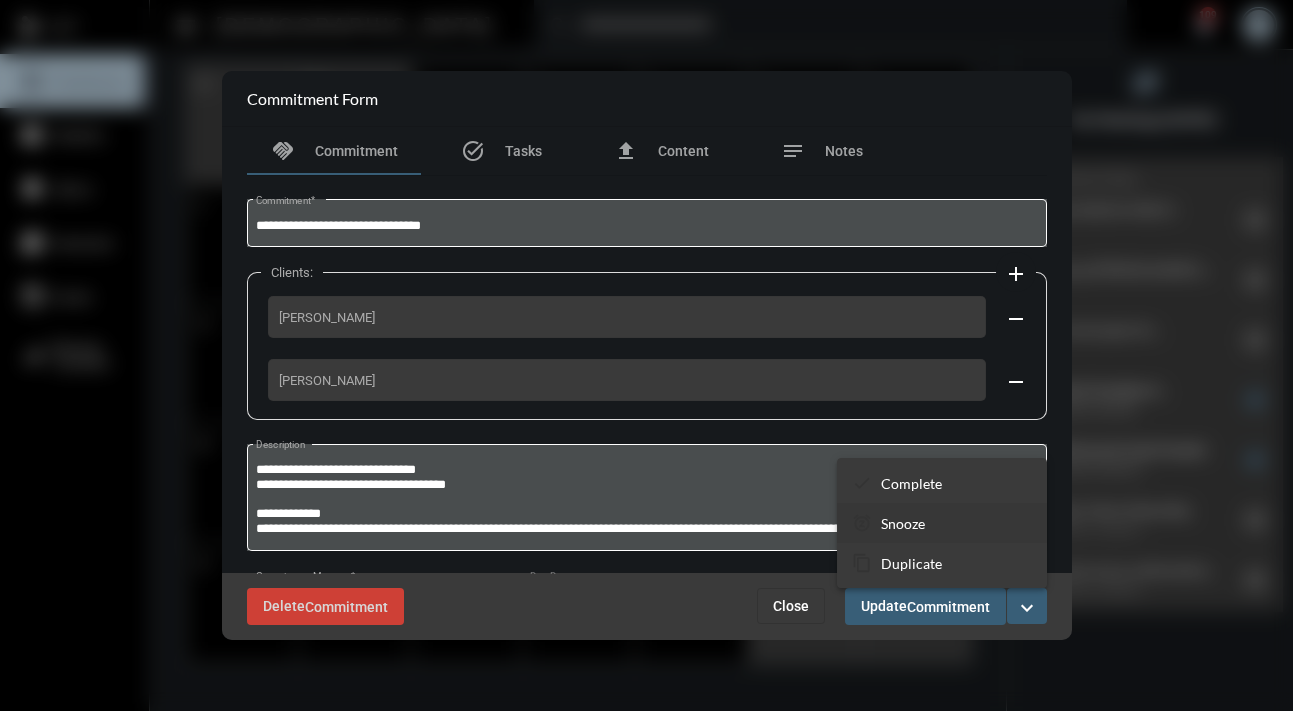 click on "Snooze" at bounding box center [903, 523] 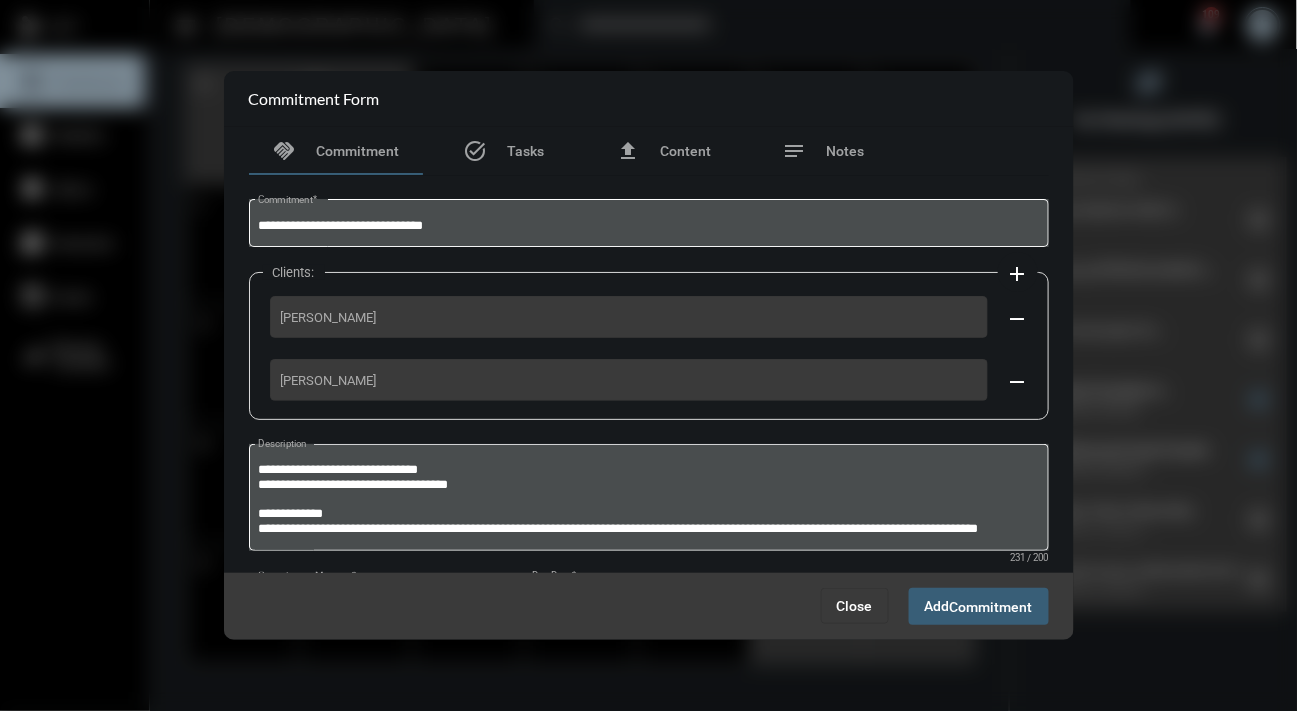 scroll, scrollTop: 101, scrollLeft: 0, axis: vertical 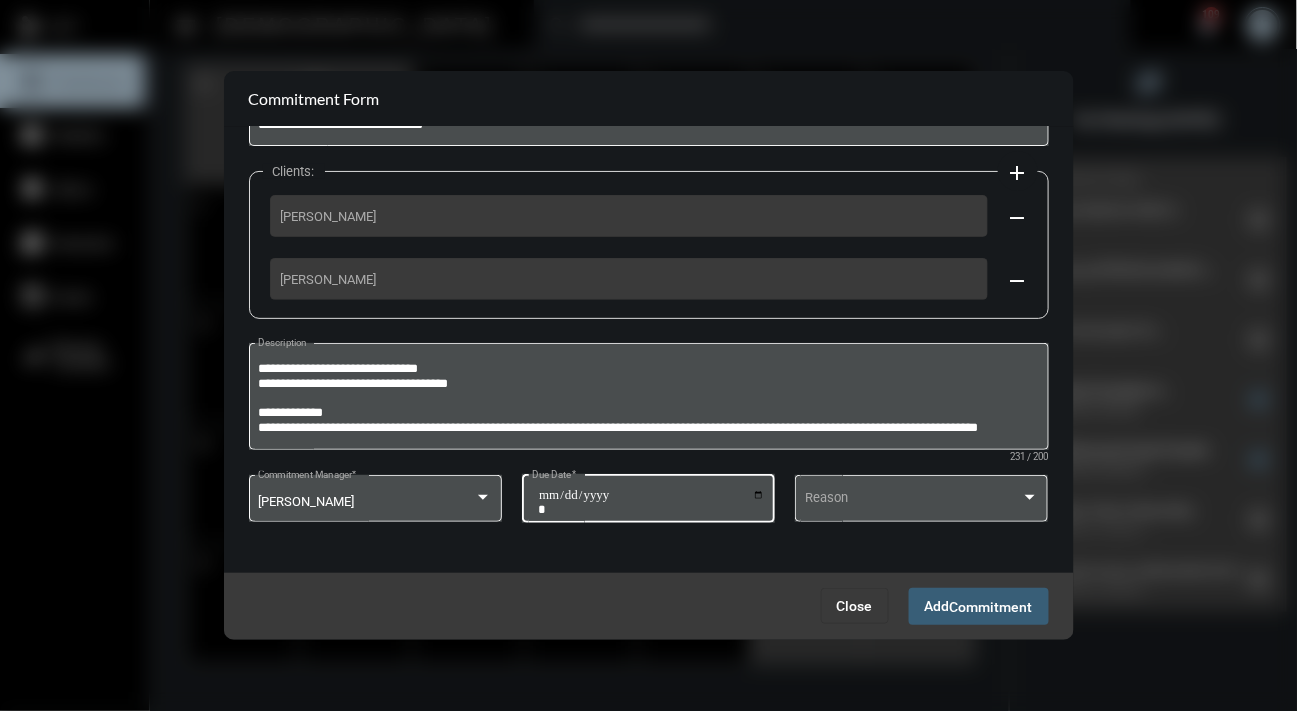 click on "**********" at bounding box center (651, 502) 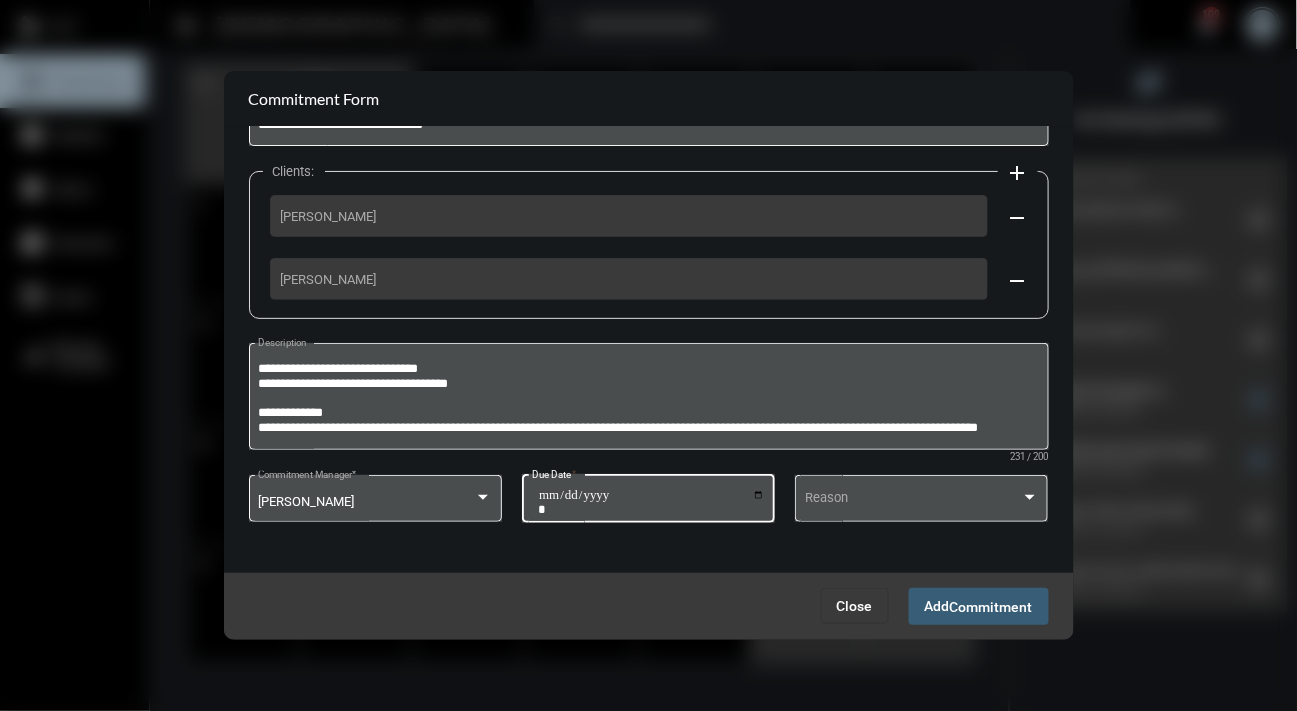 type on "**********" 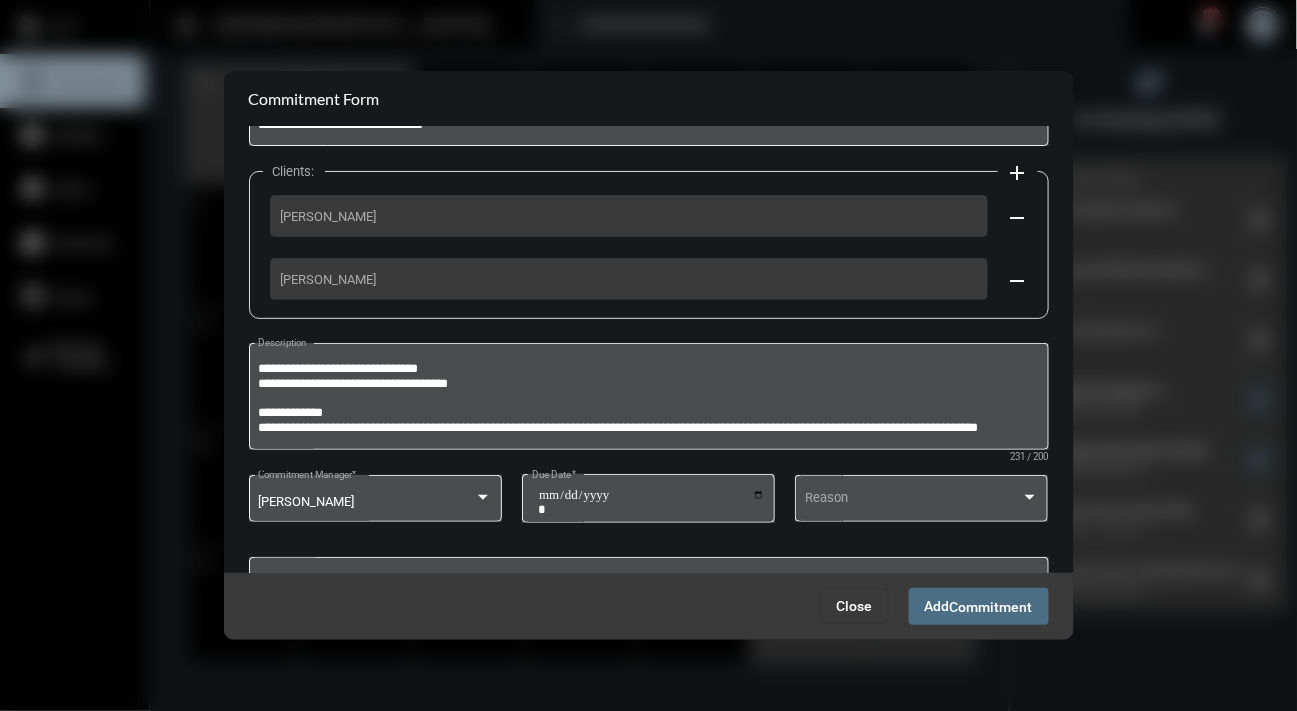 click on "Add   Commitment" at bounding box center (979, 606) 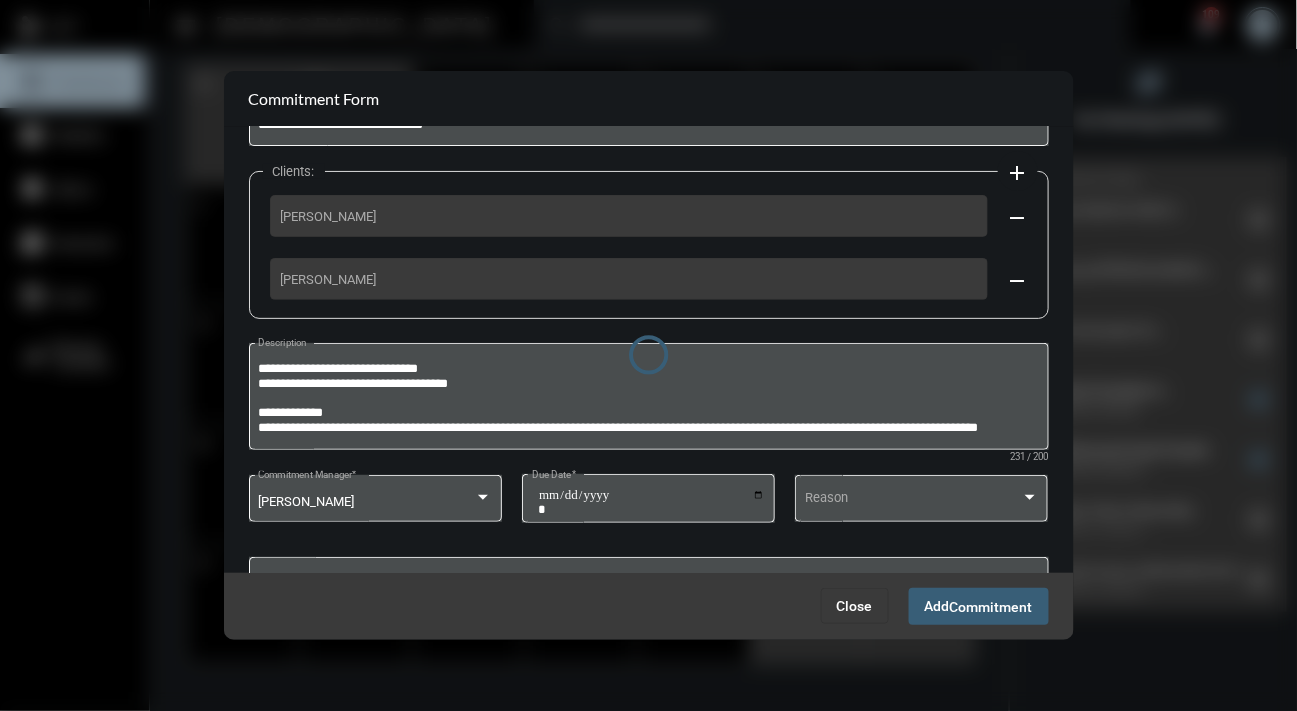 click at bounding box center (649, 355) 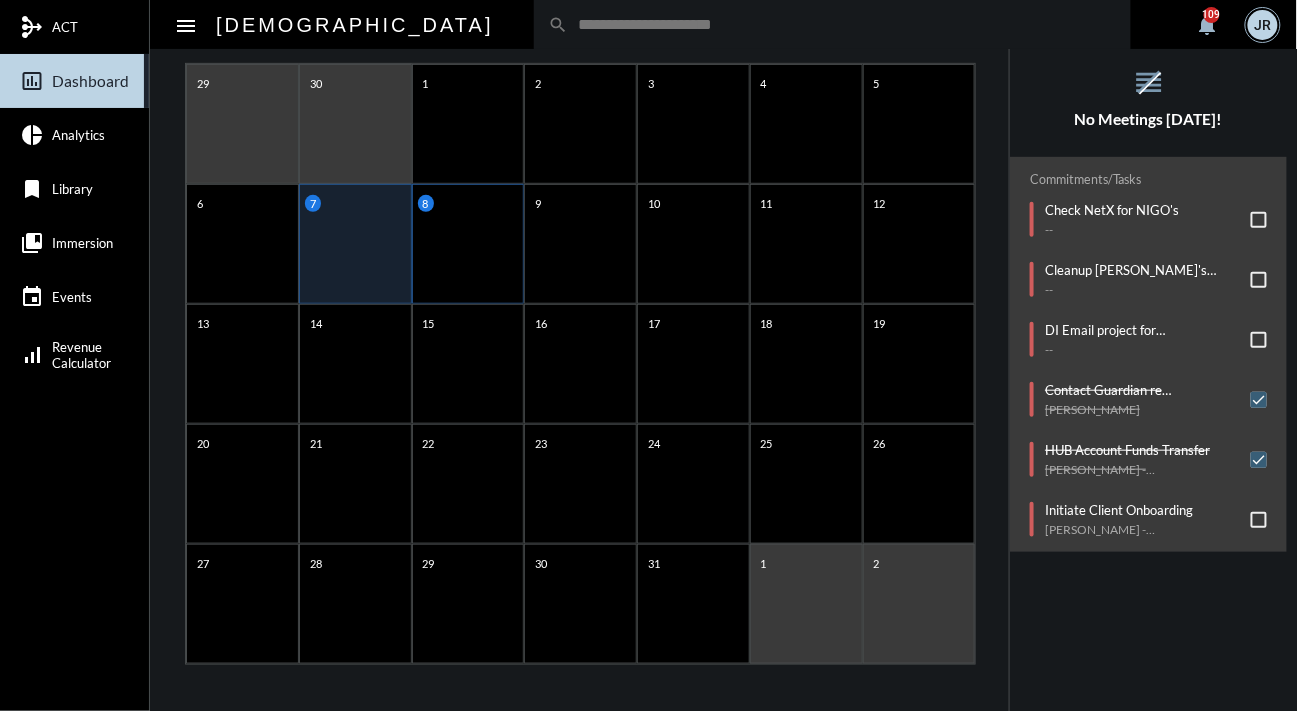 click on "8" 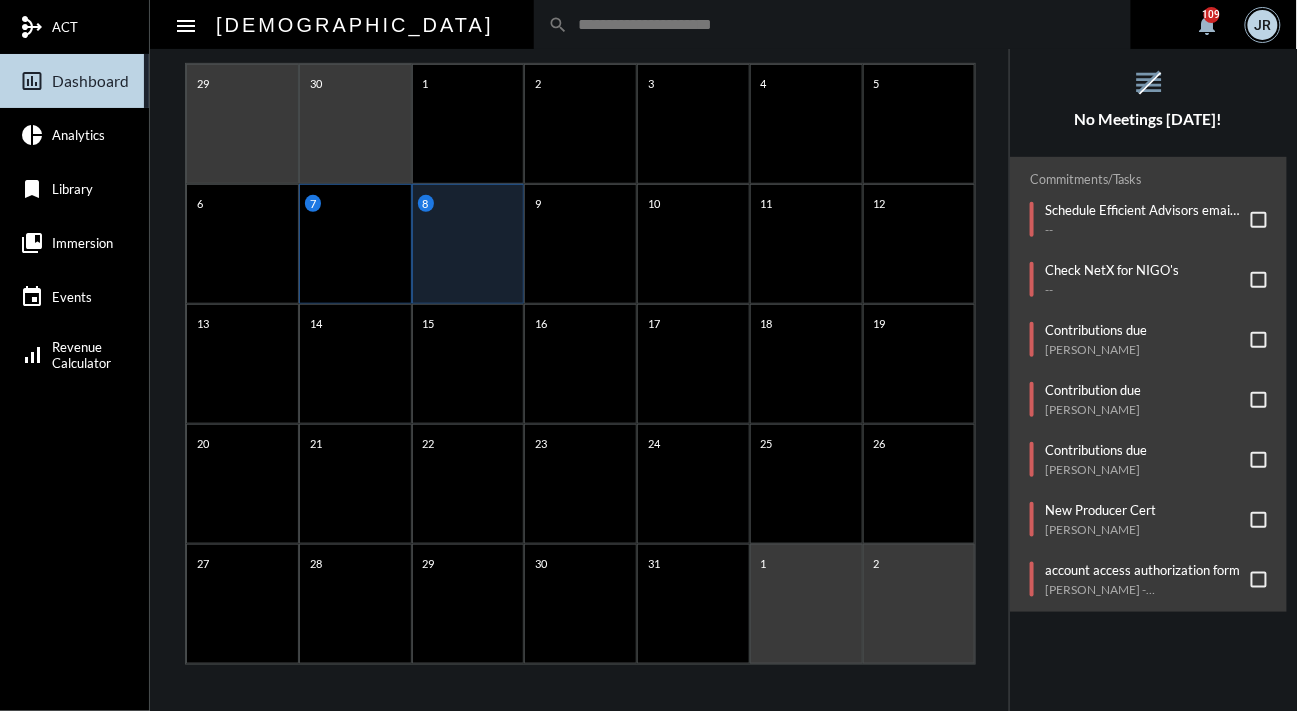click on "7" 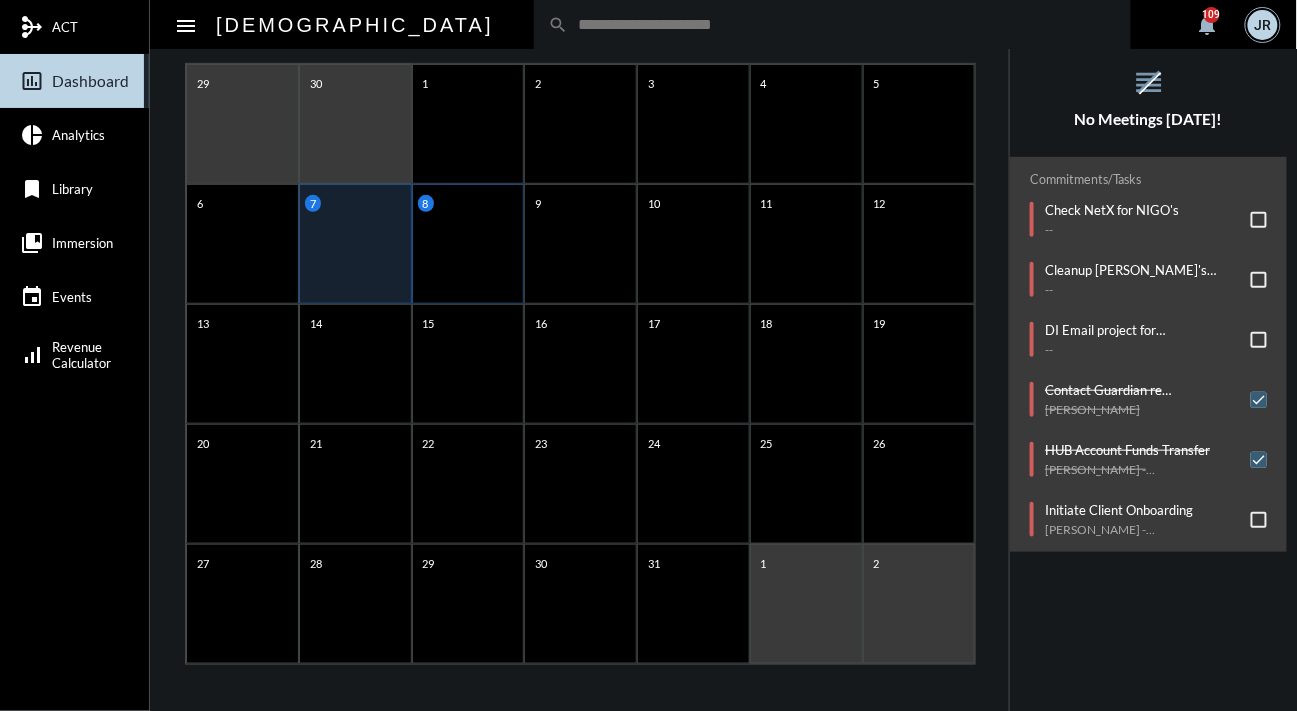 click on "8" 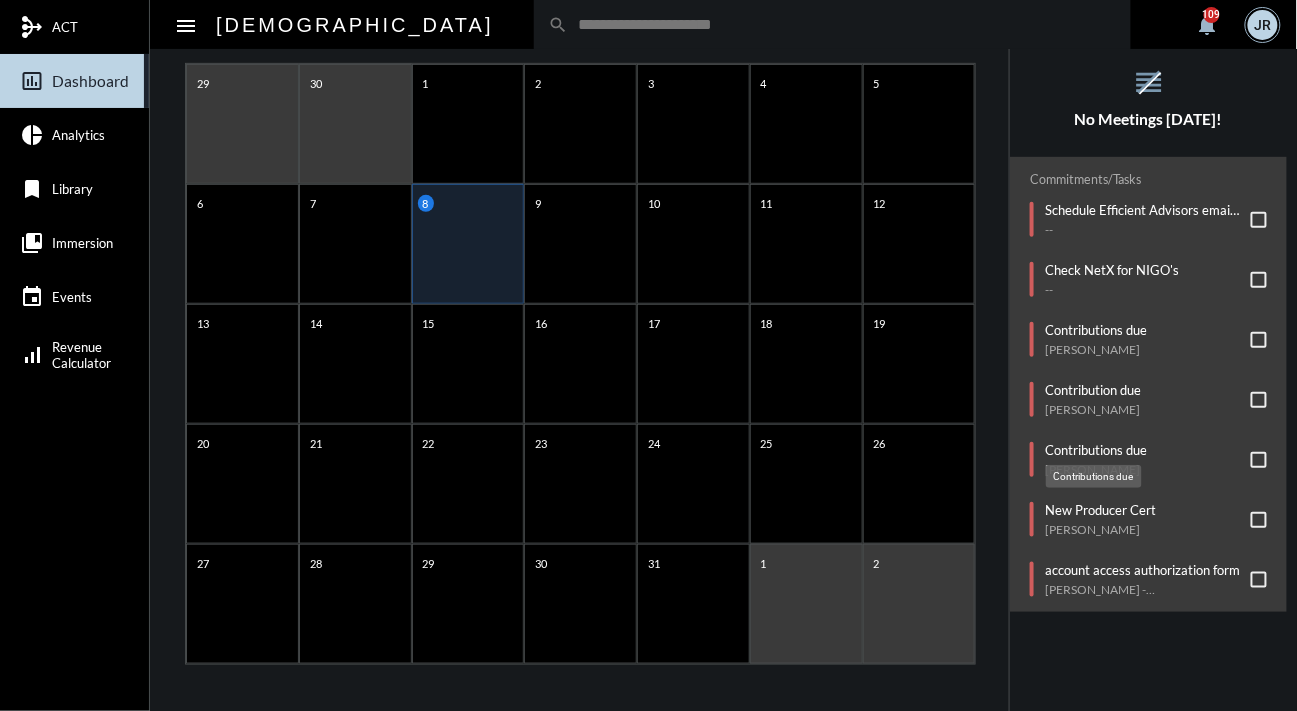 click on "Contributions due" 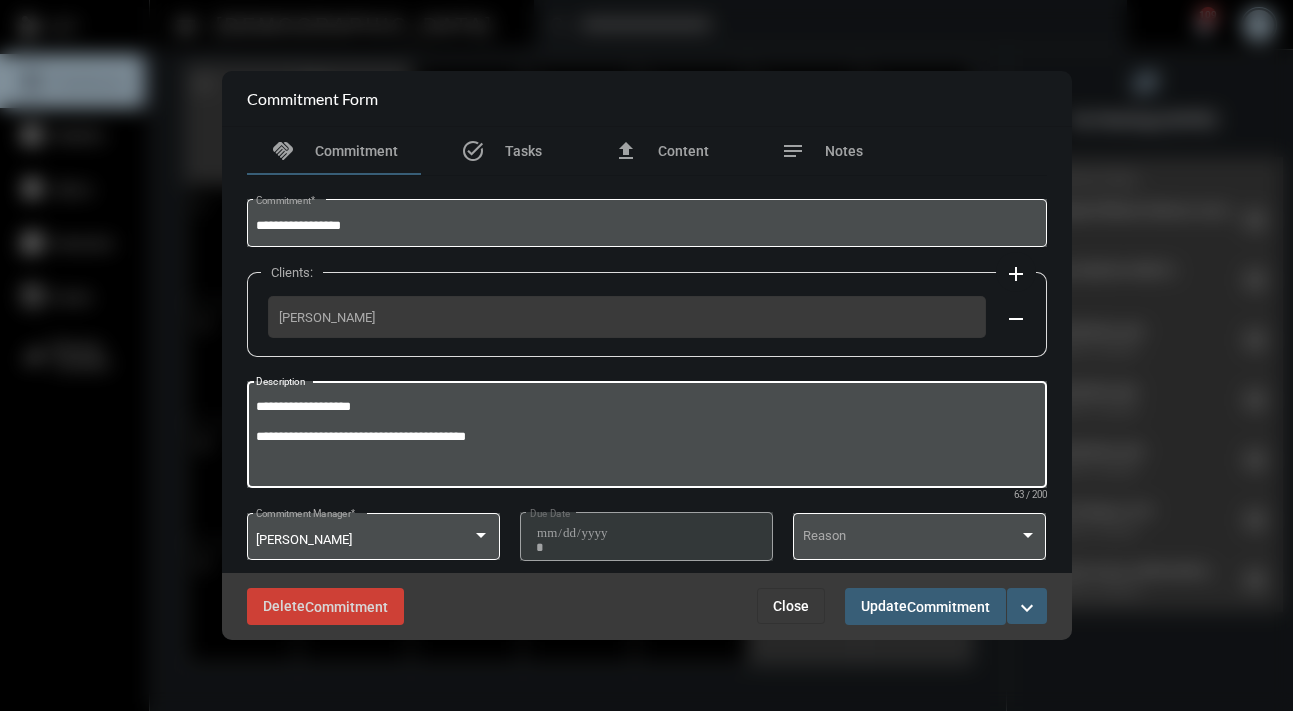 drag, startPoint x: 315, startPoint y: 405, endPoint x: 265, endPoint y: 405, distance: 50 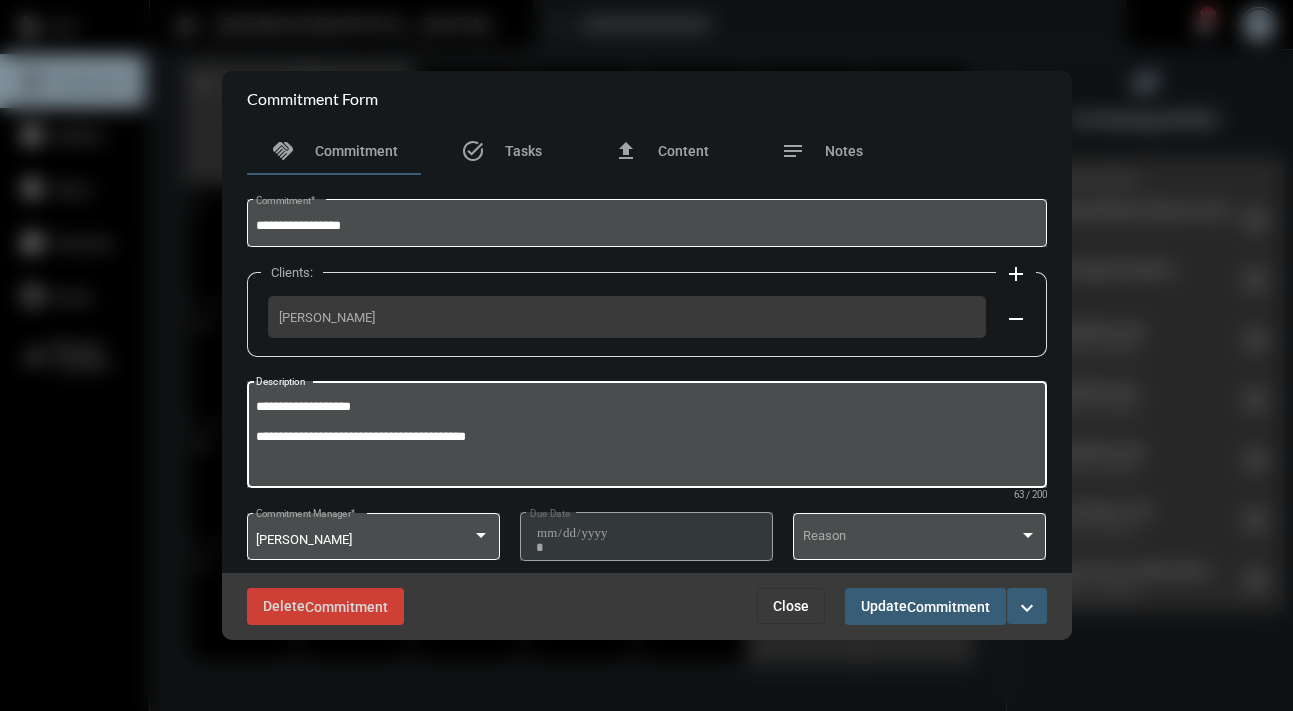 click on "**********" at bounding box center (646, 437) 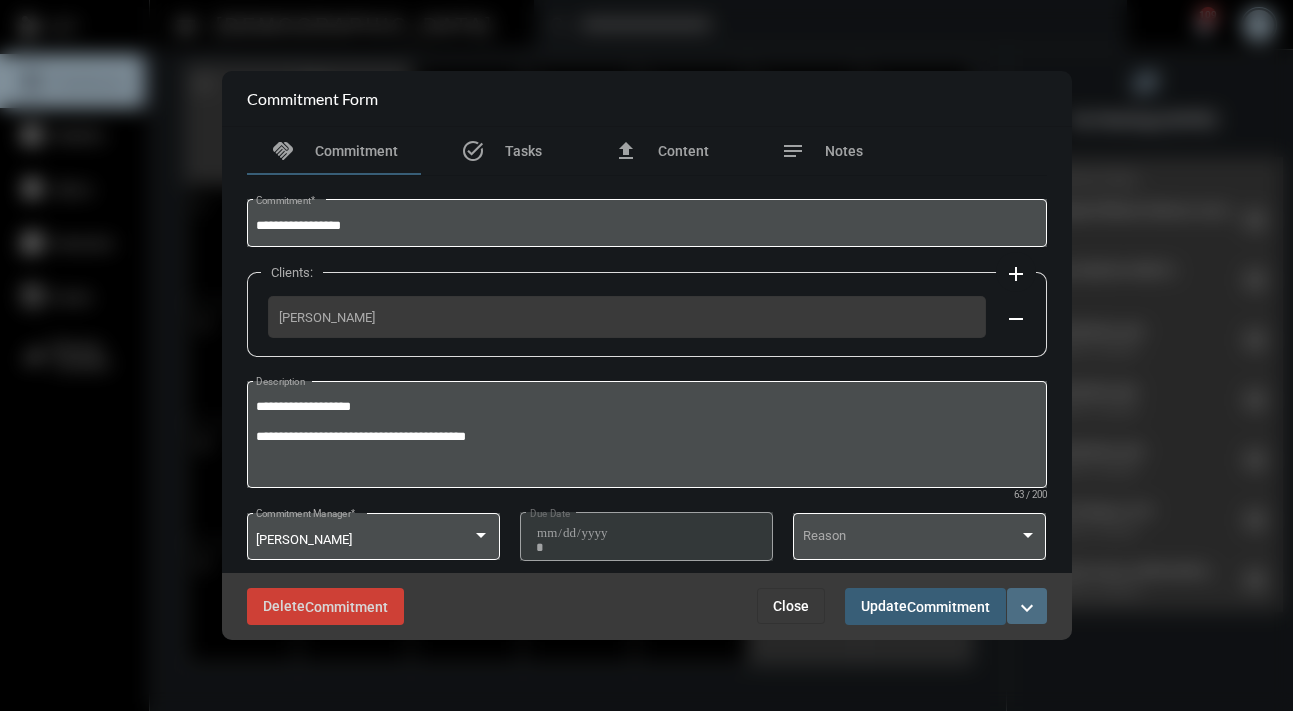 click on "expand_more" at bounding box center (1027, 608) 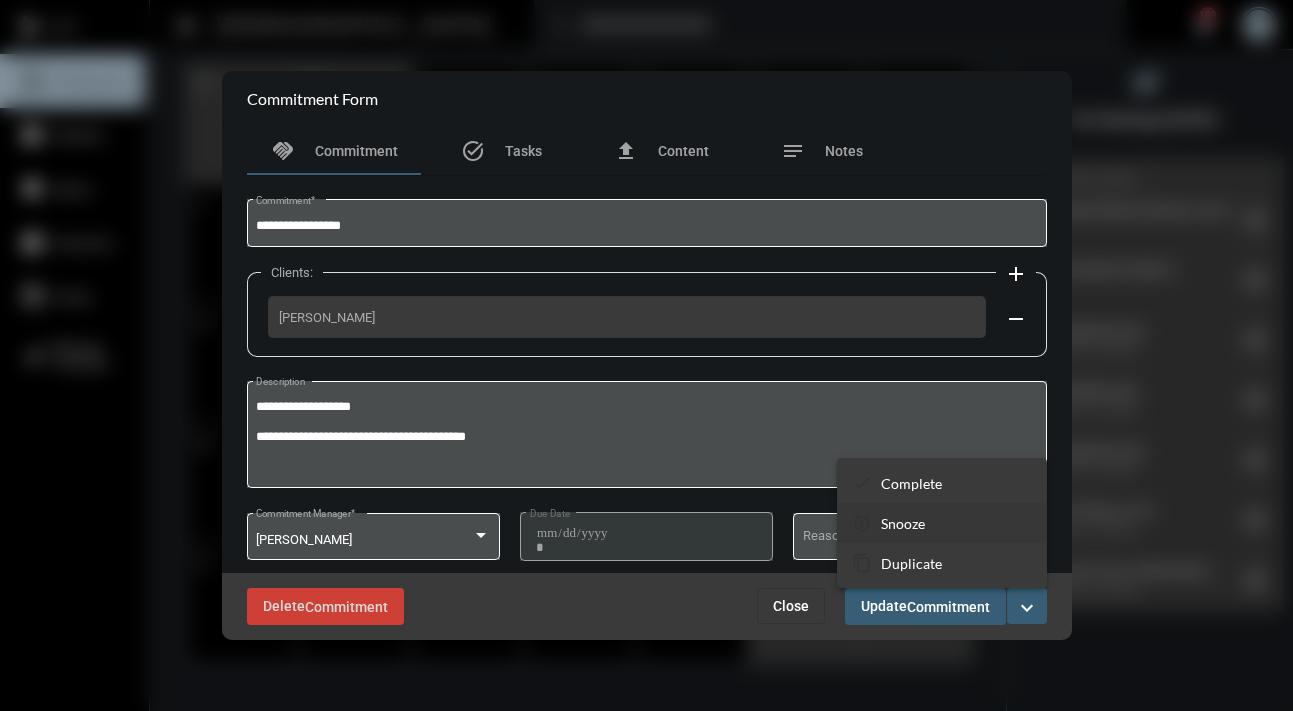 click on "snooze Snooze" at bounding box center (942, 523) 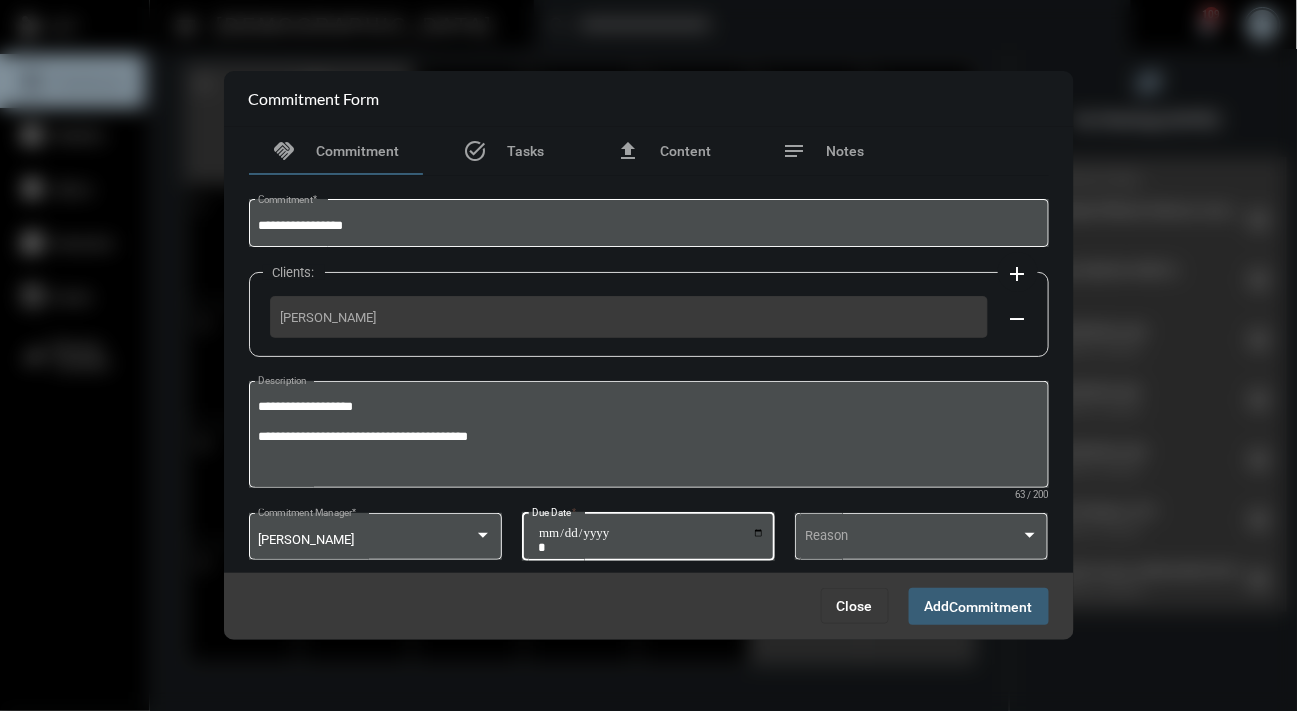 click on "**********" at bounding box center [651, 540] 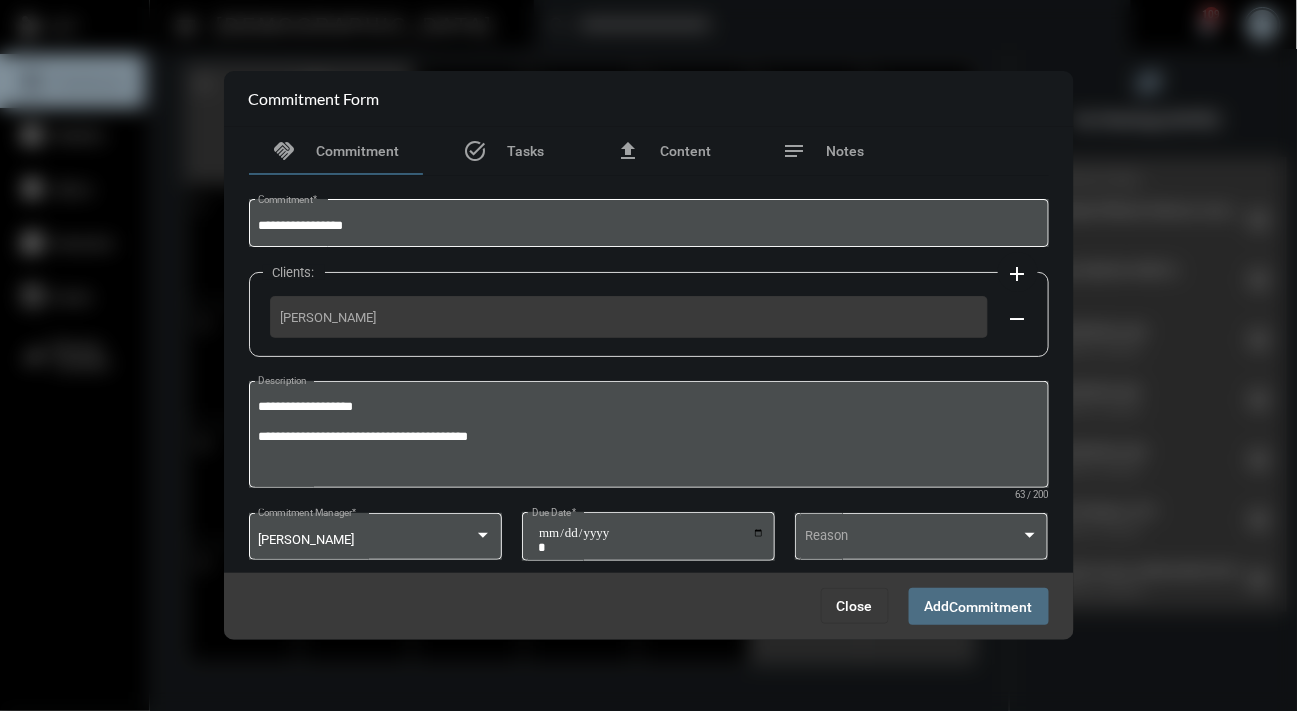 click on "Commitment" at bounding box center [991, 607] 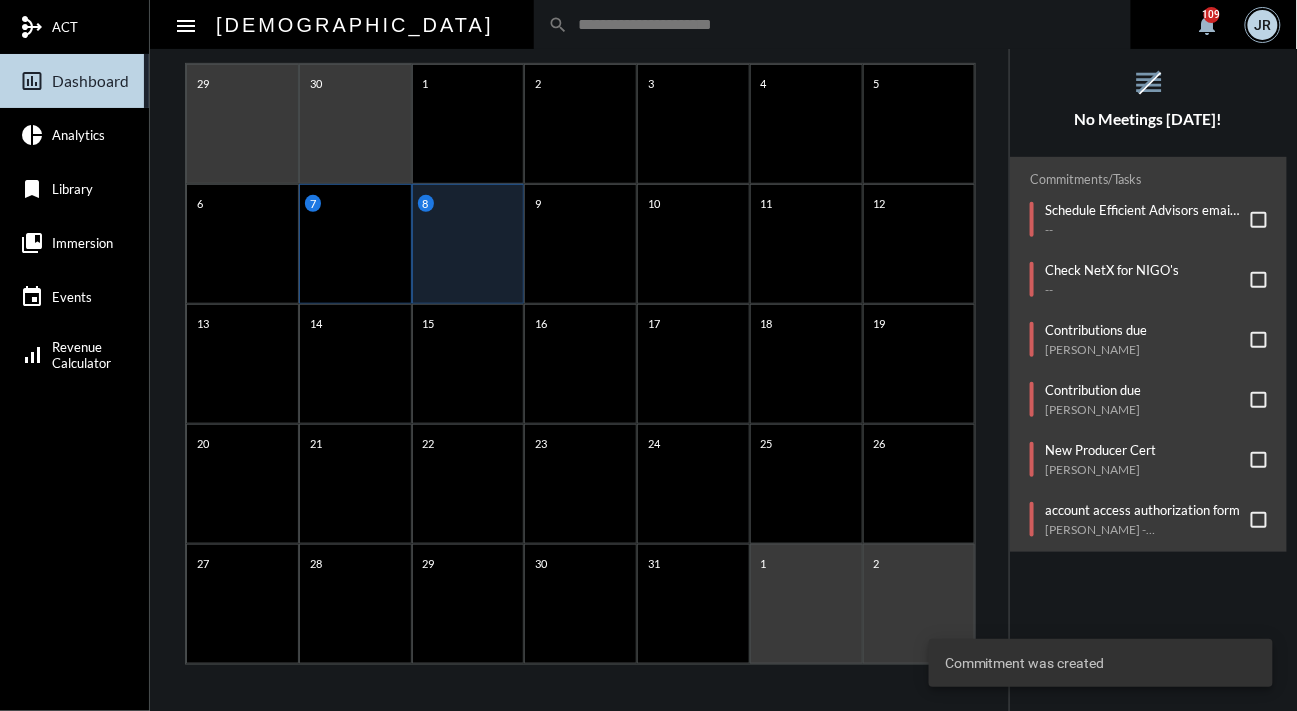 click on "7" 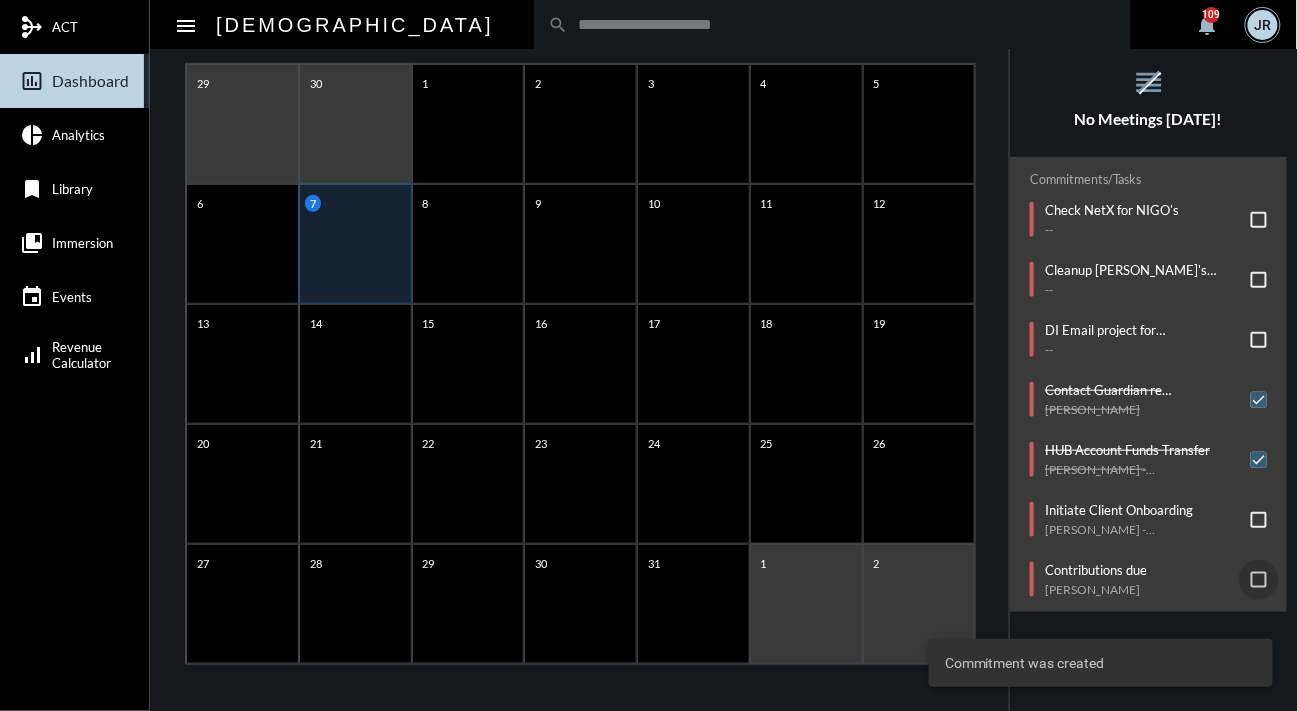click at bounding box center [1259, 580] 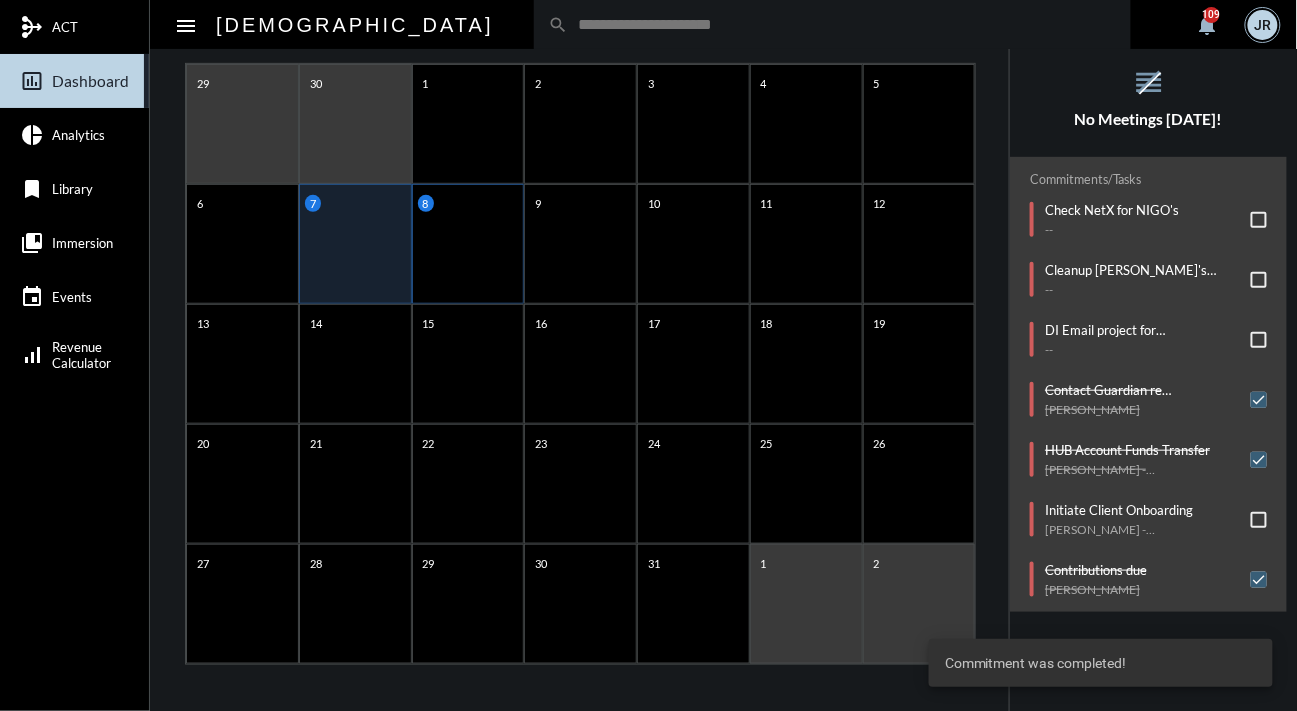 click on "8" 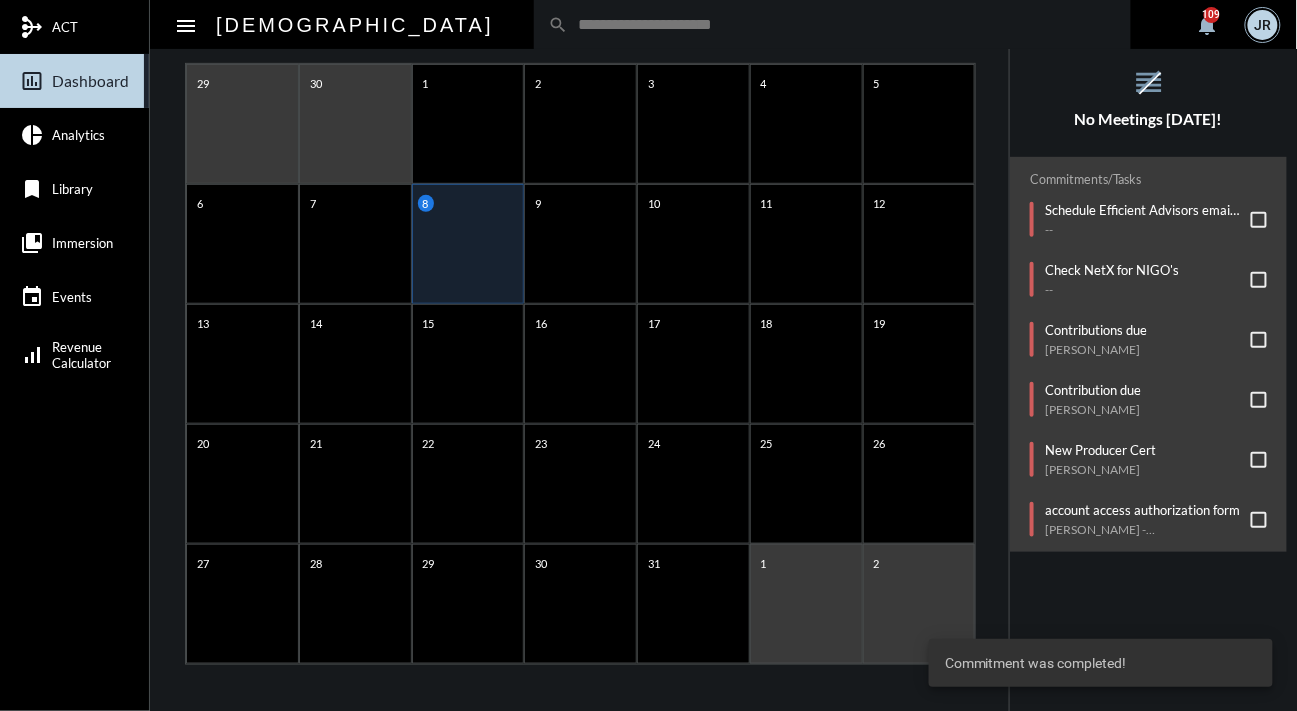 click on "Contribution due" 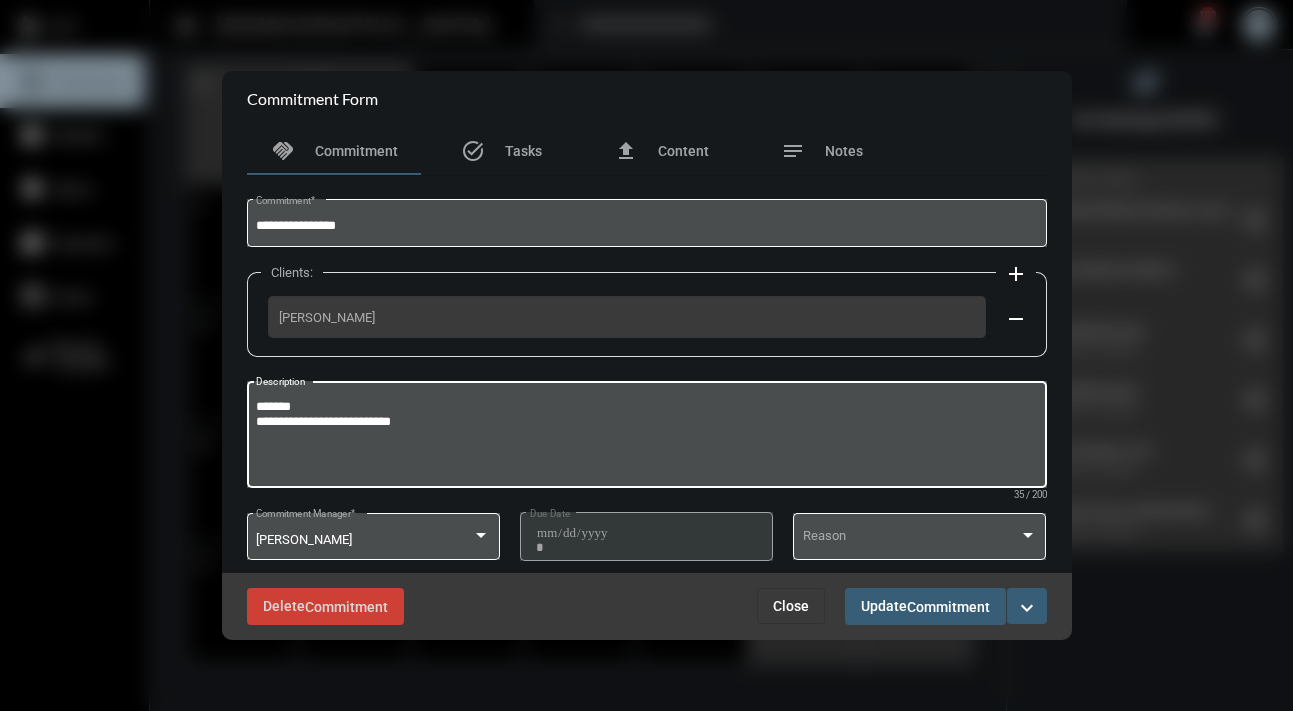 drag, startPoint x: 317, startPoint y: 402, endPoint x: 180, endPoint y: 397, distance: 137.09122 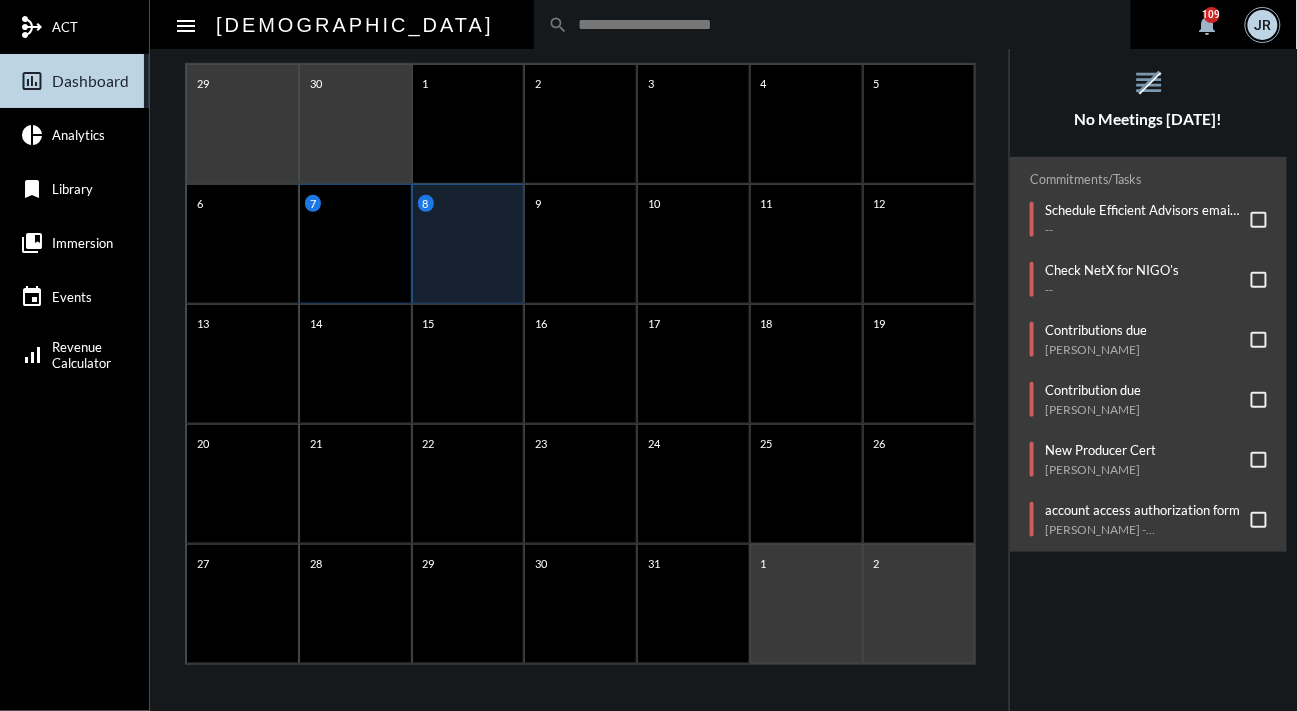 click on "7" 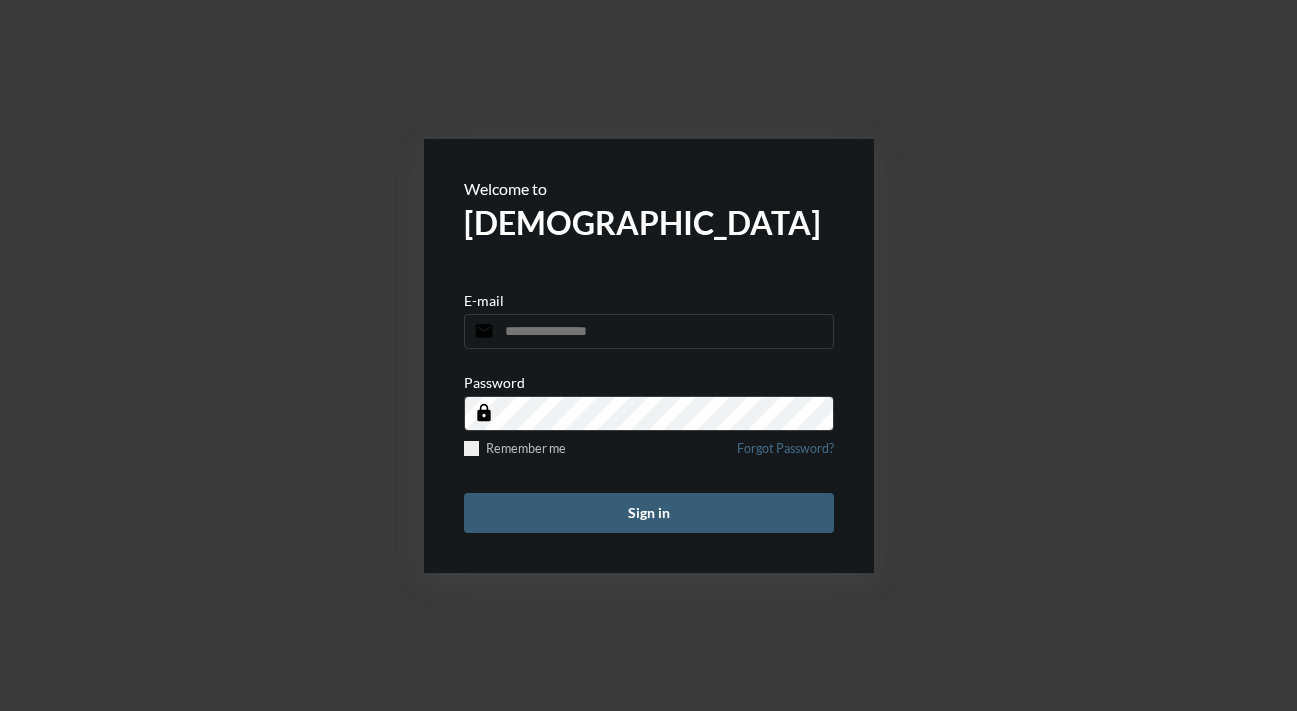 scroll, scrollTop: 0, scrollLeft: 0, axis: both 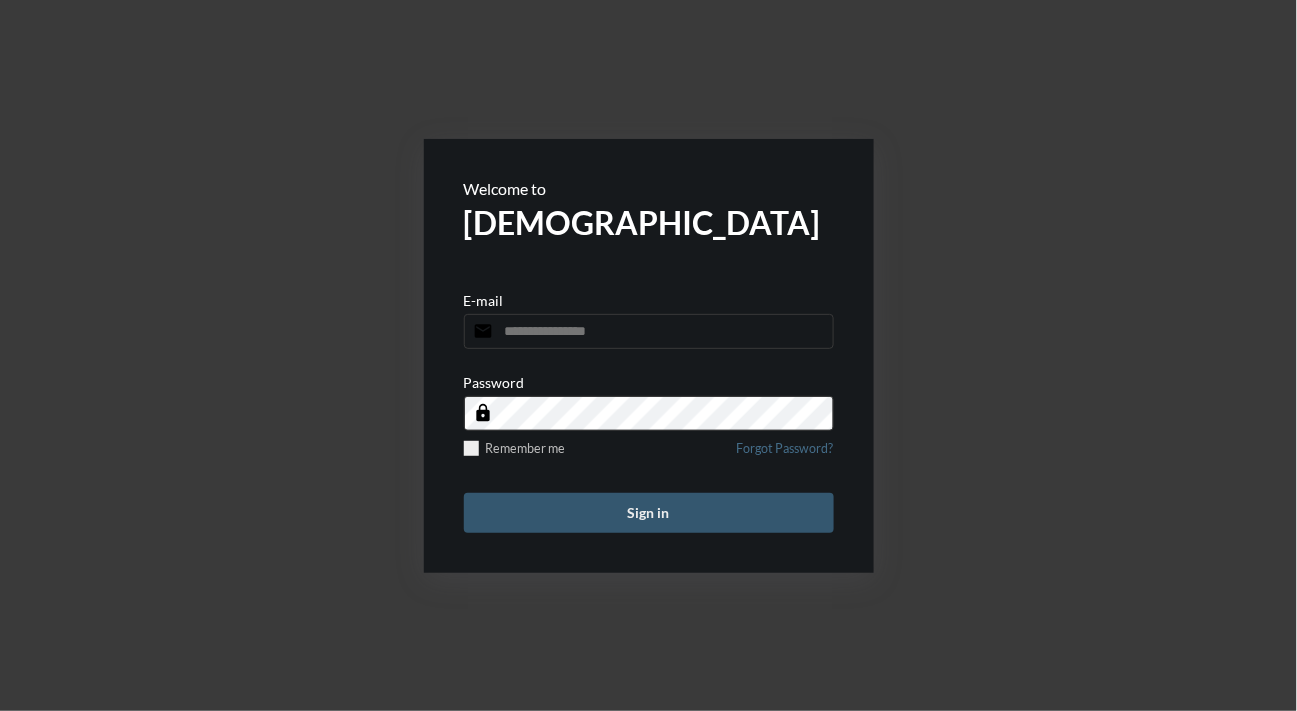 type on "**********" 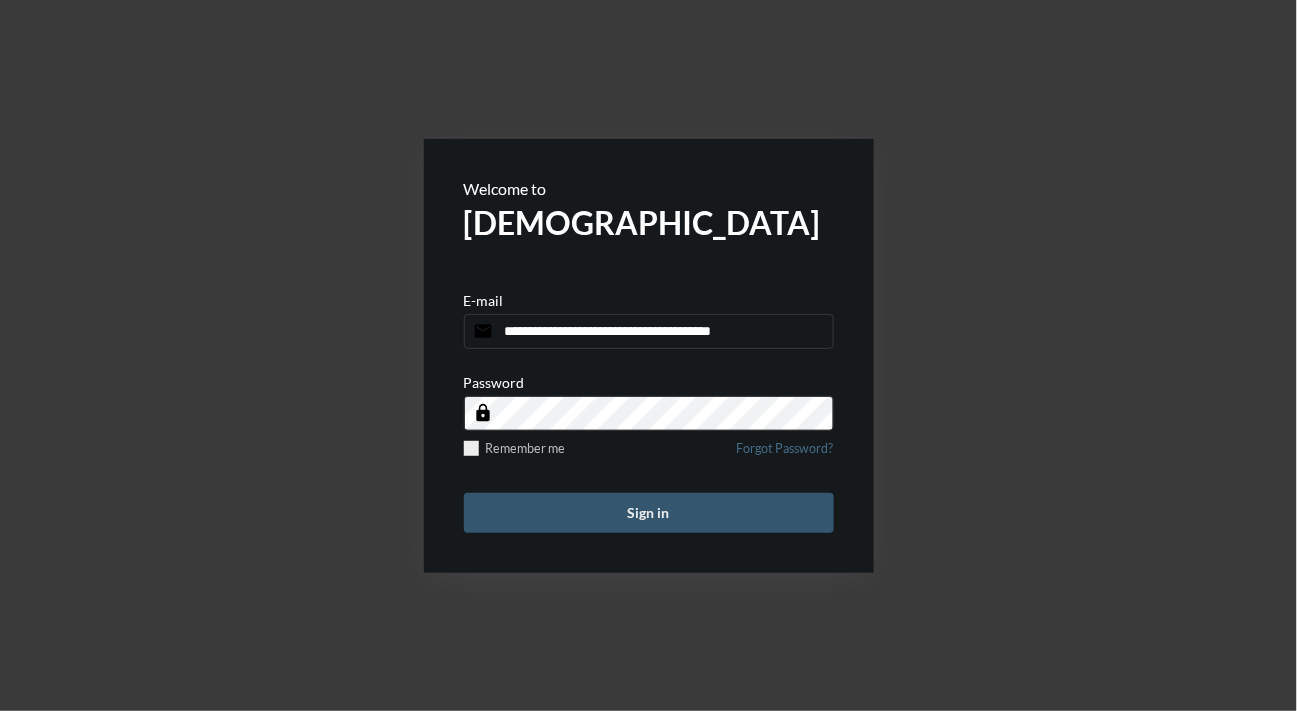 click on "Sign in" at bounding box center [649, 513] 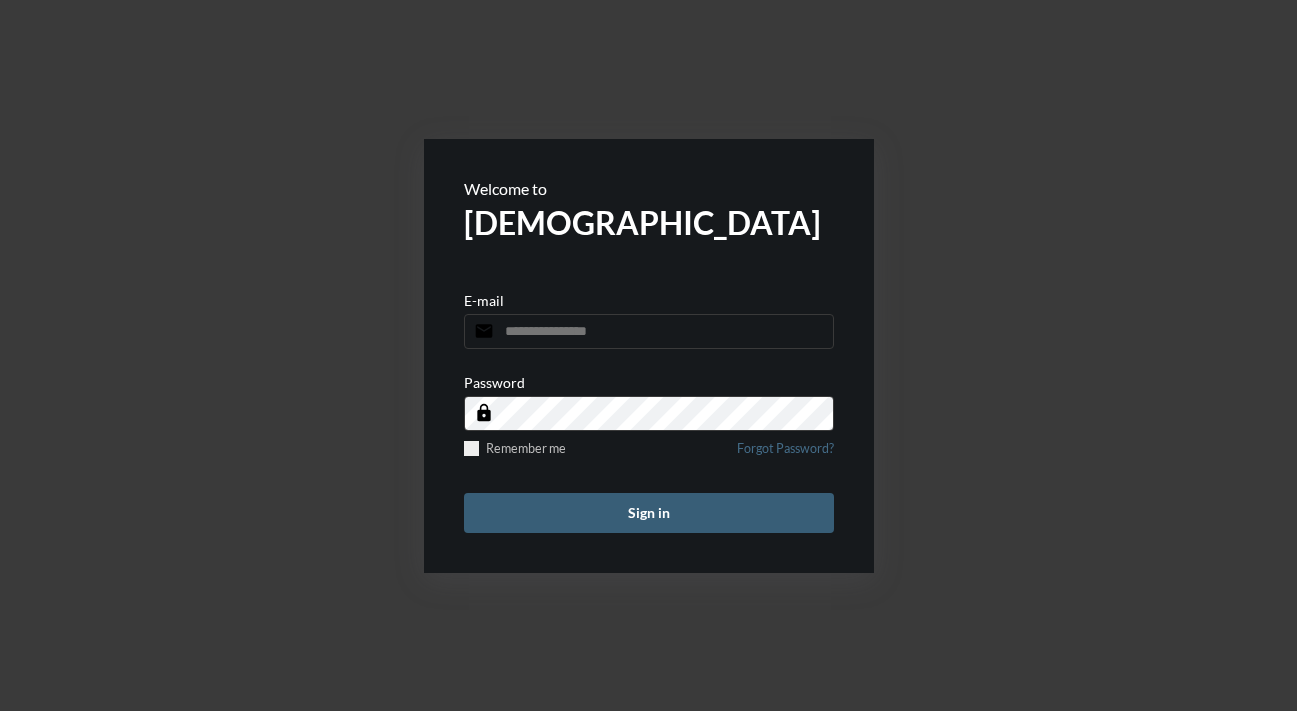 scroll, scrollTop: 0, scrollLeft: 0, axis: both 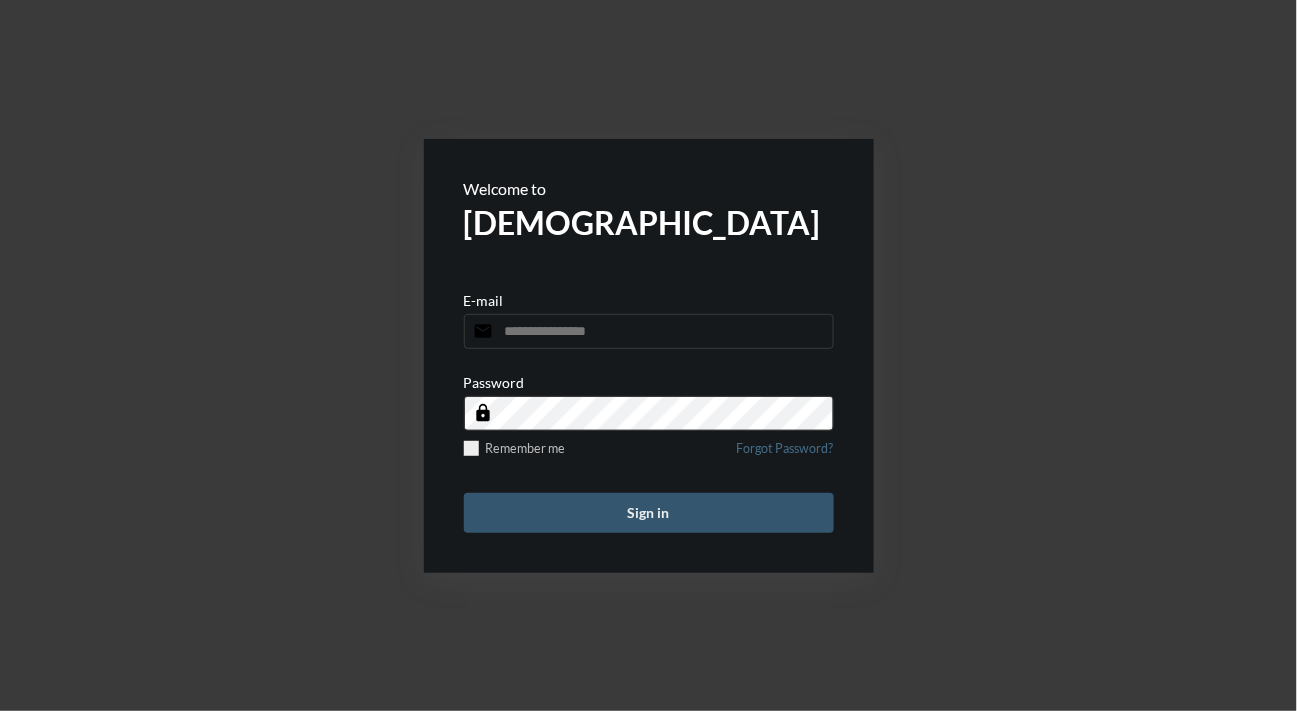 type on "**********" 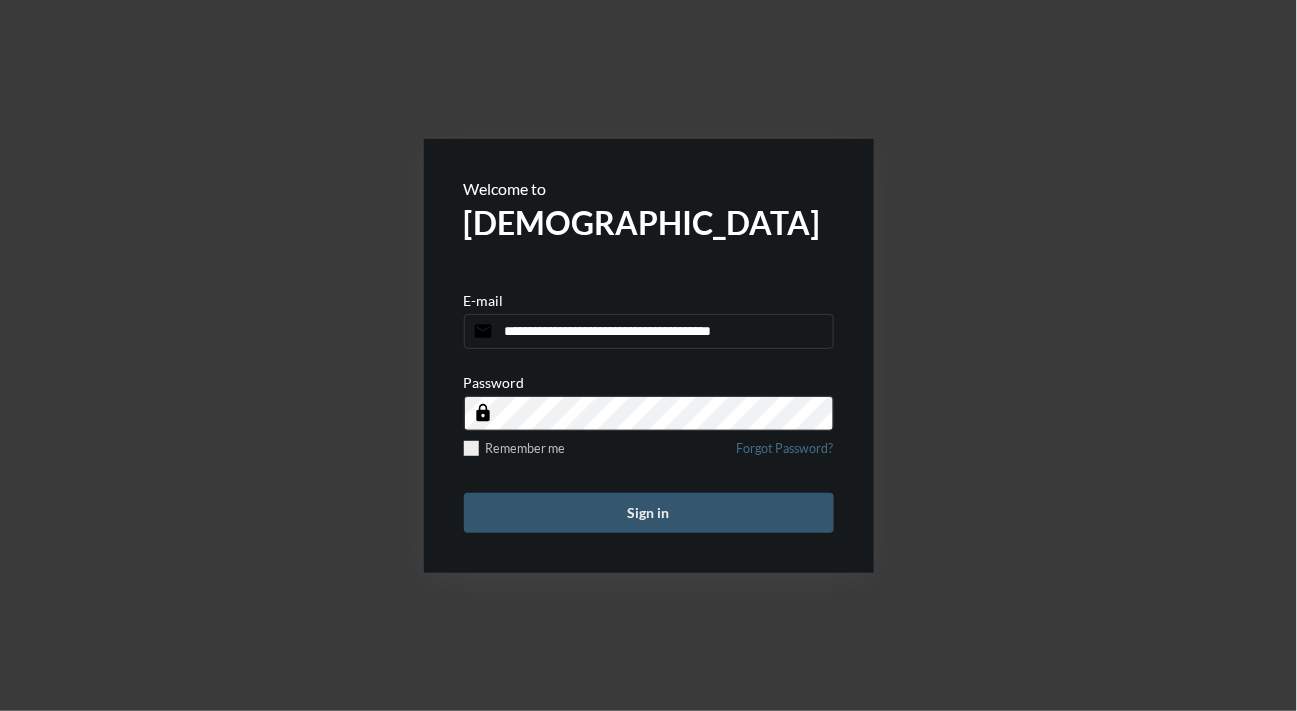 click on "Sign in" at bounding box center (649, 513) 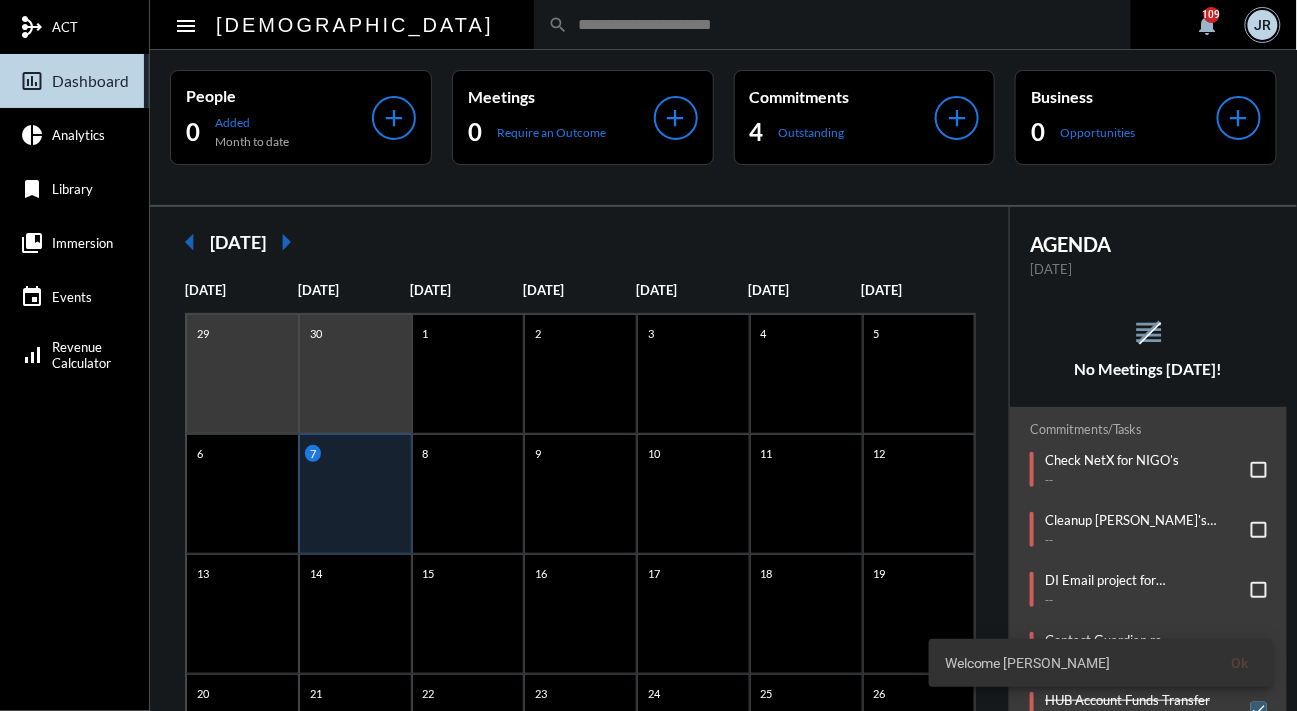 click on "reorder No Meetings Today!" 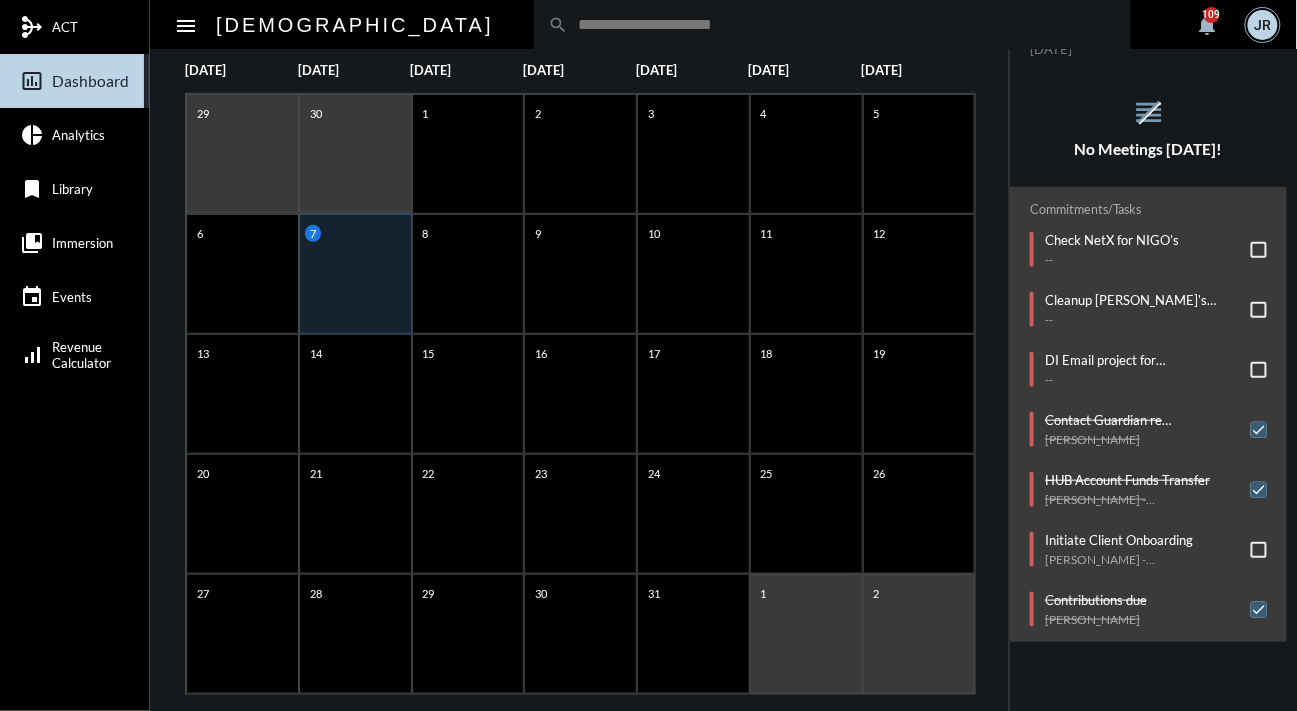 scroll, scrollTop: 250, scrollLeft: 0, axis: vertical 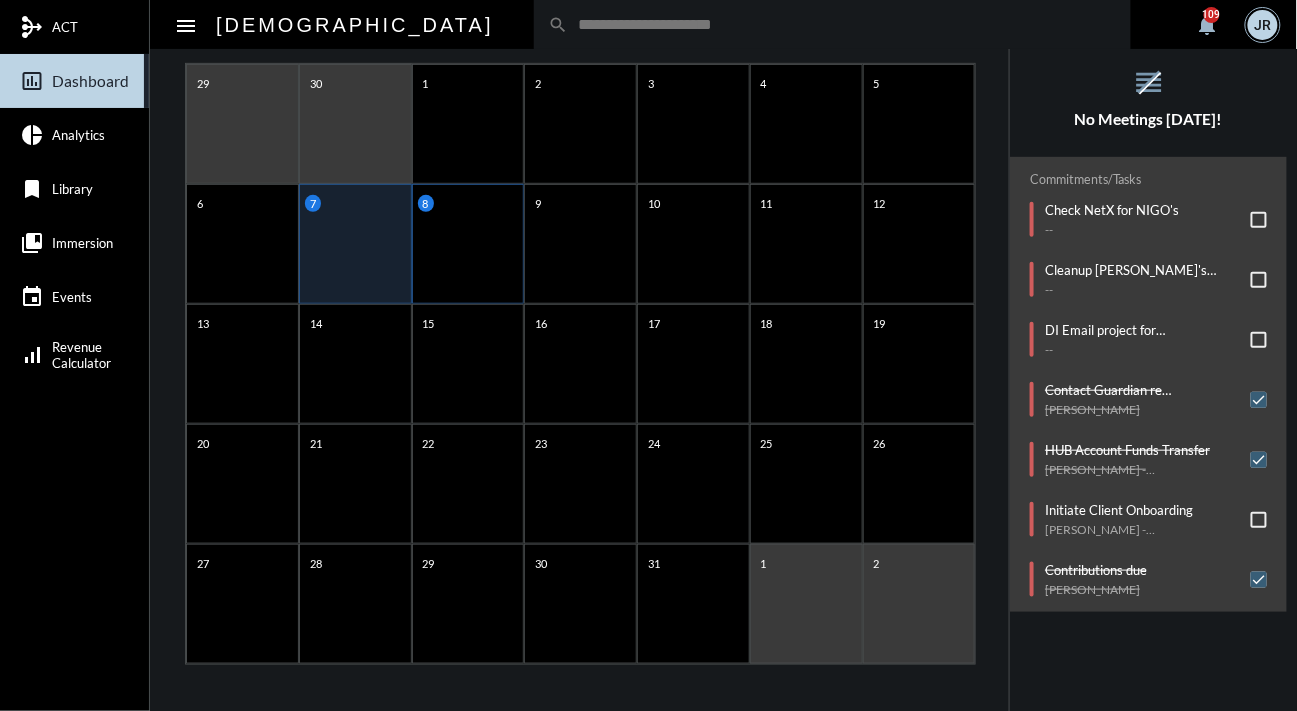 click on "8" 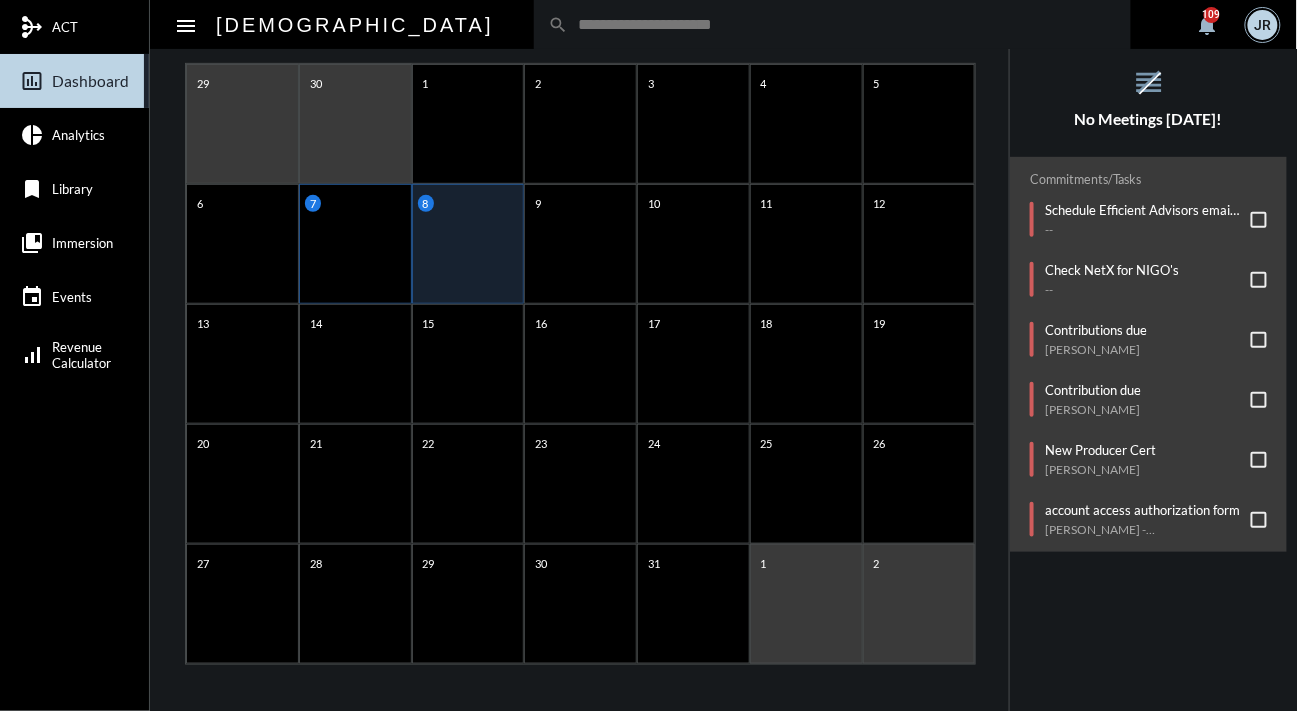 click on "7" 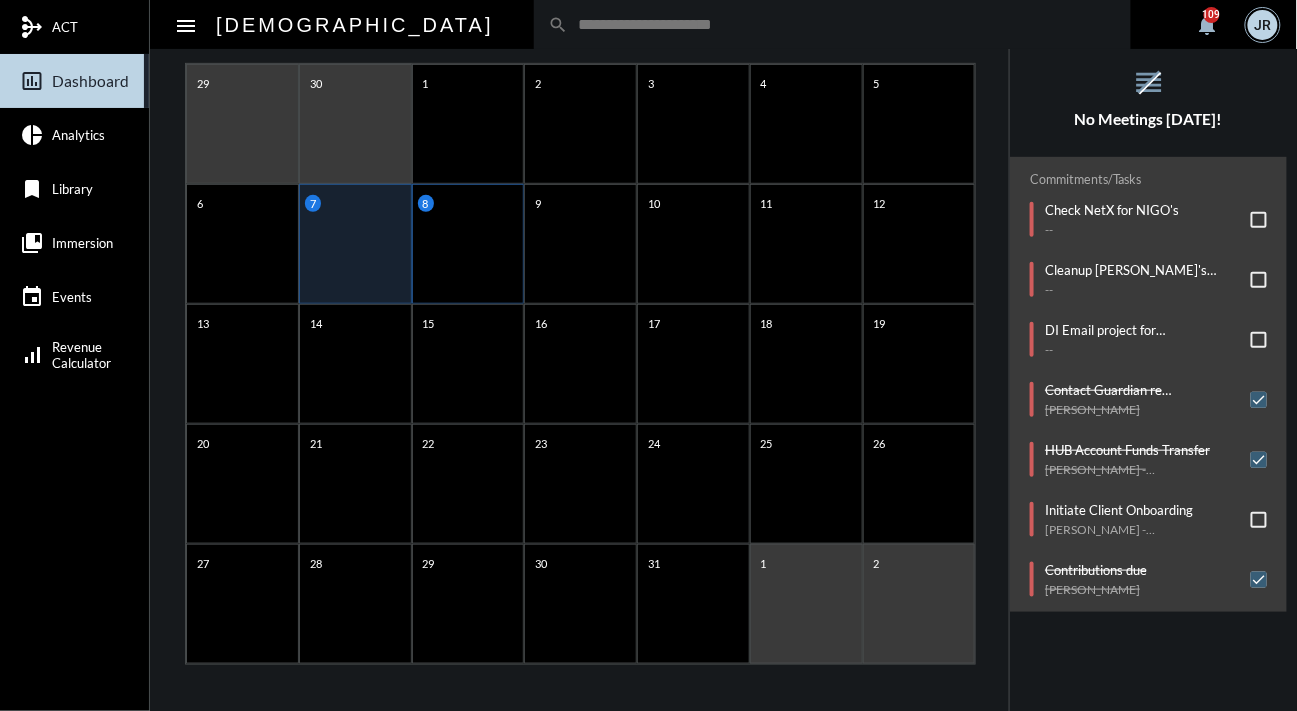 click on "8" 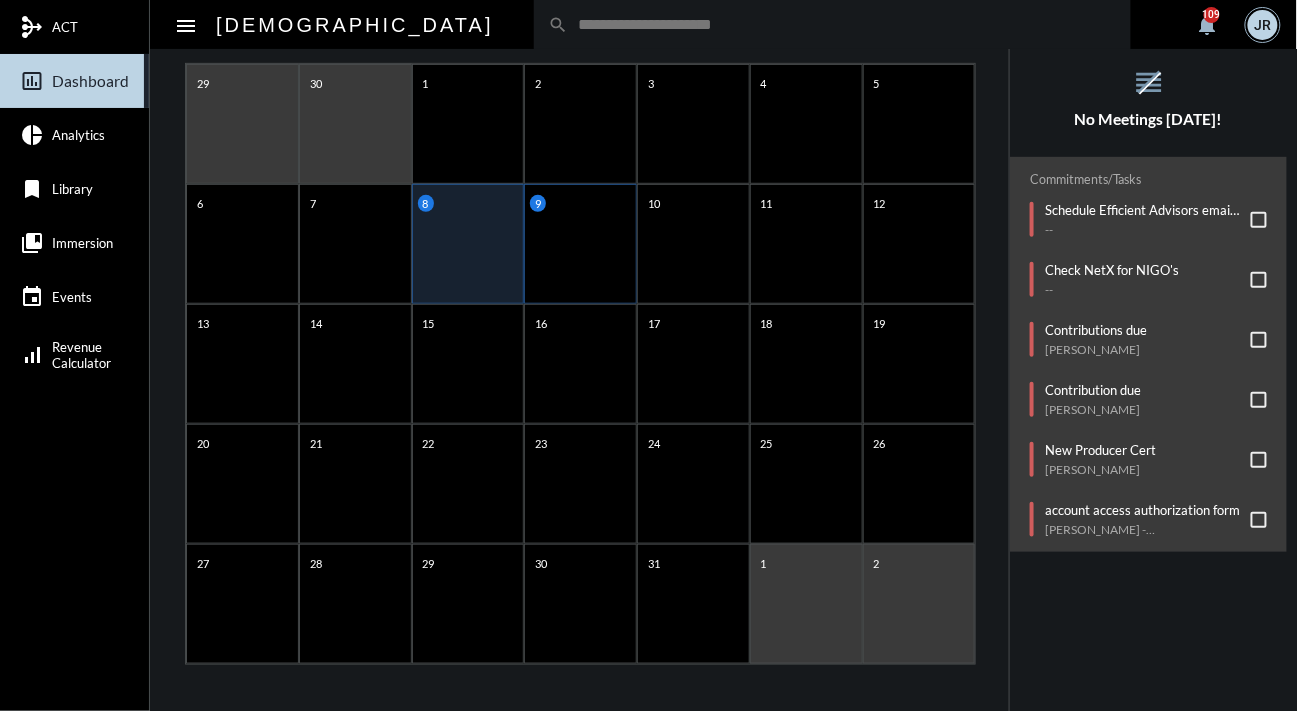 click on "9" 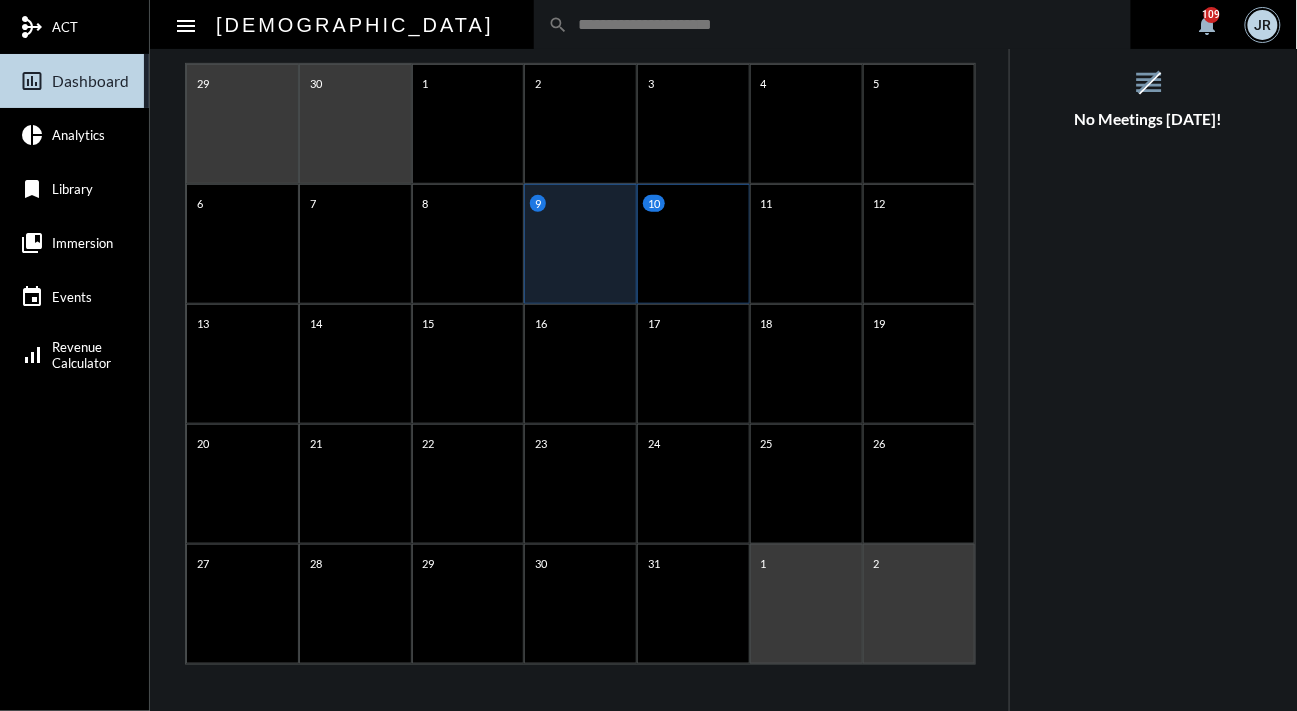 click on "10" 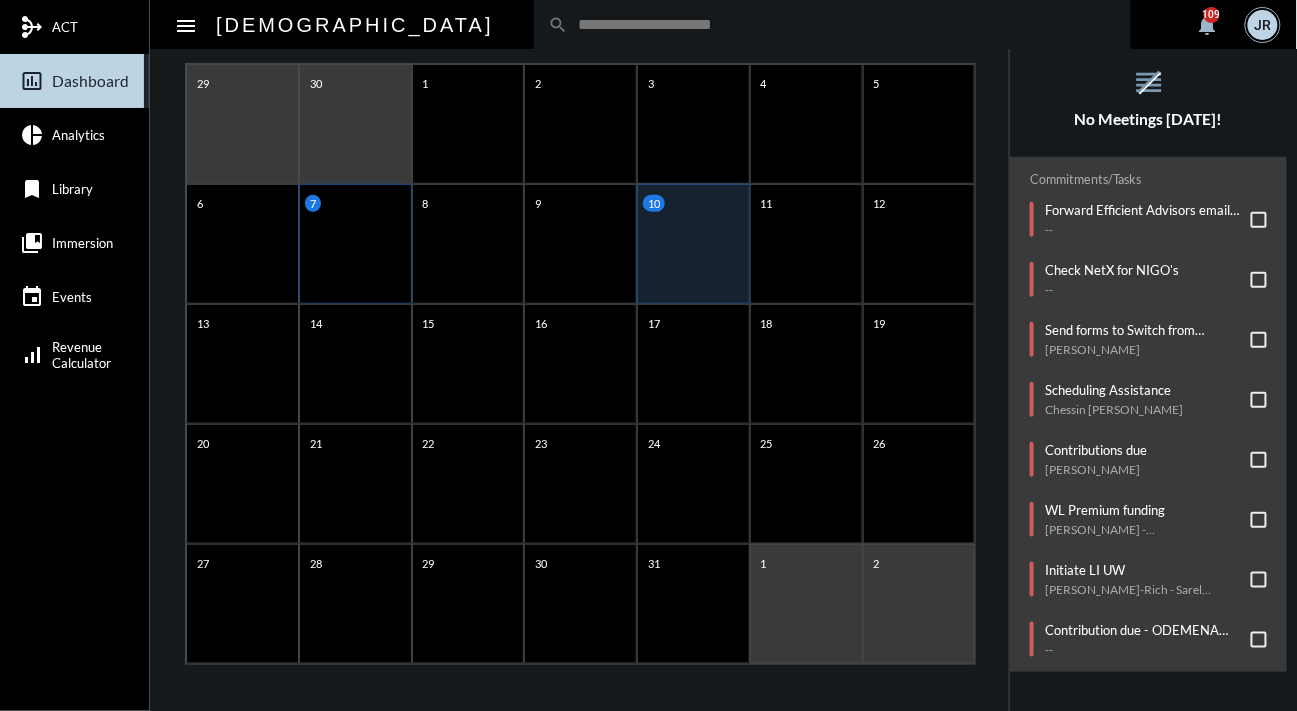 click on "7" 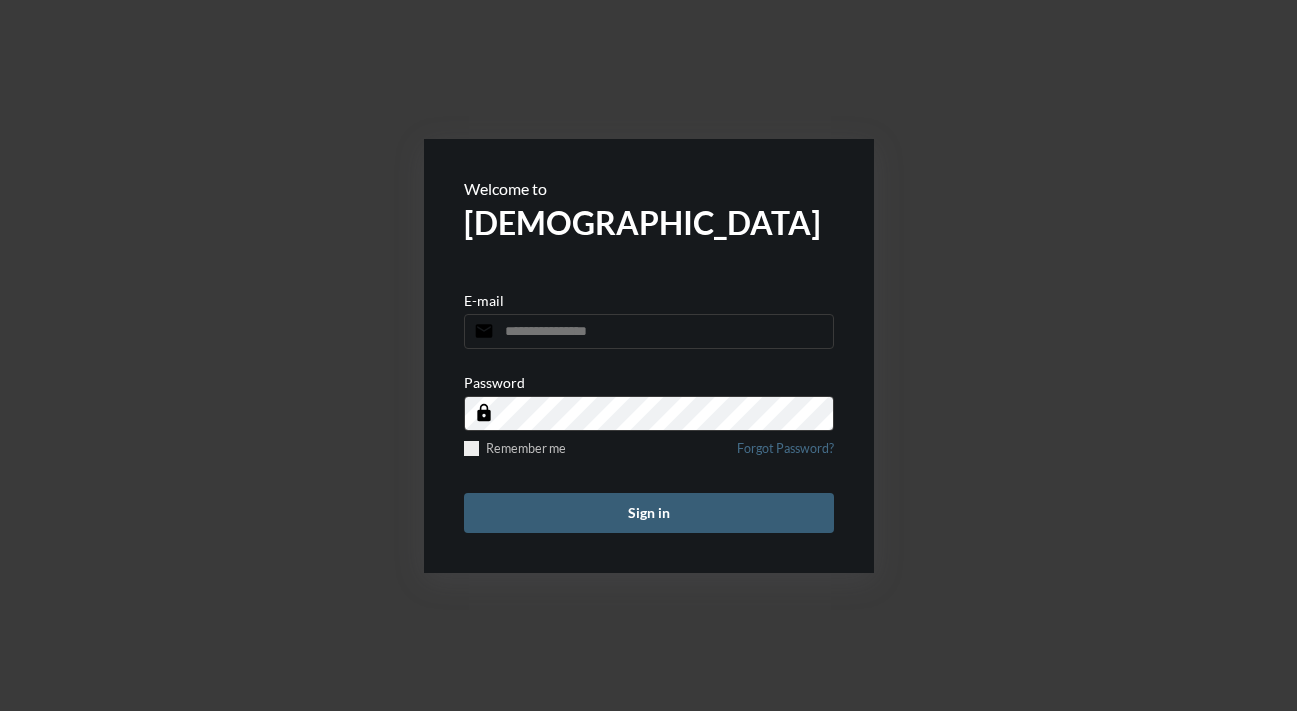 scroll, scrollTop: 0, scrollLeft: 0, axis: both 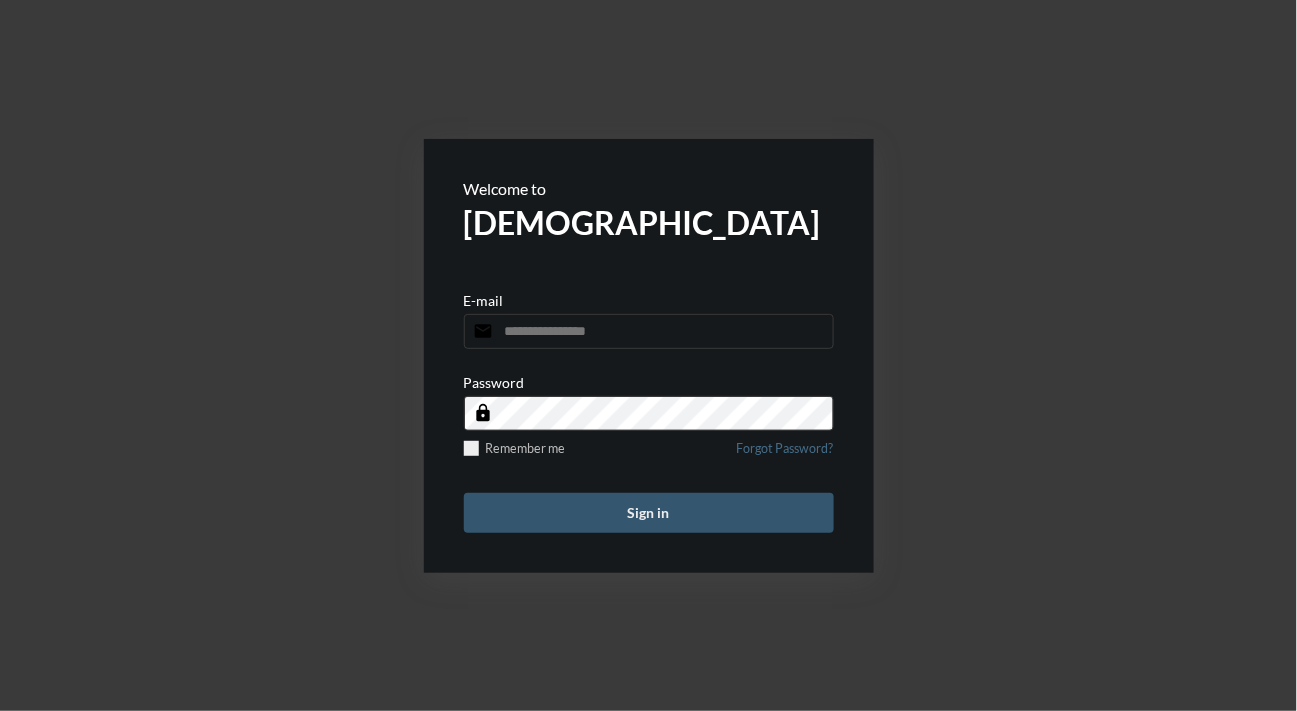 type on "**********" 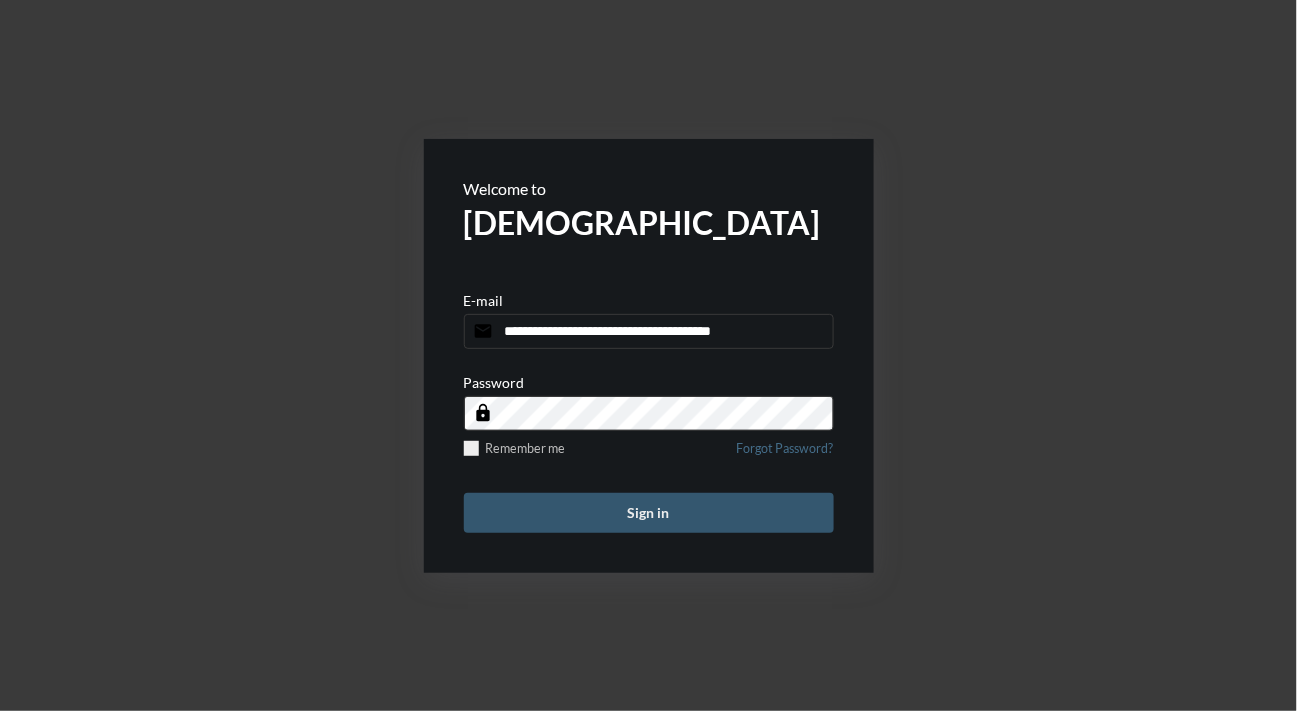 click on "Sign in" at bounding box center [649, 513] 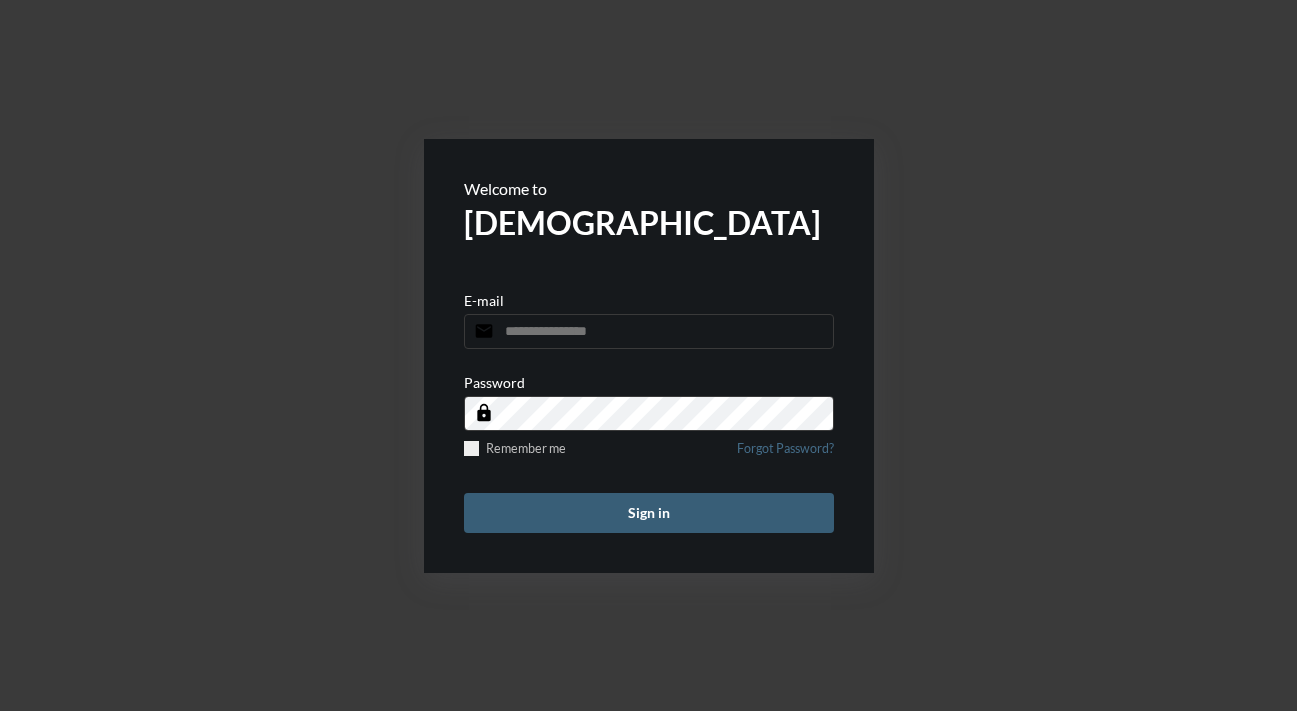 scroll, scrollTop: 0, scrollLeft: 0, axis: both 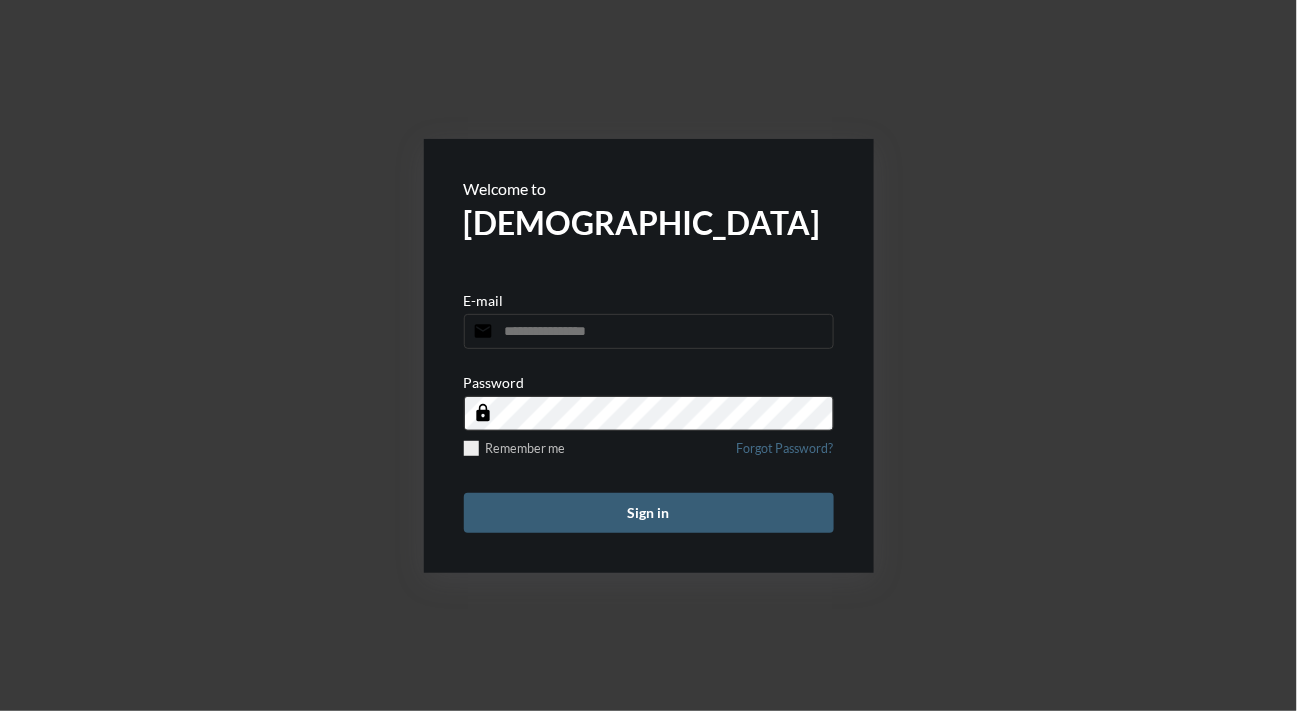type on "**********" 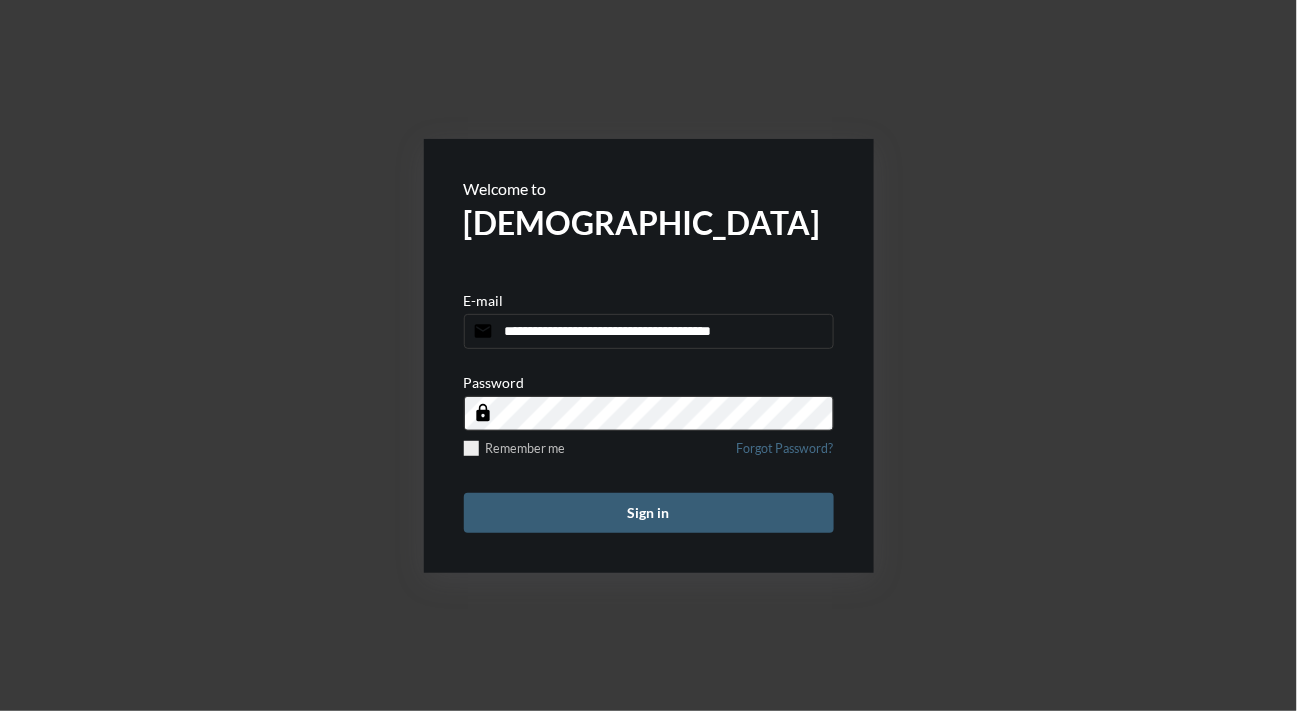 click on "**********" at bounding box center [649, 356] 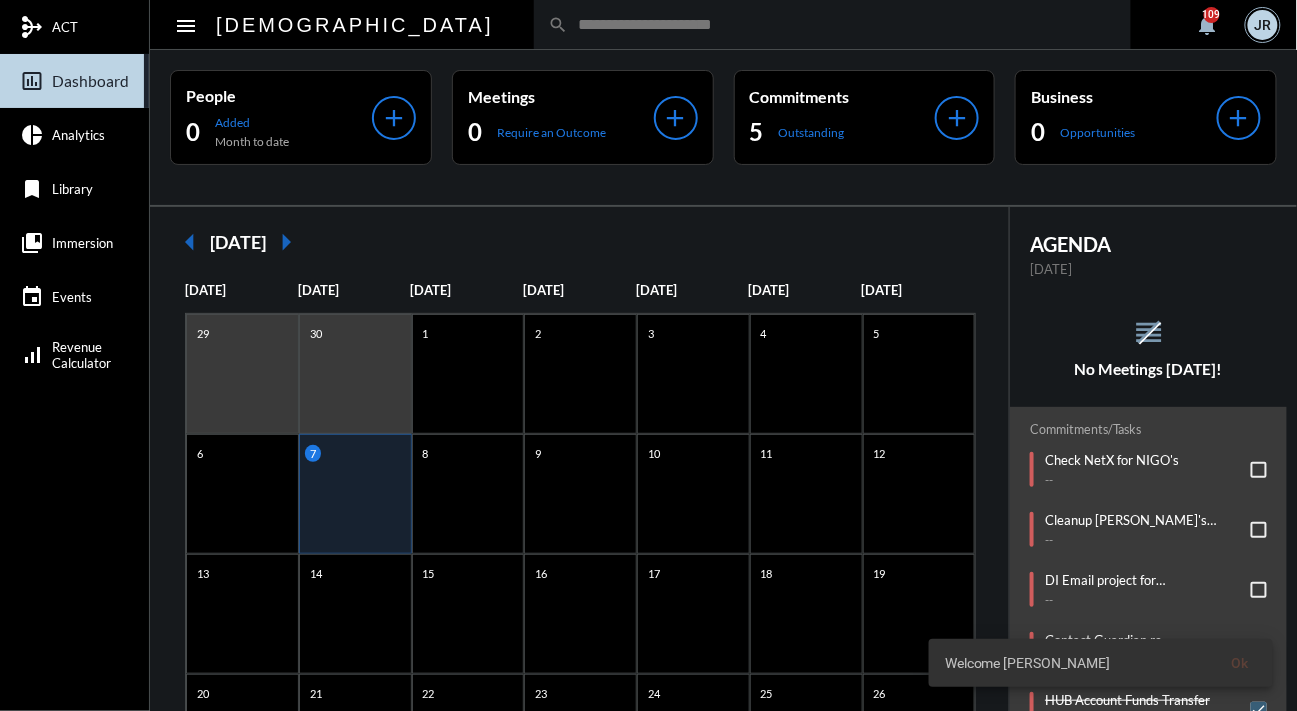 click on "reorder No Meetings [DATE]!" 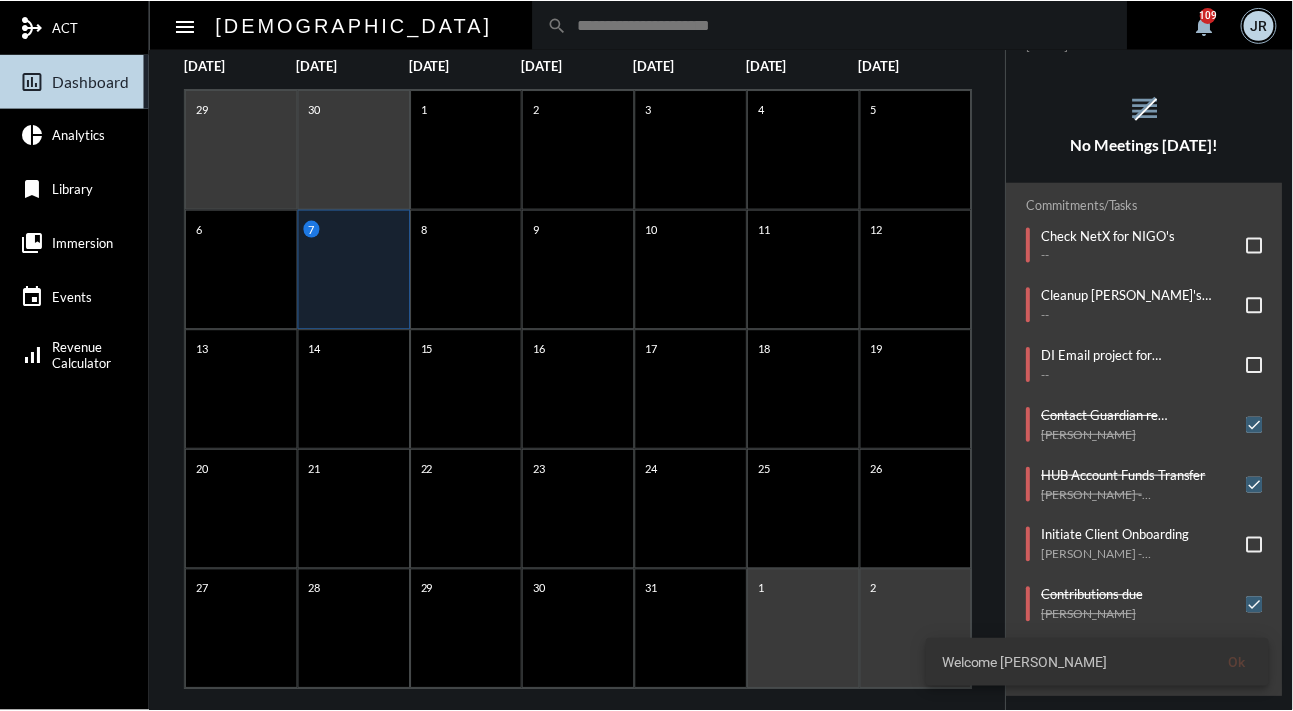 scroll, scrollTop: 250, scrollLeft: 0, axis: vertical 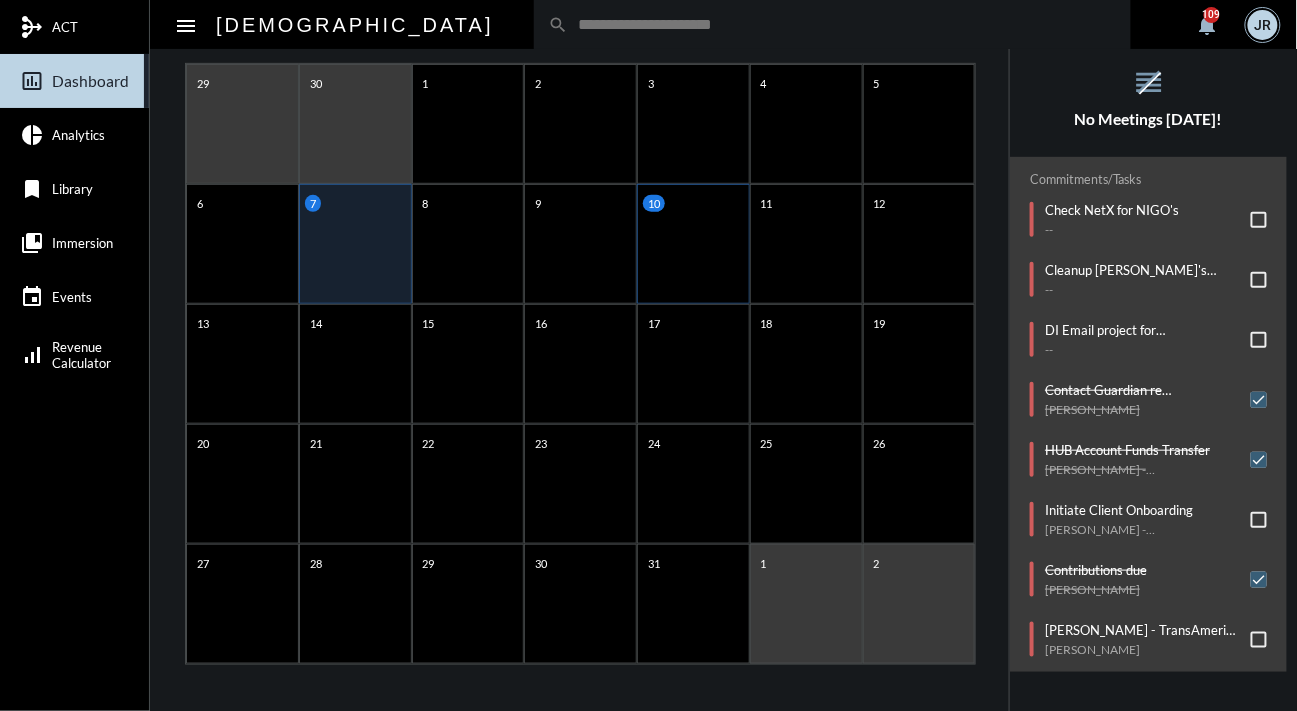 click on "10" 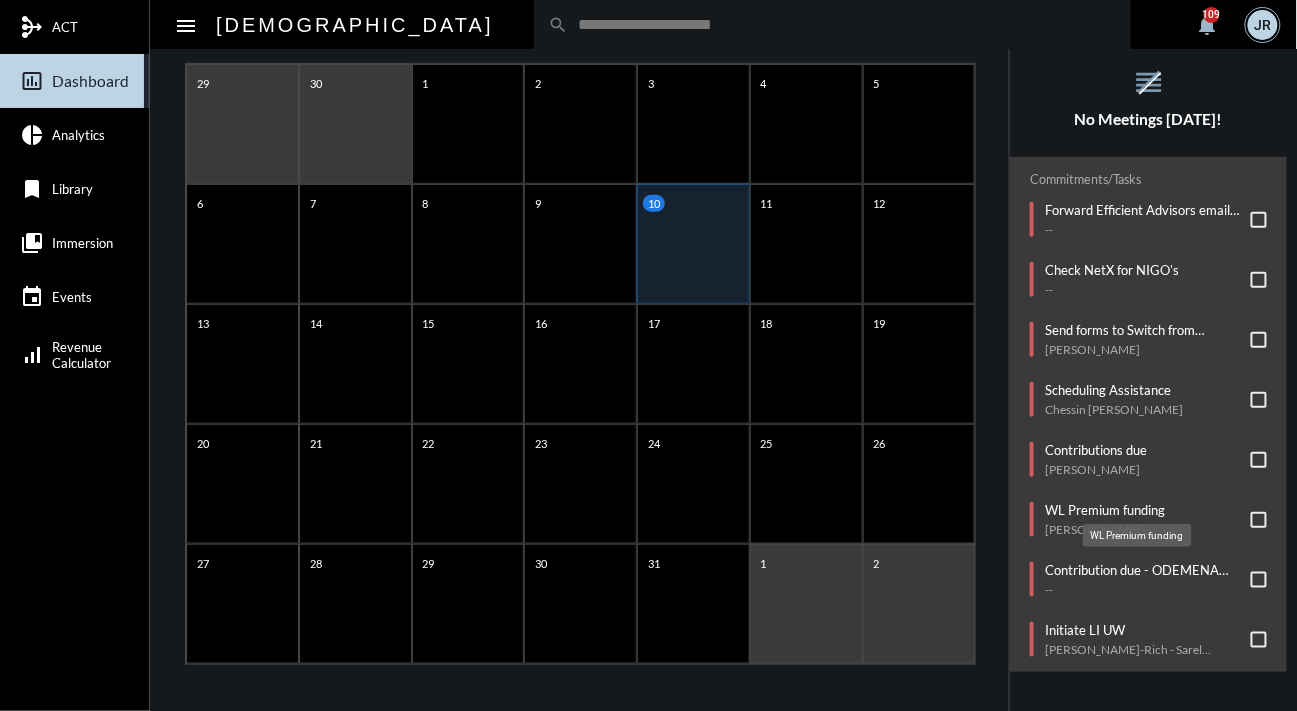 click on "WL Premium funding" 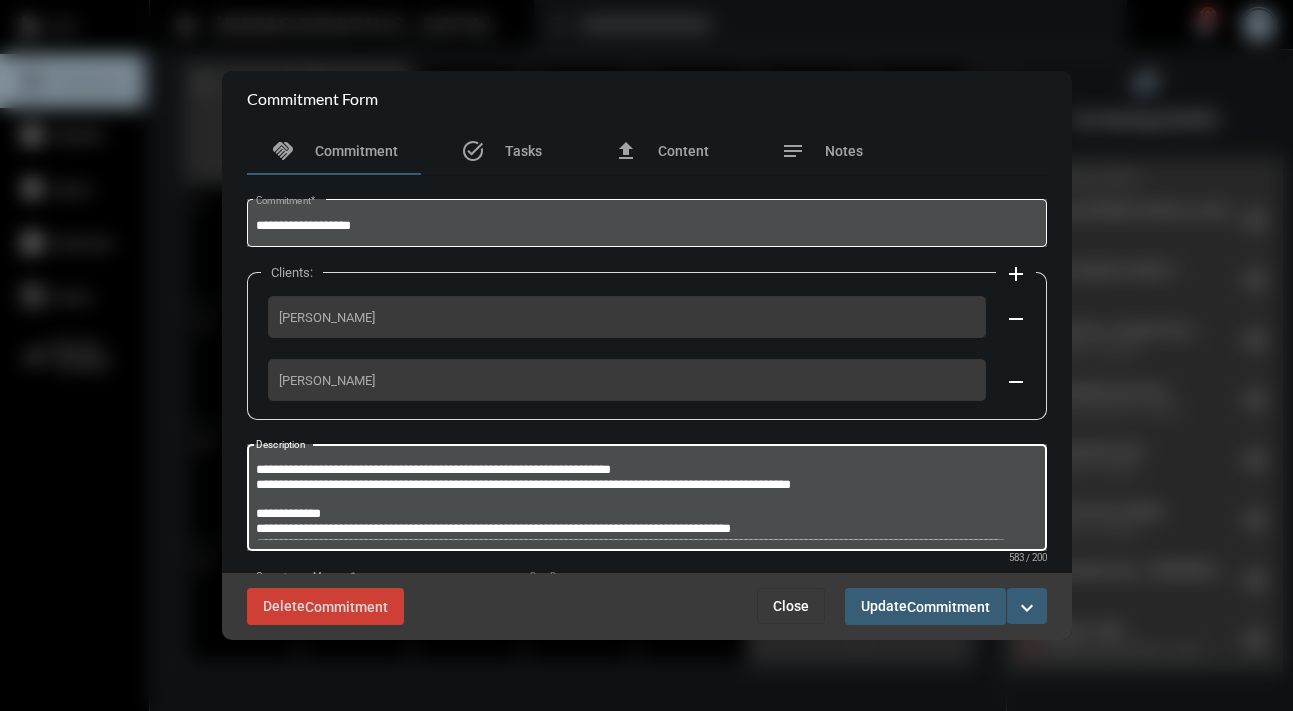 click on "**********" at bounding box center [646, 500] 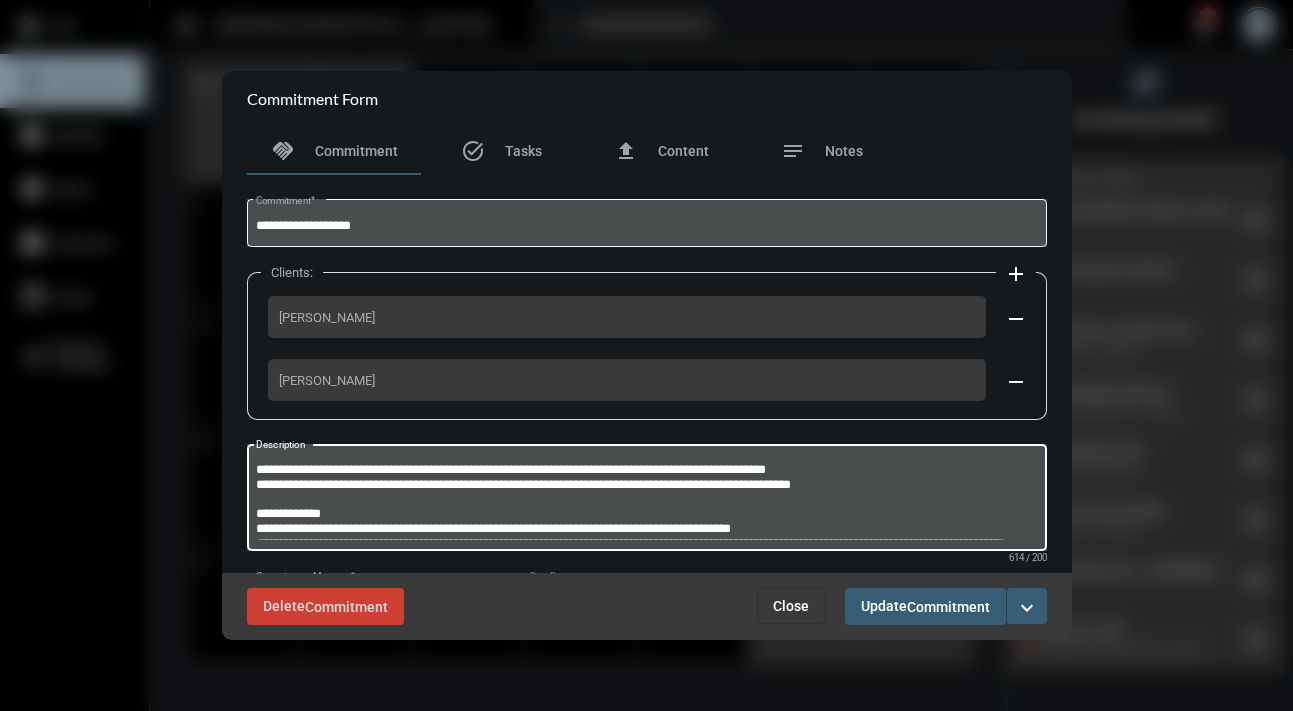 type on "**********" 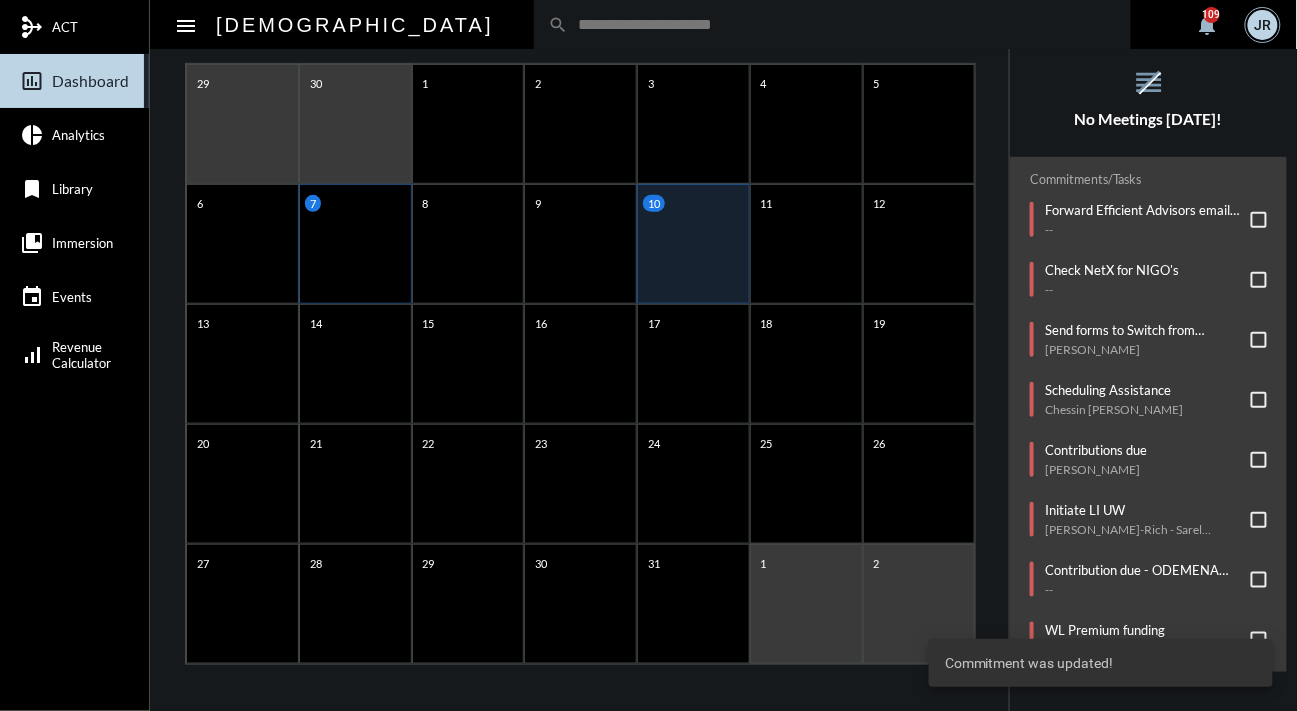 click on "7" 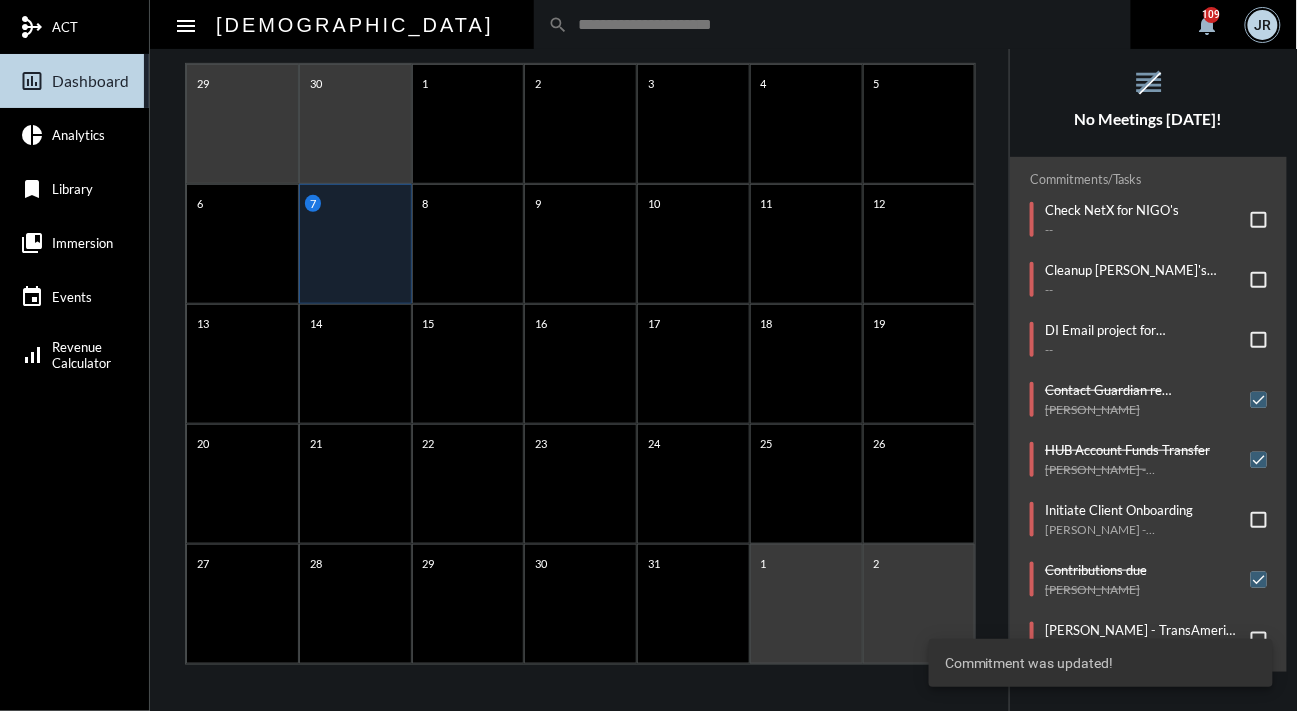 click on "reorder No Meetings [DATE]!" 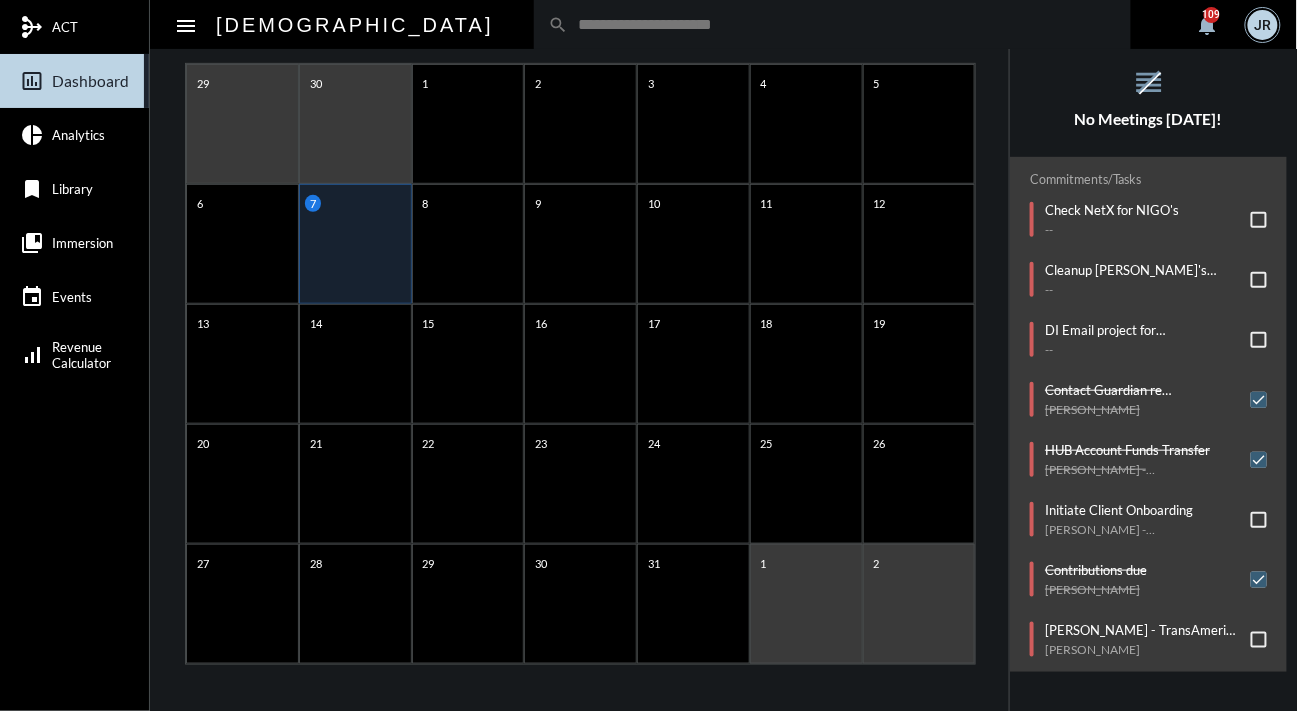 click on "Ryan McGovern - TransAmerica Paperwork   Ryan McGovern" 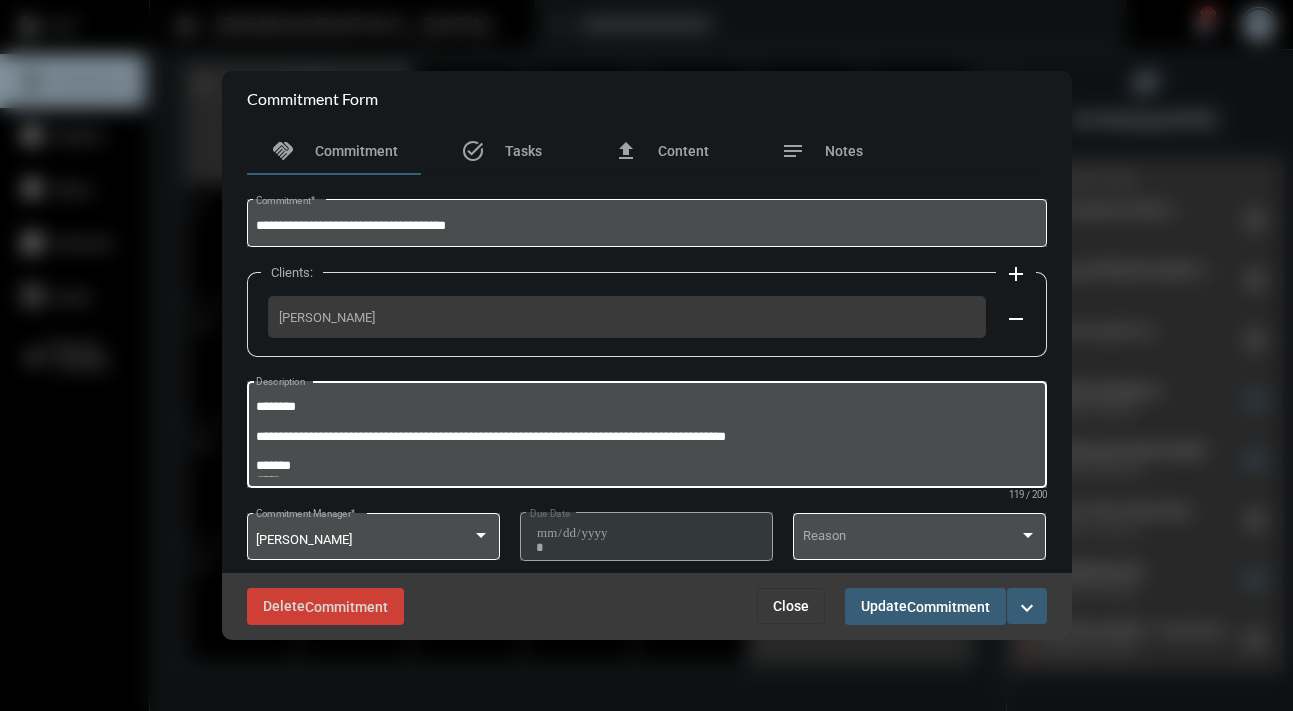 click on "**********" at bounding box center (646, 437) 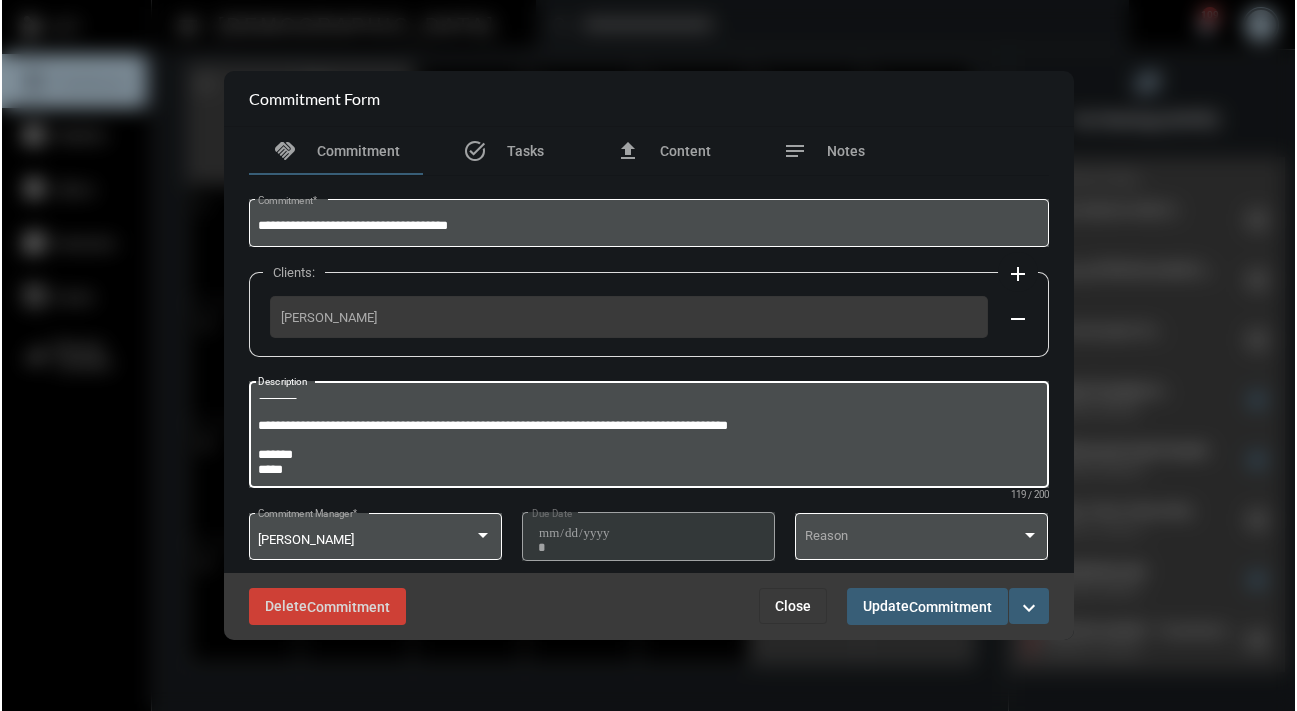 scroll, scrollTop: 1, scrollLeft: 0, axis: vertical 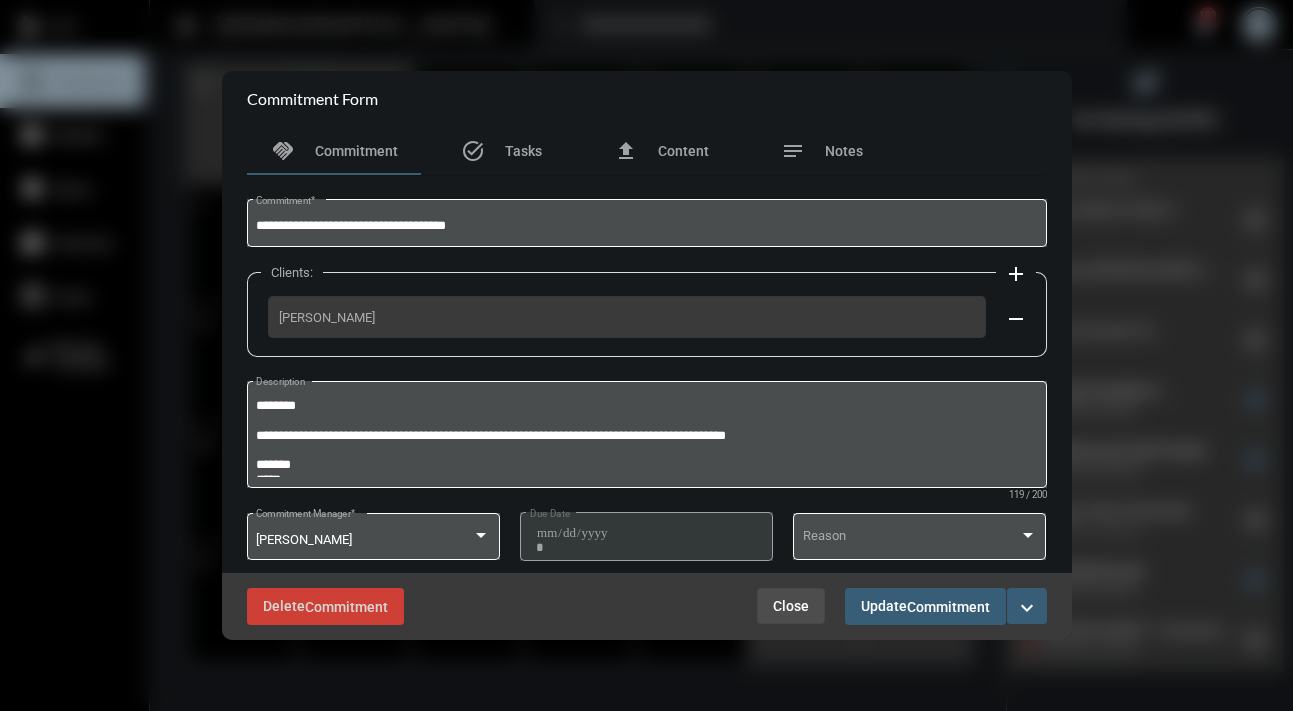 click on "Close" at bounding box center (791, 606) 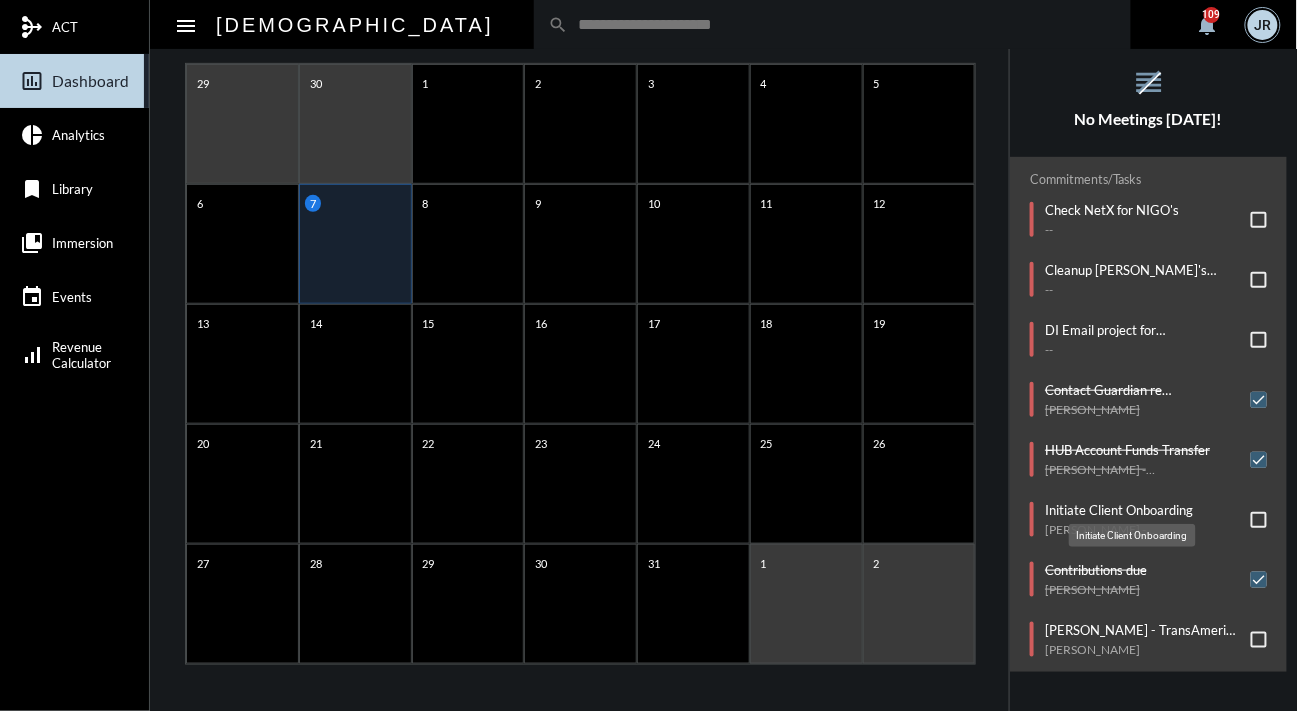 click on "Initiate Client Onboarding" 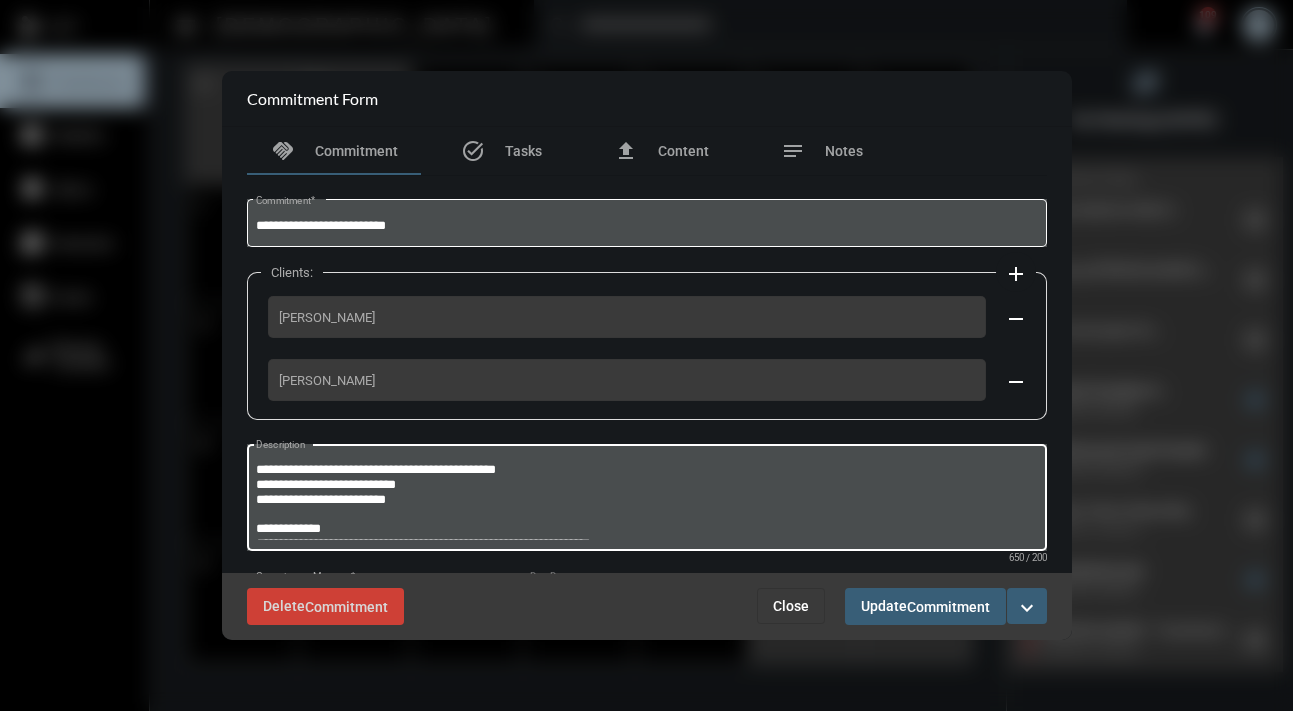 click on "**********" at bounding box center (646, 500) 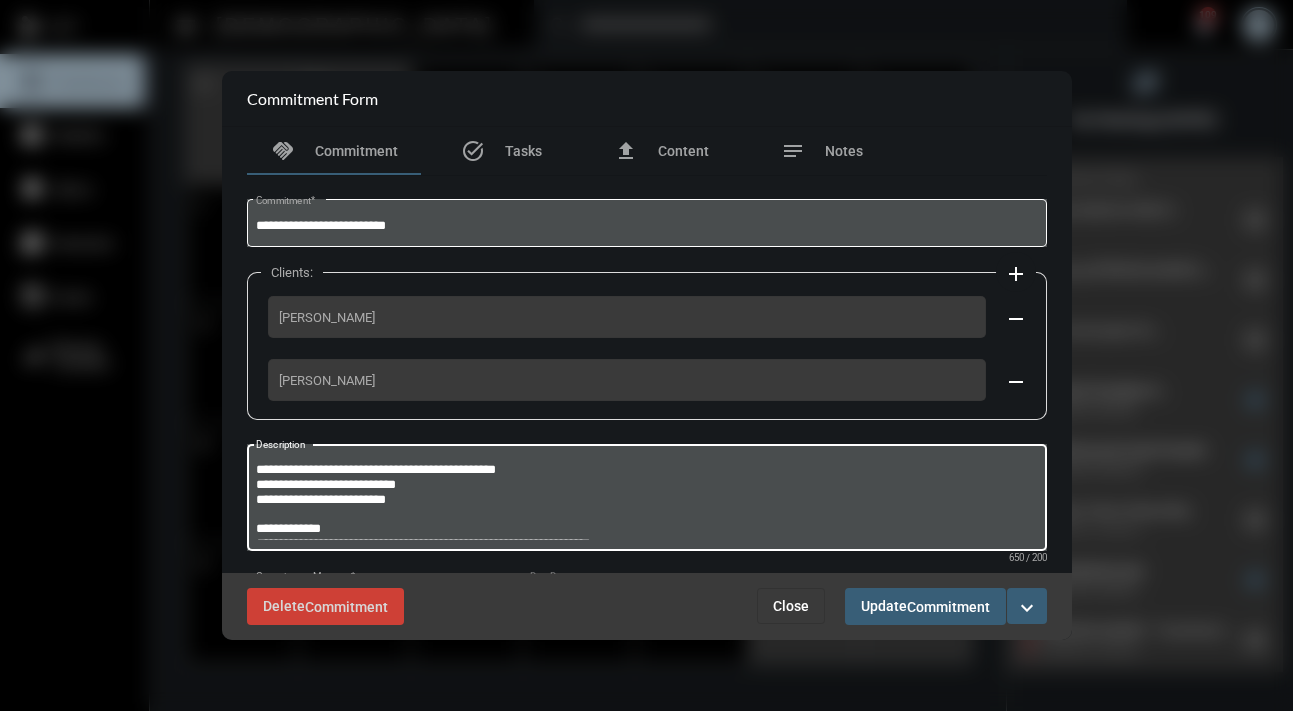 drag, startPoint x: 539, startPoint y: 464, endPoint x: 454, endPoint y: 466, distance: 85.02353 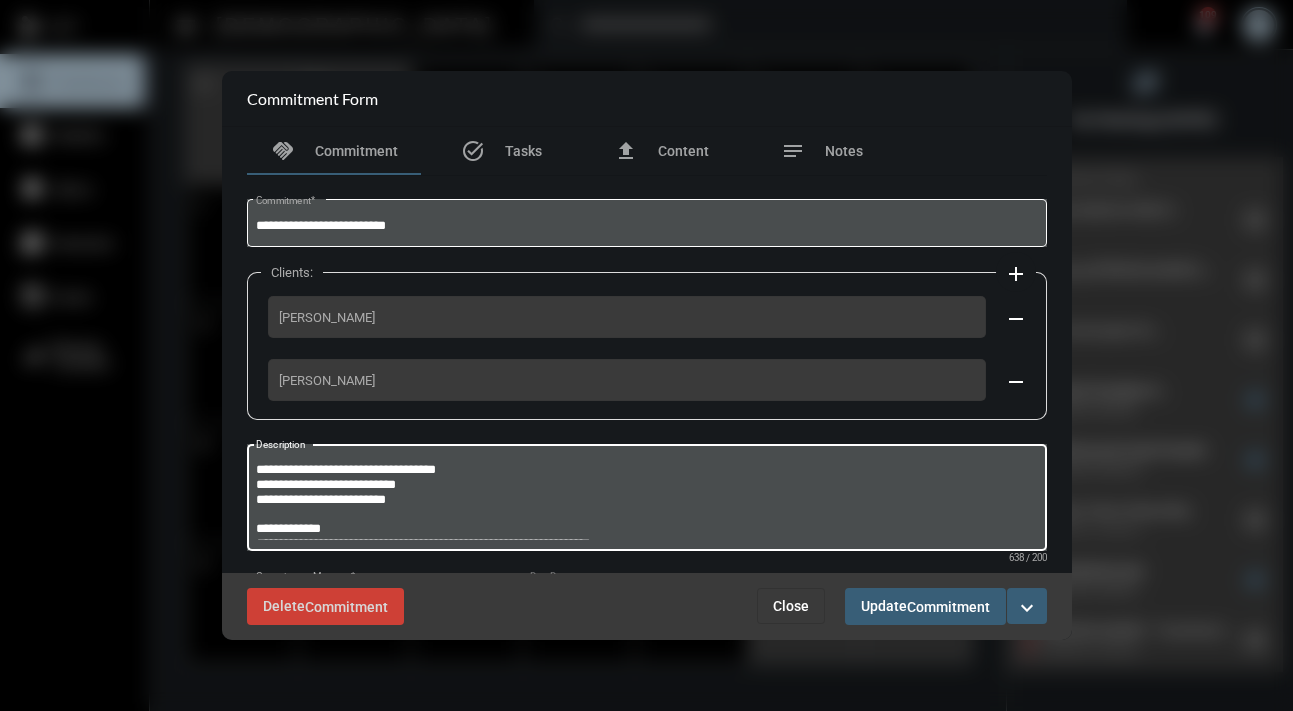 type on "**********" 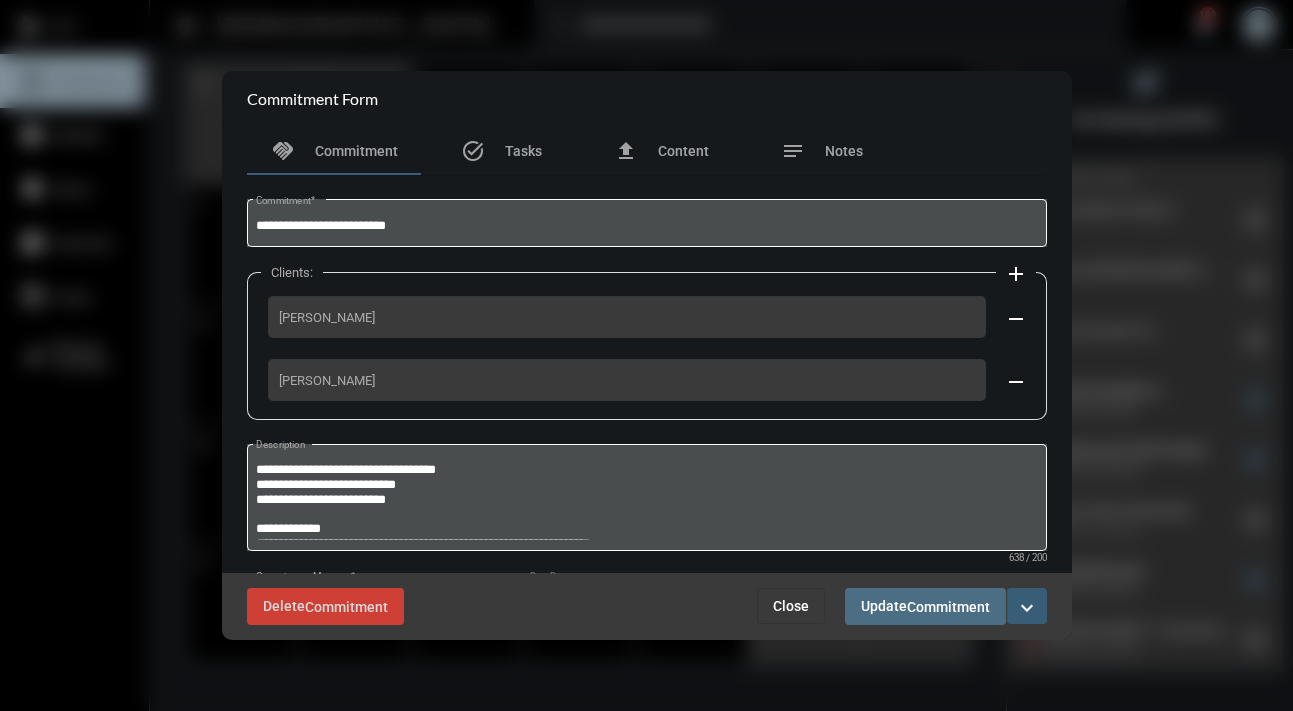click on "Commitment" at bounding box center (948, 607) 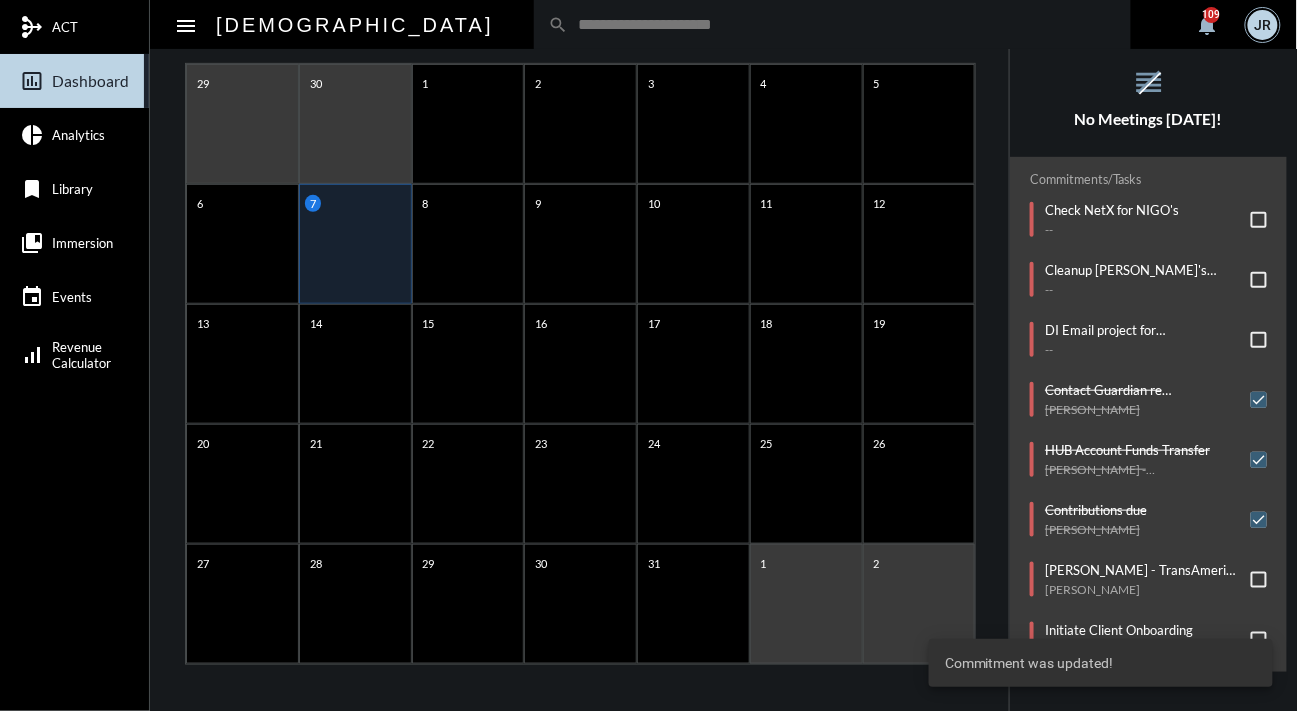 click on "Commitment was updated!" at bounding box center [1101, 663] 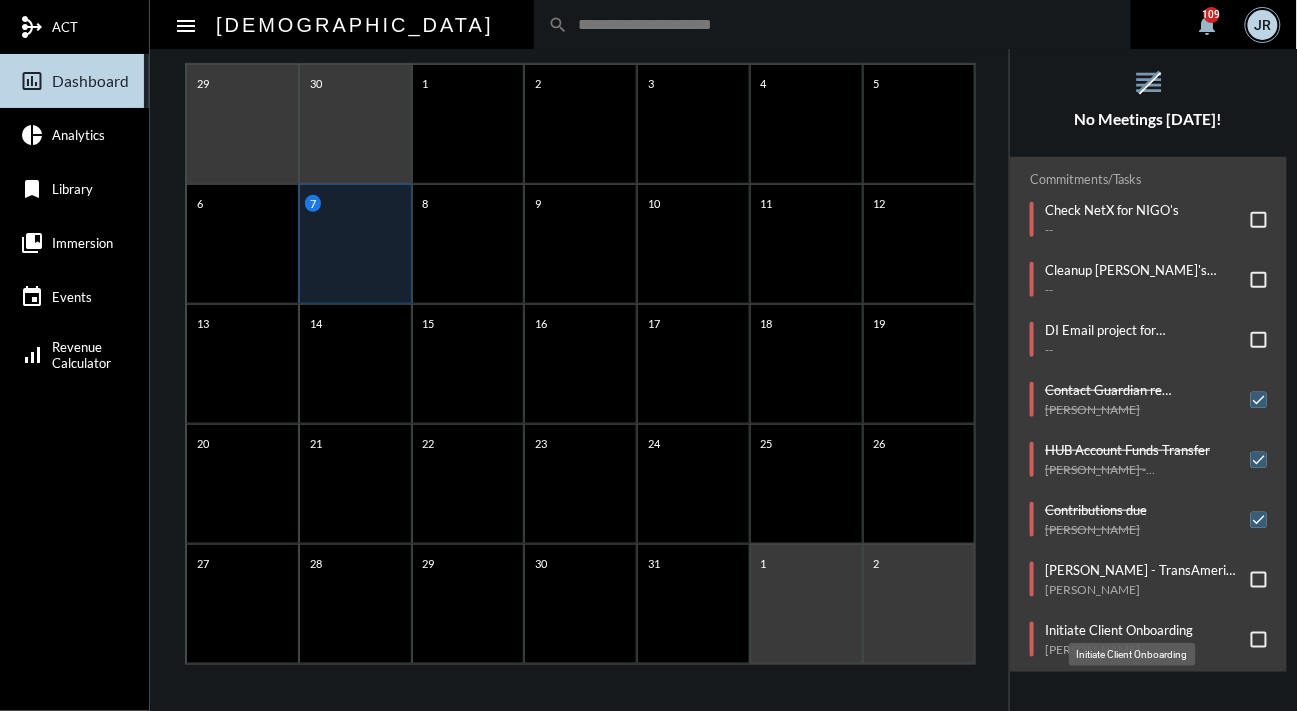 click on "Initiate Client Onboarding" 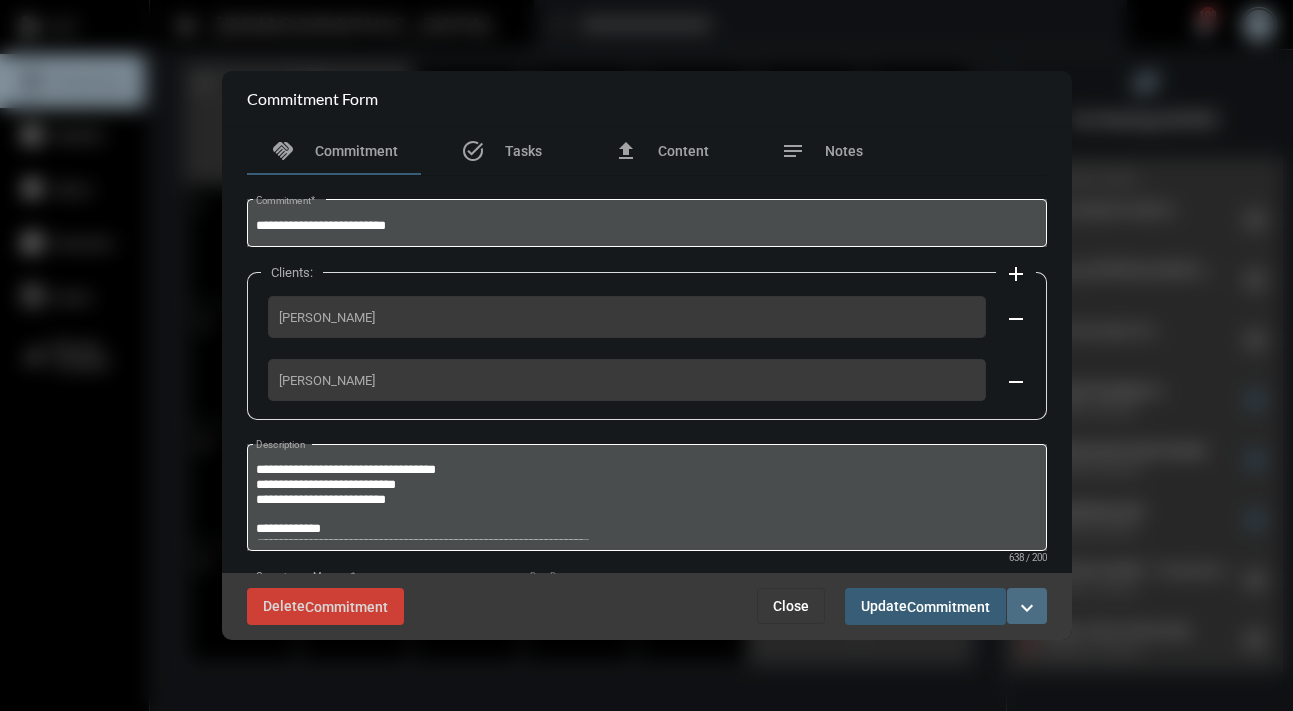click on "expand_more" at bounding box center (1027, 608) 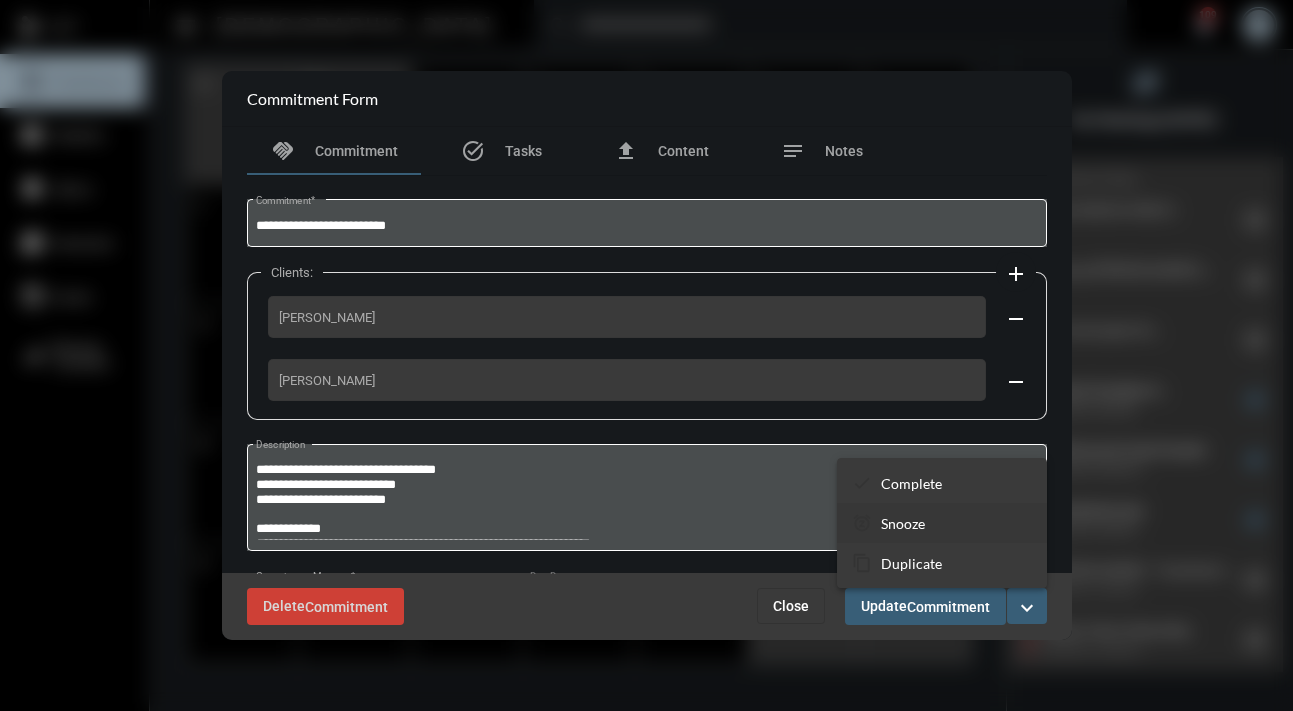 click on "snooze Snooze" at bounding box center [942, 523] 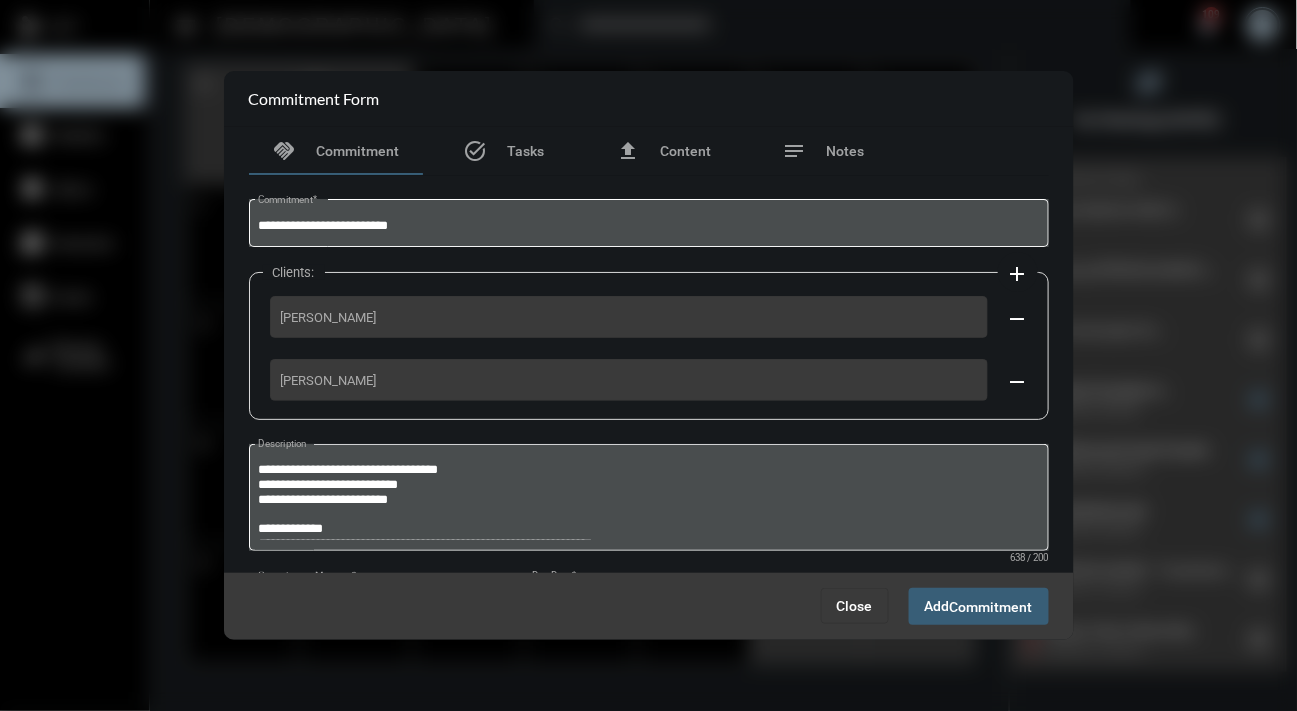 drag, startPoint x: 1068, startPoint y: 405, endPoint x: 1070, endPoint y: 519, distance: 114.01754 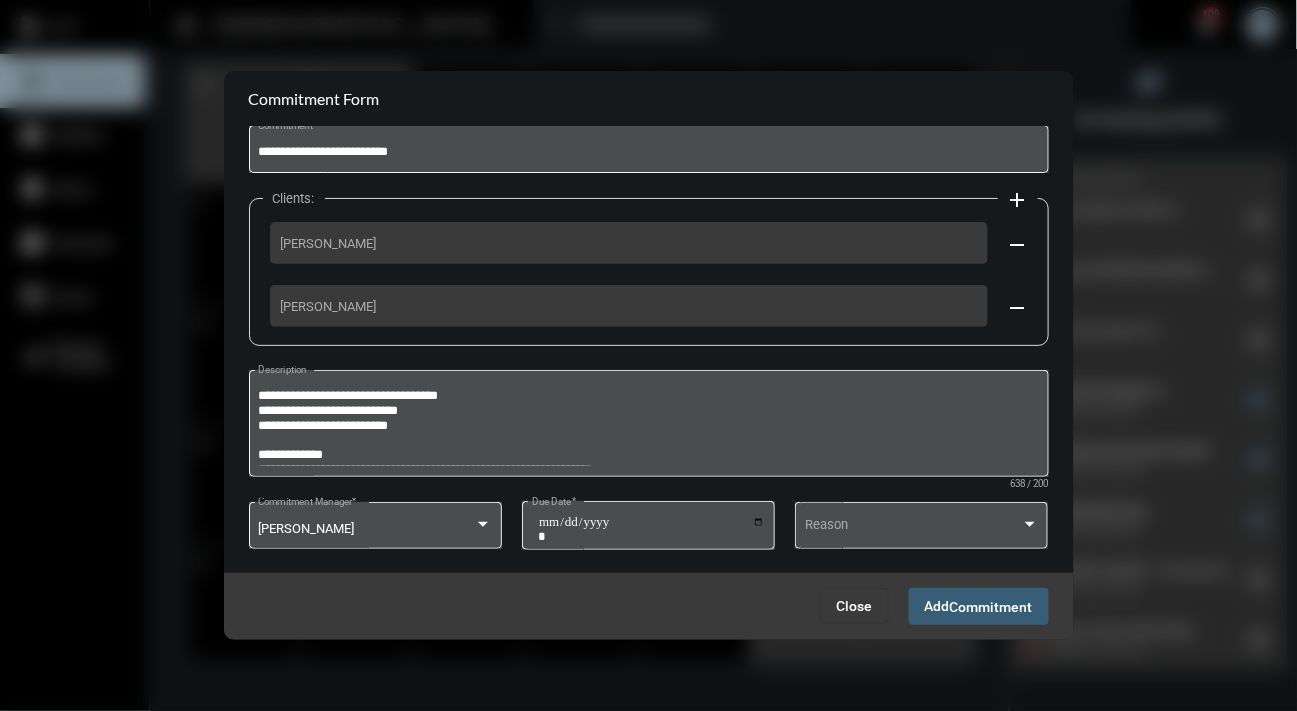 scroll, scrollTop: 101, scrollLeft: 0, axis: vertical 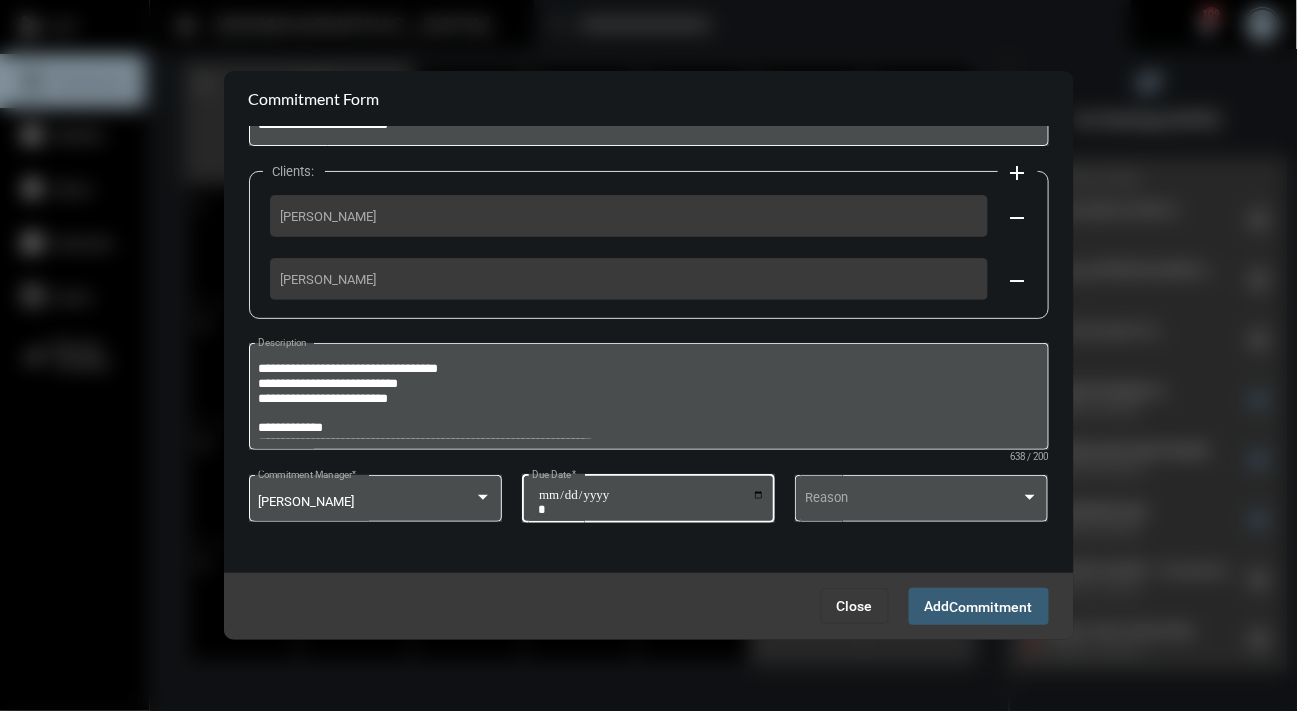 click on "**********" at bounding box center (651, 502) 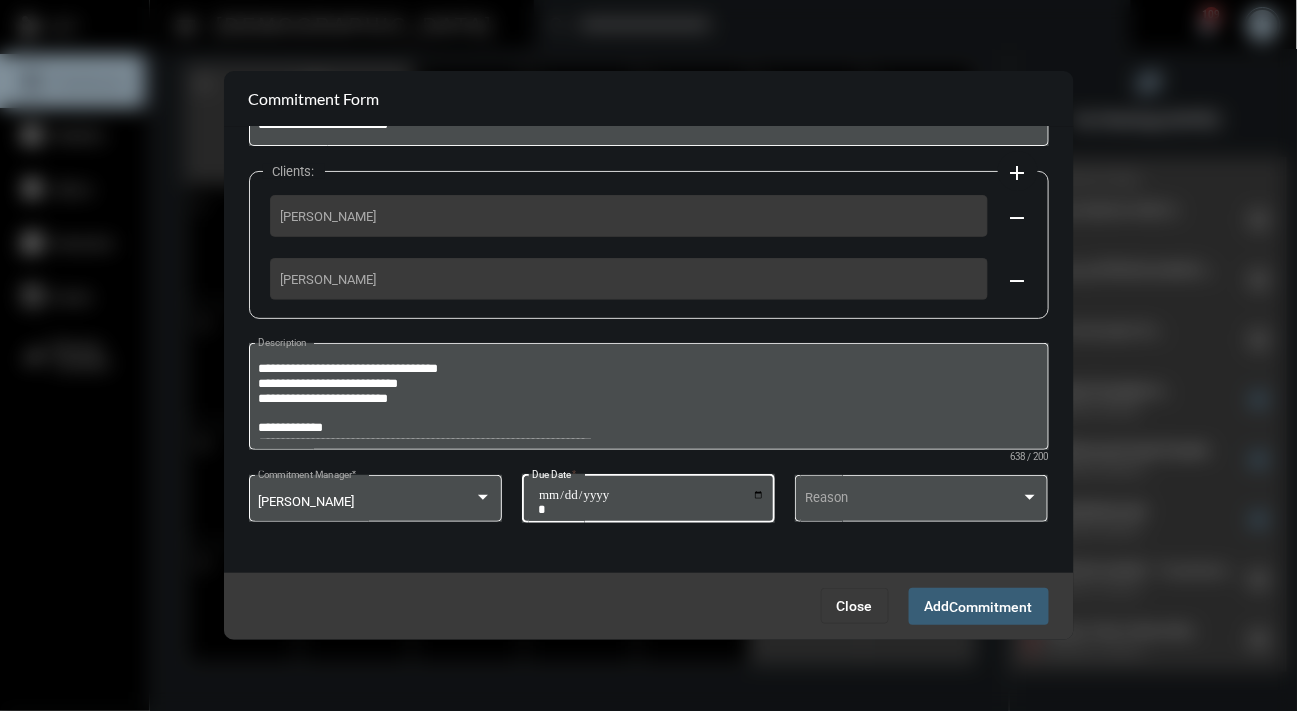 type on "**********" 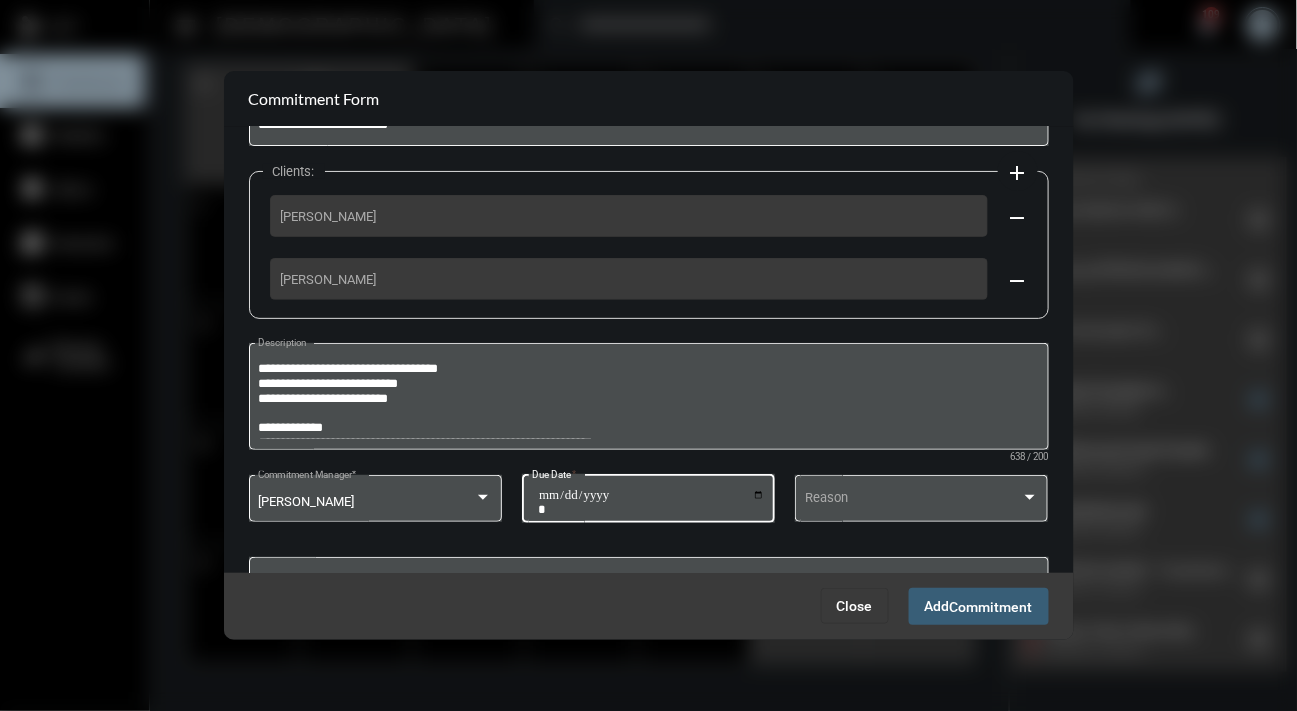 click on "Commitment" at bounding box center [991, 607] 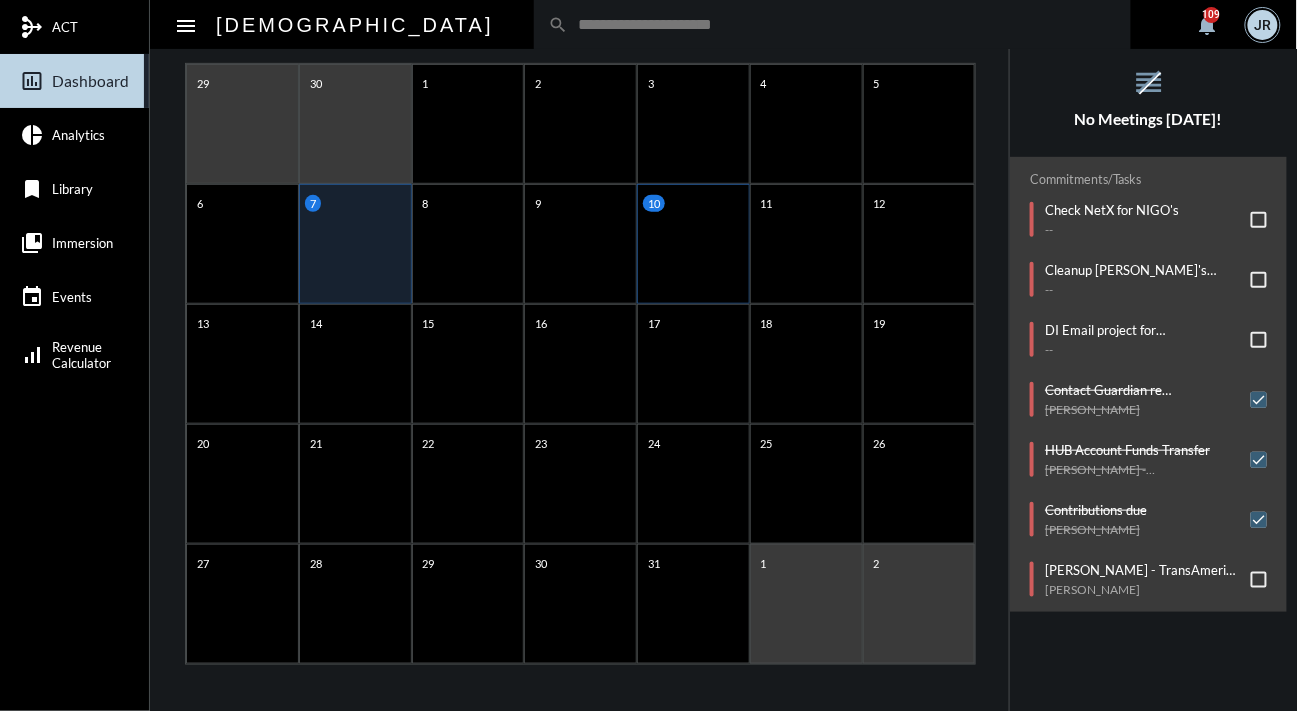 click on "10" 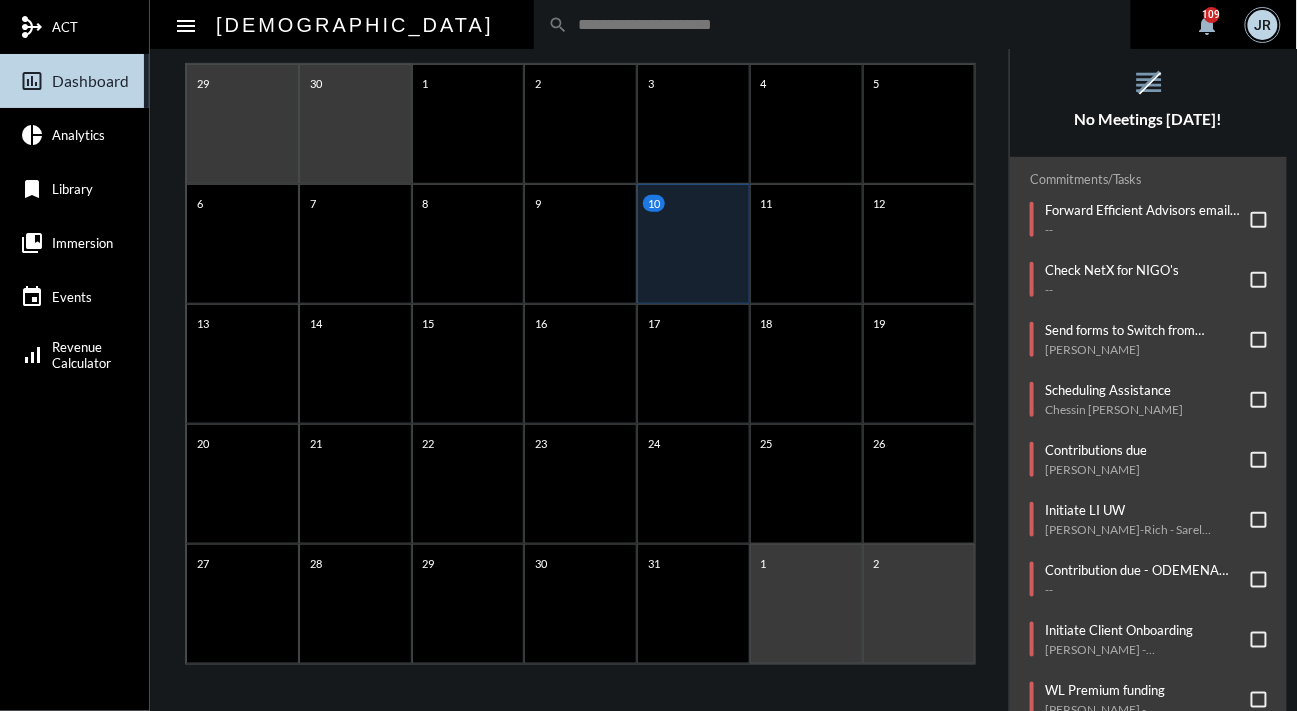 click on "No Meetings [DATE]!" 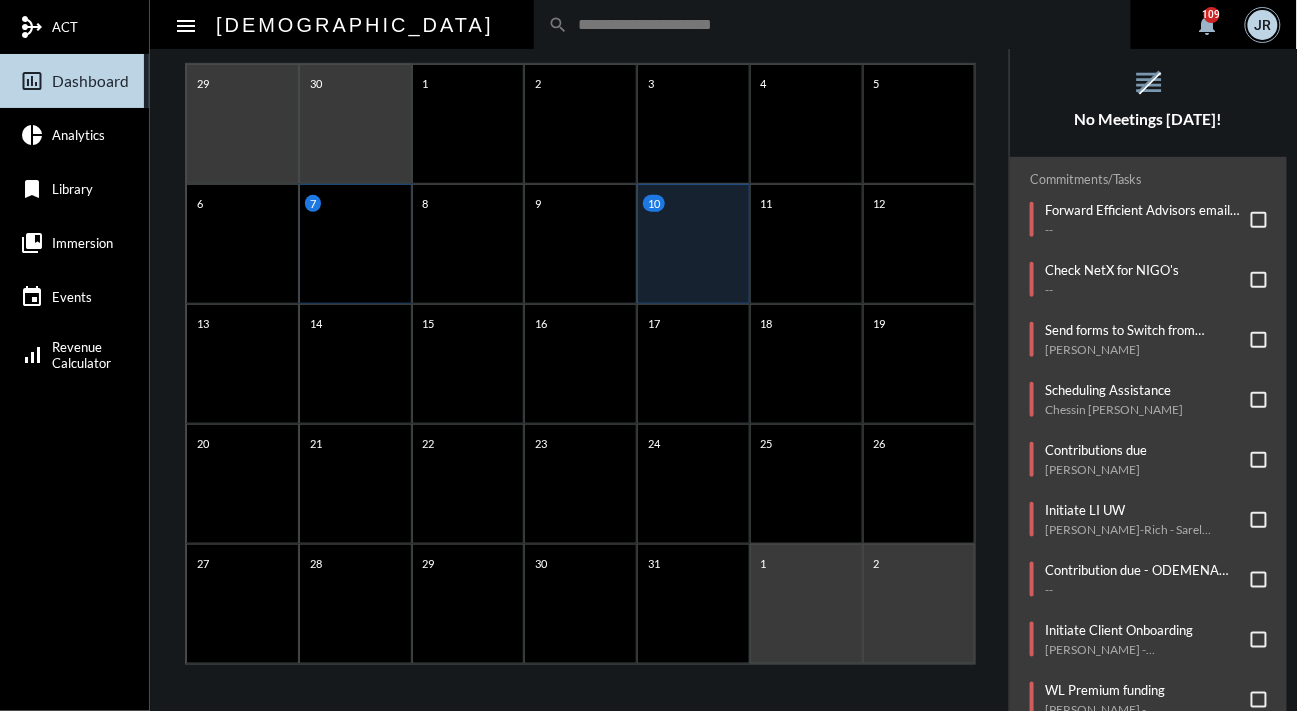 click on "7" 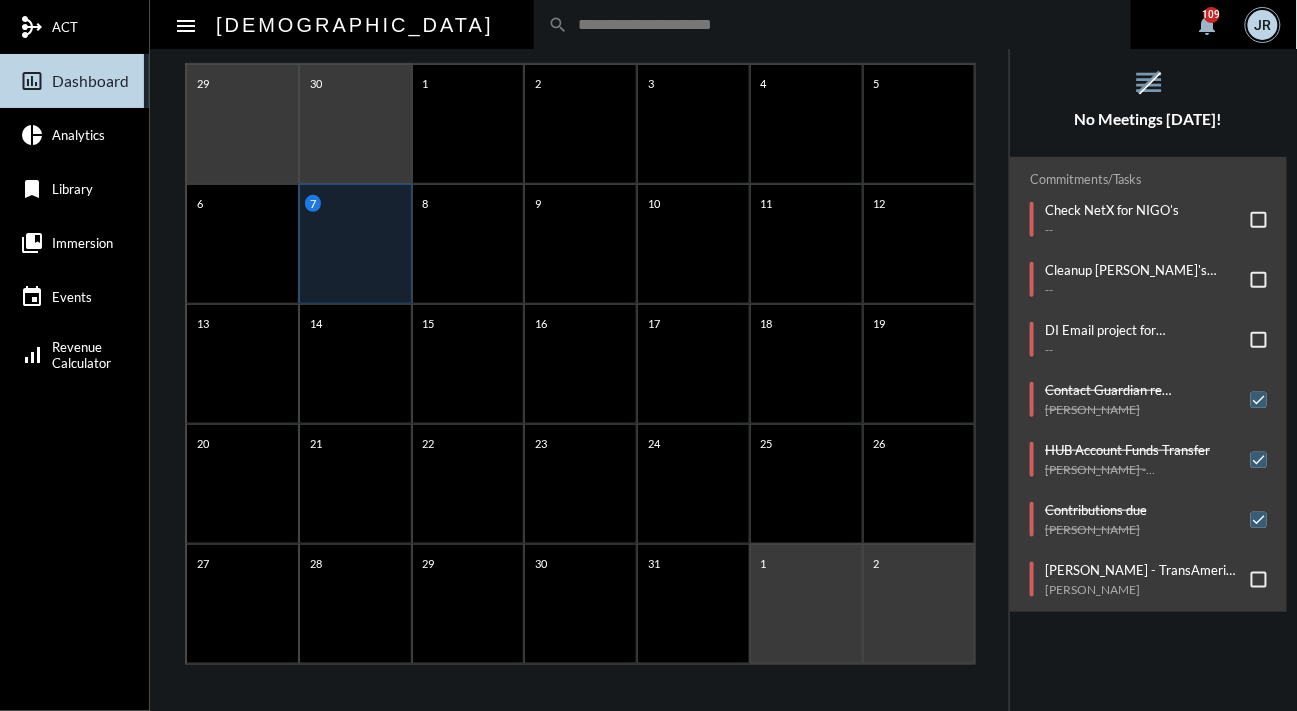 click 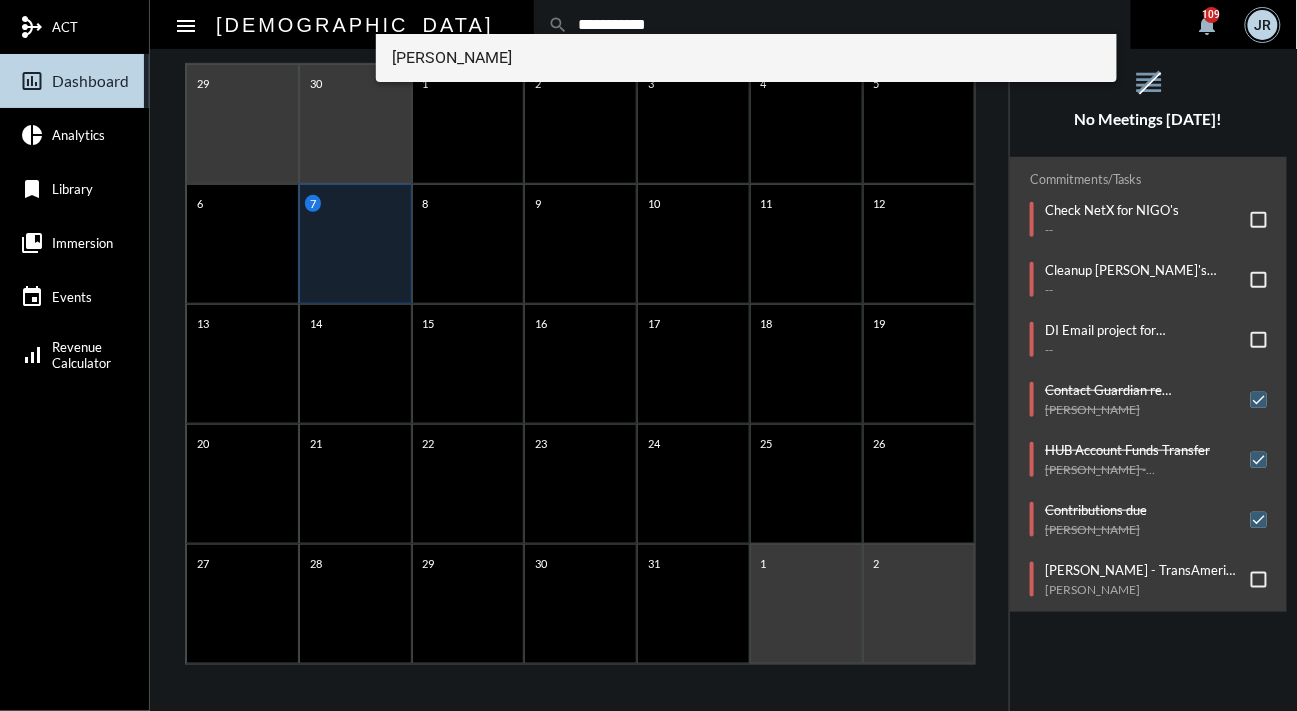 type on "**********" 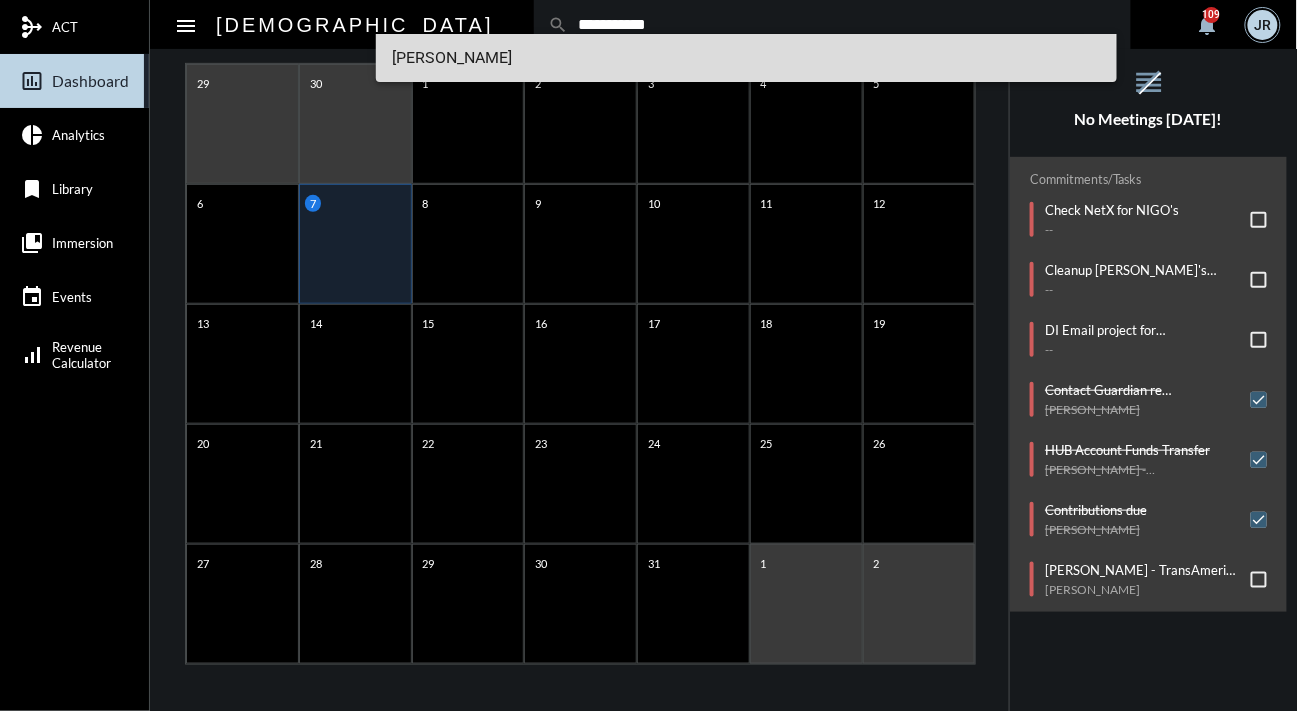 click on "Natalie  Lau" at bounding box center (746, 58) 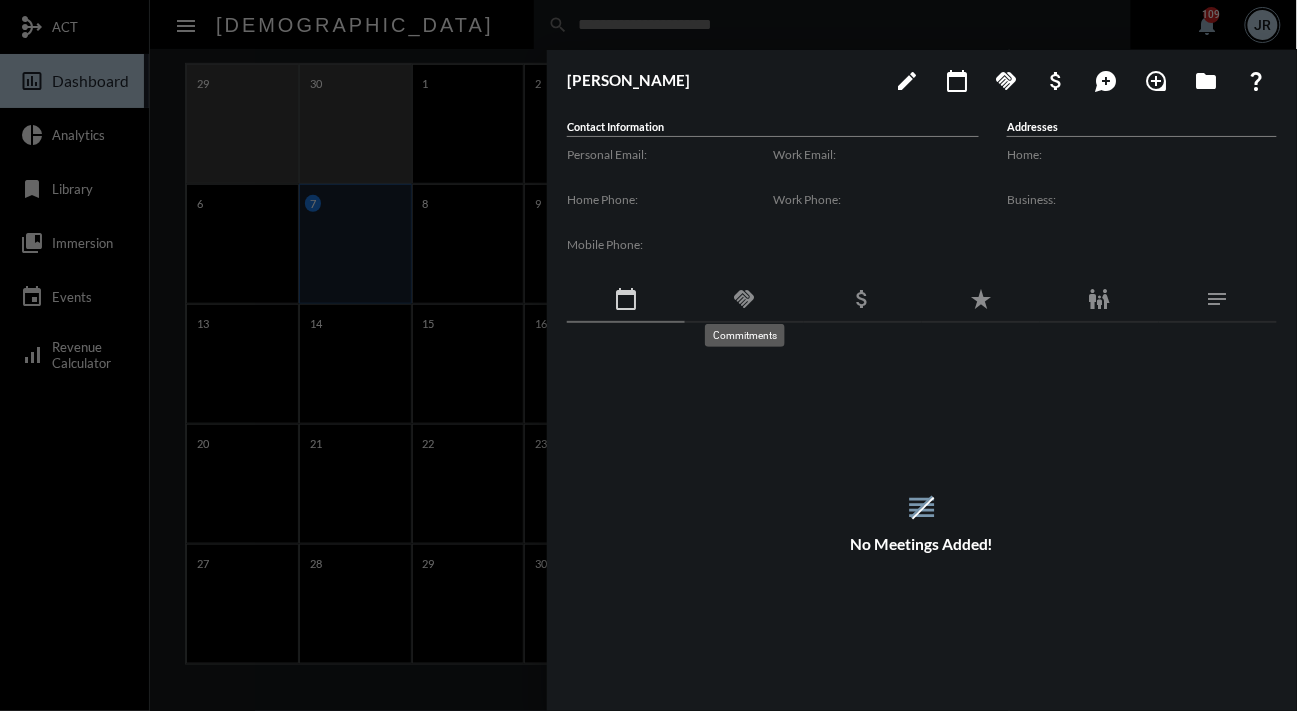click on "handshake" 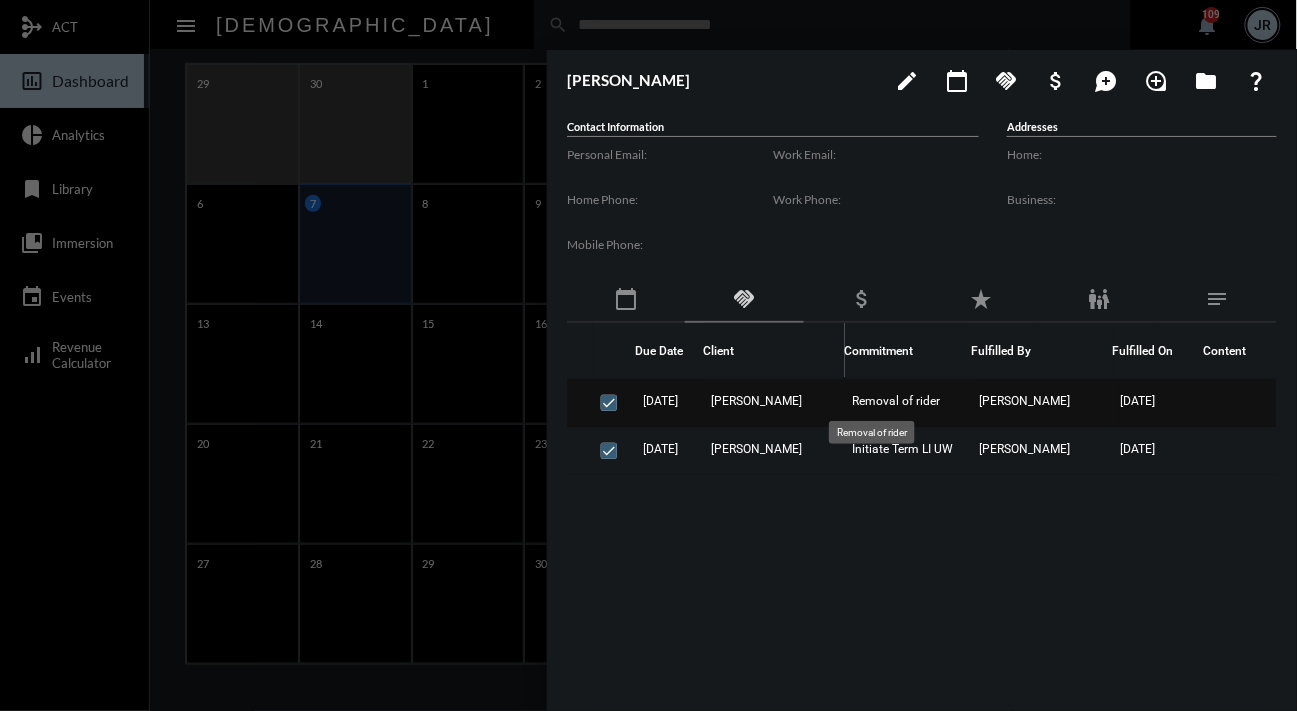 click on "Removal of rider" 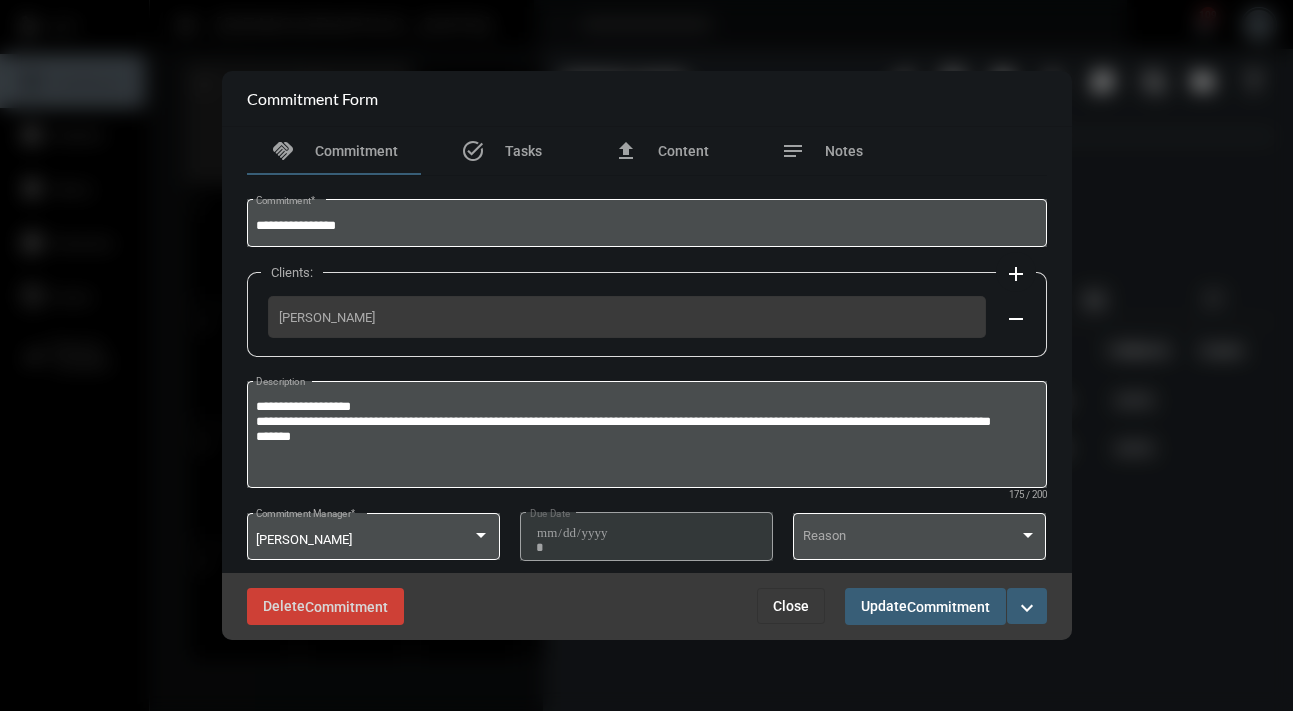 click on "Close" at bounding box center [791, 606] 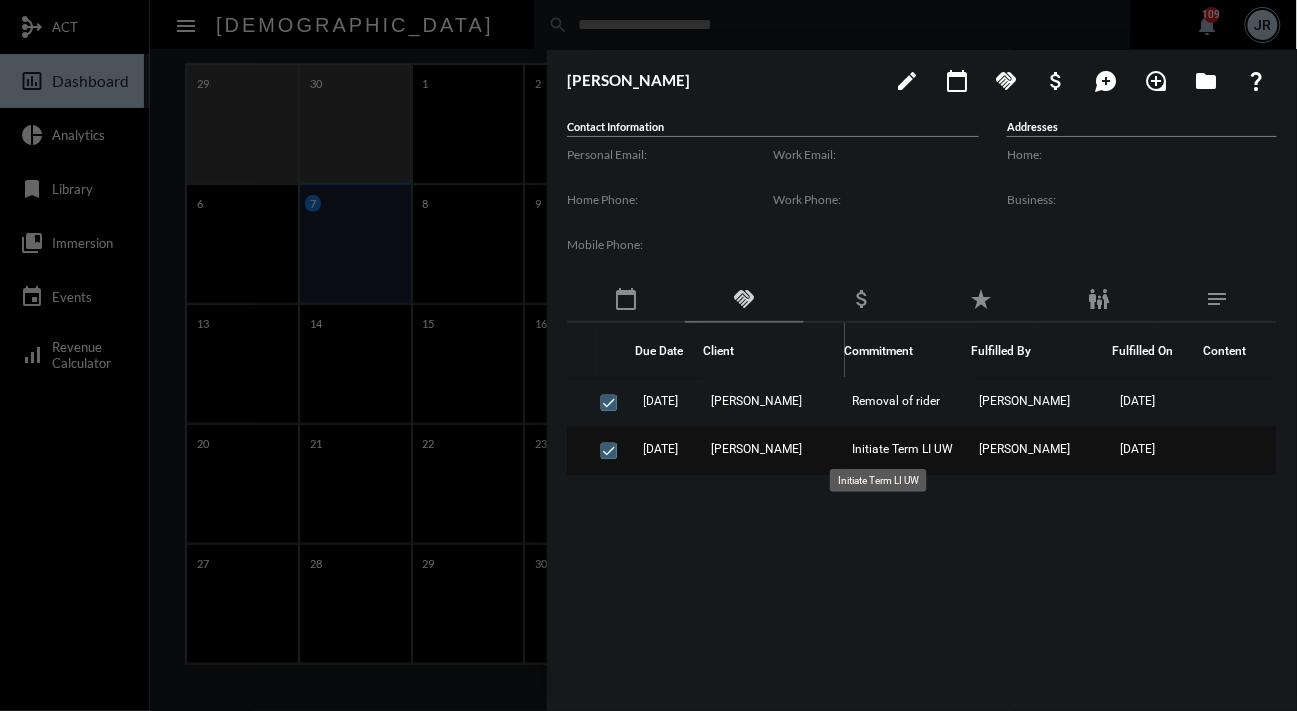 click on "Initiate Term LI UW" 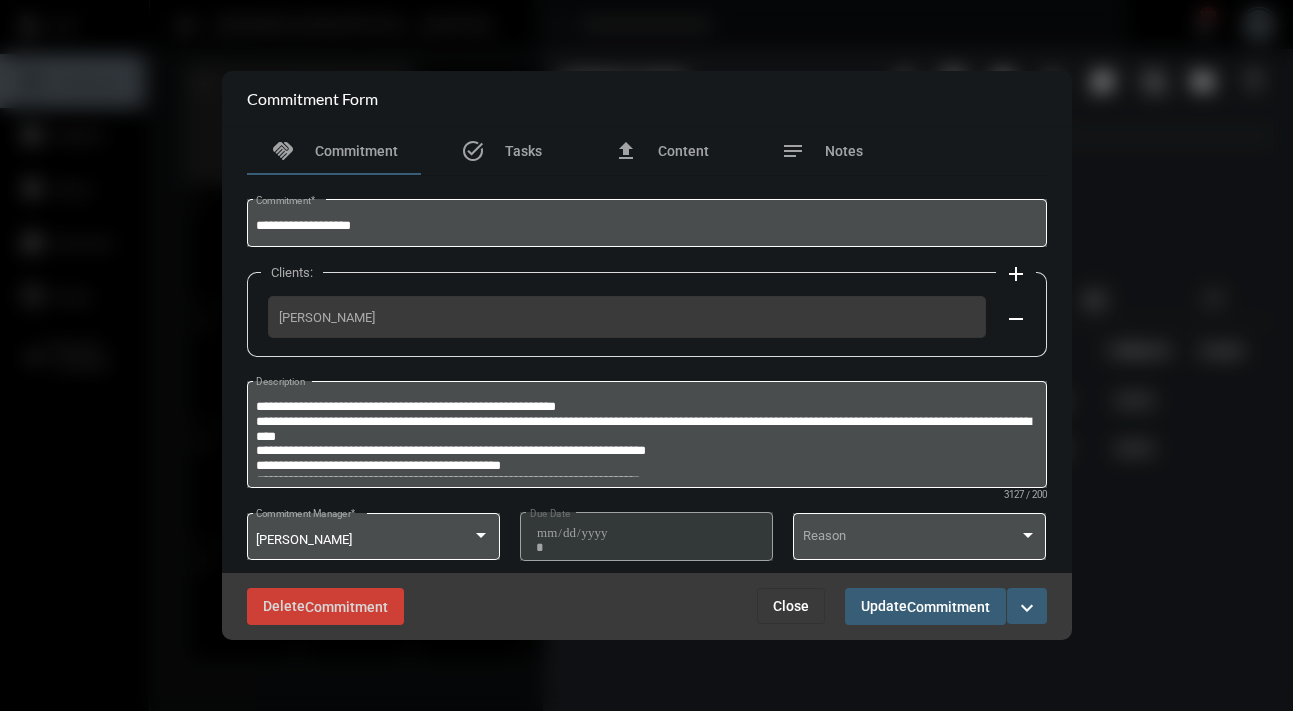 click on "Close" at bounding box center (791, 606) 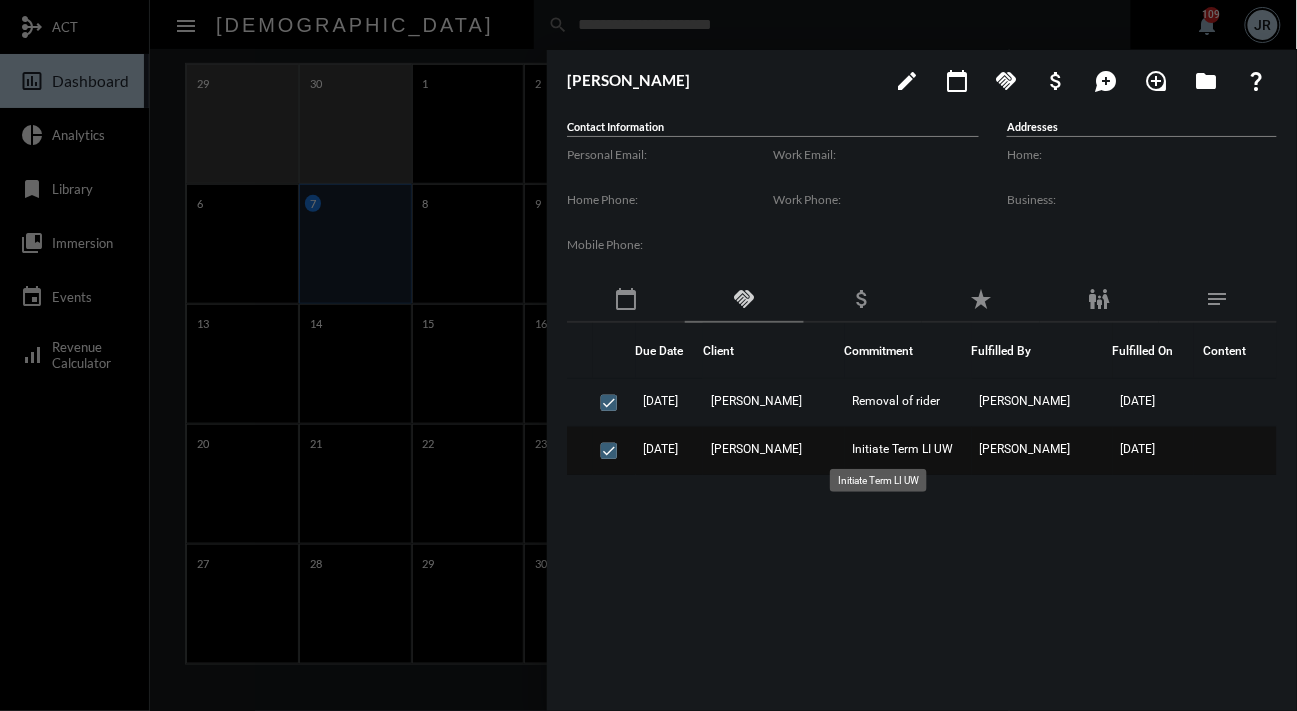 click on "Initiate Term LI UW" 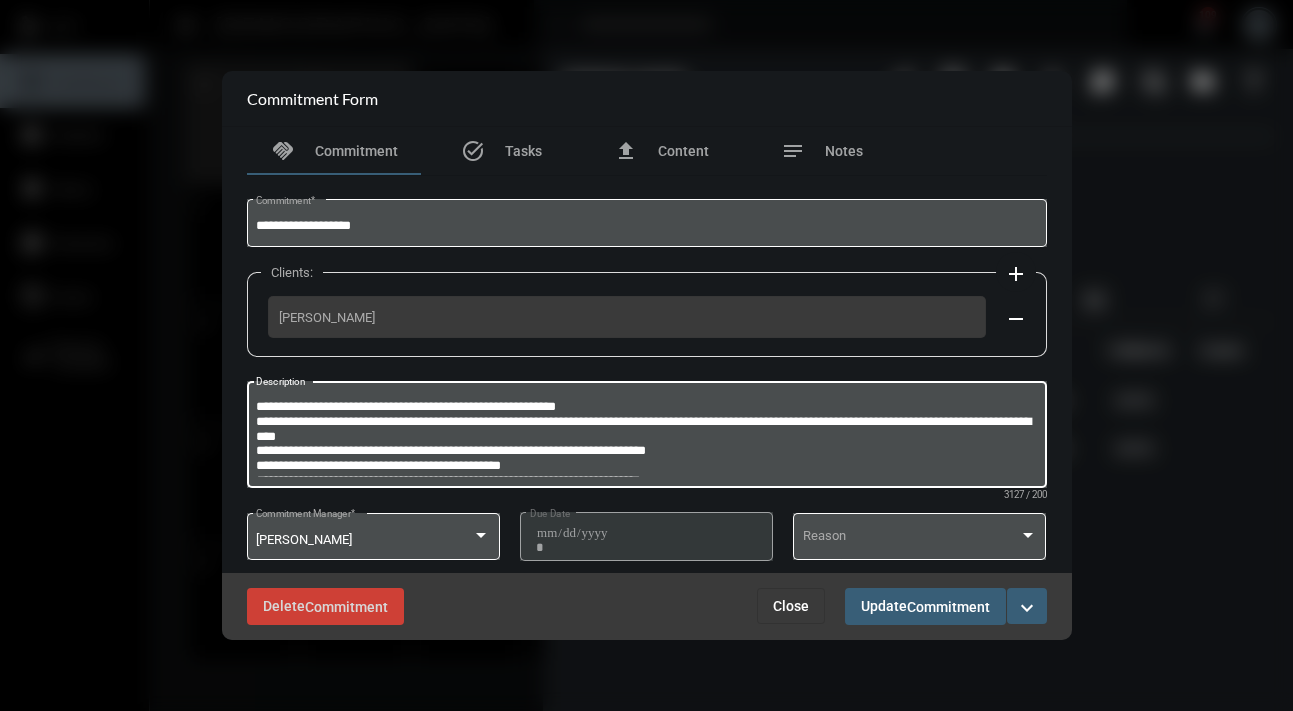 click on "Description" at bounding box center [646, 437] 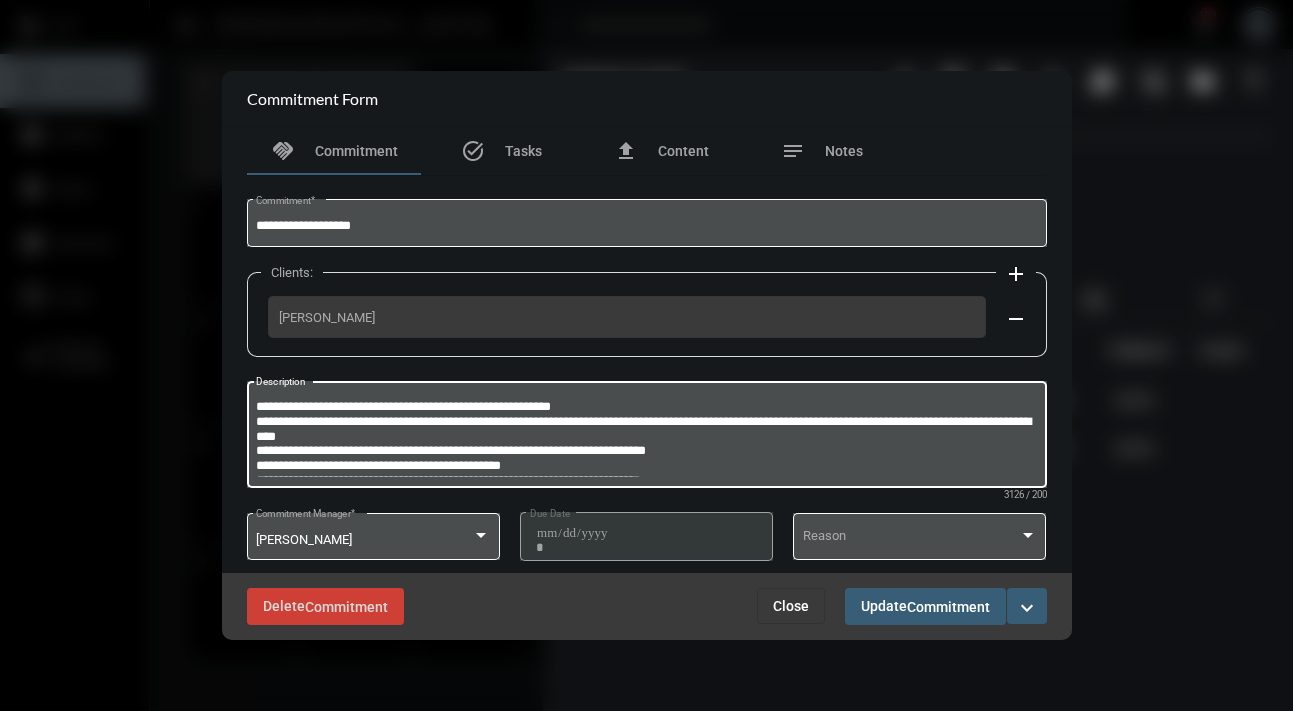 click on "Description" at bounding box center (646, 437) 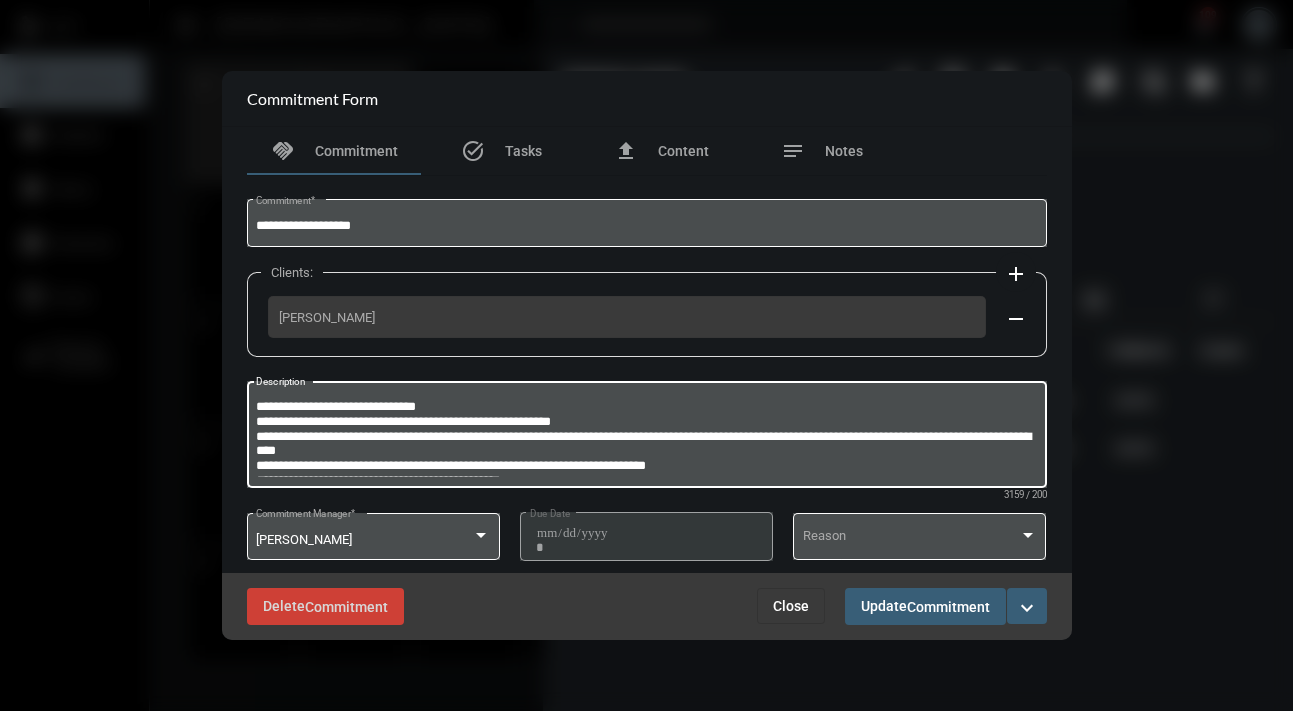 click on "Description" at bounding box center (646, 437) 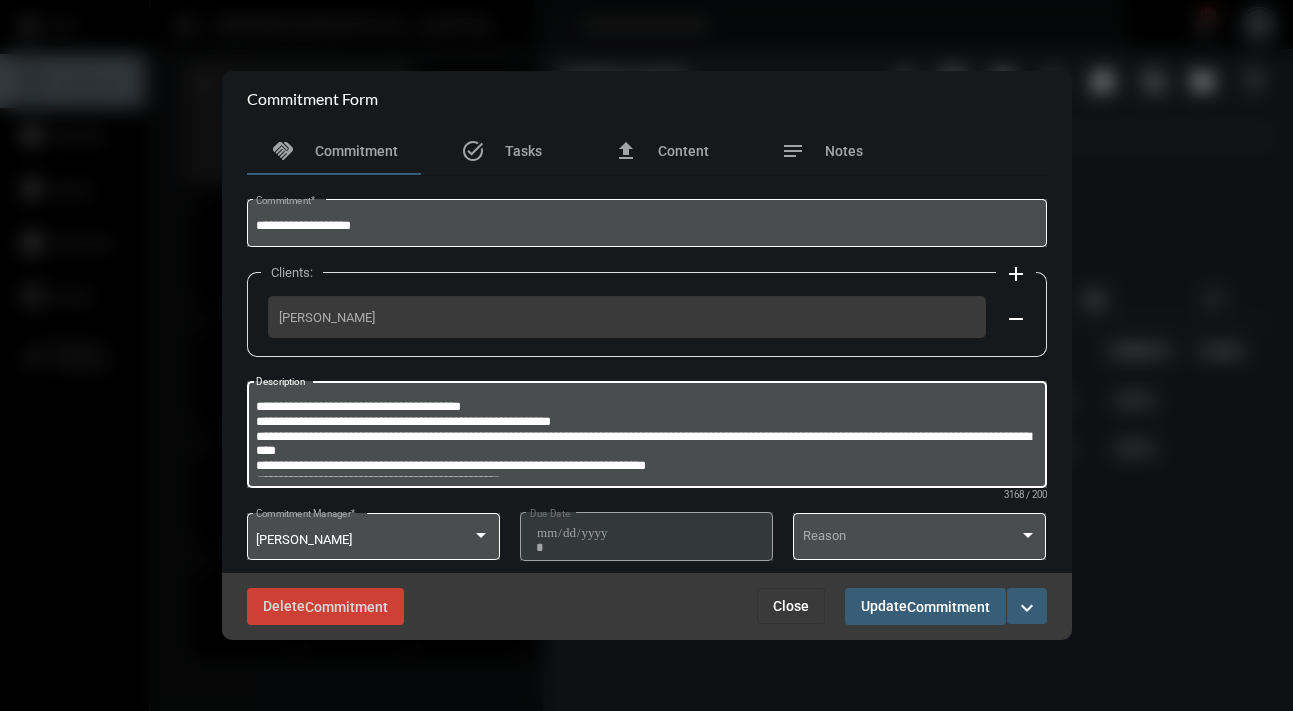 click on "Description" at bounding box center [646, 437] 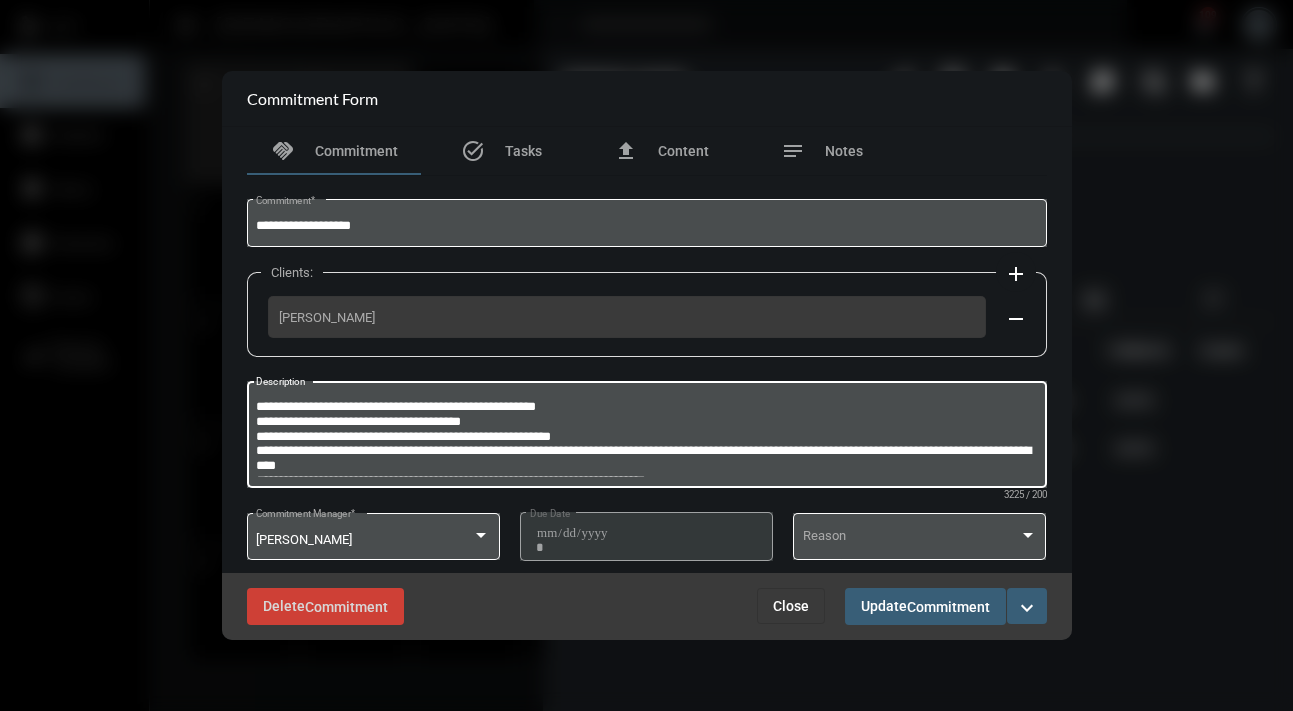 type on "**********" 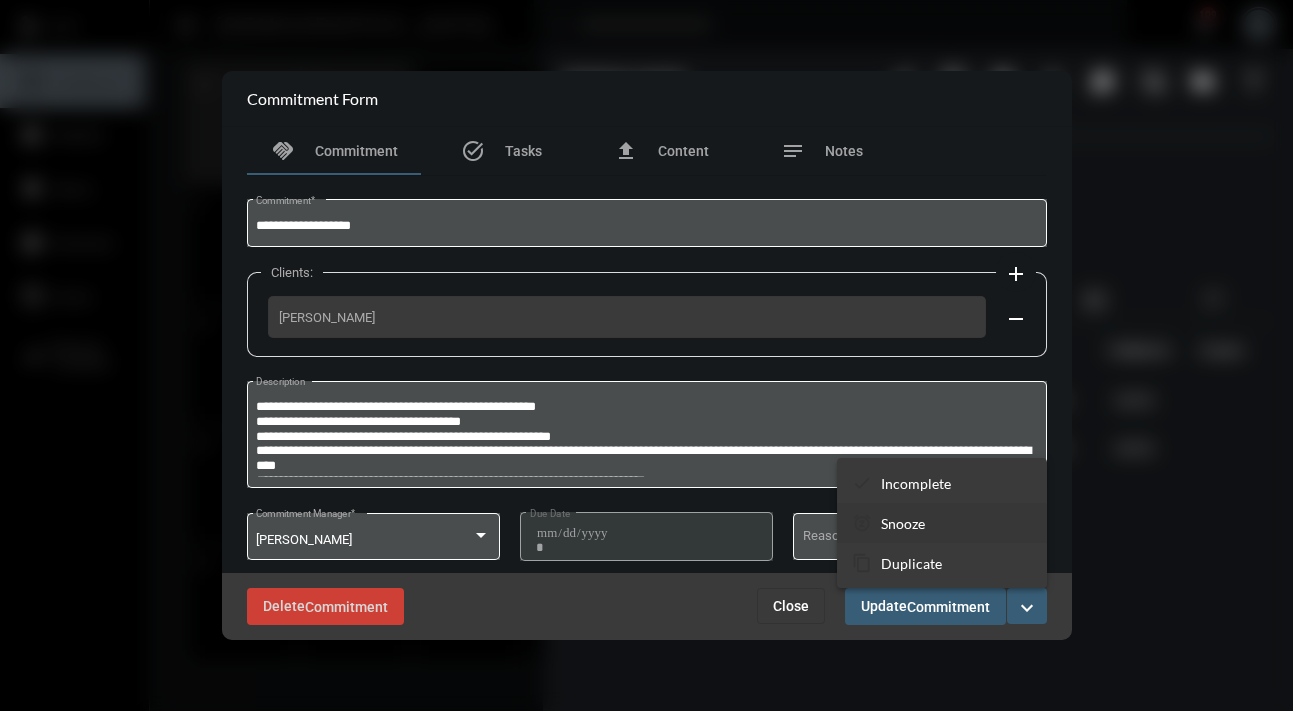 click on "Snooze" at bounding box center (903, 523) 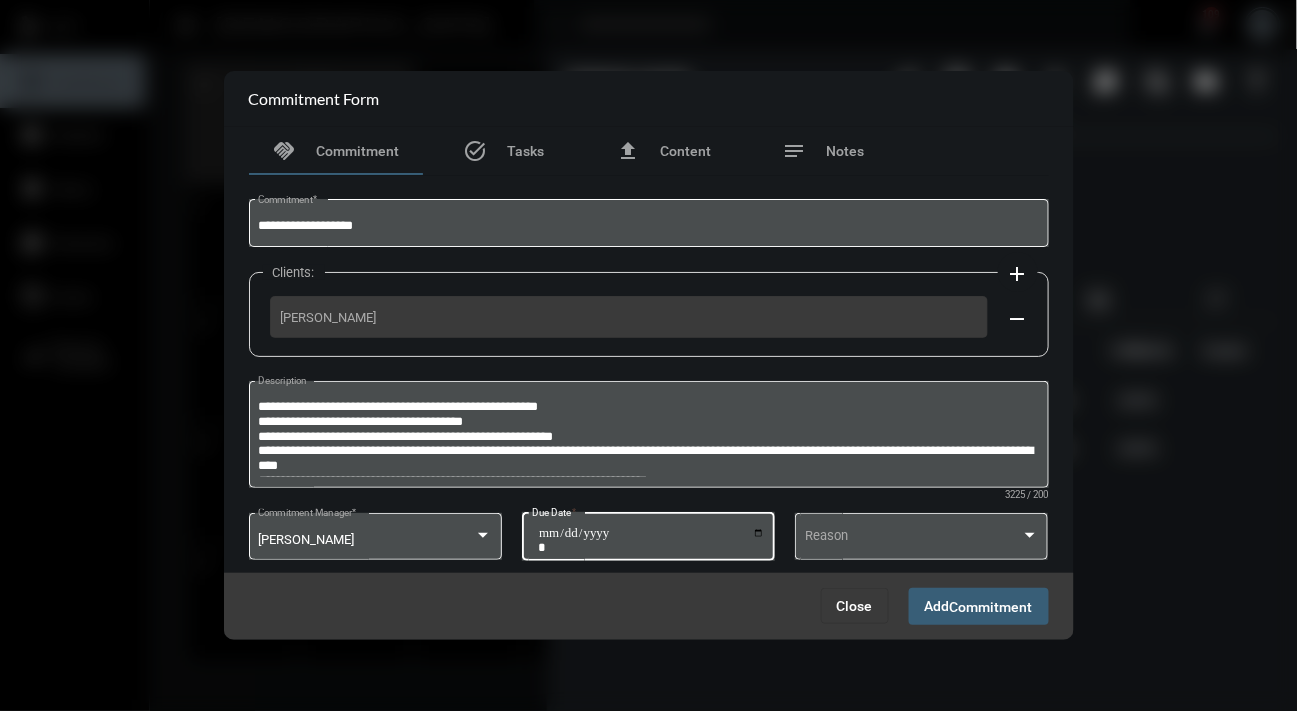 click on "**********" at bounding box center (651, 540) 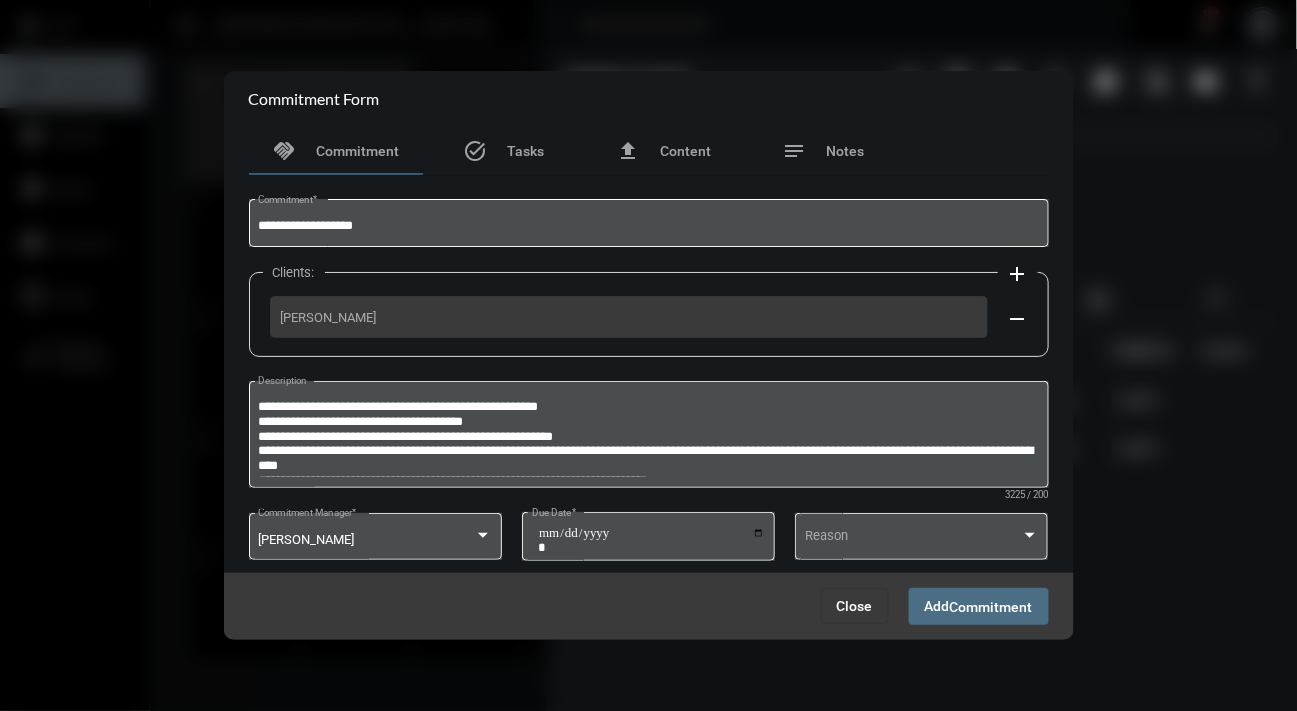 click on "Commitment" at bounding box center [991, 607] 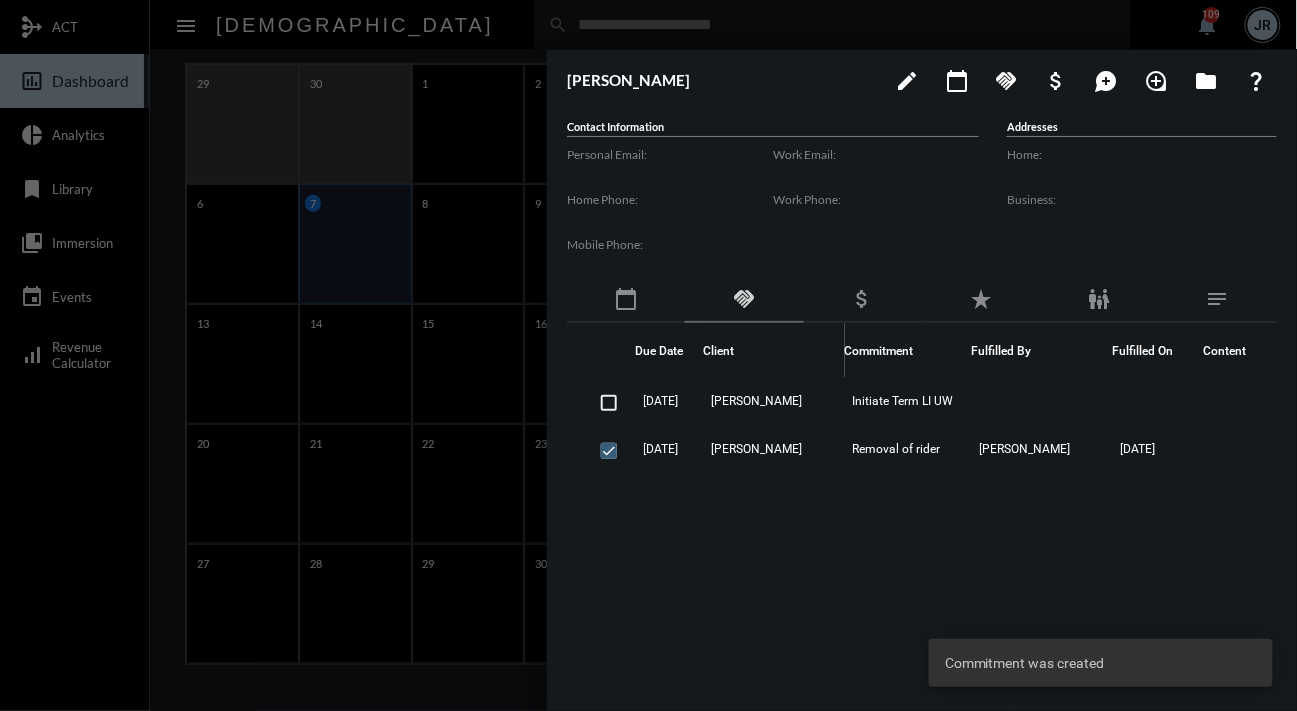 click at bounding box center (648, 355) 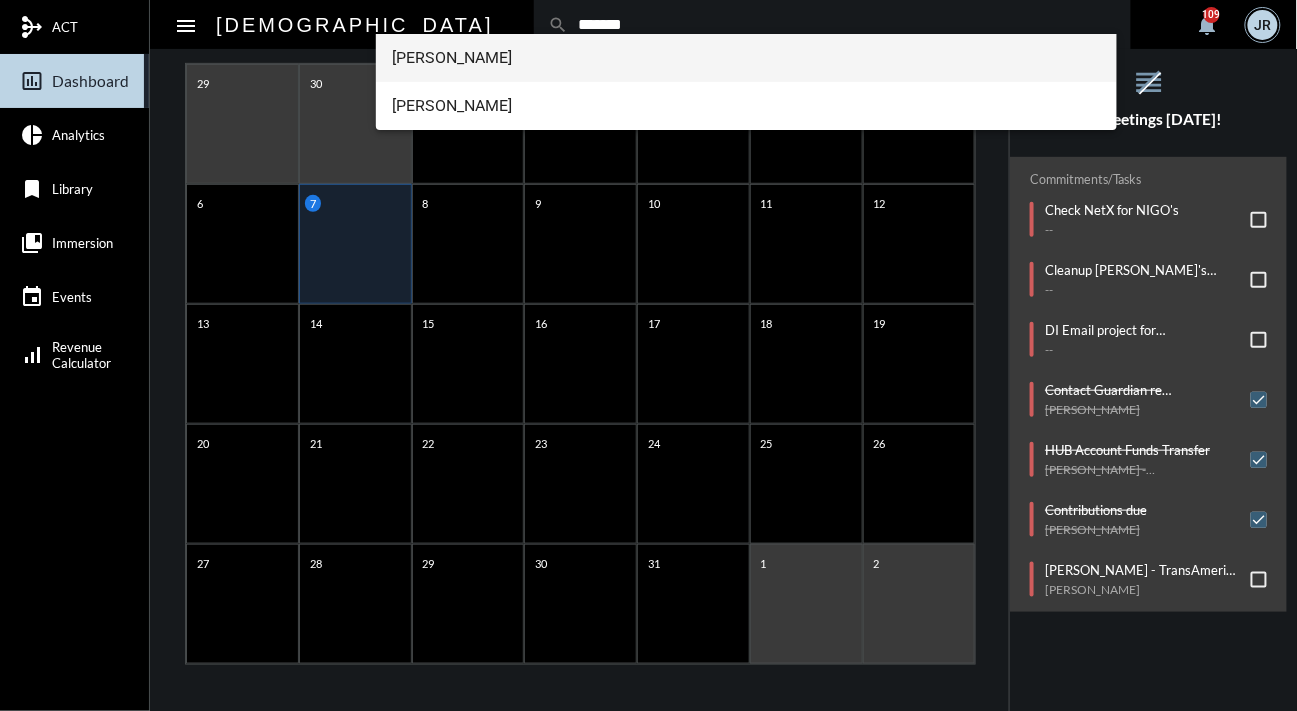 type on "*******" 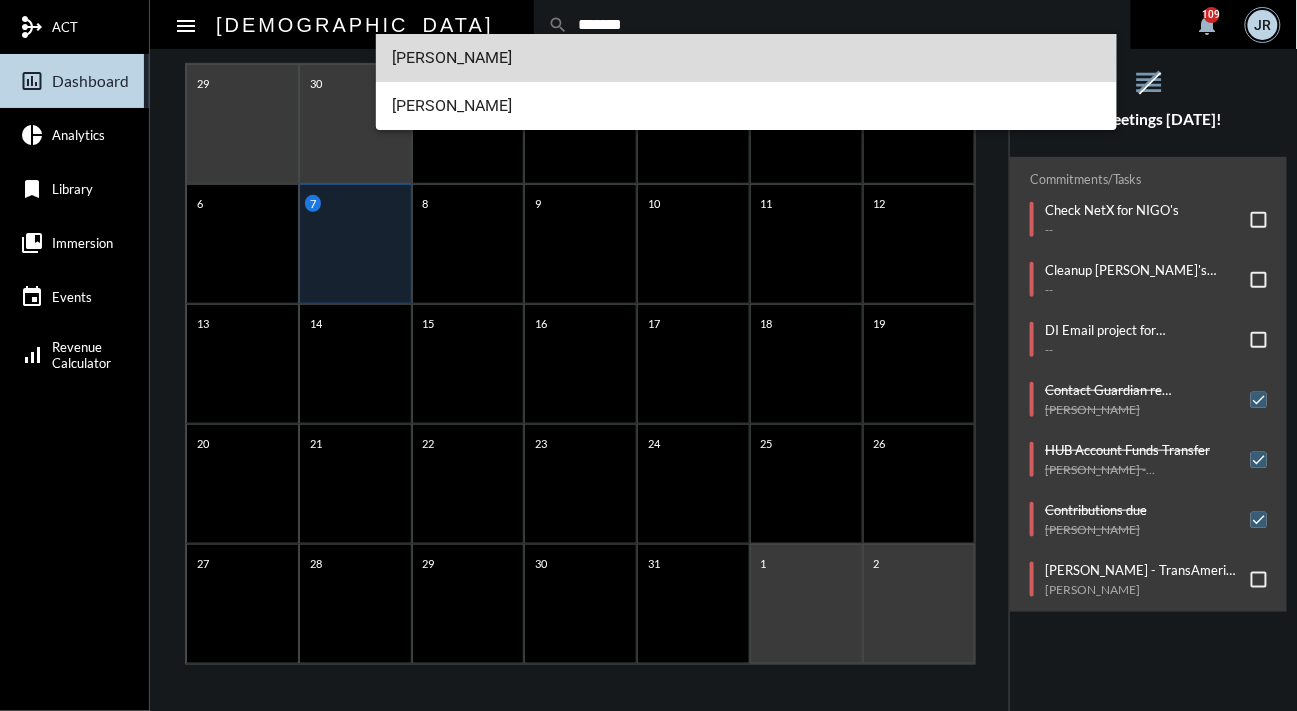 click on "Jason  Ditzian" at bounding box center [746, 58] 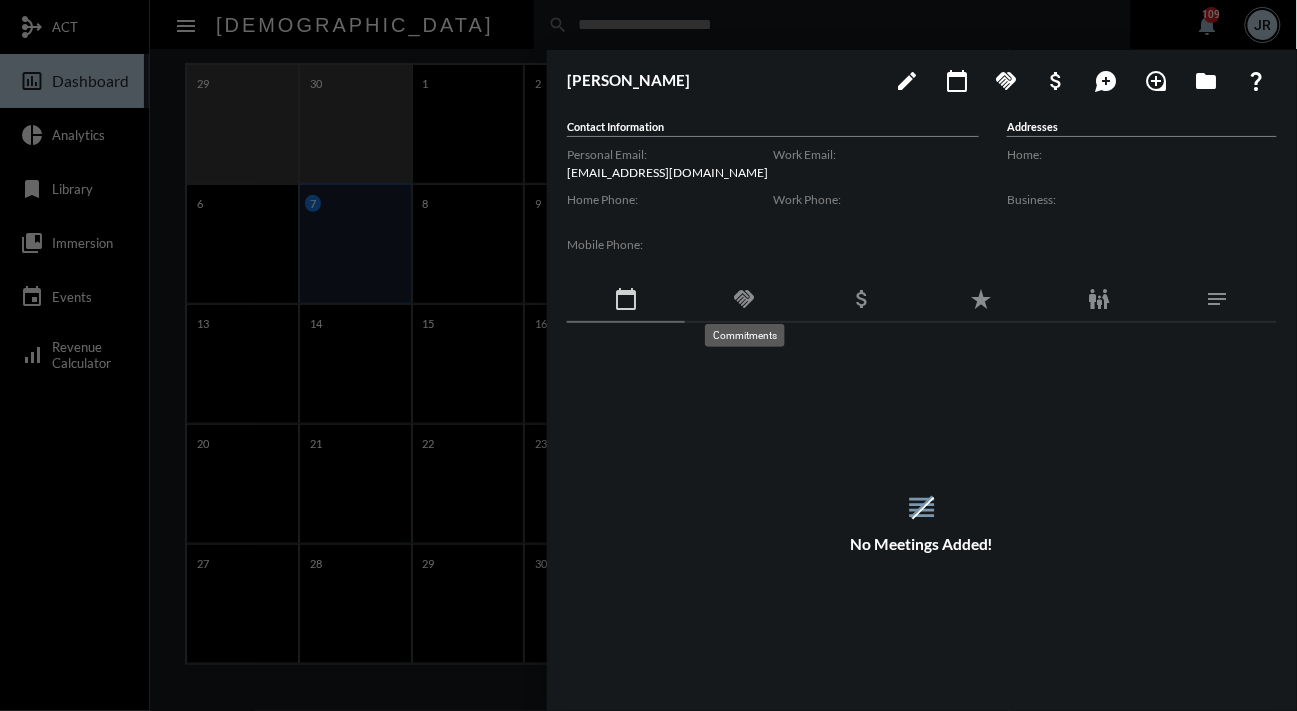 click on "handshake" 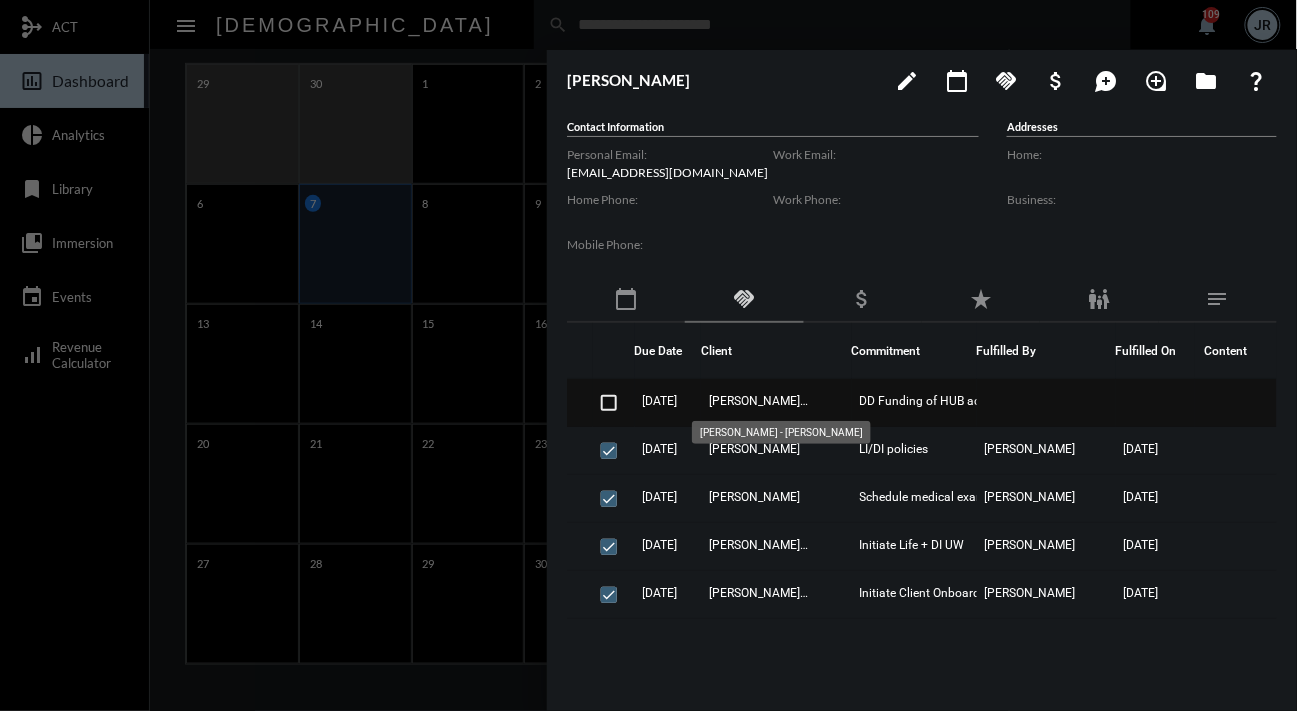 click on "Lauren Ditzian - Jason Ditzian" 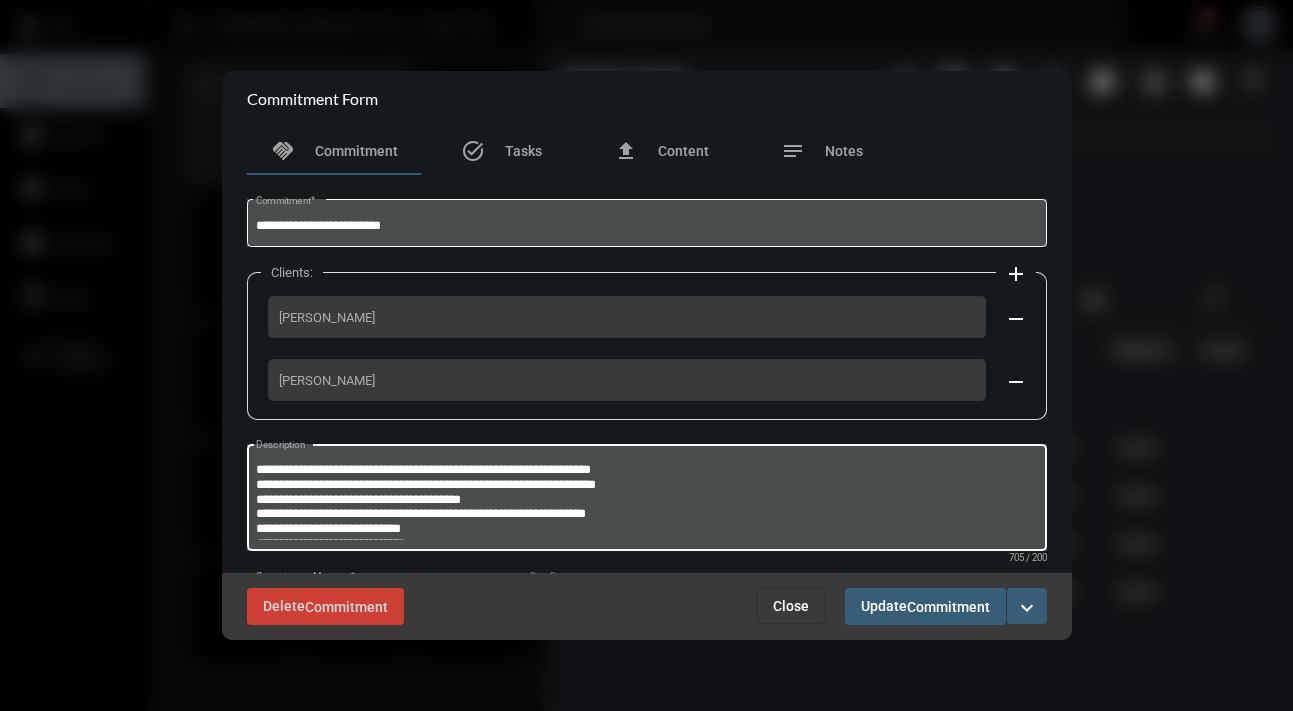 click on "**********" at bounding box center (646, 500) 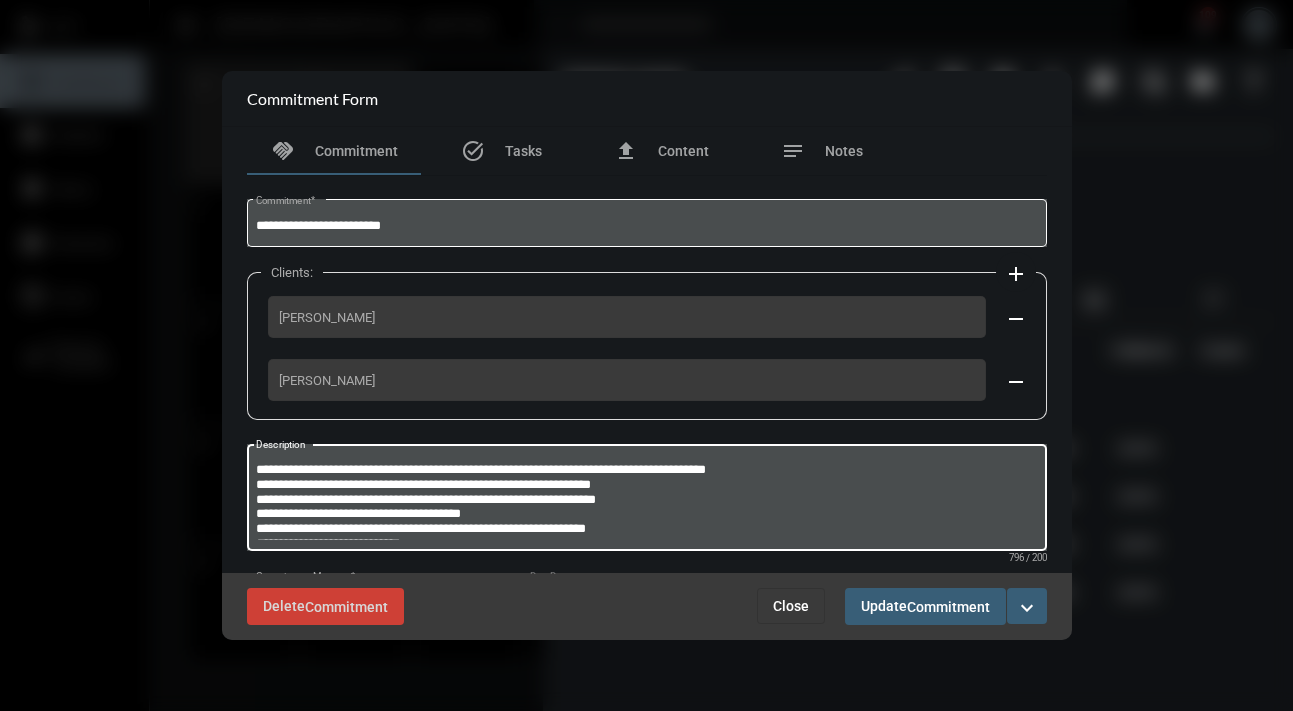 type on "**********" 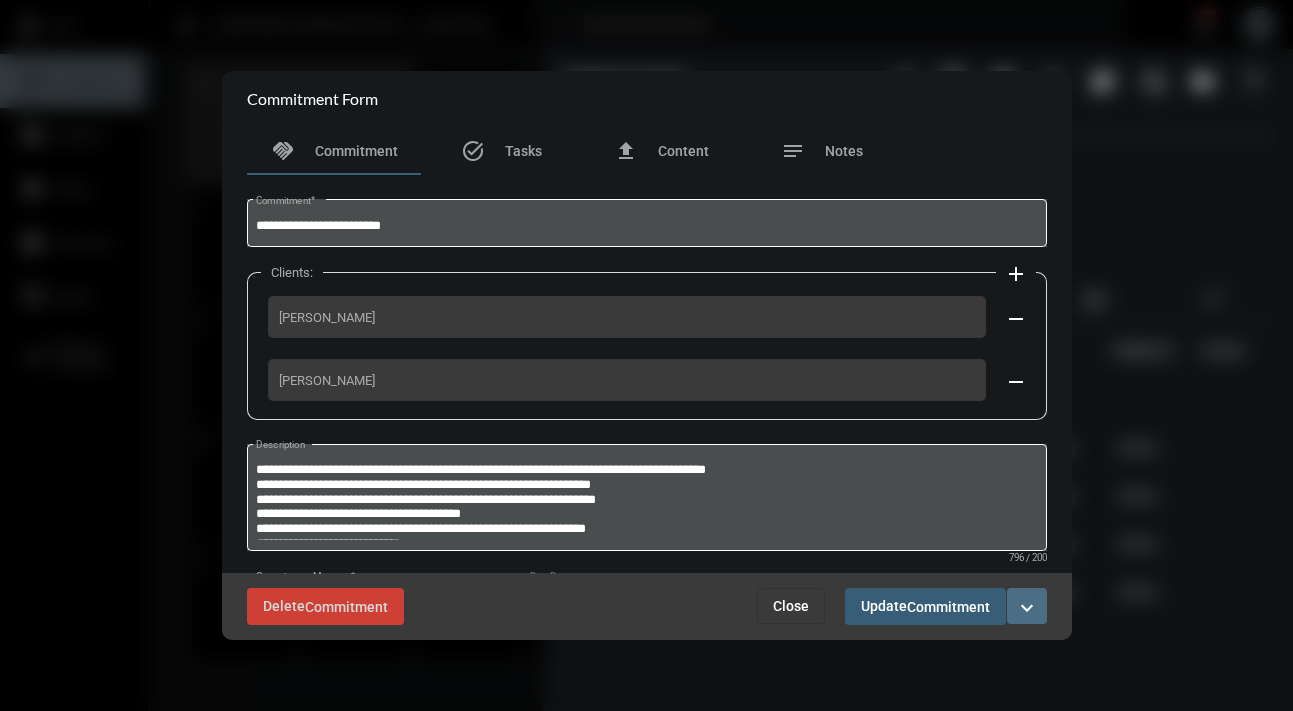 click on "expand_more" at bounding box center [1027, 608] 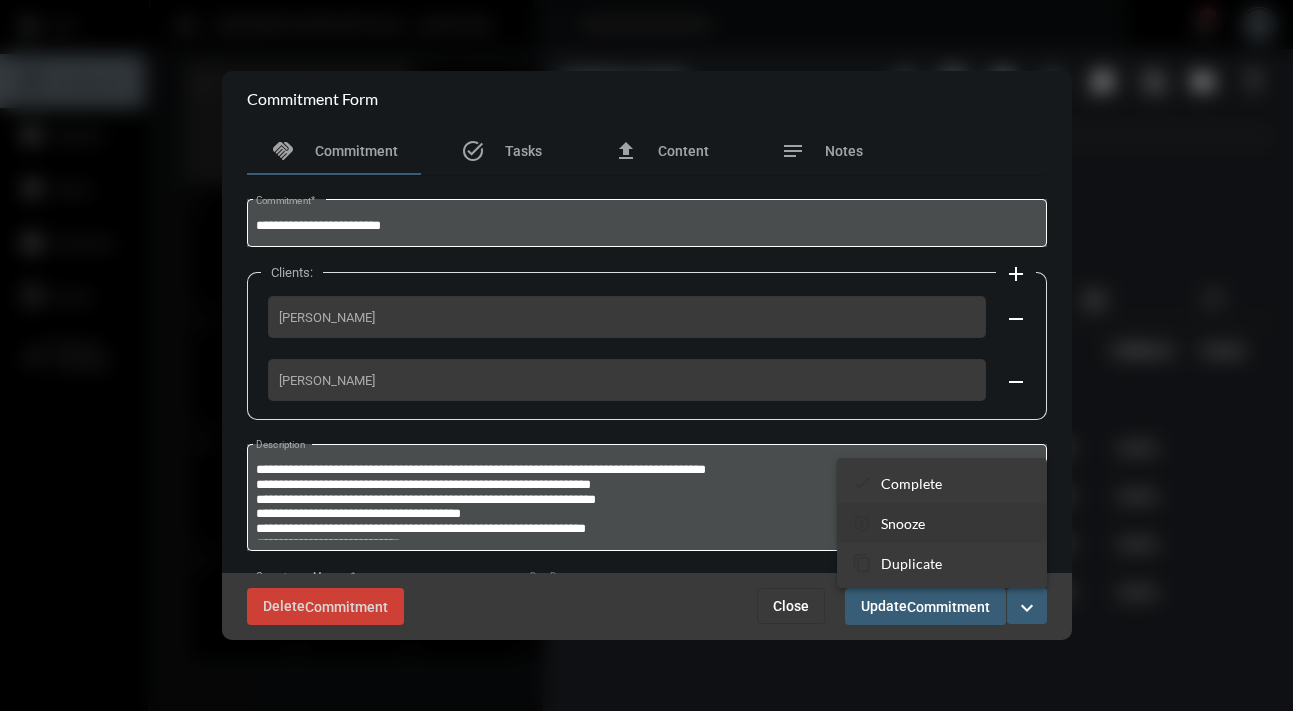 click on "Snooze" at bounding box center [903, 523] 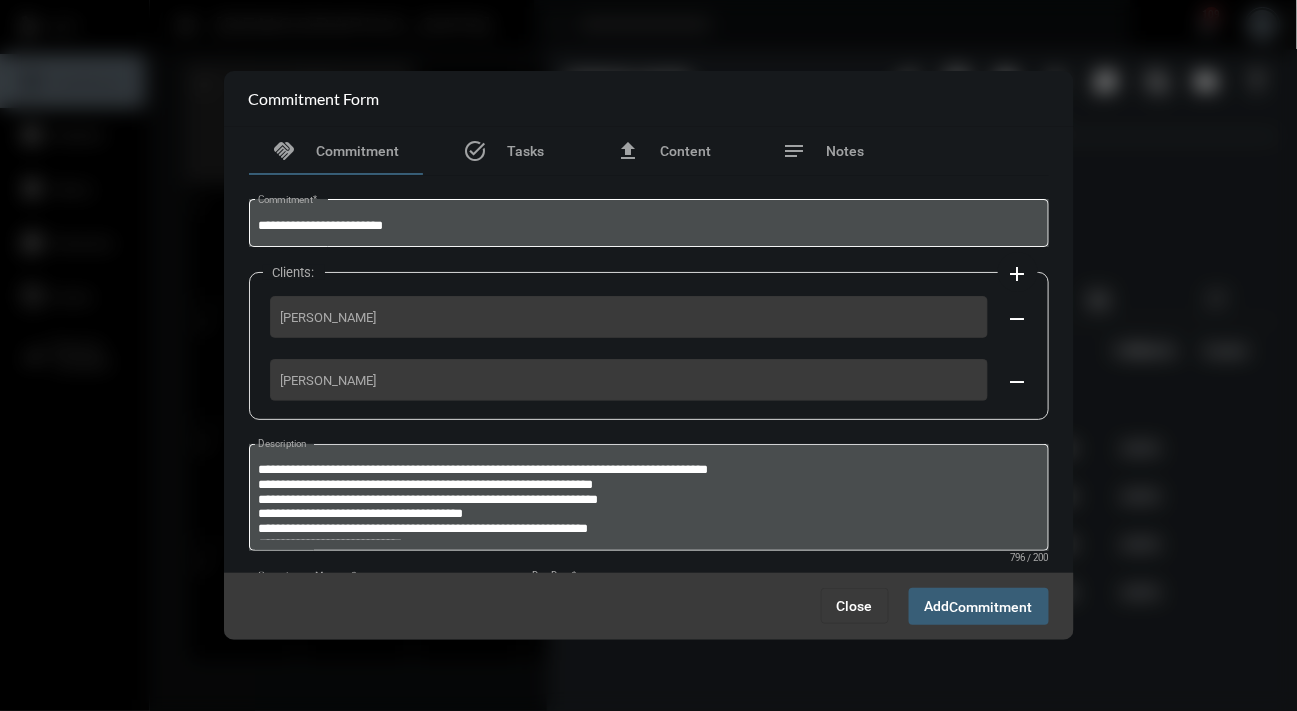 scroll, scrollTop: 101, scrollLeft: 0, axis: vertical 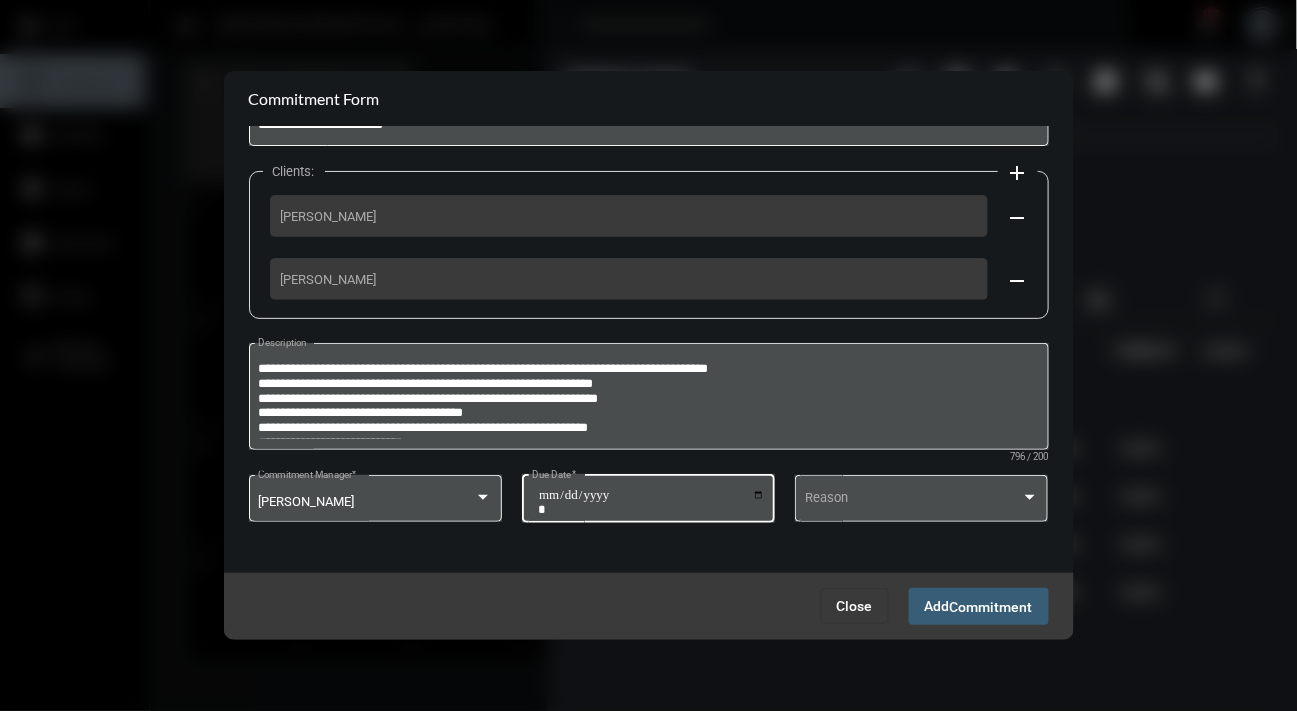 click on "**********" at bounding box center [651, 502] 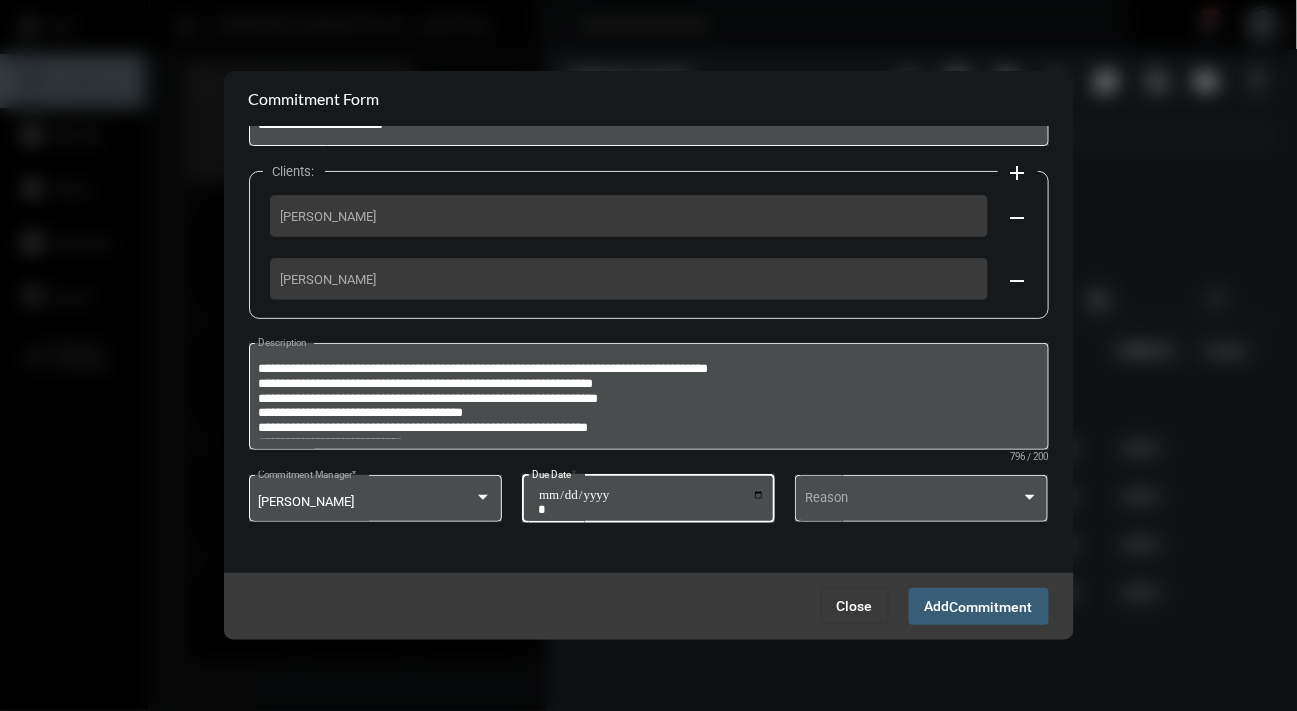 type on "**********" 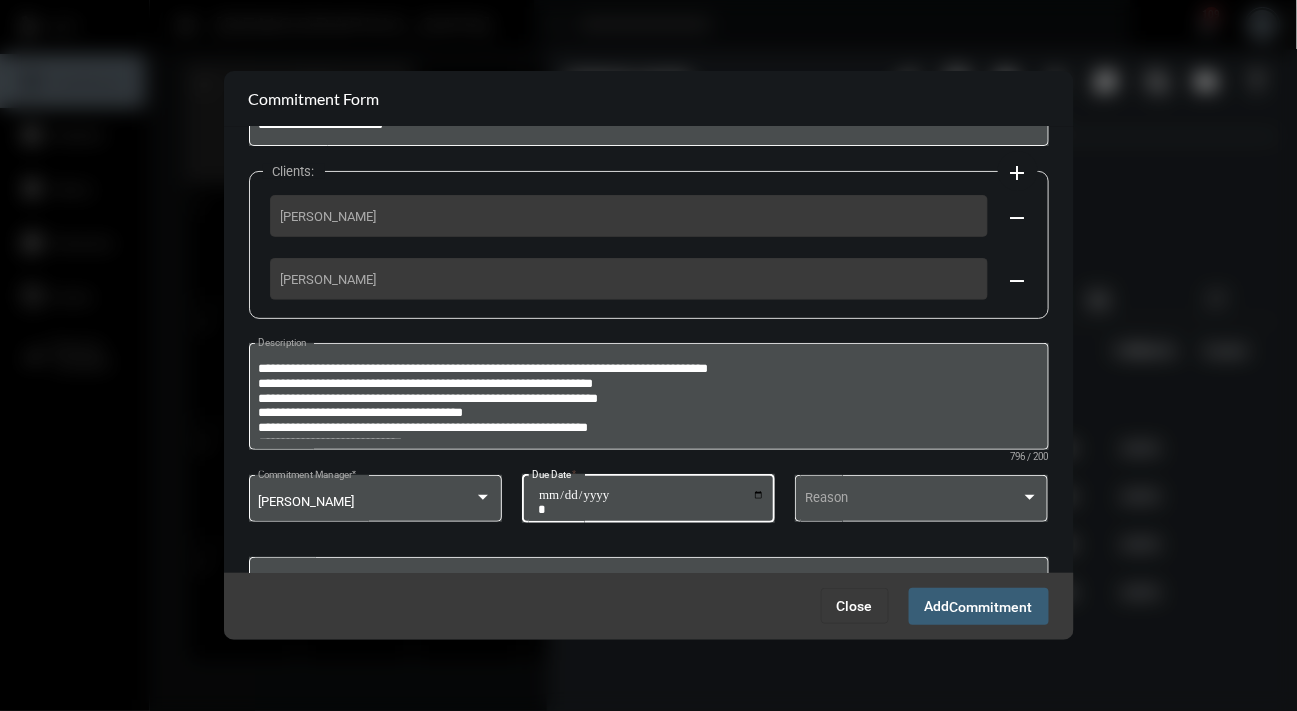 click on "Commitment" at bounding box center (991, 607) 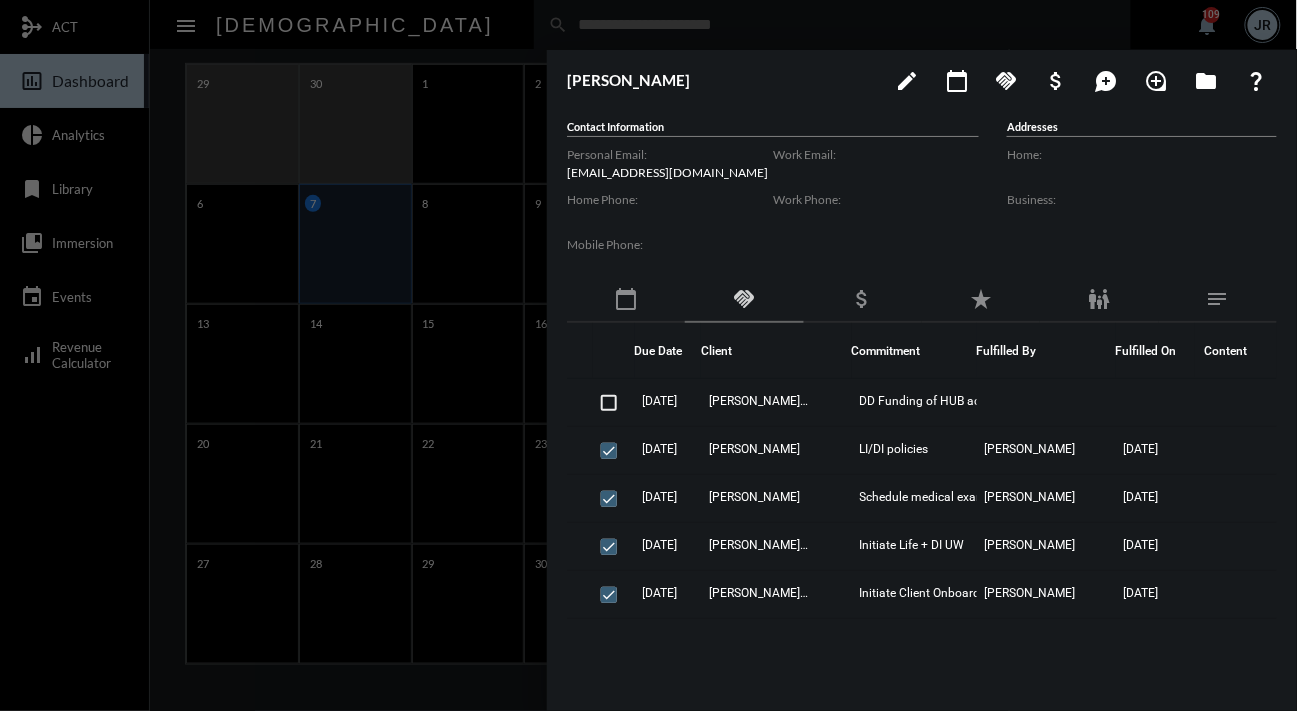 click at bounding box center [648, 355] 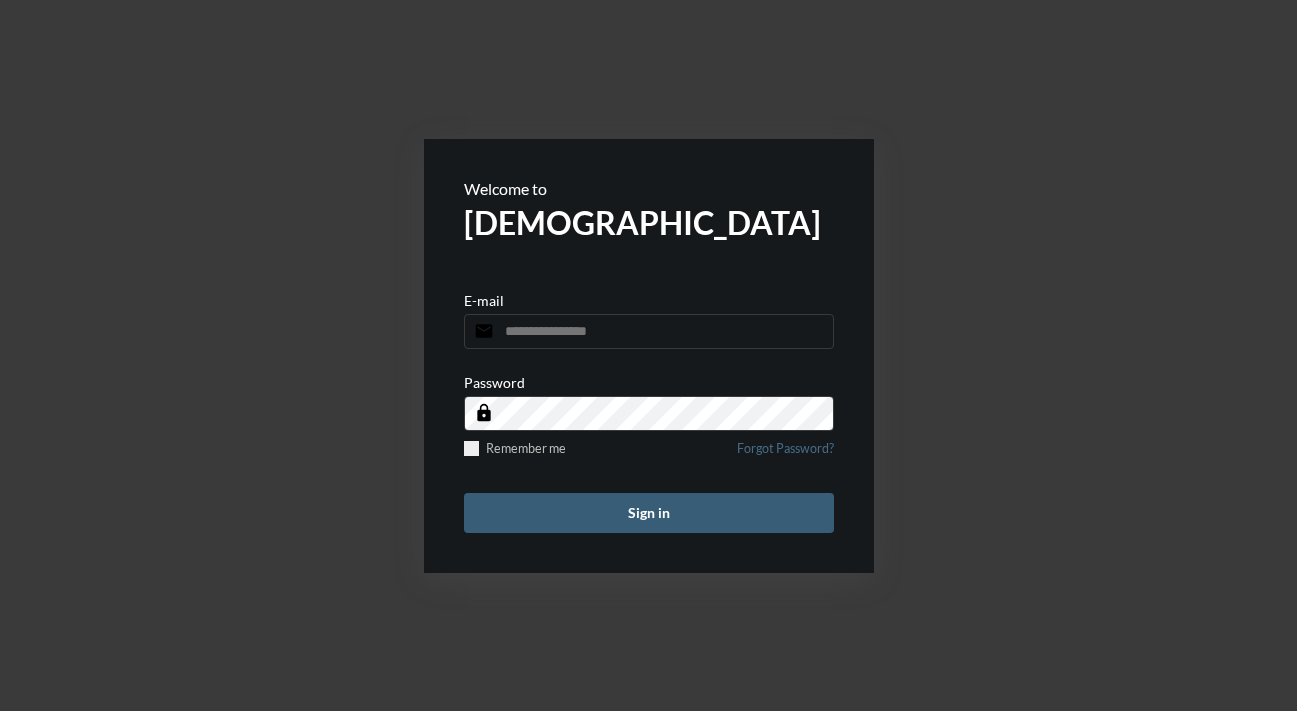 scroll, scrollTop: 0, scrollLeft: 0, axis: both 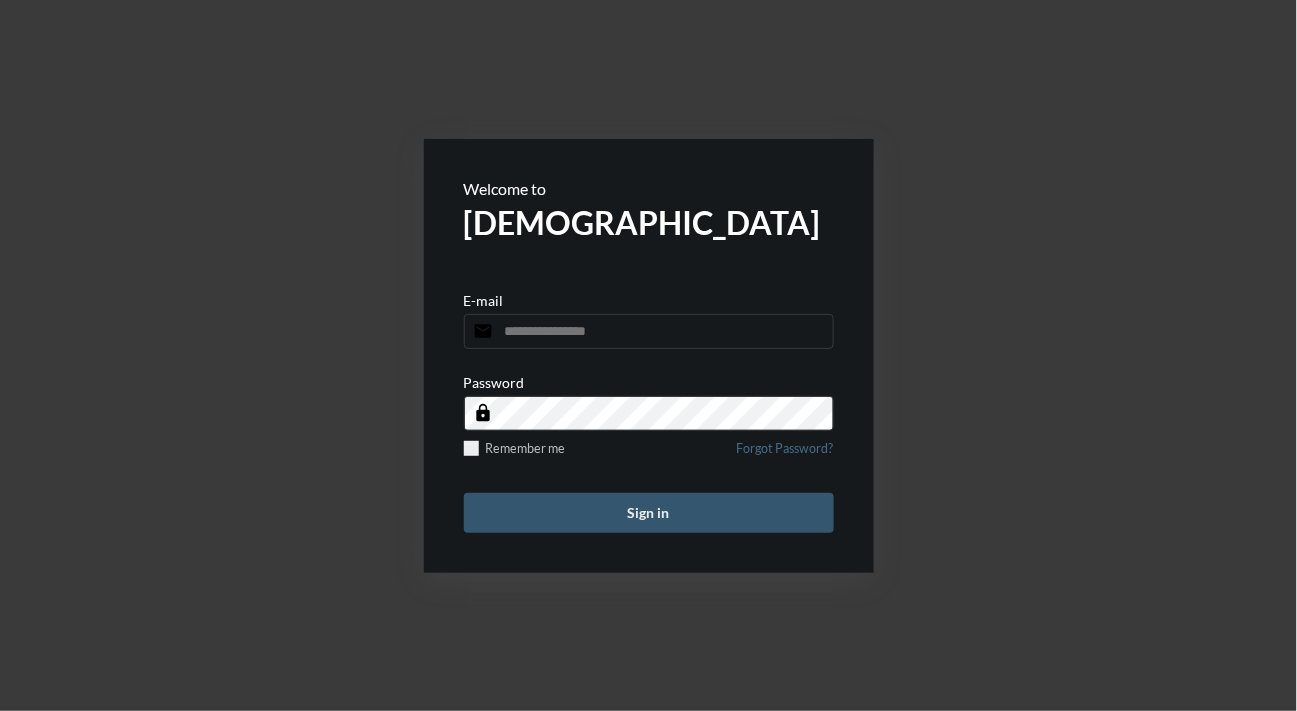 type on "**********" 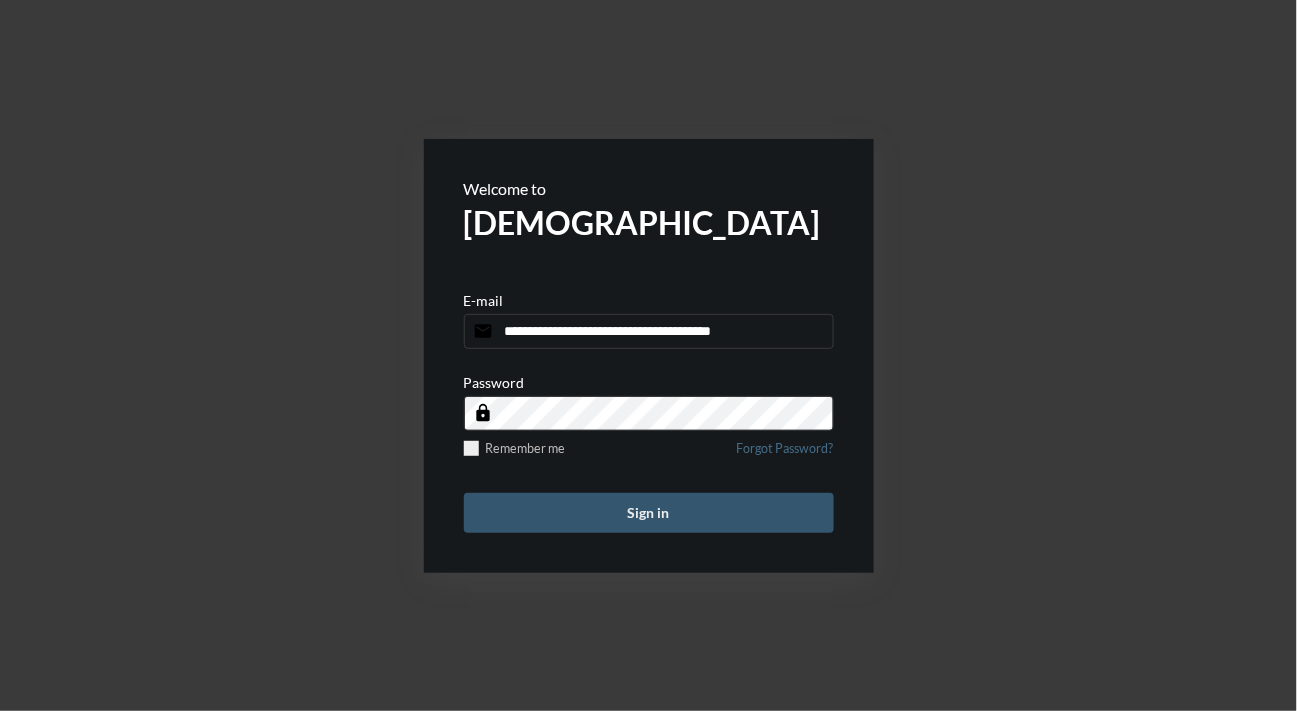 click on "Sign in" at bounding box center (649, 513) 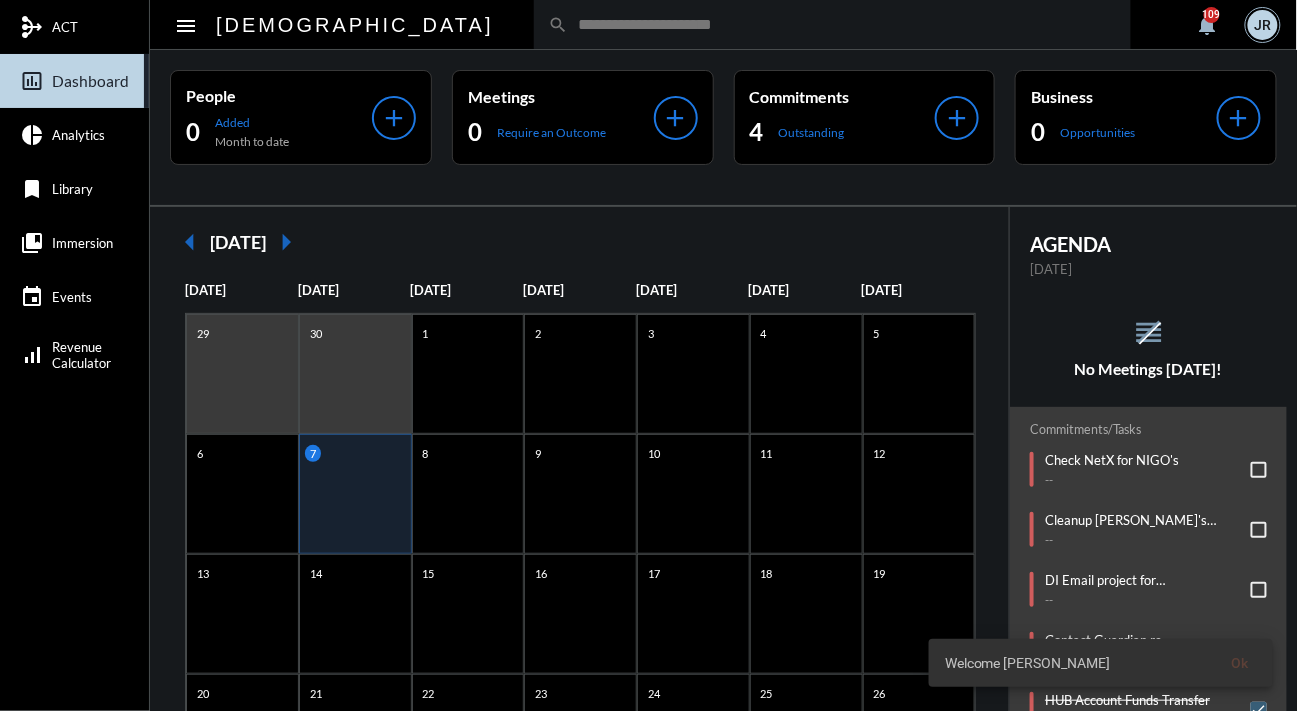 click on "reorder No Meetings [DATE]!" 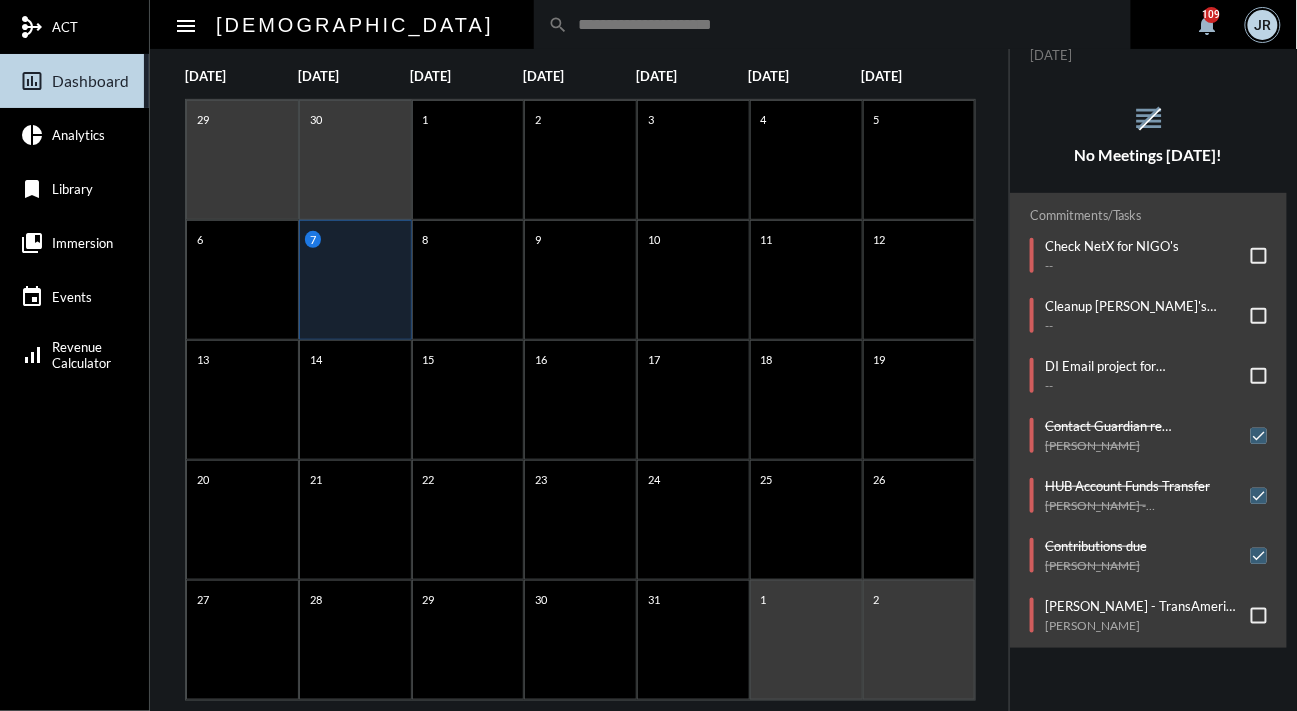 scroll, scrollTop: 250, scrollLeft: 0, axis: vertical 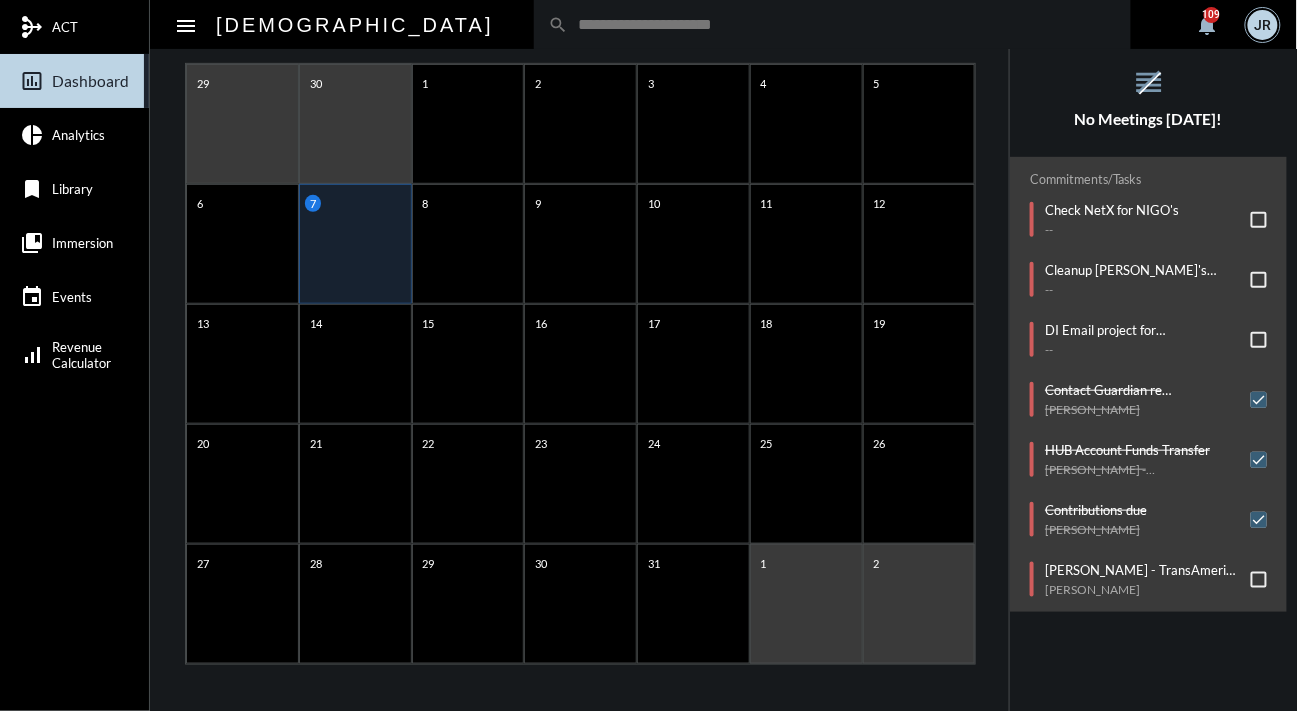 click at bounding box center [1259, 220] 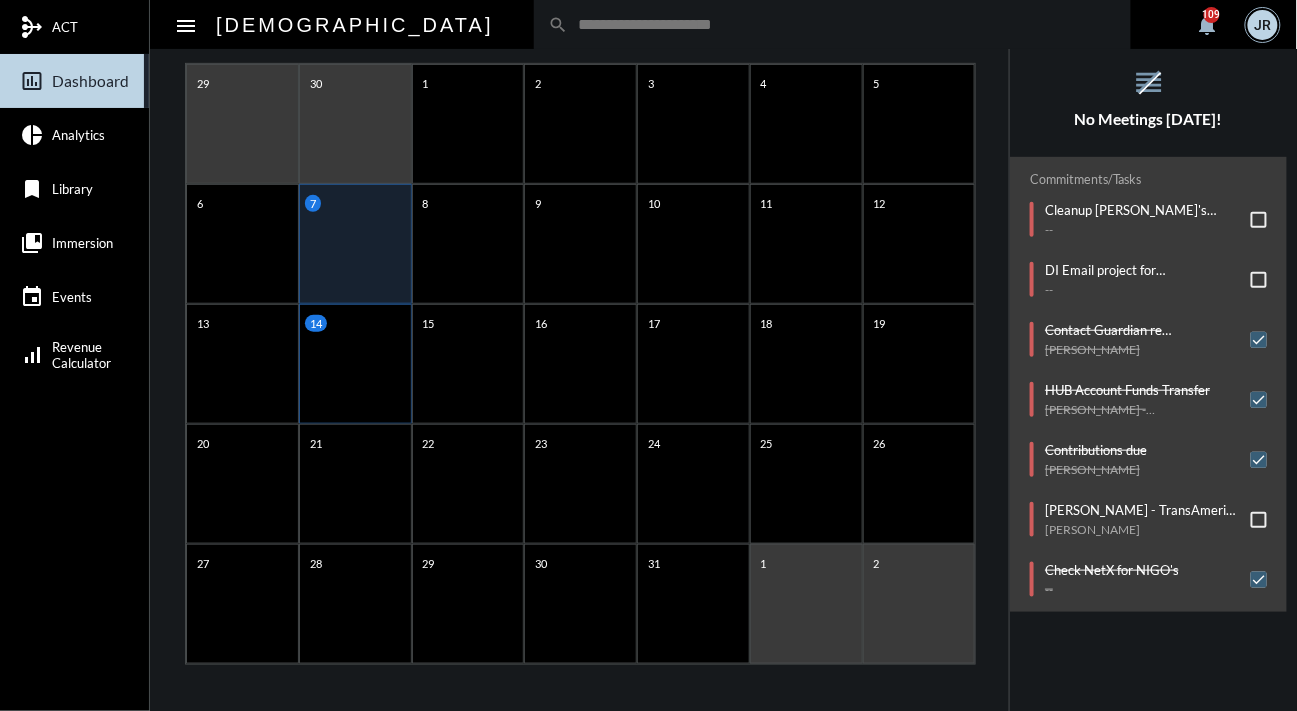 click on "14" 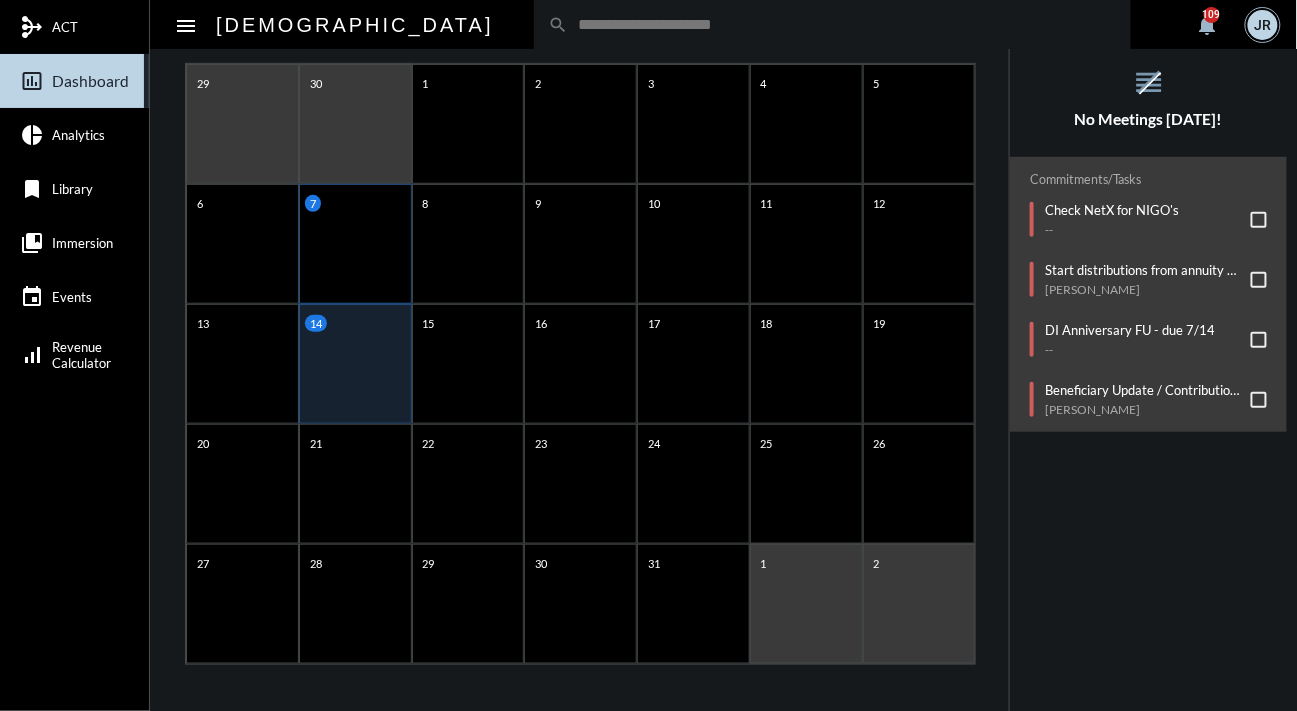 click on "7" 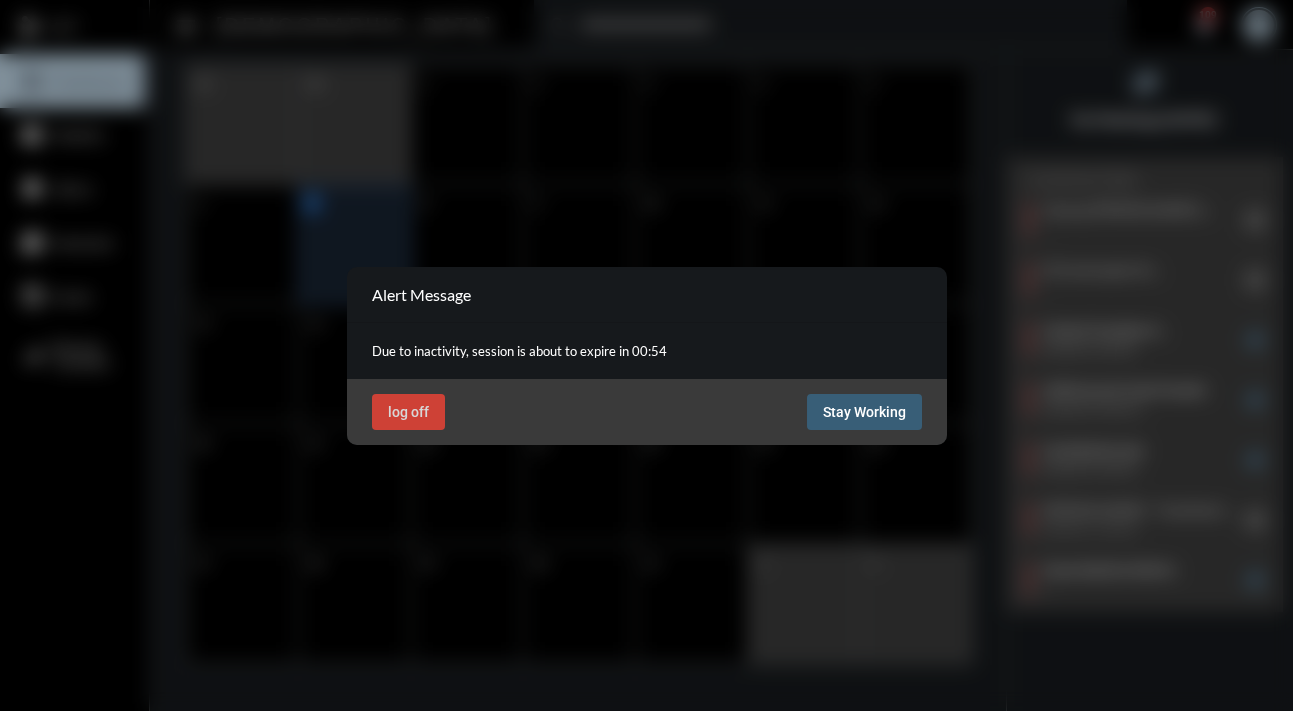 click on "Stay Working" at bounding box center (864, 412) 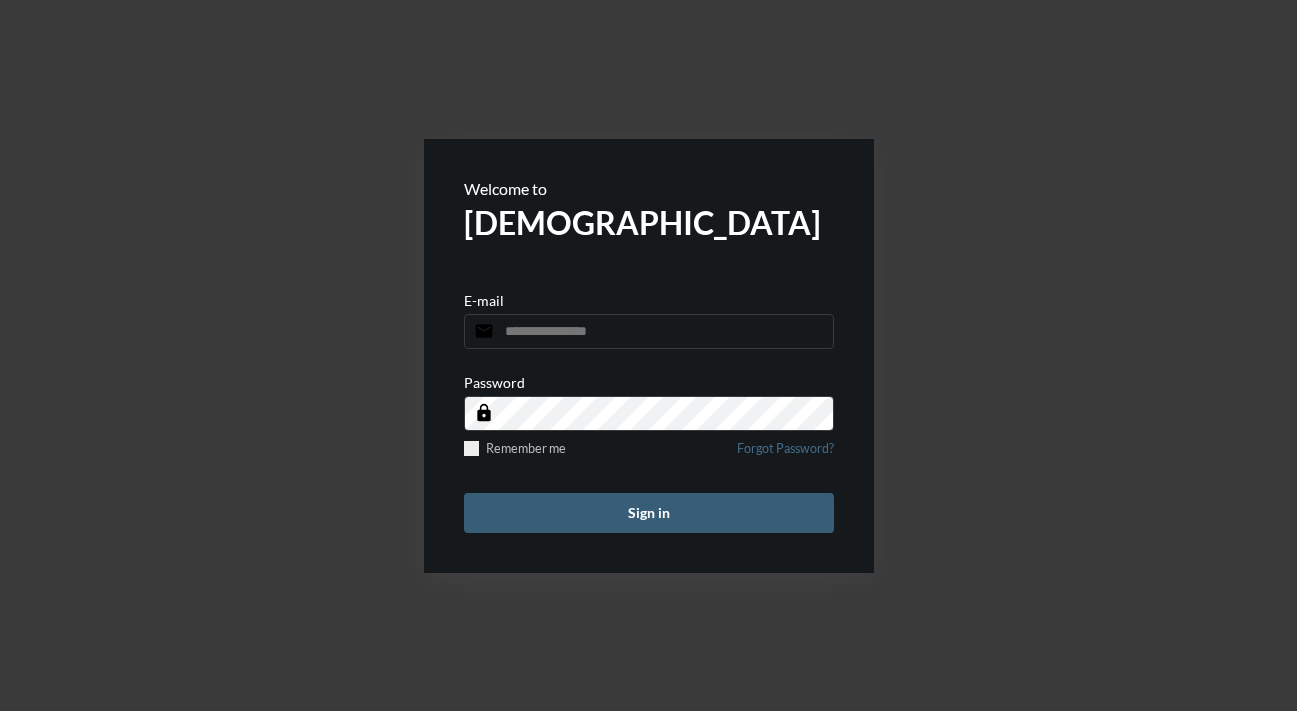 scroll, scrollTop: 0, scrollLeft: 0, axis: both 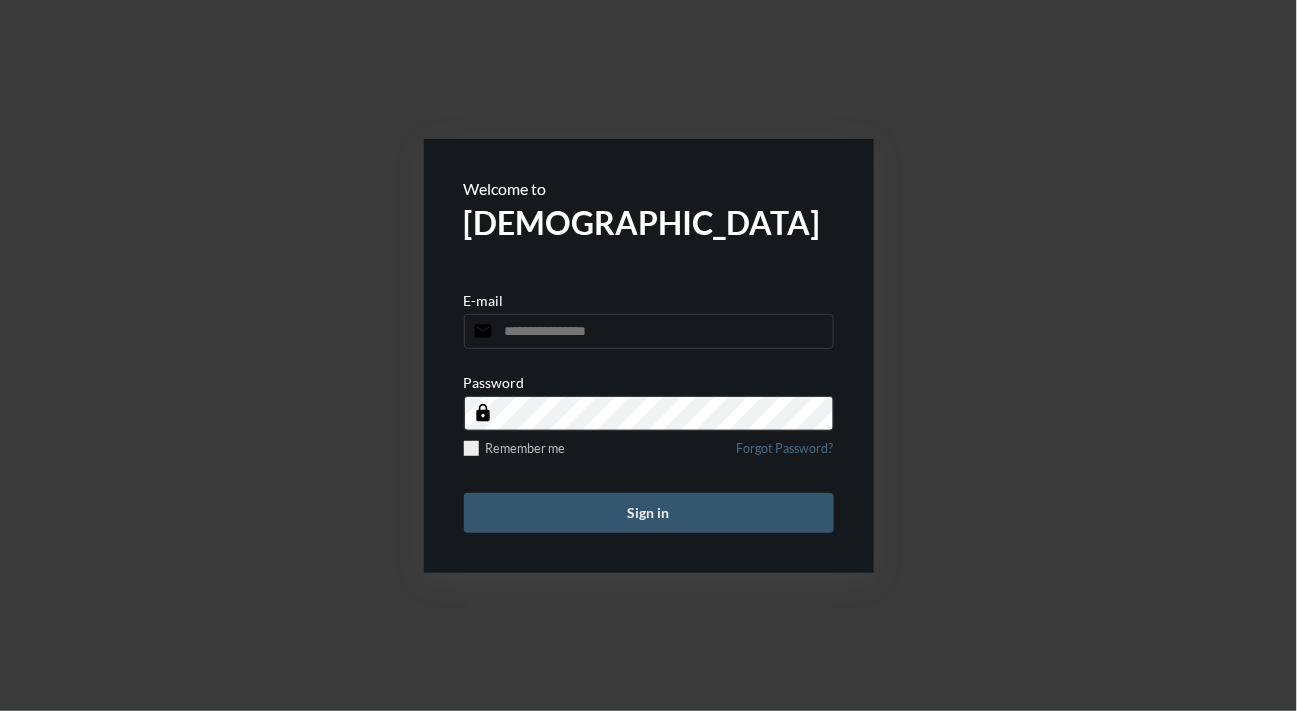 type on "**********" 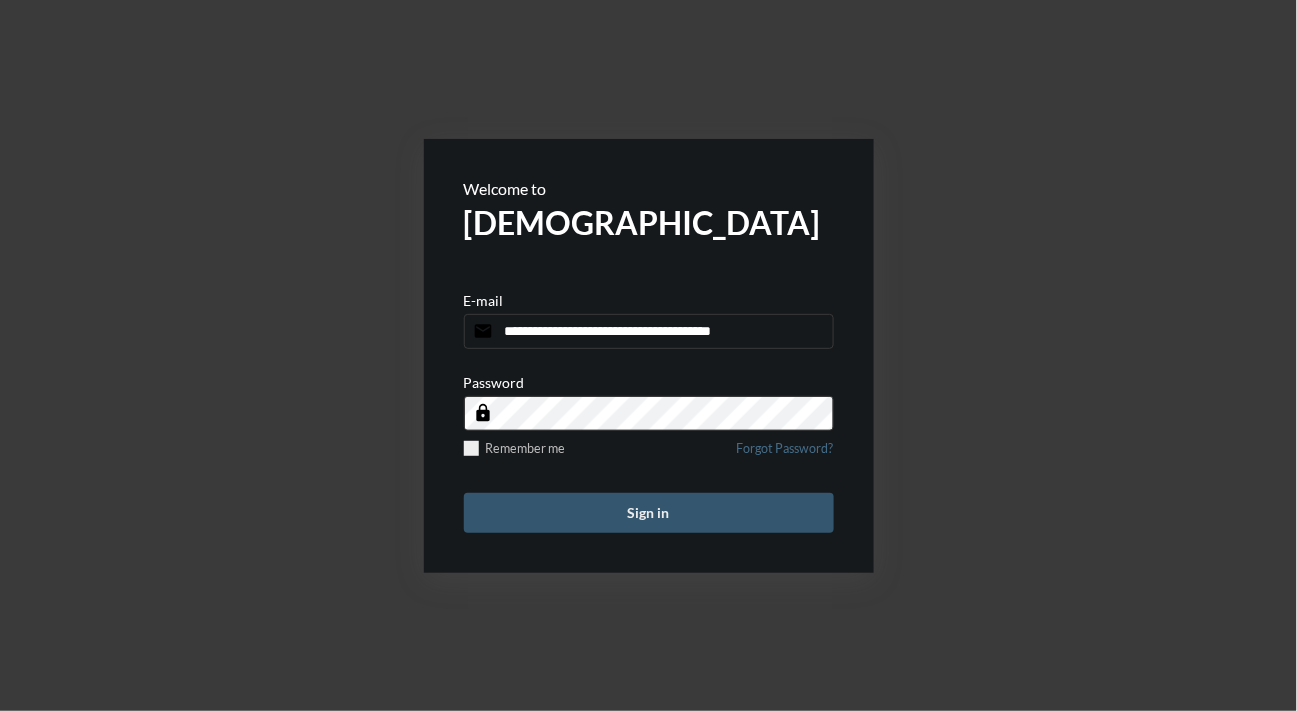 click on "Sign in" at bounding box center (649, 513) 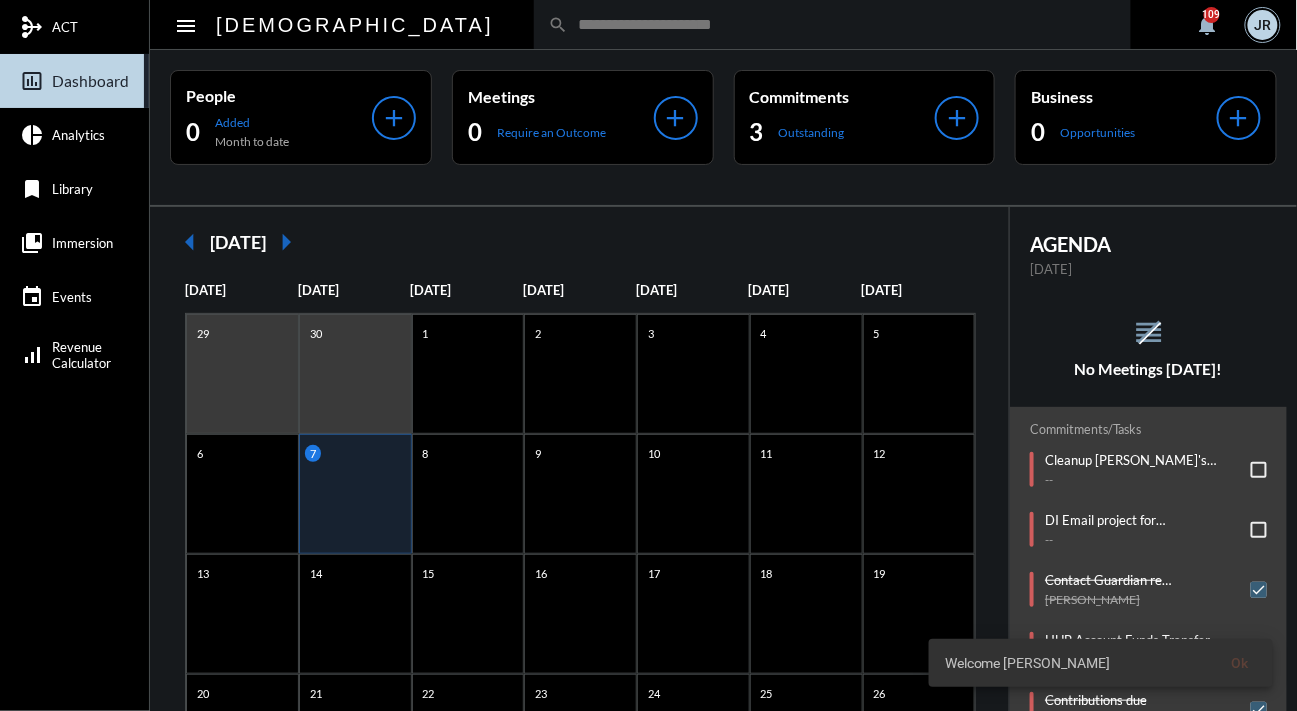 click on "No Meetings [DATE]!" 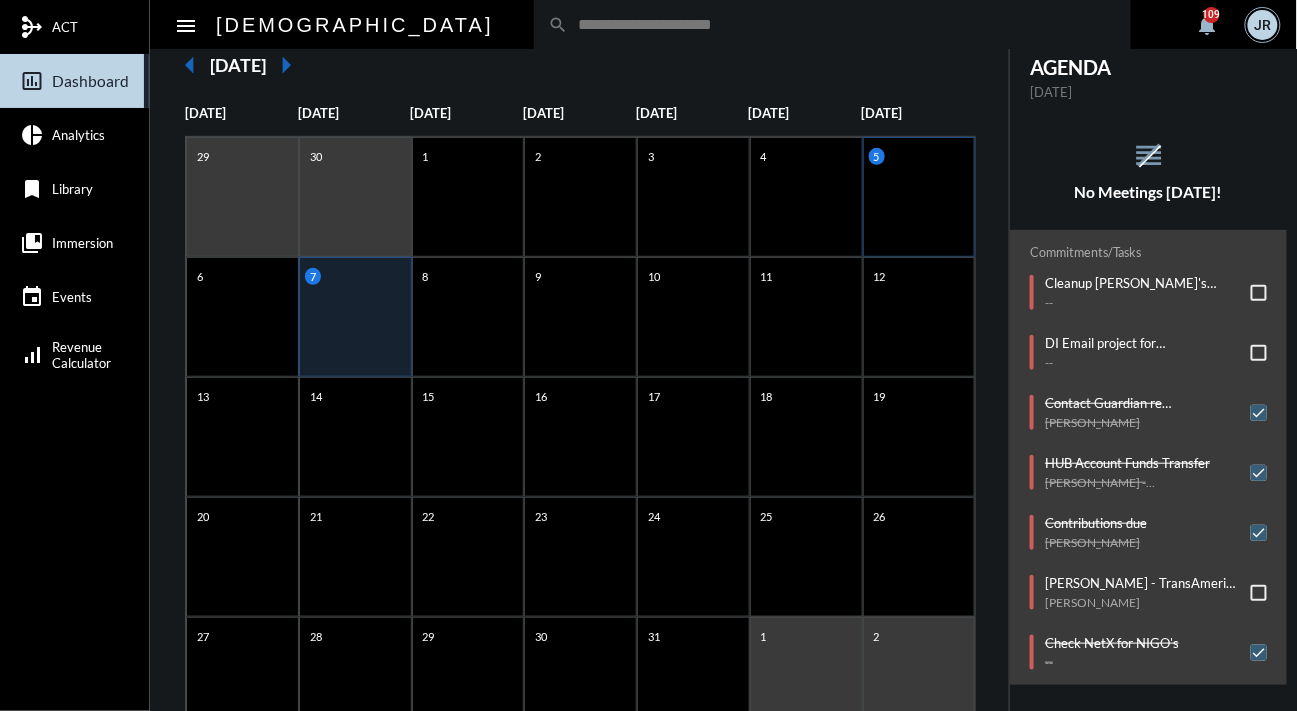 scroll, scrollTop: 250, scrollLeft: 0, axis: vertical 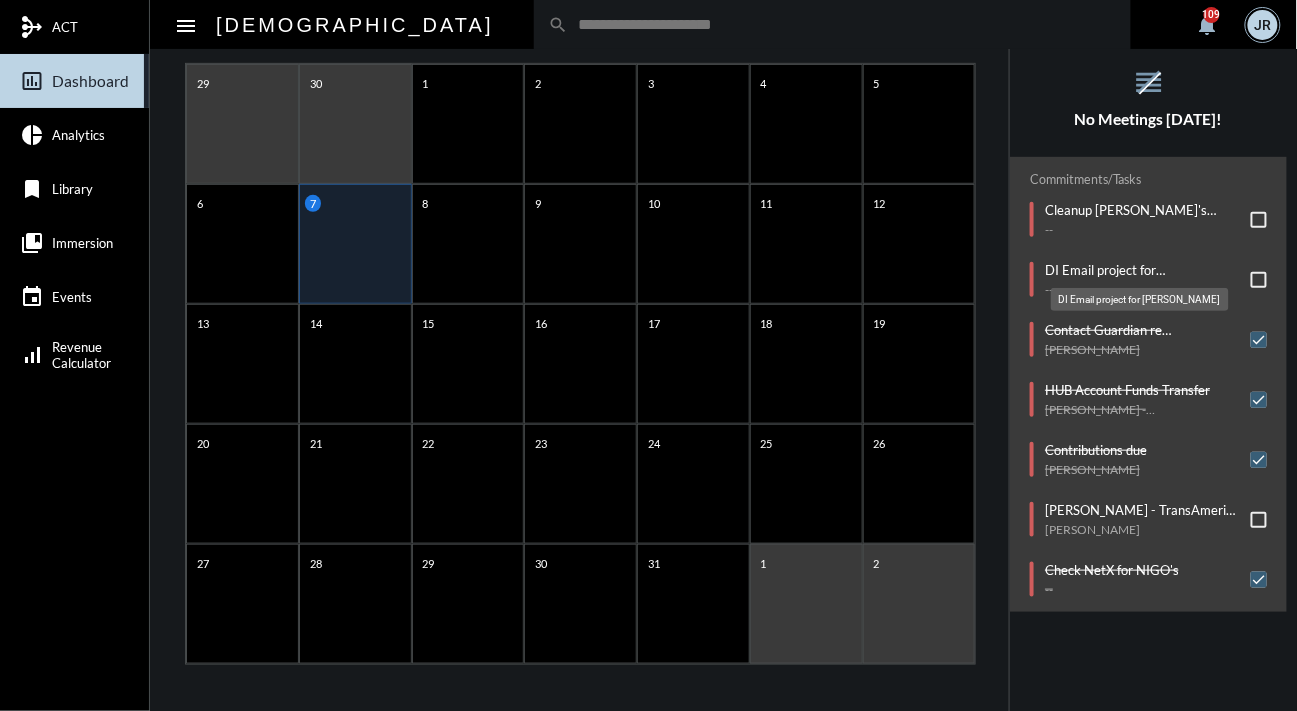 click on "DI Email project for [PERSON_NAME]" 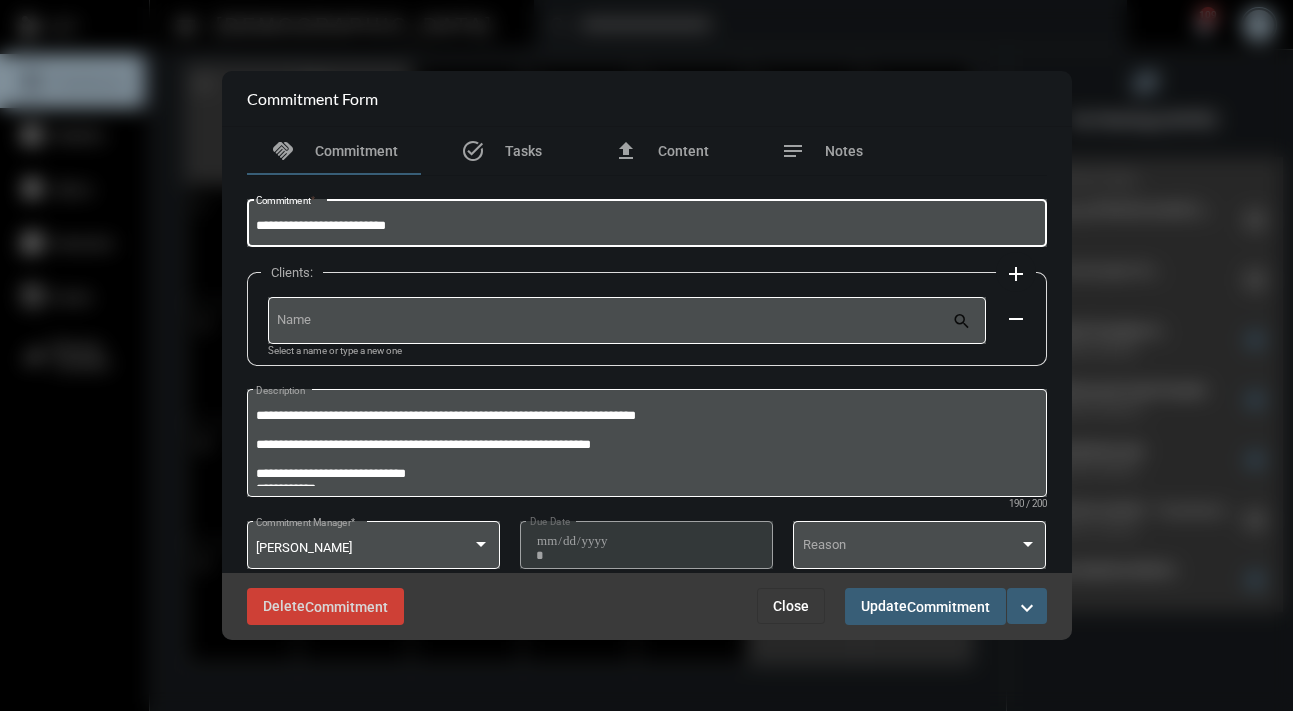 drag, startPoint x: 422, startPoint y: 228, endPoint x: -61, endPoint y: 181, distance: 485.28137 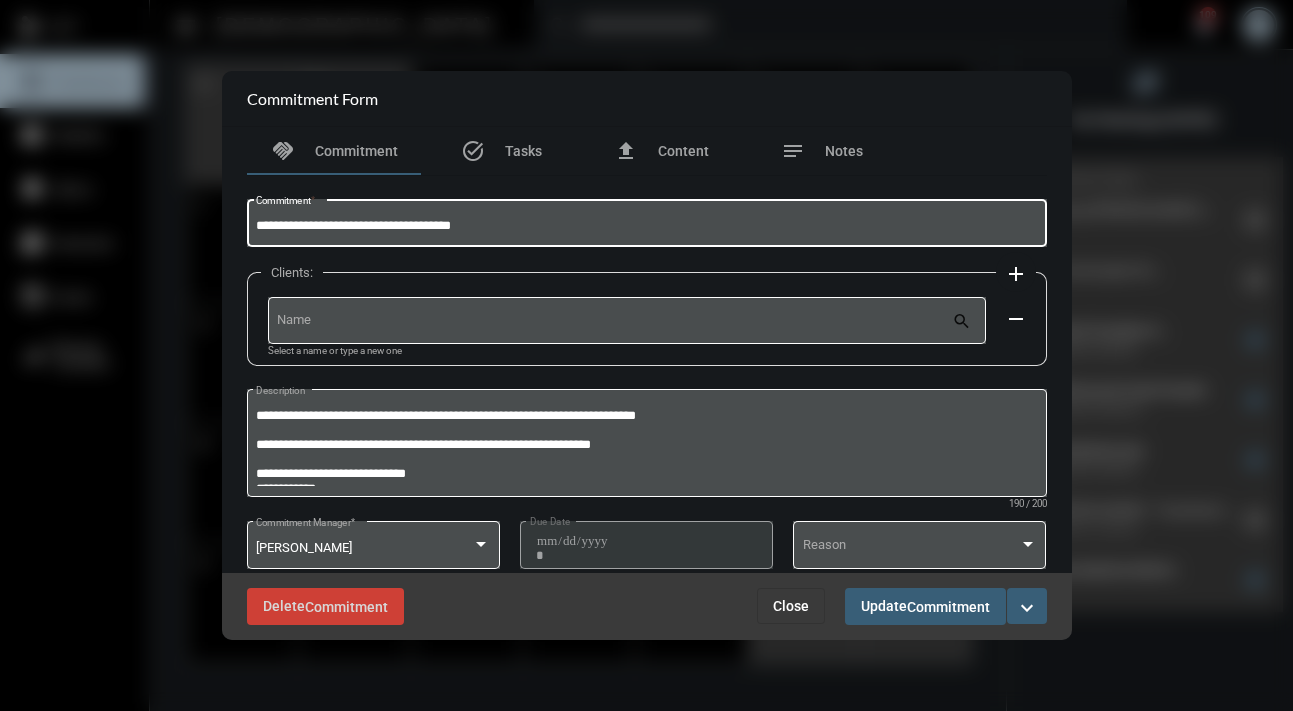 type on "**********" 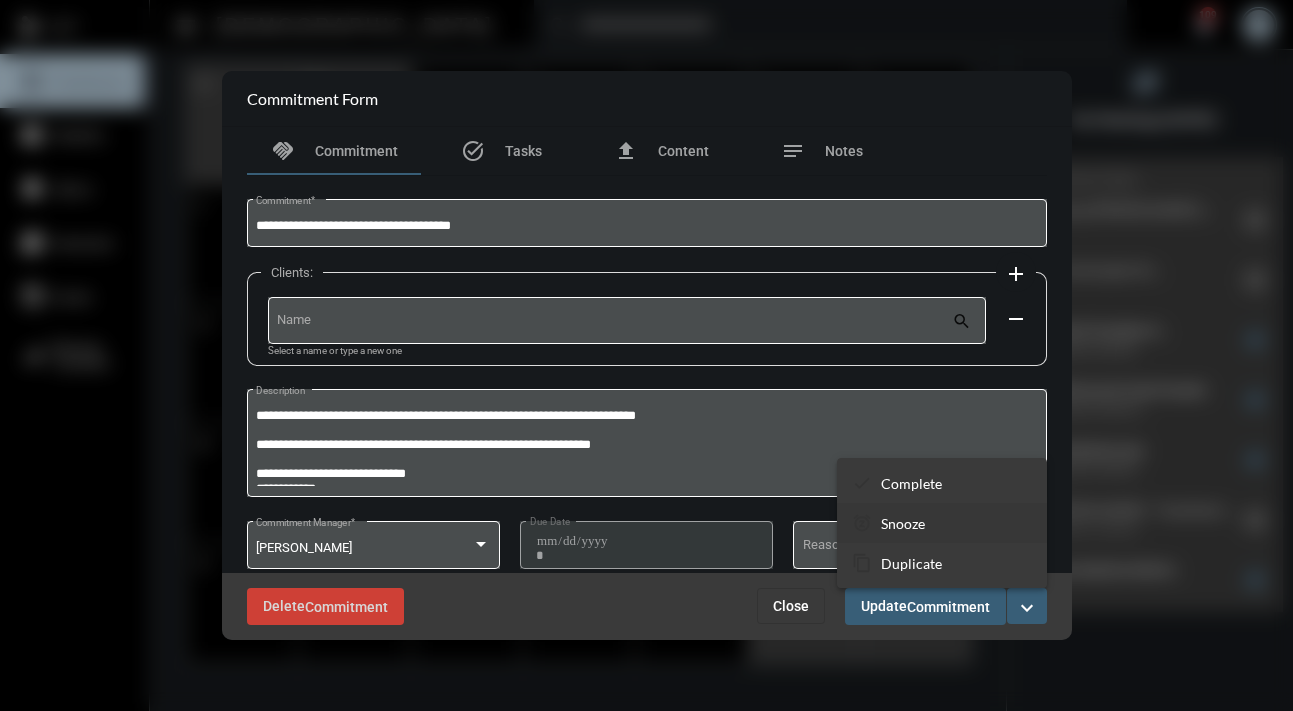 click on "Snooze" at bounding box center [903, 523] 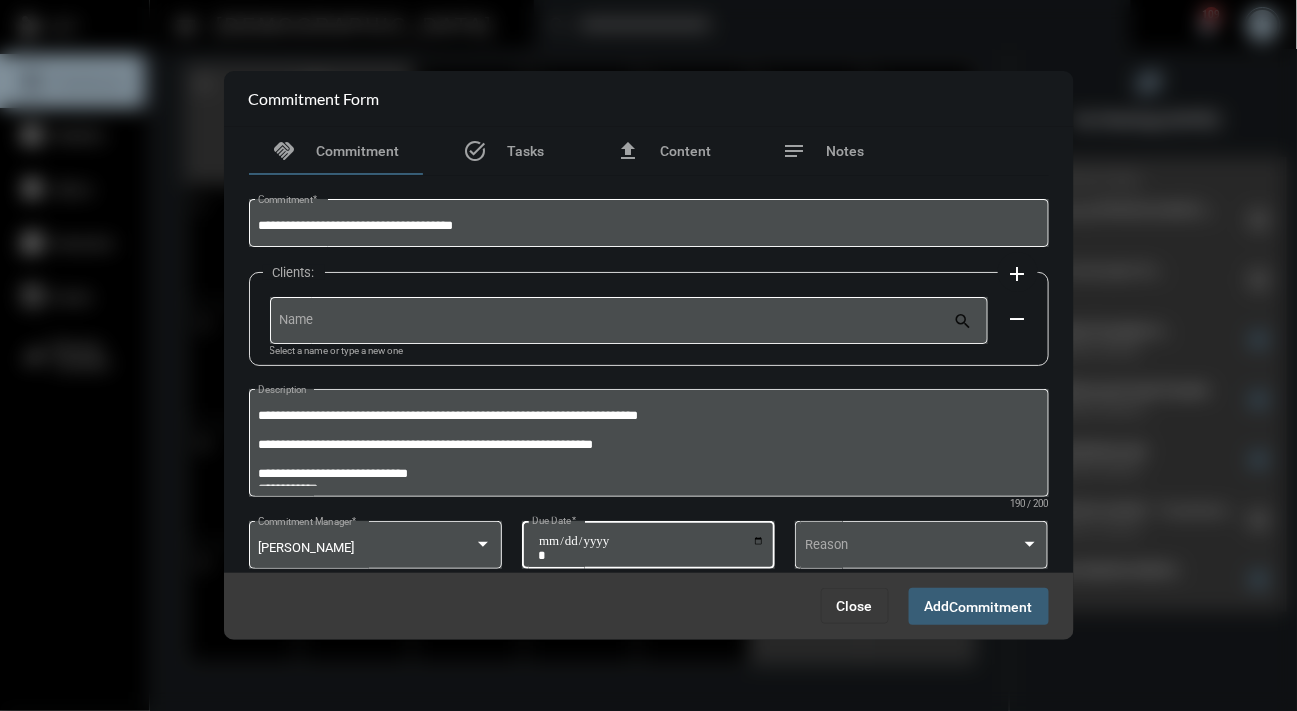 click on "**********" at bounding box center [651, 548] 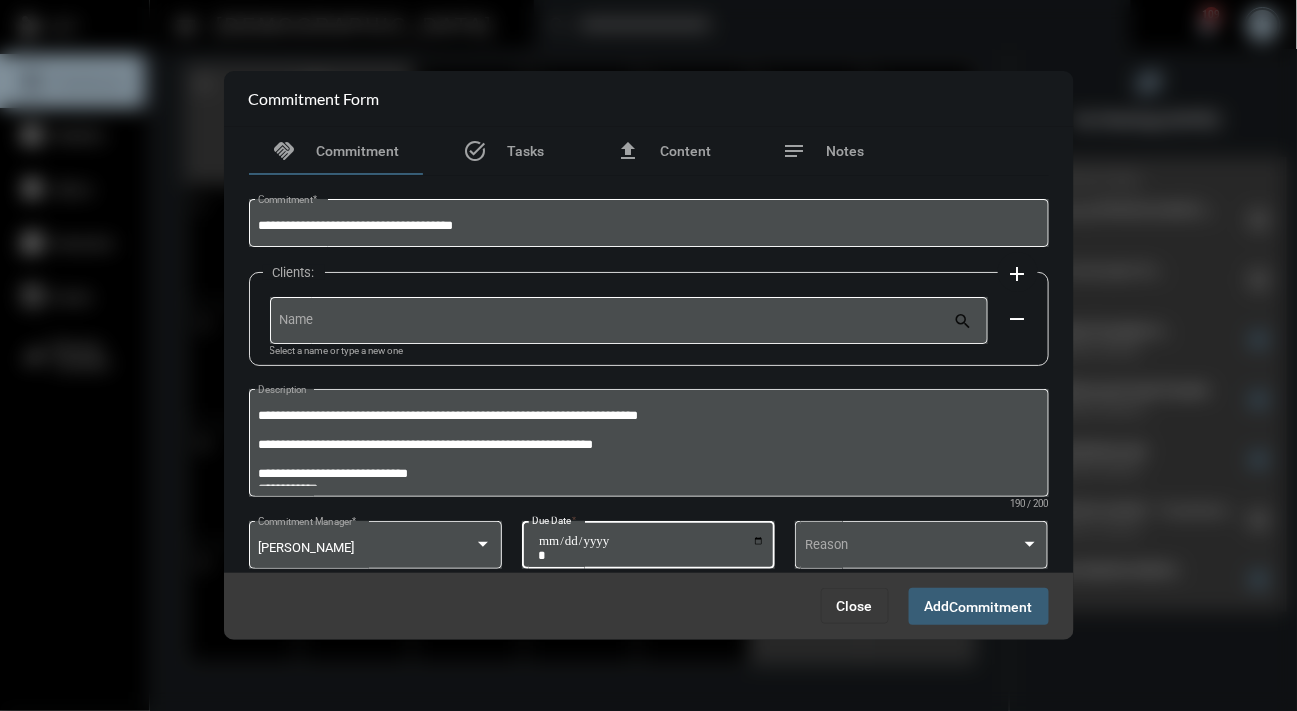 type on "**********" 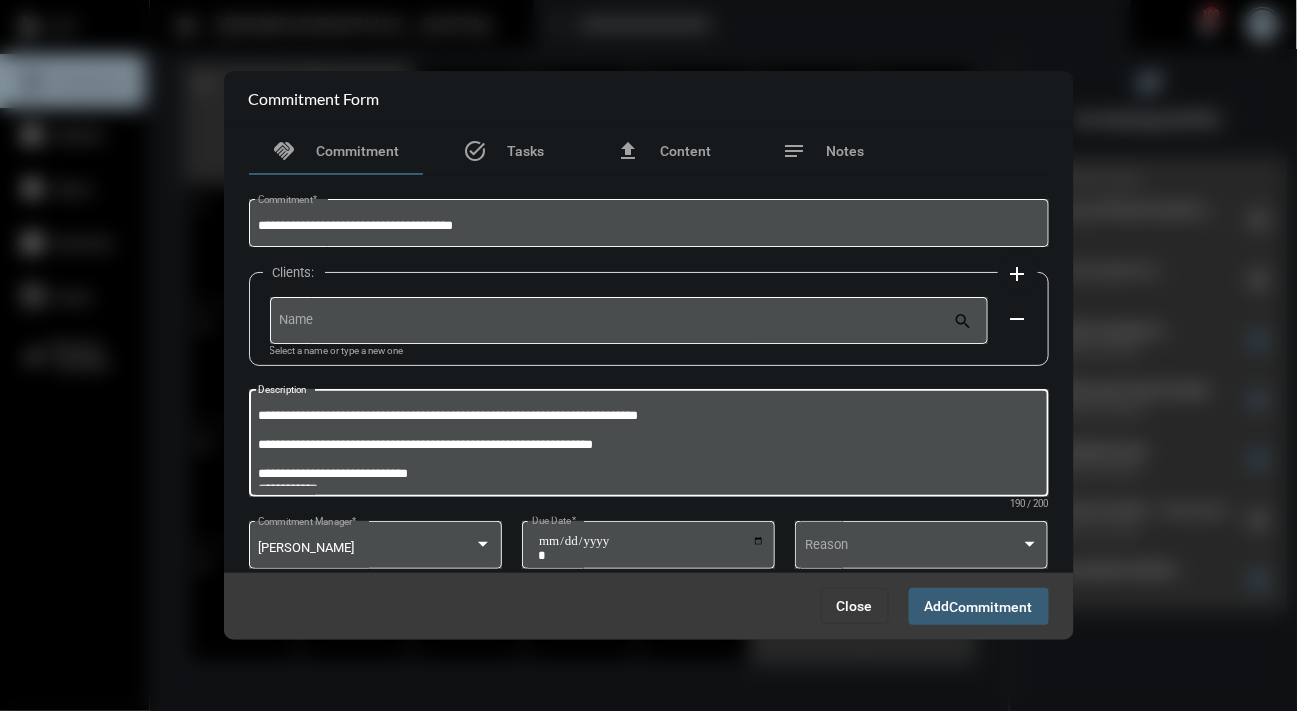 click on "**********" at bounding box center [648, 446] 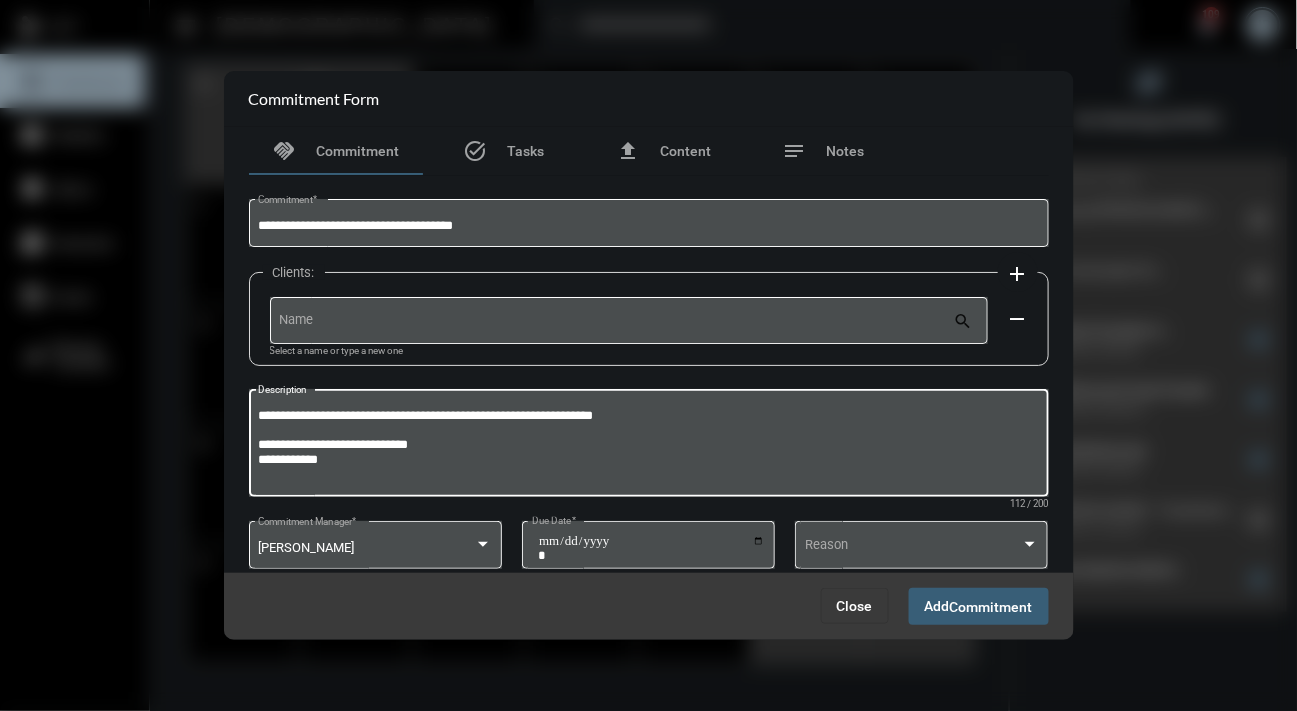 type on "**********" 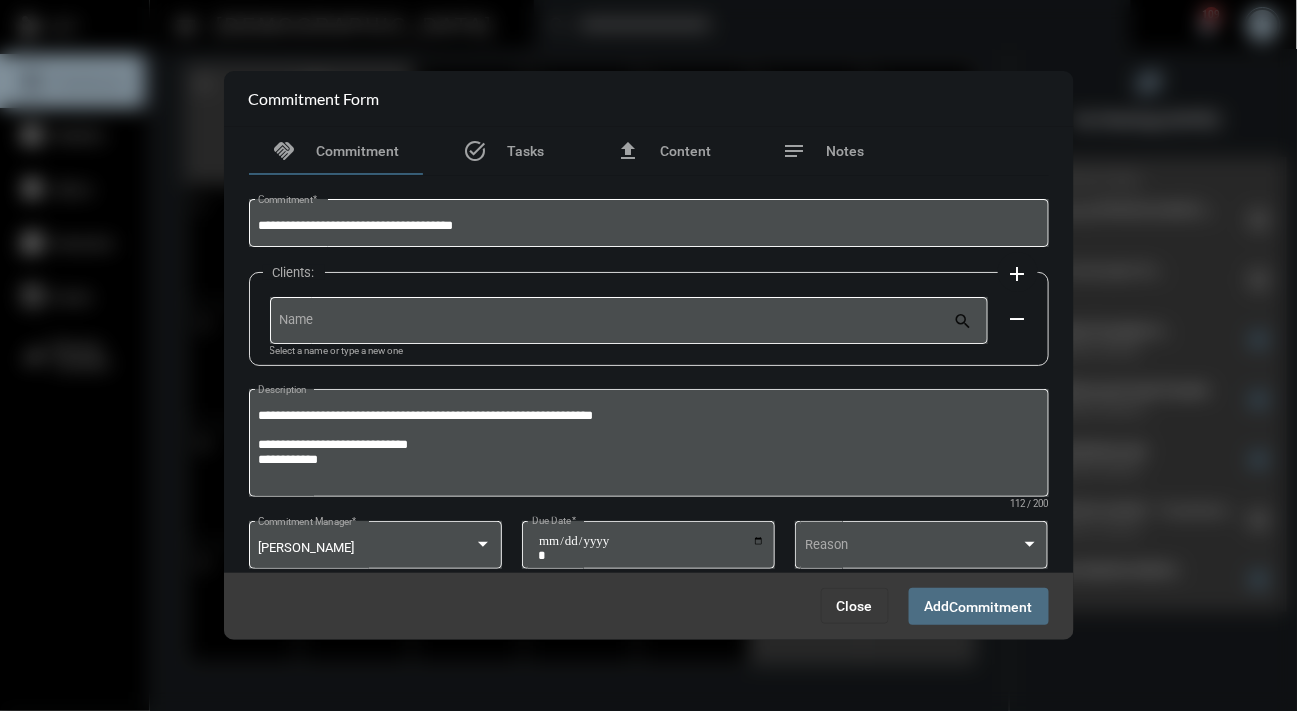 click on "Commitment" at bounding box center (991, 607) 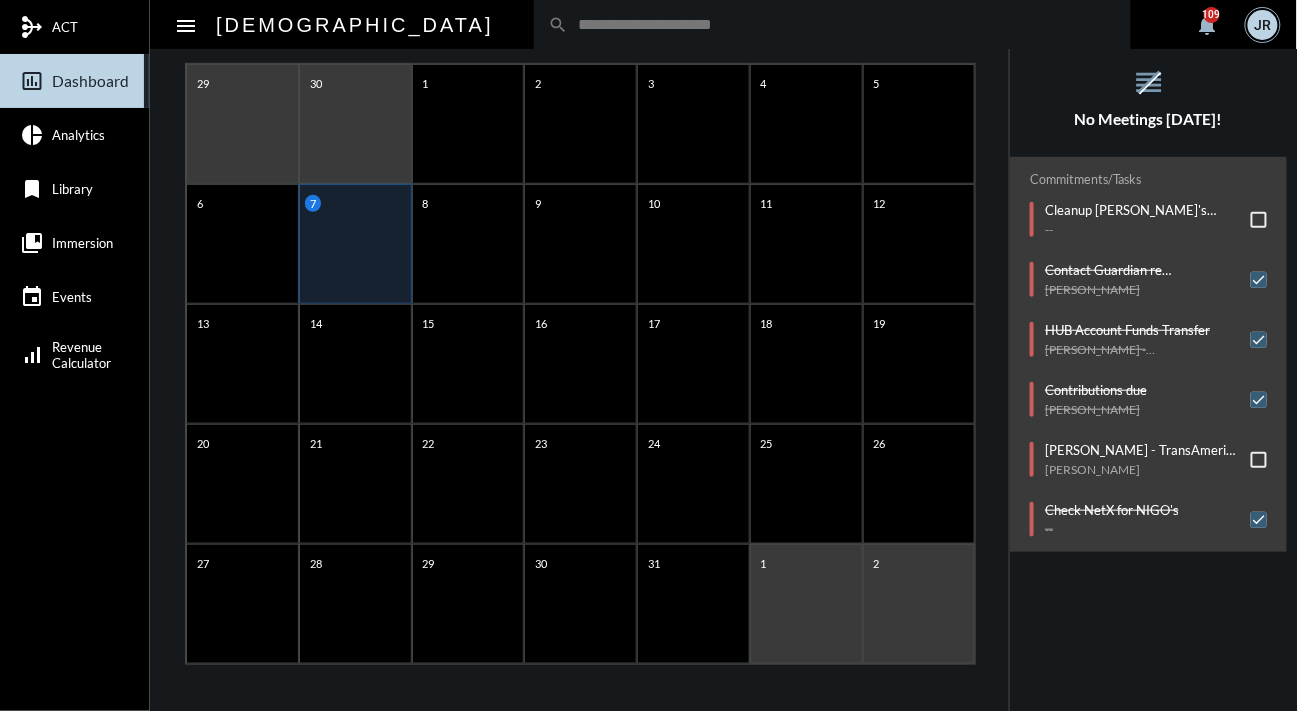 click on "1" 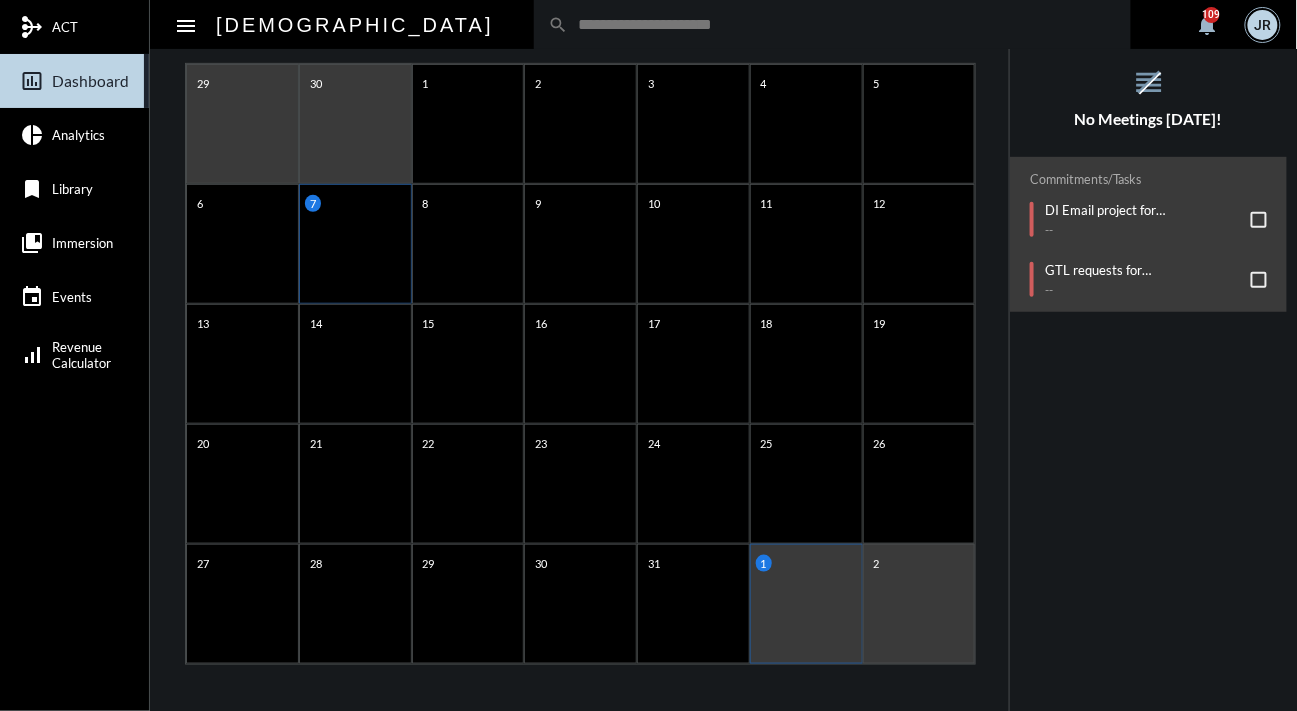click on "7" 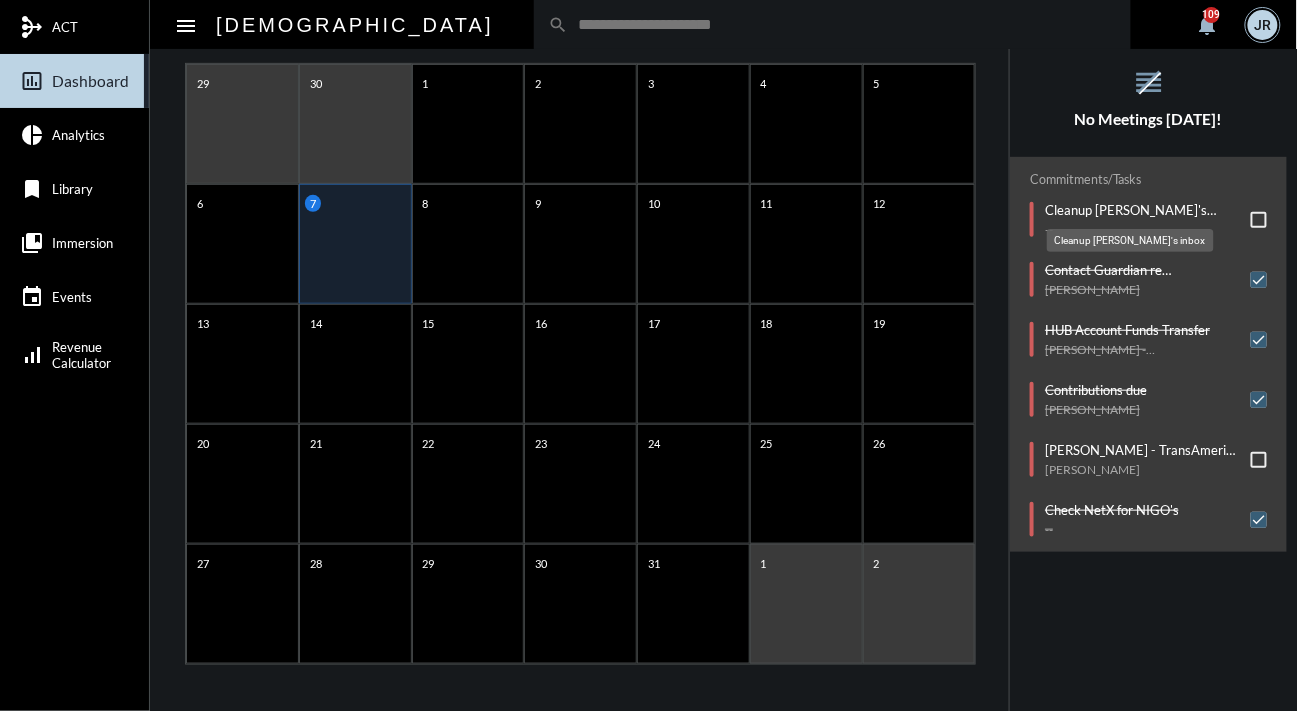 click on "Cleanup [PERSON_NAME]'s inbox" 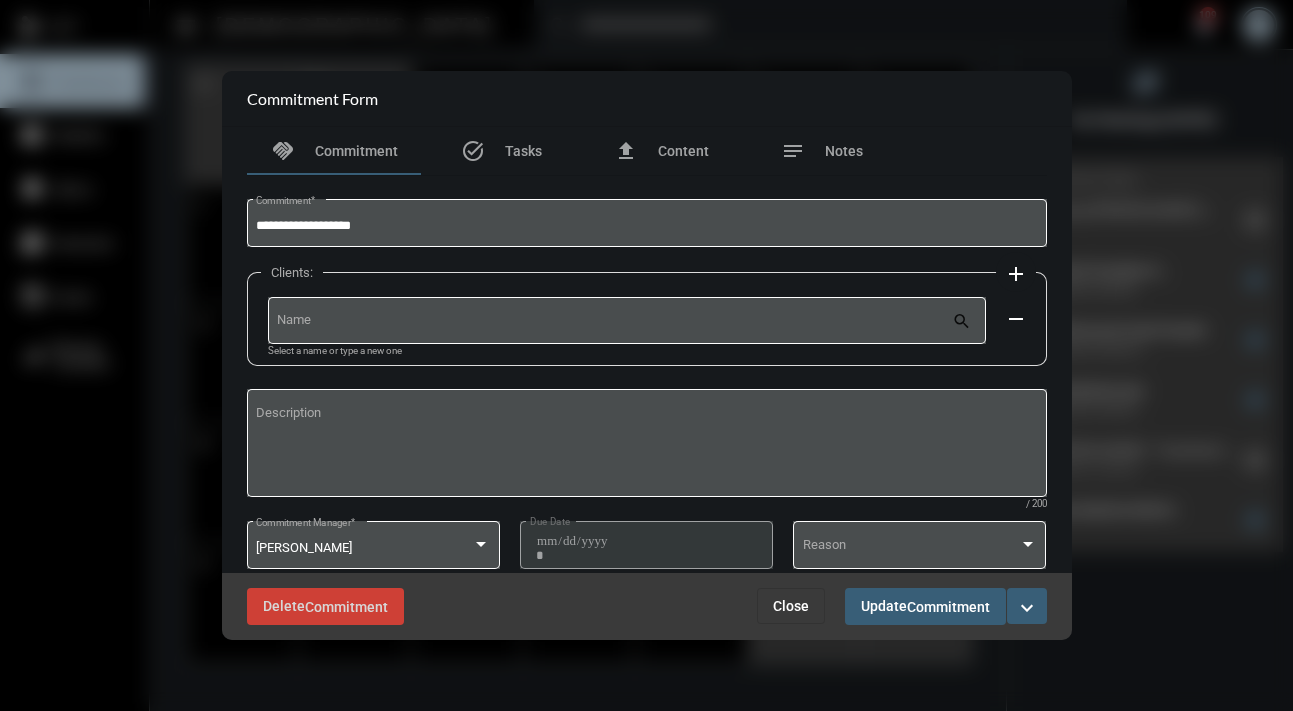 click on "expand_more" at bounding box center (1027, 608) 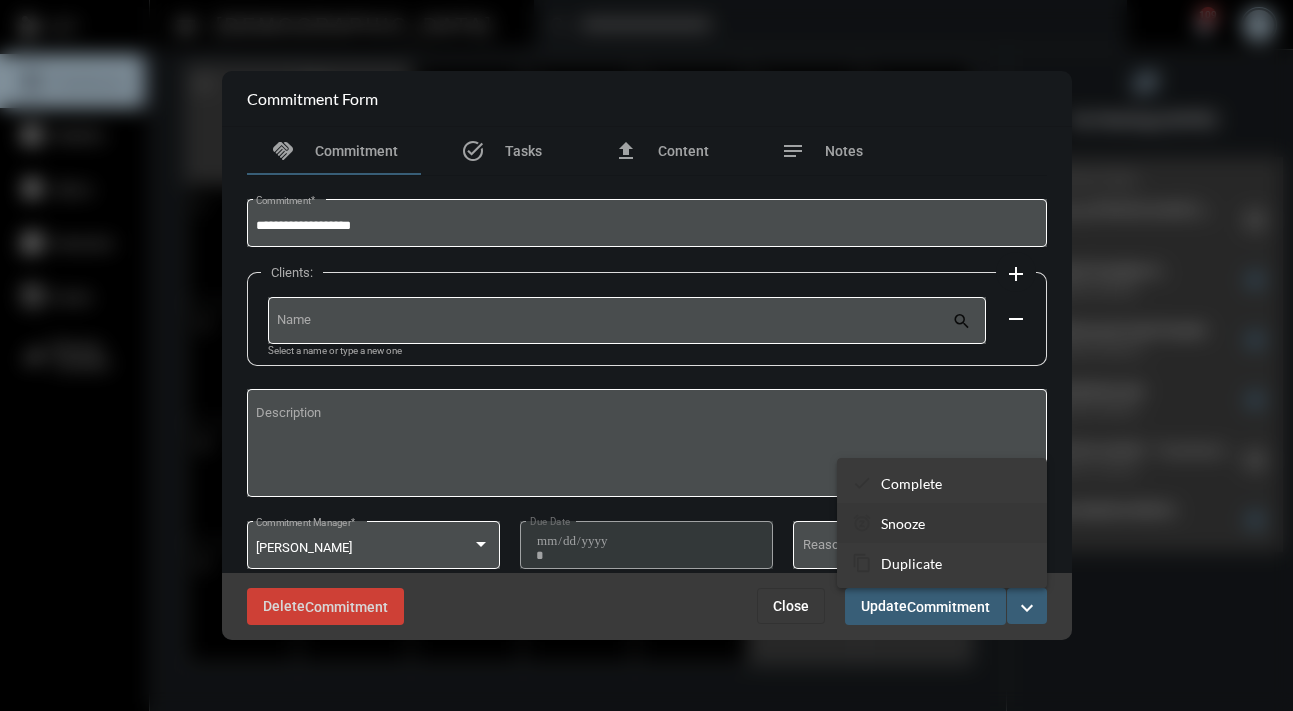 click on "snooze Snooze" at bounding box center [942, 523] 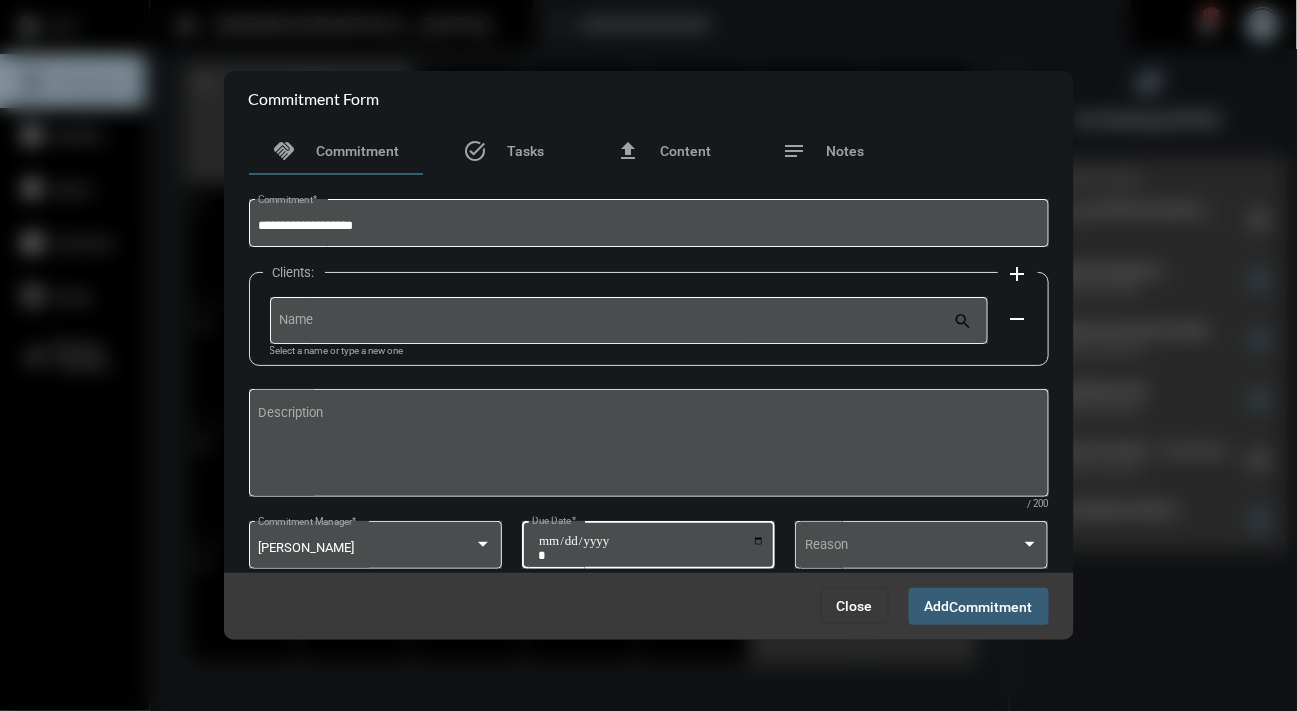 click on "**********" at bounding box center (651, 548) 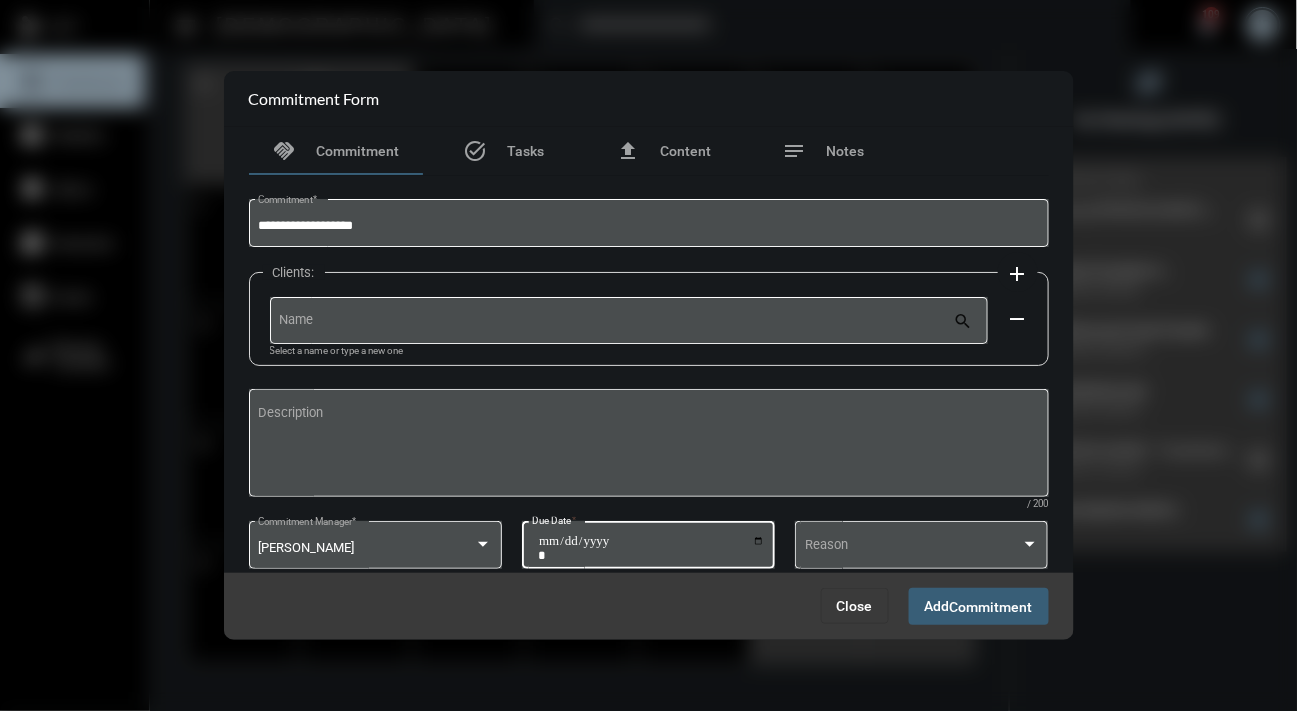type on "**********" 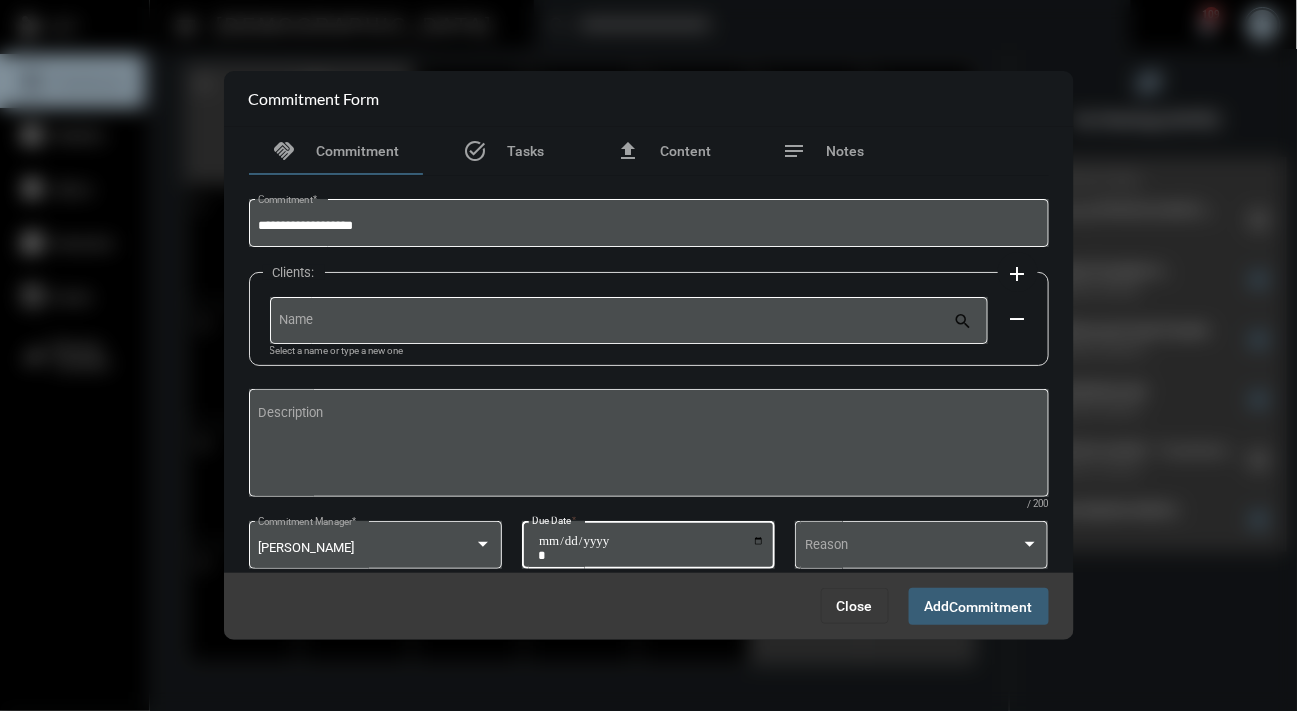 click on "Commitment" at bounding box center [991, 607] 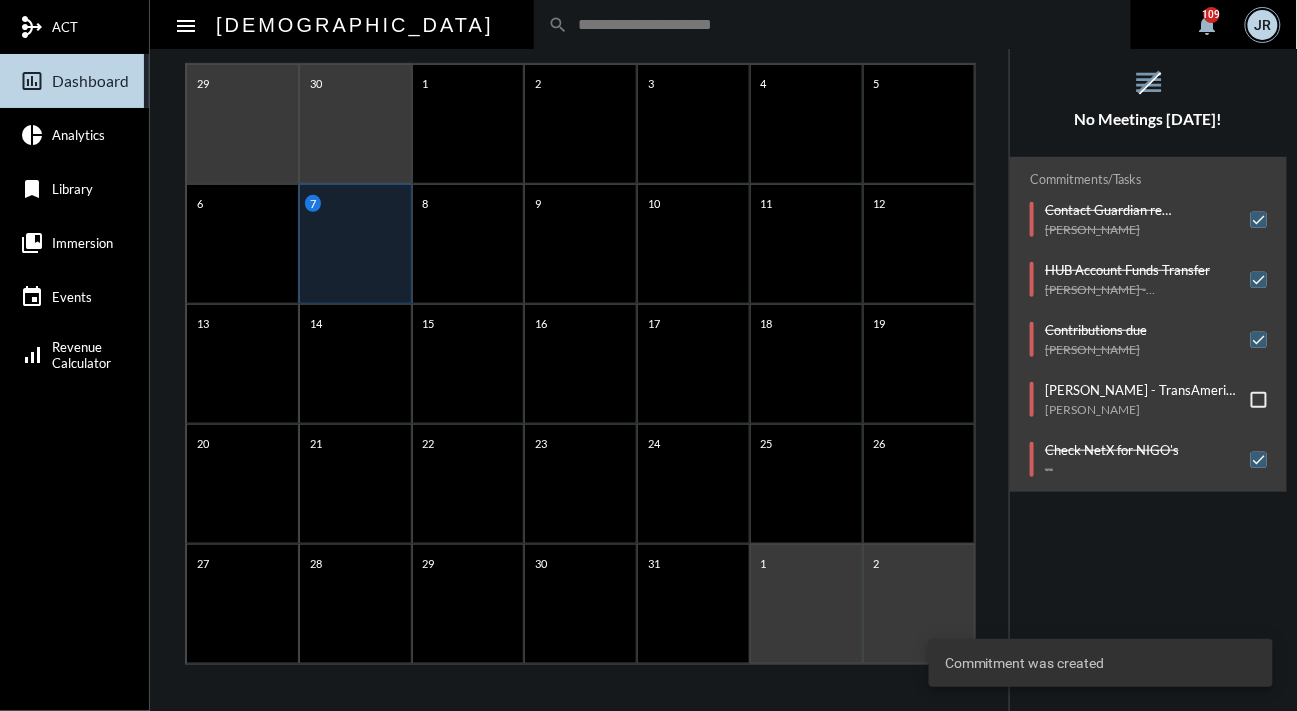 click on "reorder No Meetings Today!" 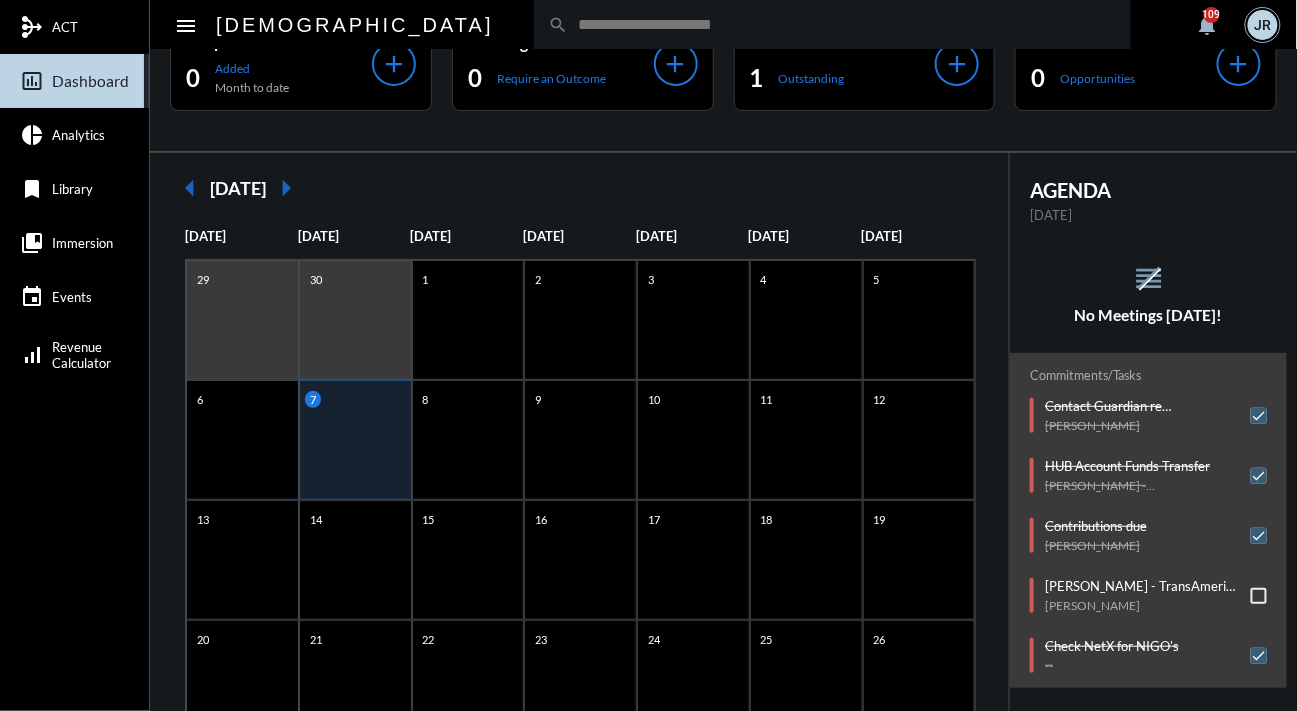 scroll, scrollTop: 0, scrollLeft: 0, axis: both 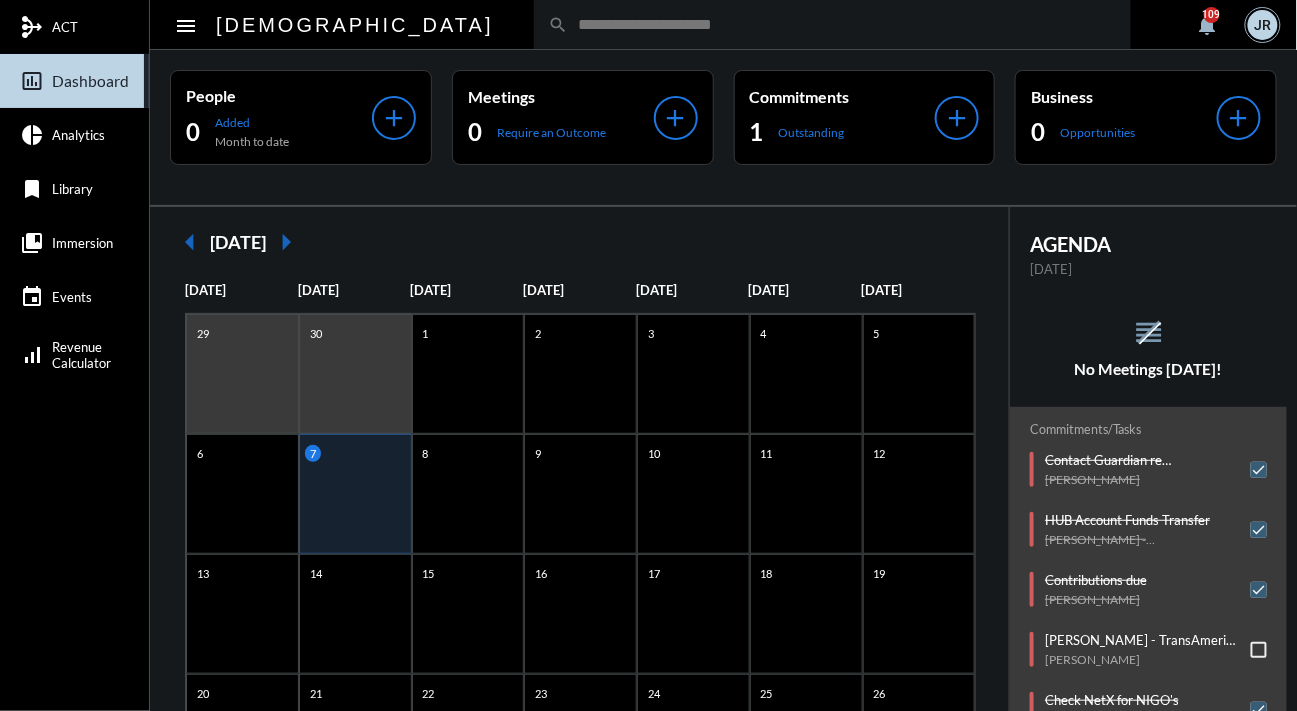 click on "reorder No Meetings Today!" 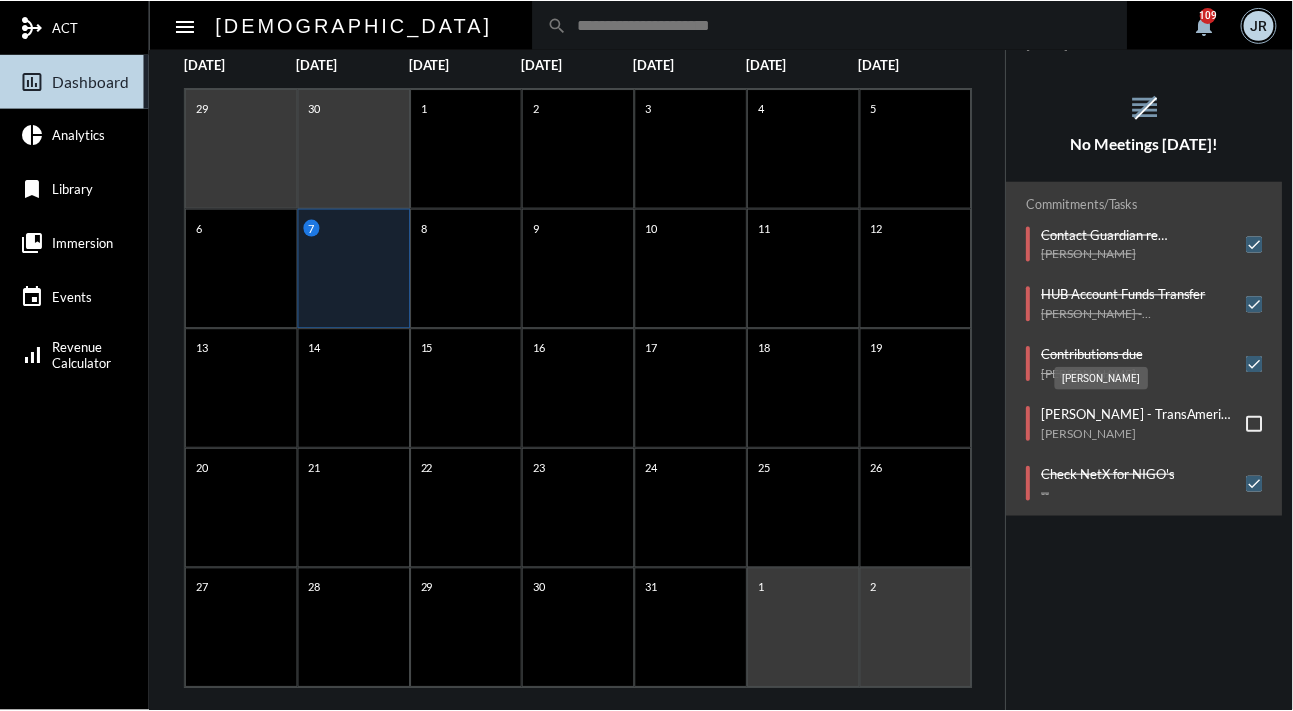 scroll, scrollTop: 250, scrollLeft: 0, axis: vertical 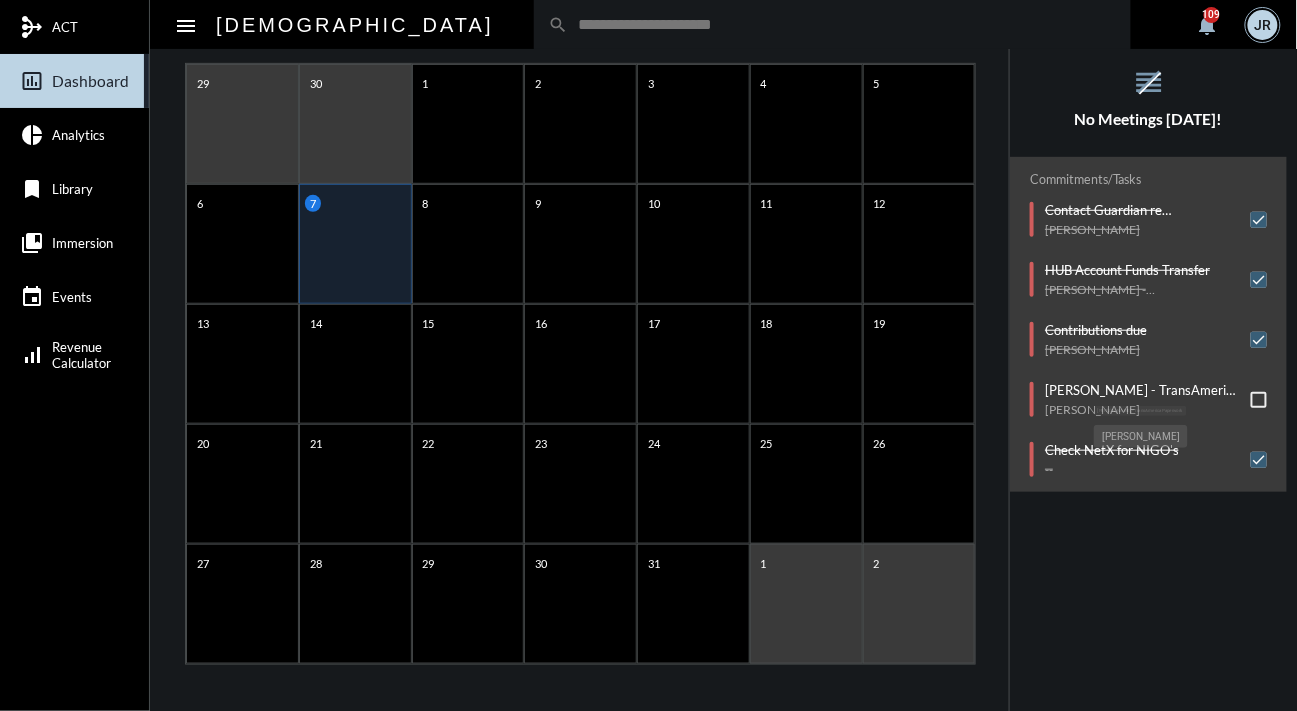click on "[PERSON_NAME] - TransAmerica Paperwork" 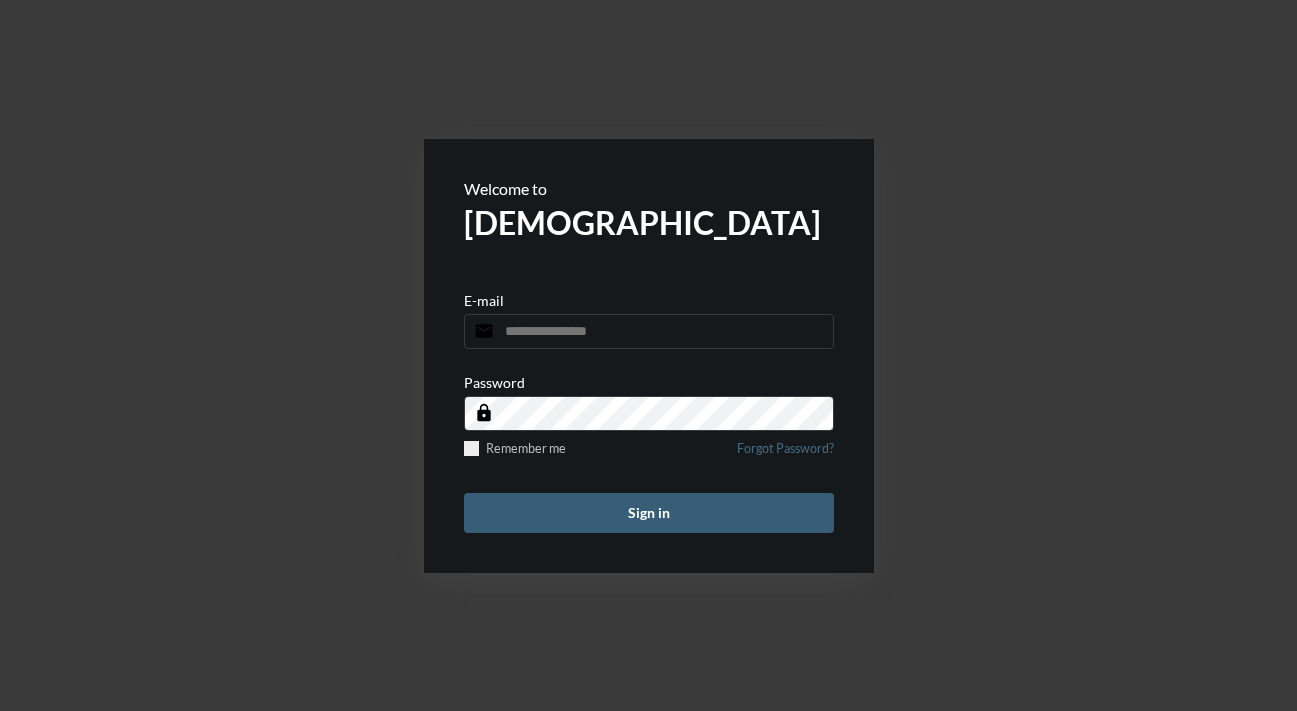scroll, scrollTop: 0, scrollLeft: 0, axis: both 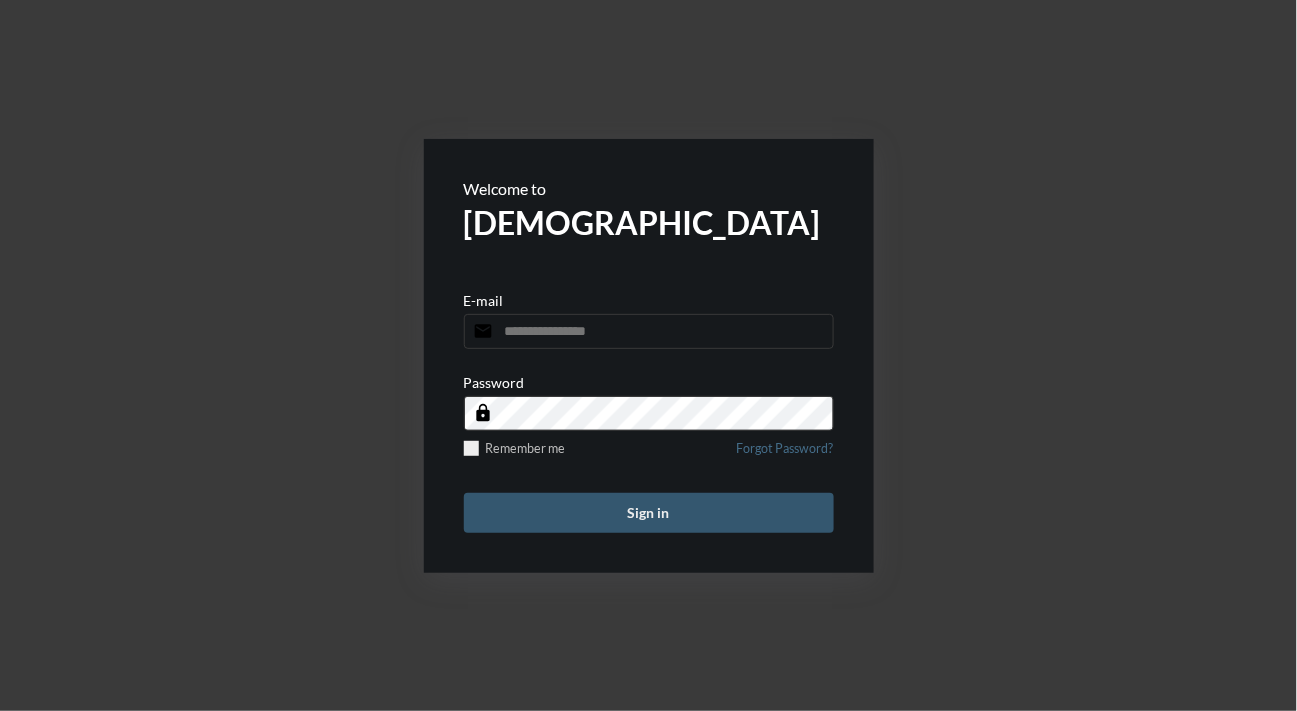 type on "**********" 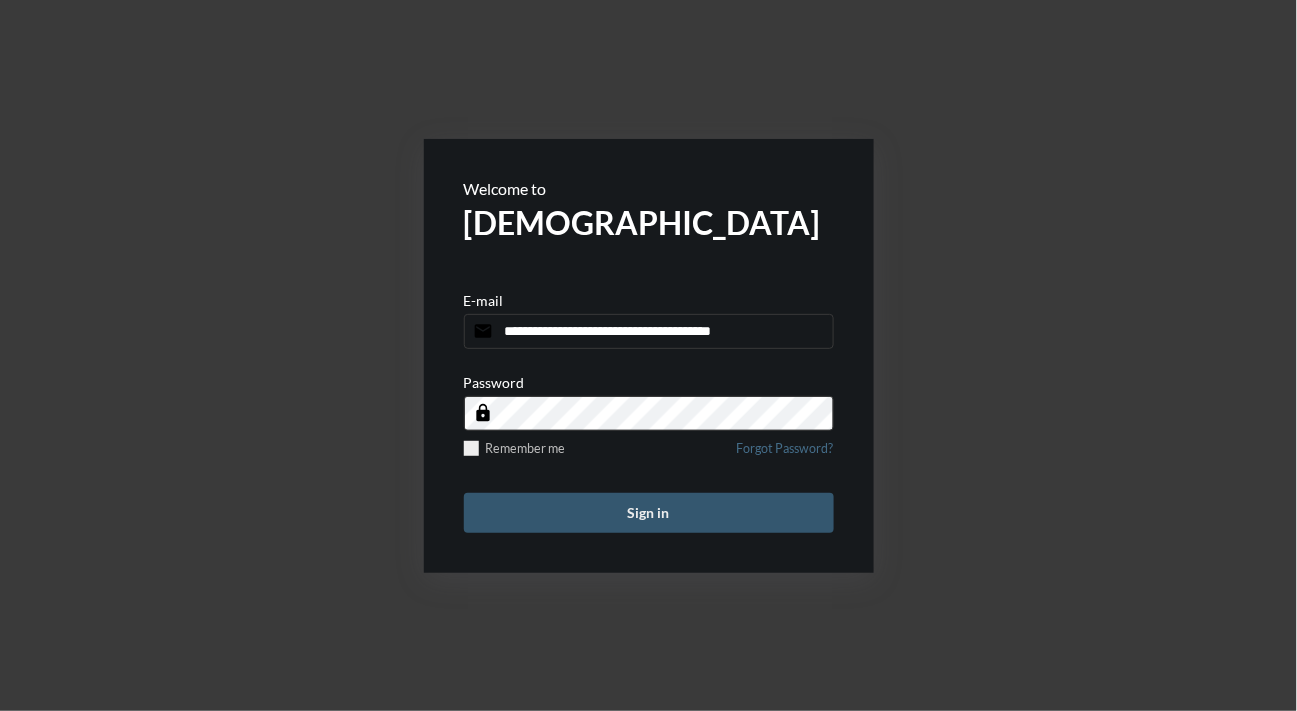 click on "Sign in" at bounding box center (649, 513) 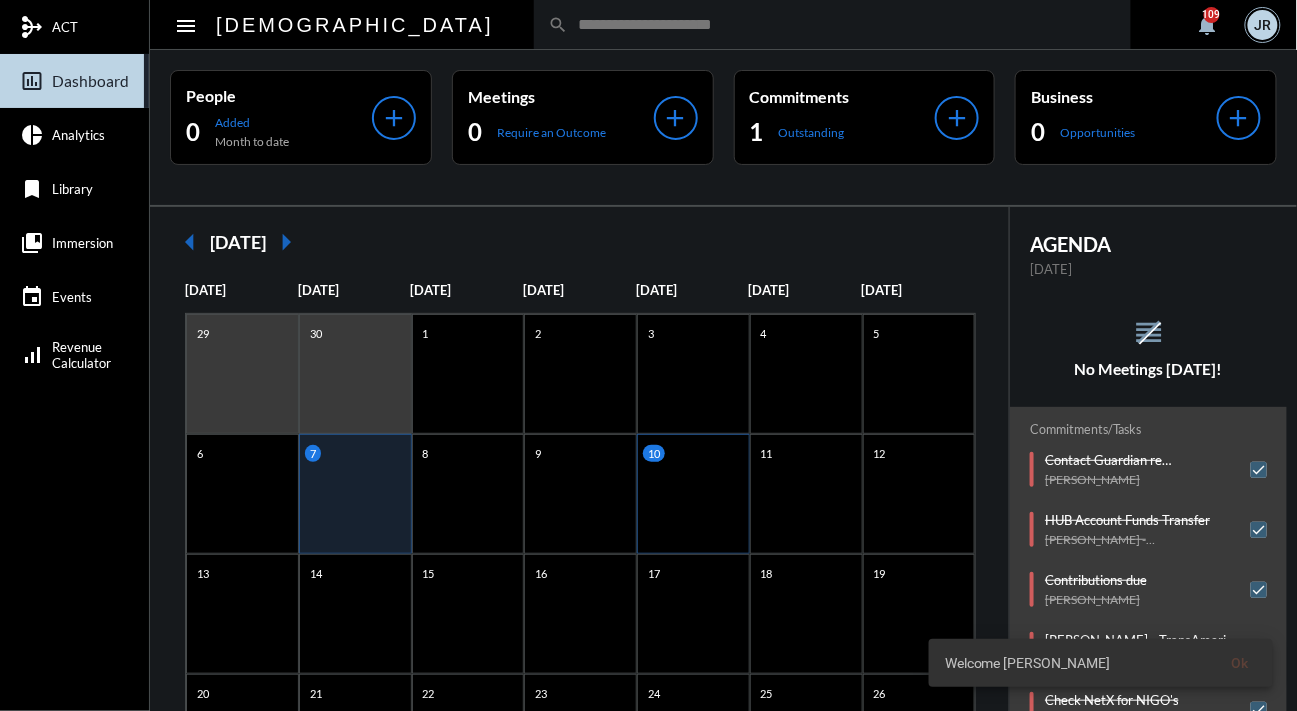 click on "10" 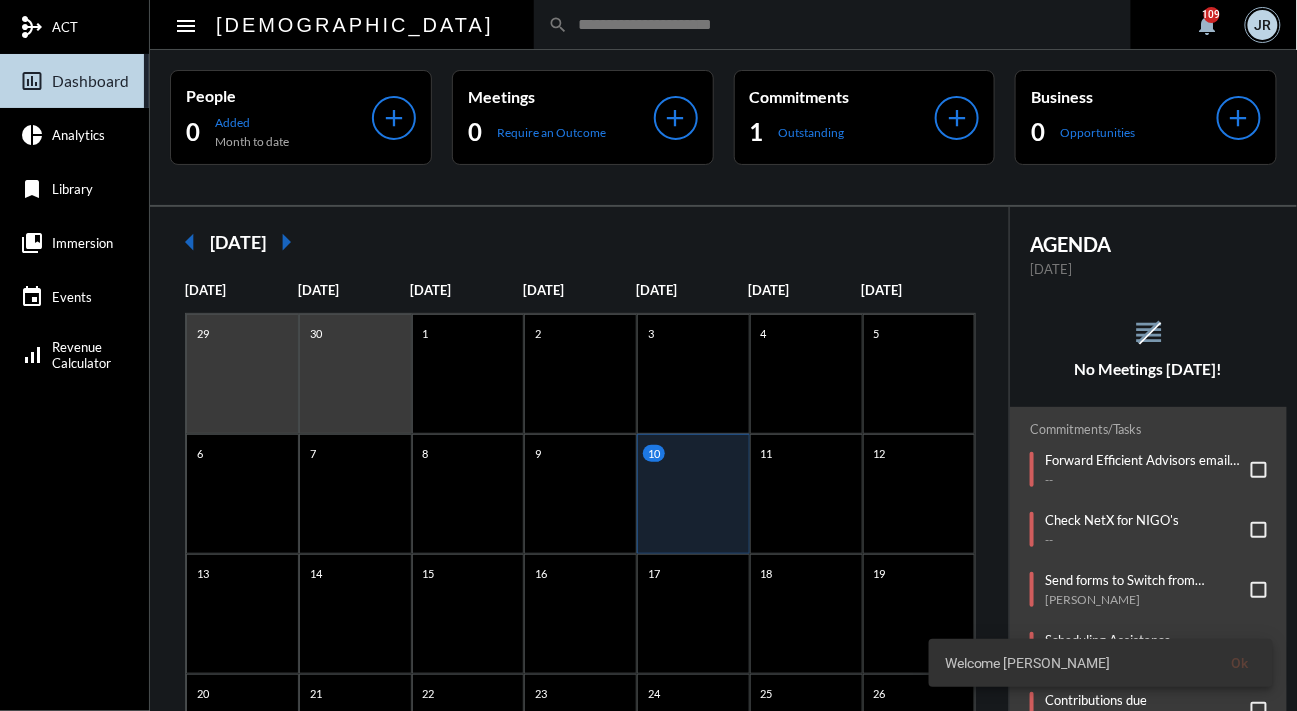 click on "No Meetings [DATE]!" 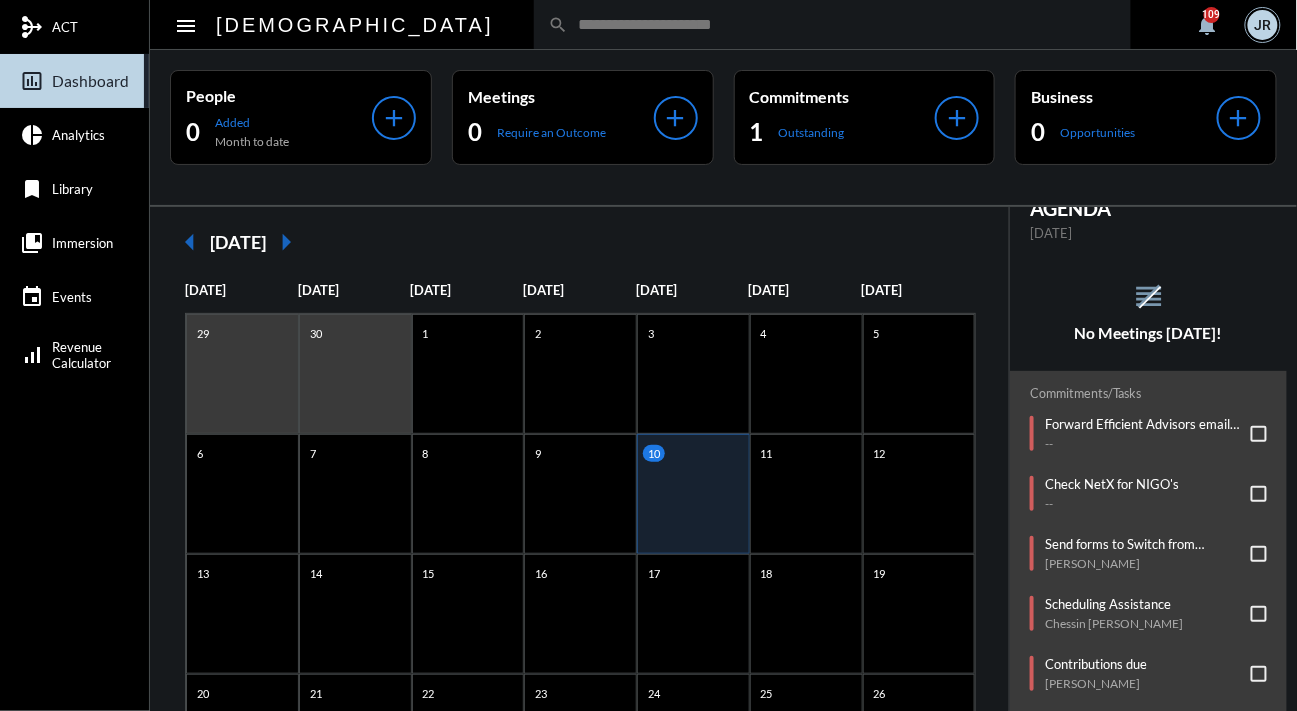 scroll, scrollTop: 82, scrollLeft: 0, axis: vertical 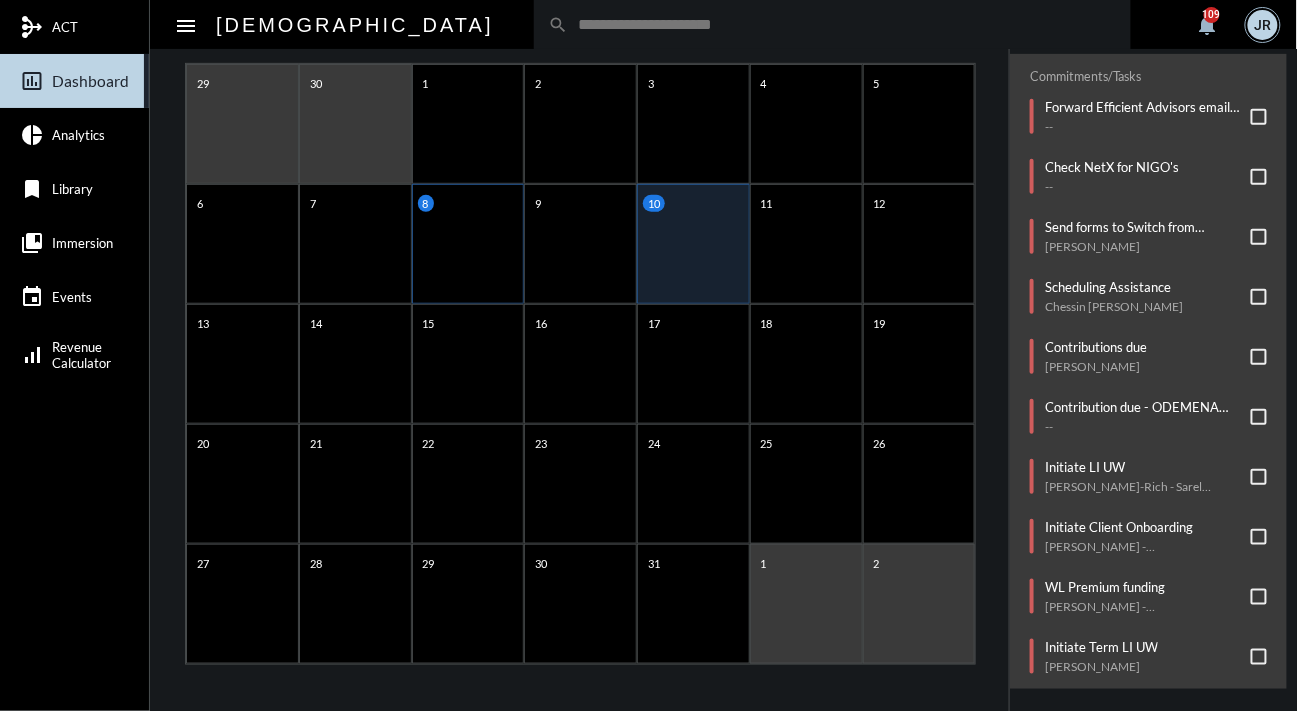 click on "8" 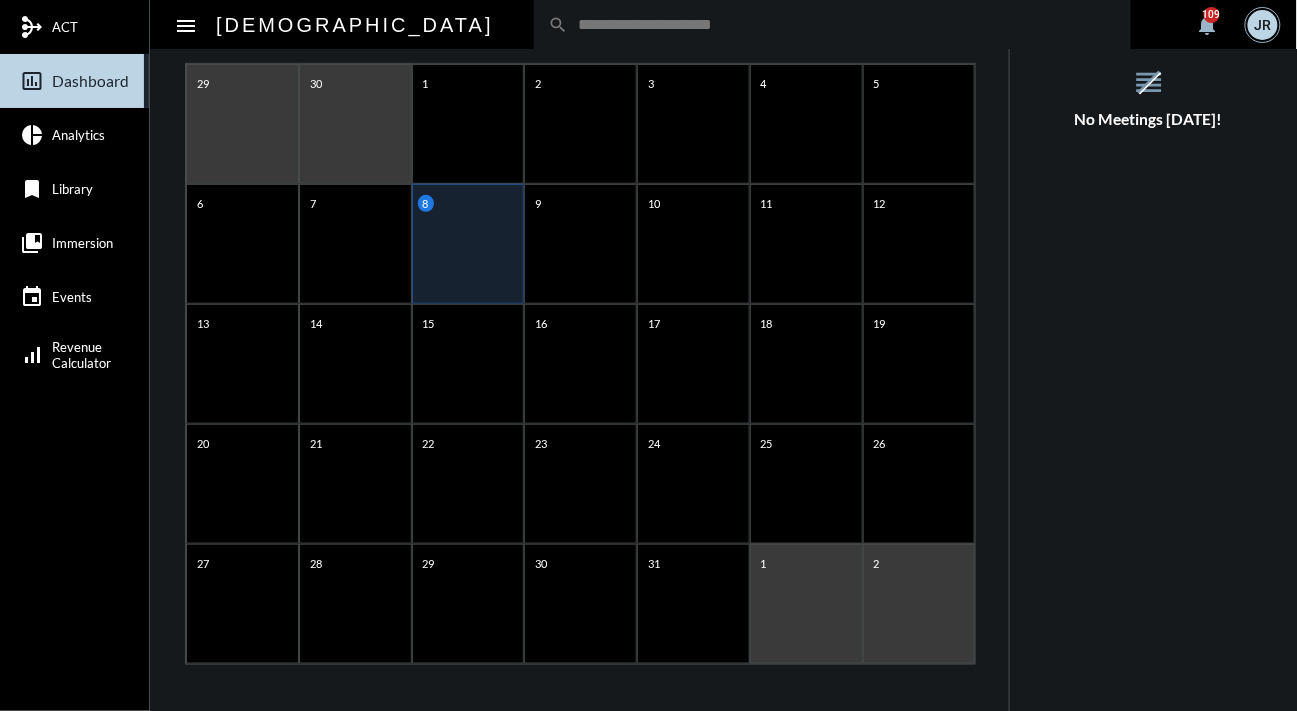 scroll, scrollTop: 0, scrollLeft: 0, axis: both 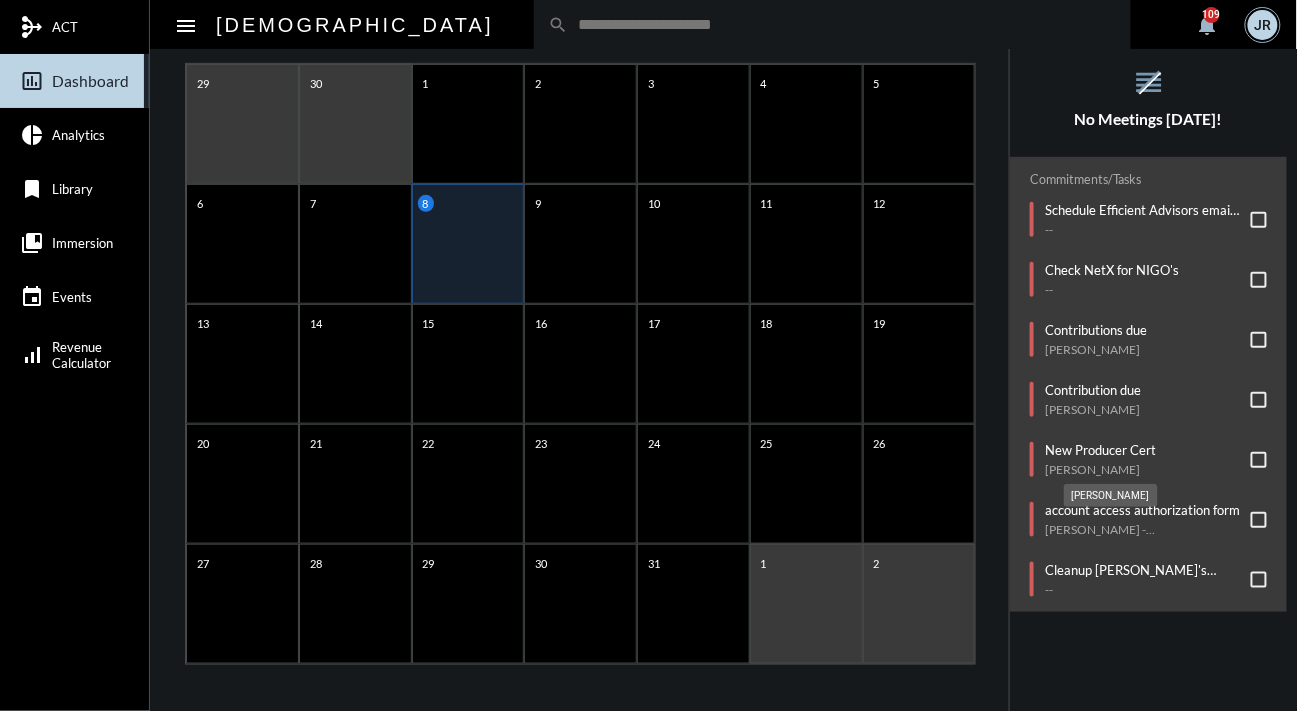 click on "[PERSON_NAME]" at bounding box center [1111, 495] 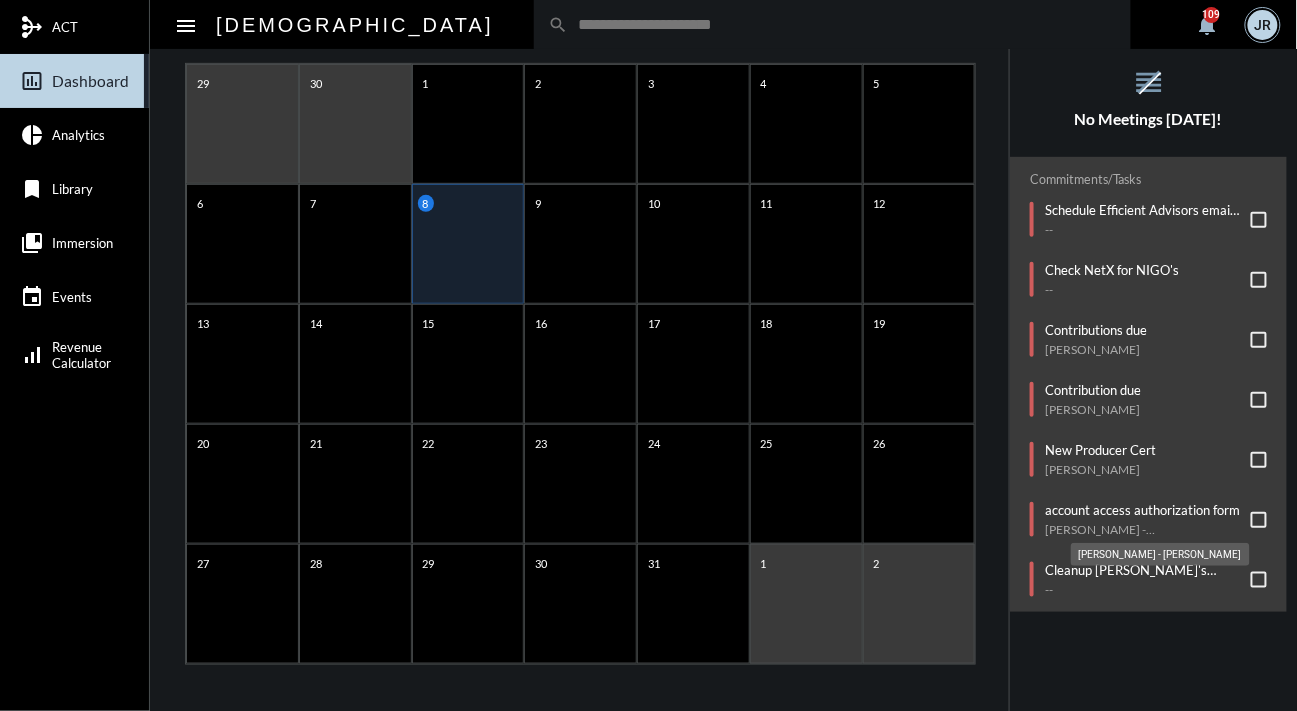 click on "[PERSON_NAME] - [PERSON_NAME]" at bounding box center [1160, 554] 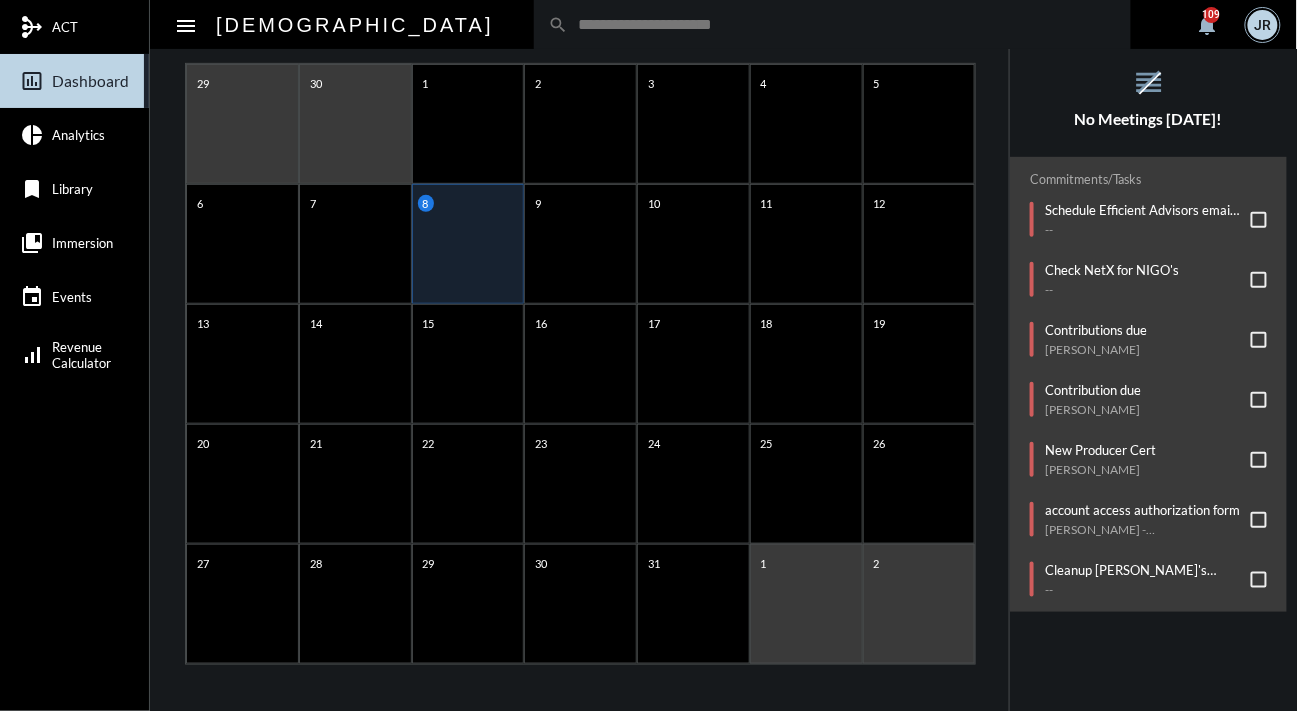 click on "account access authorization form   [PERSON_NAME] - [PERSON_NAME]" 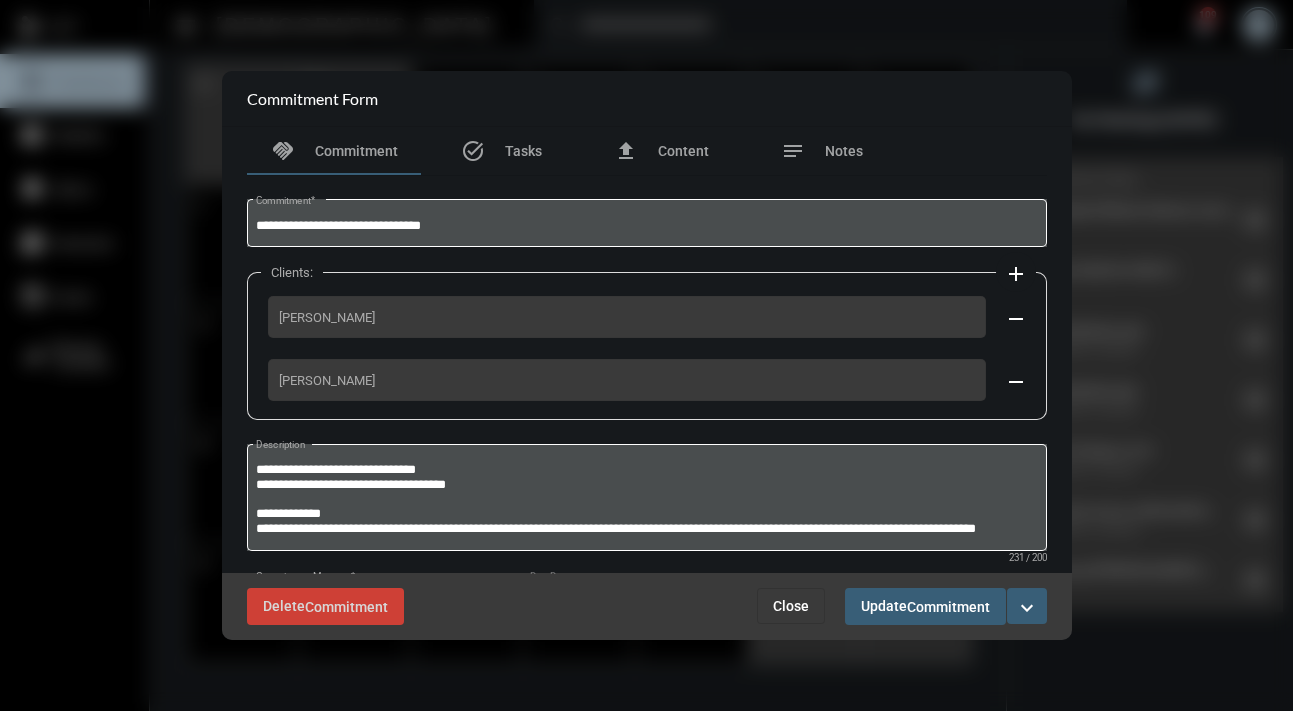 click on "expand_more" at bounding box center [1027, 608] 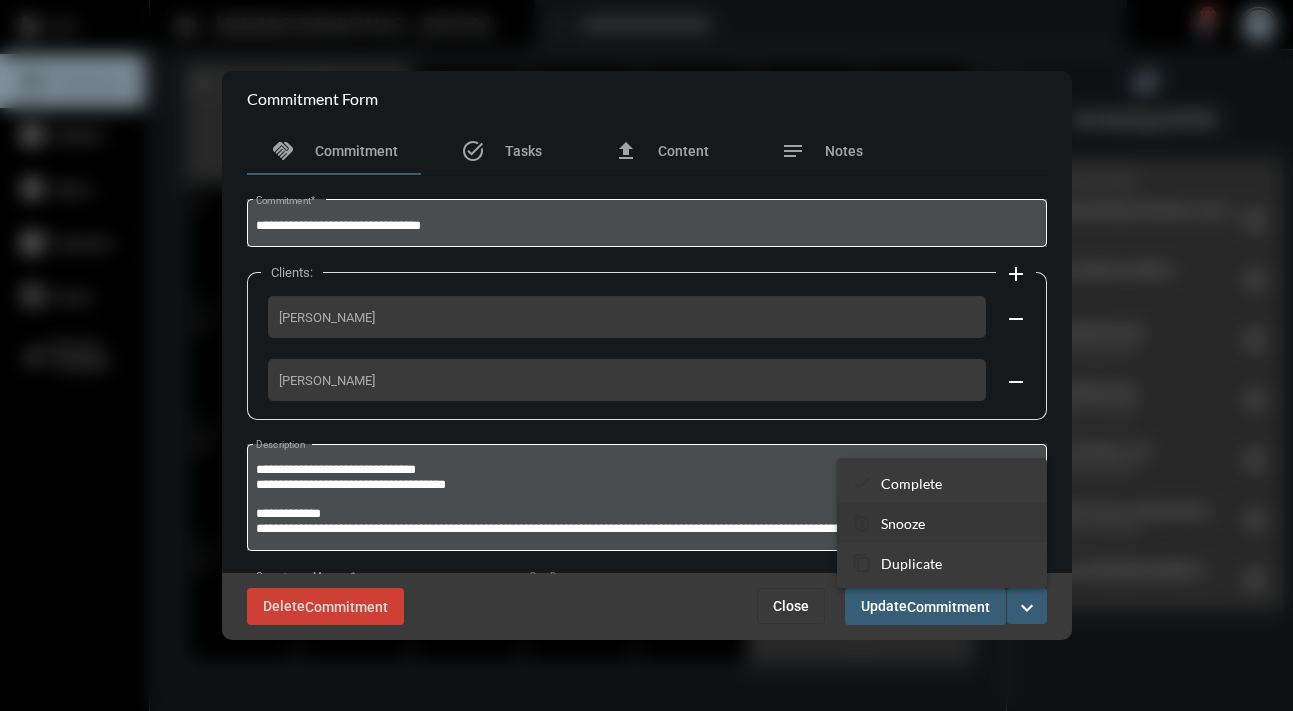 click on "Snooze" at bounding box center [903, 523] 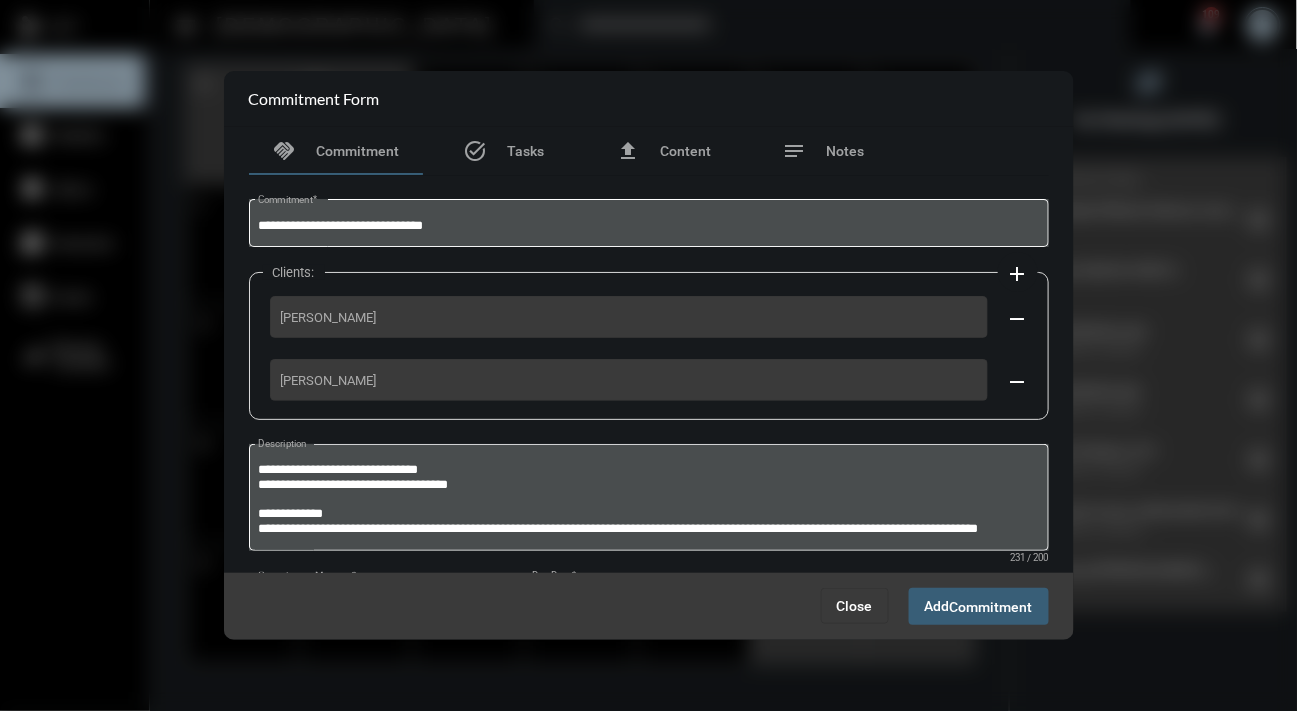 scroll, scrollTop: 101, scrollLeft: 0, axis: vertical 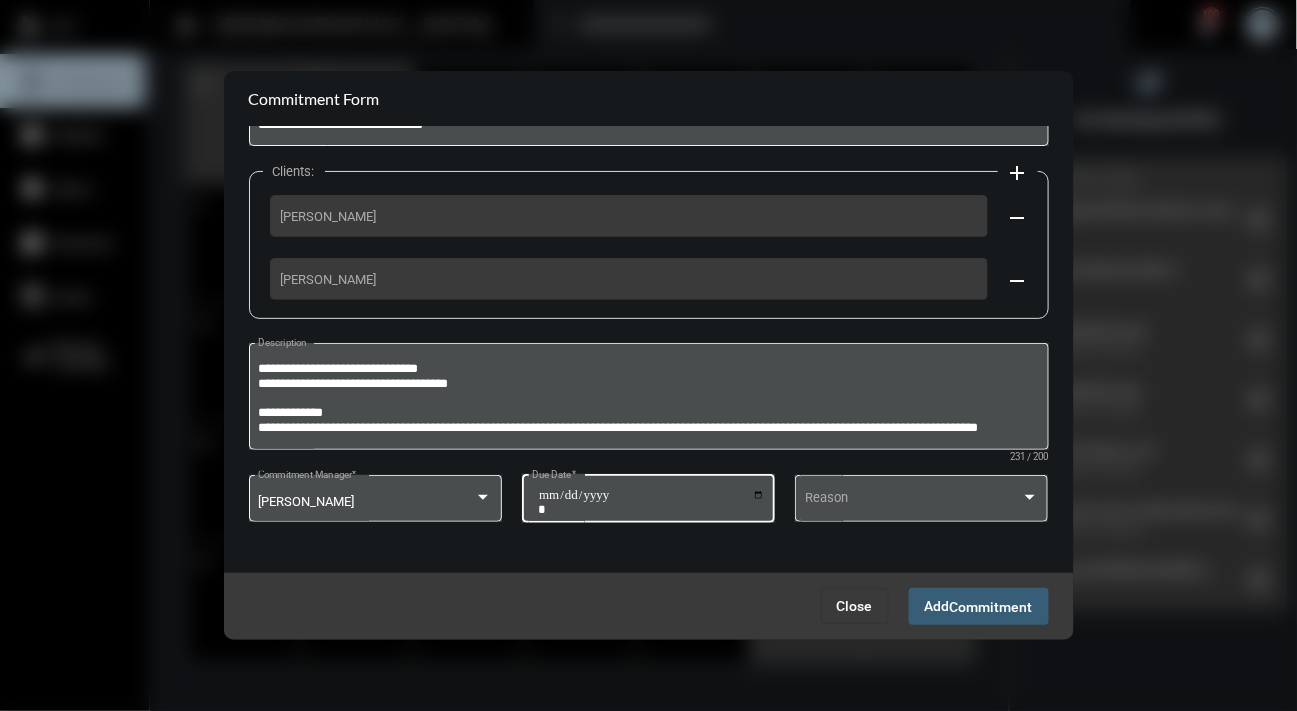 click on "**********" at bounding box center [651, 502] 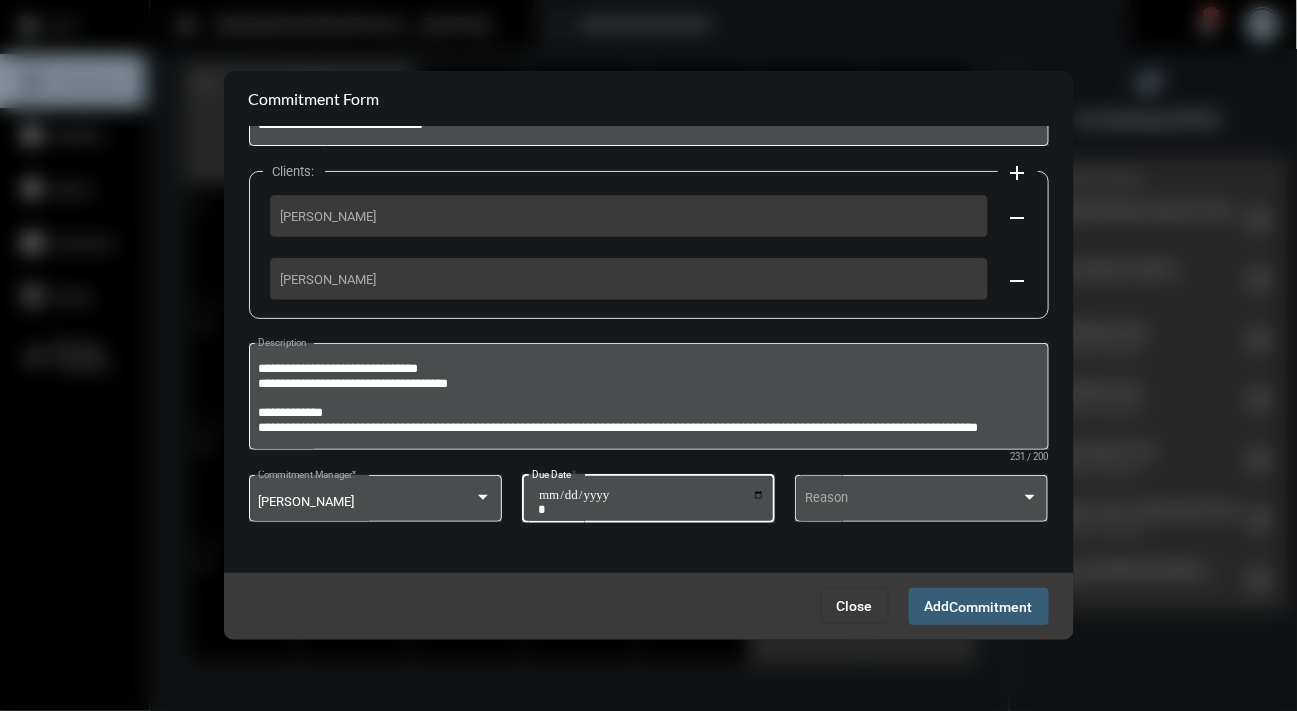 type on "**********" 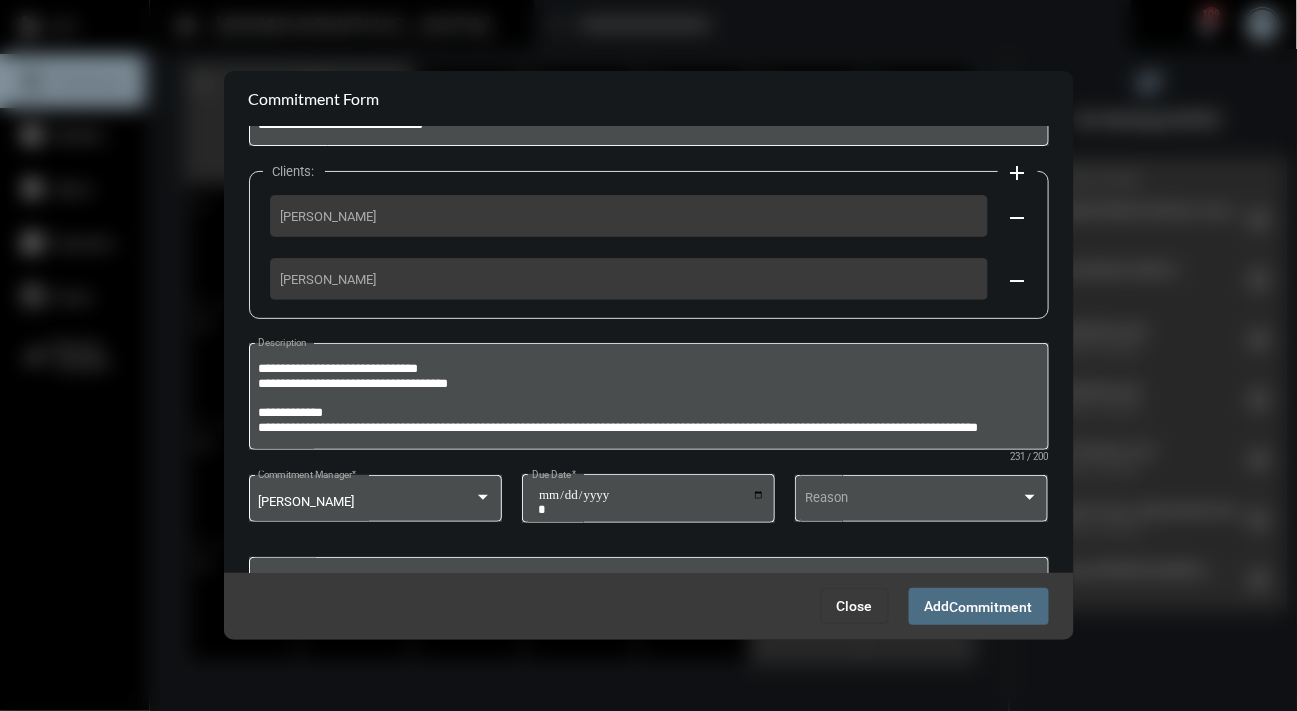 click on "Commitment" at bounding box center (991, 607) 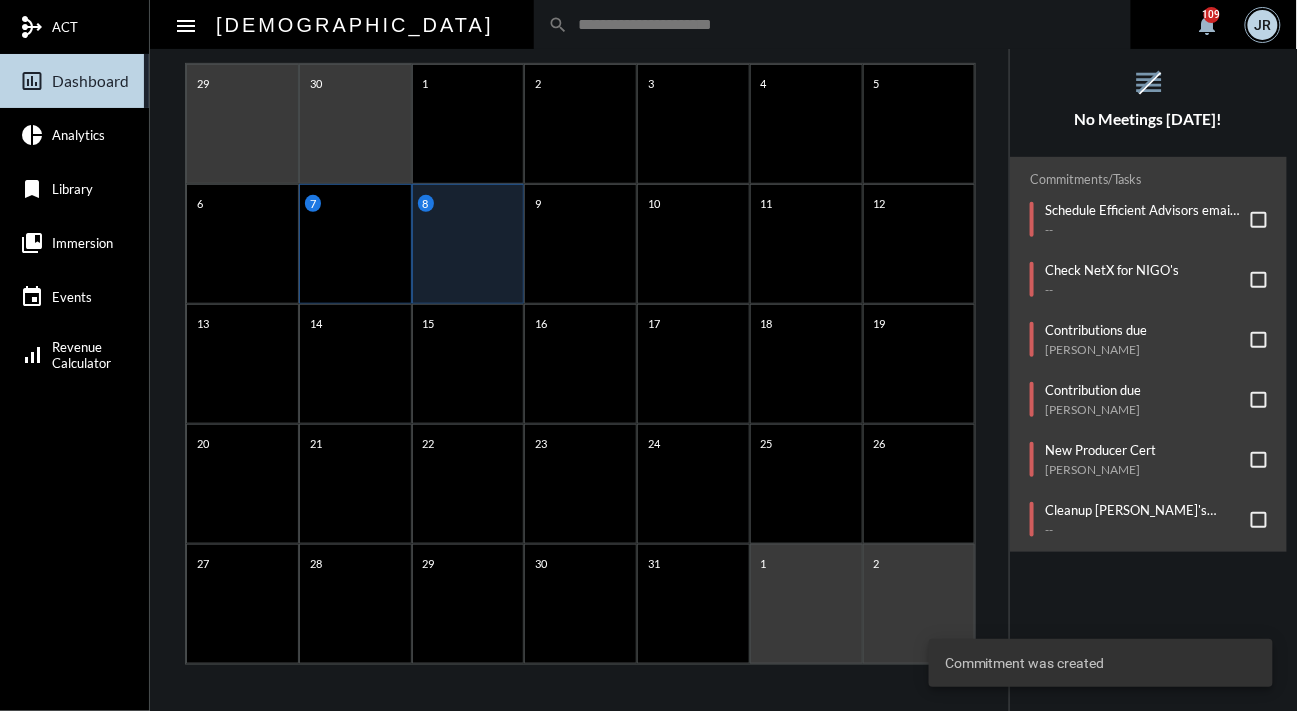 click on "7" 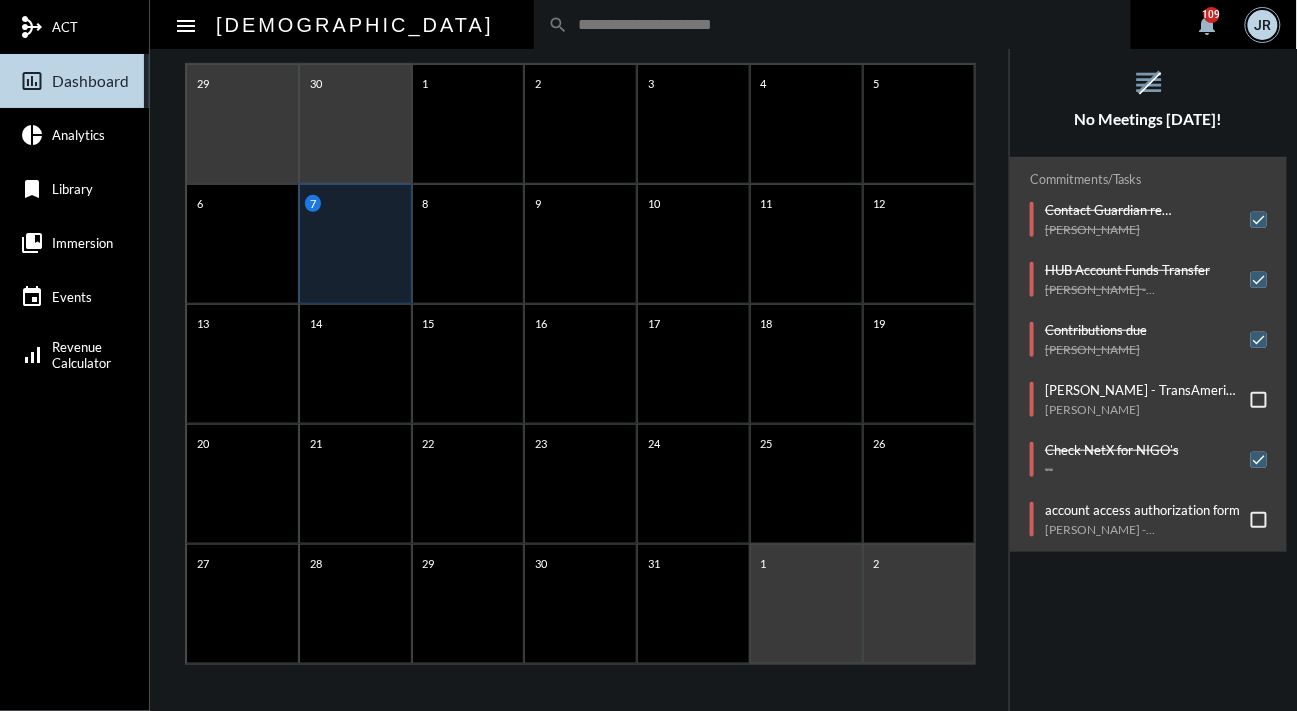 click at bounding box center [1259, 520] 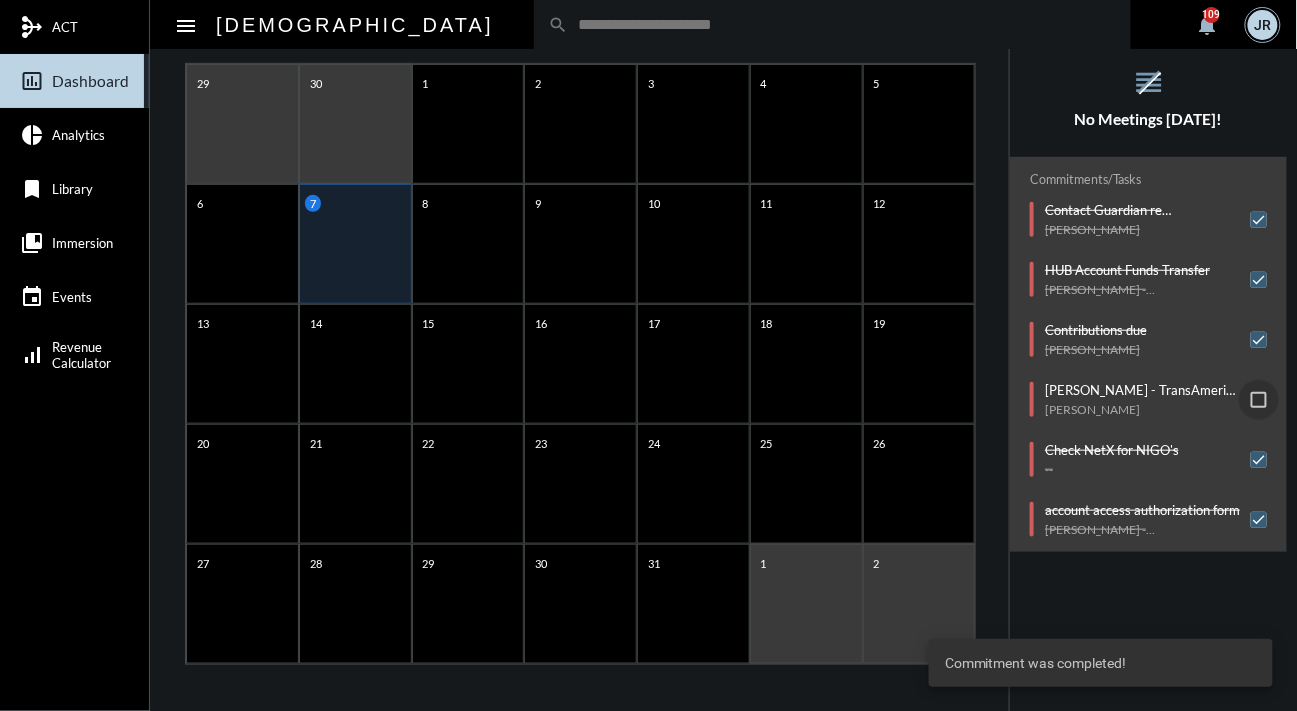 click at bounding box center (1259, 400) 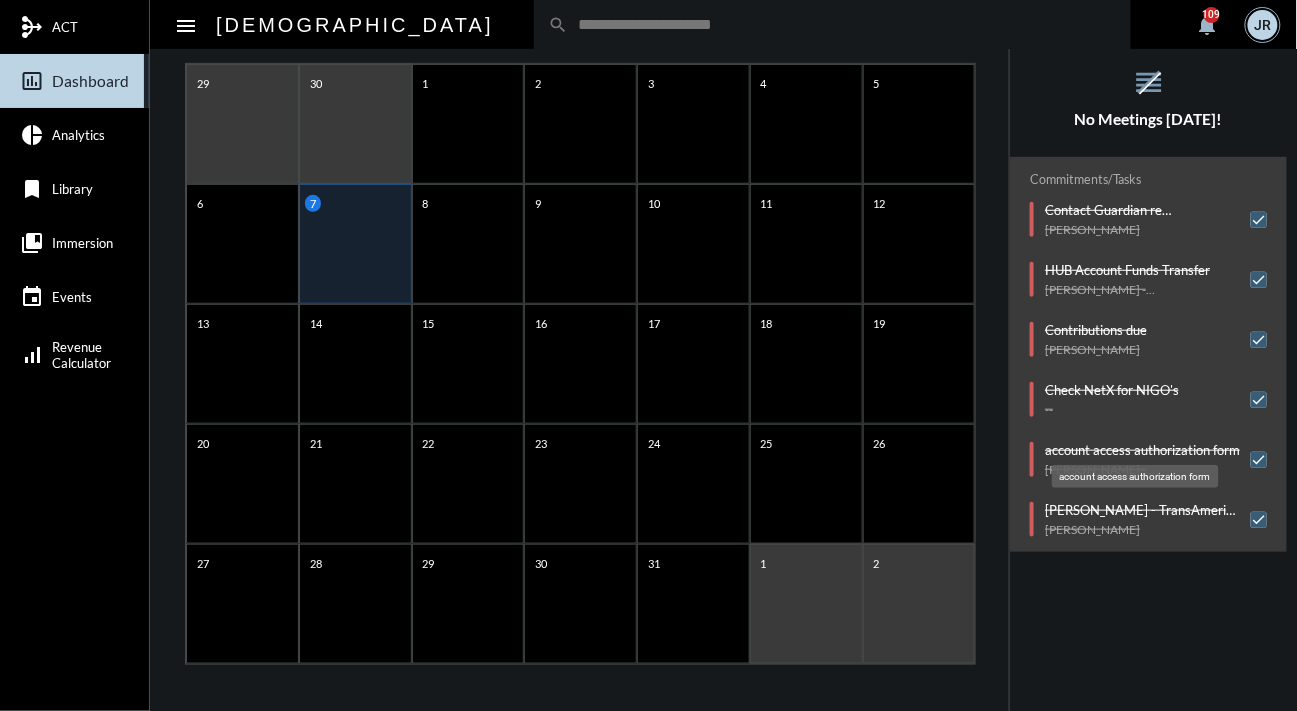 click on "account access authorization form" at bounding box center (1135, 476) 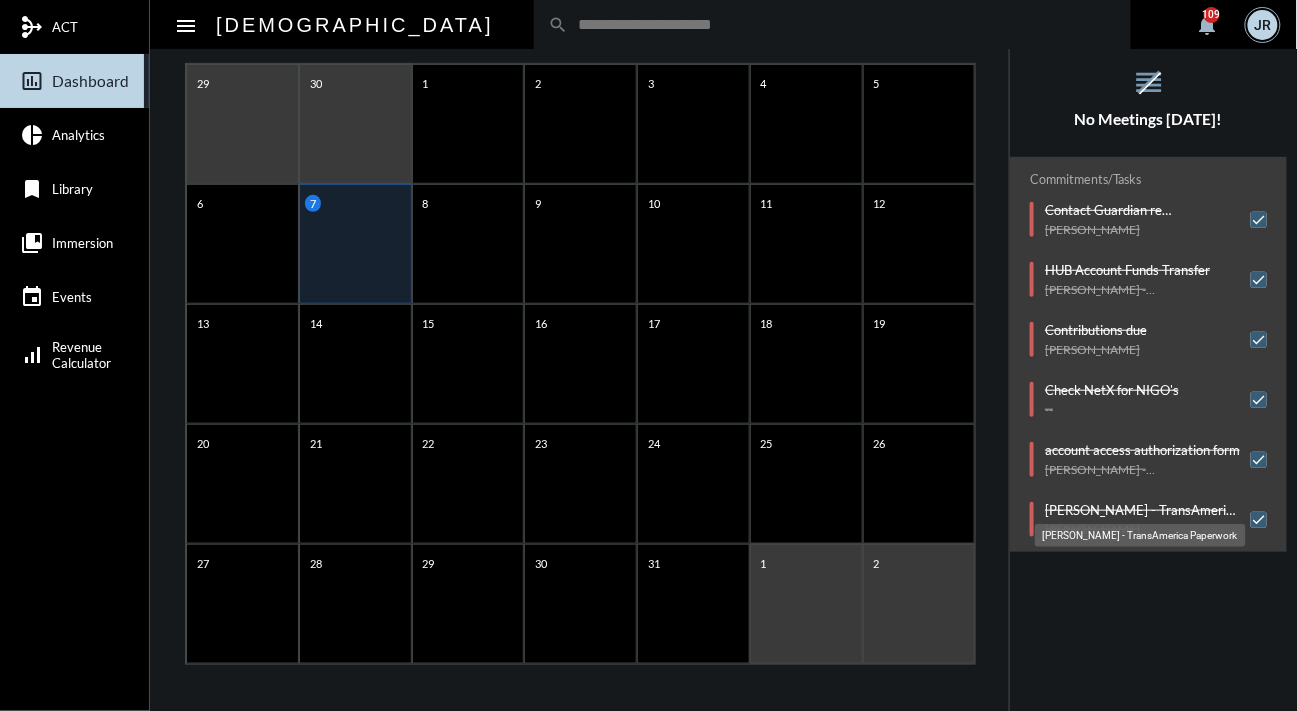 click on "[PERSON_NAME] - TransAmerica Paperwork" at bounding box center [1140, 535] 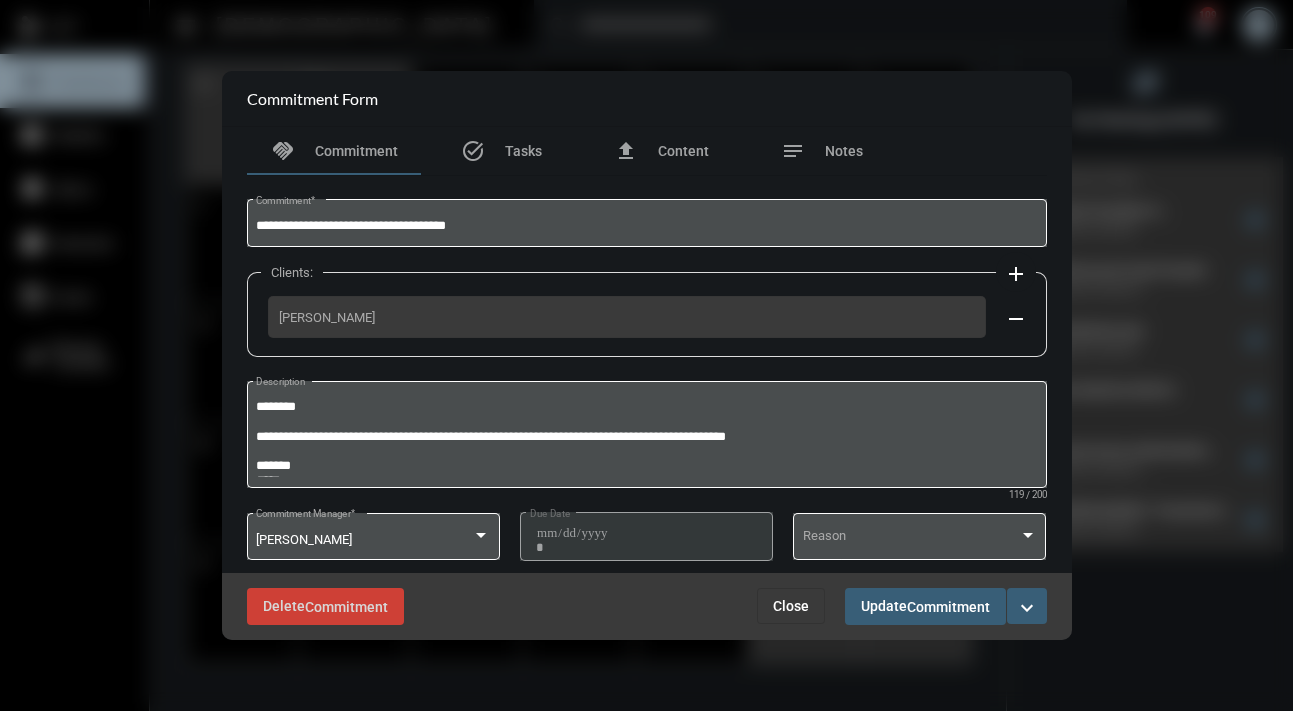 drag, startPoint x: 518, startPoint y: 235, endPoint x: 133, endPoint y: 204, distance: 386.24603 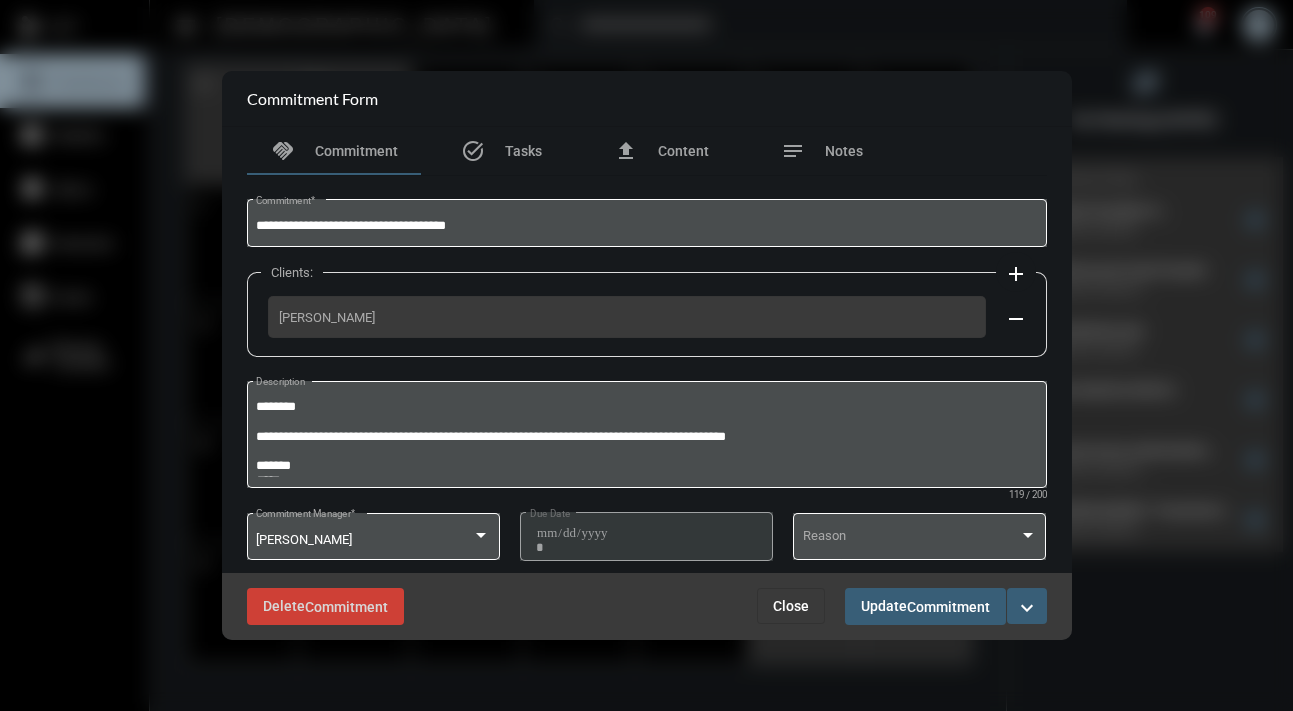 click on "**********" at bounding box center (646, 355) 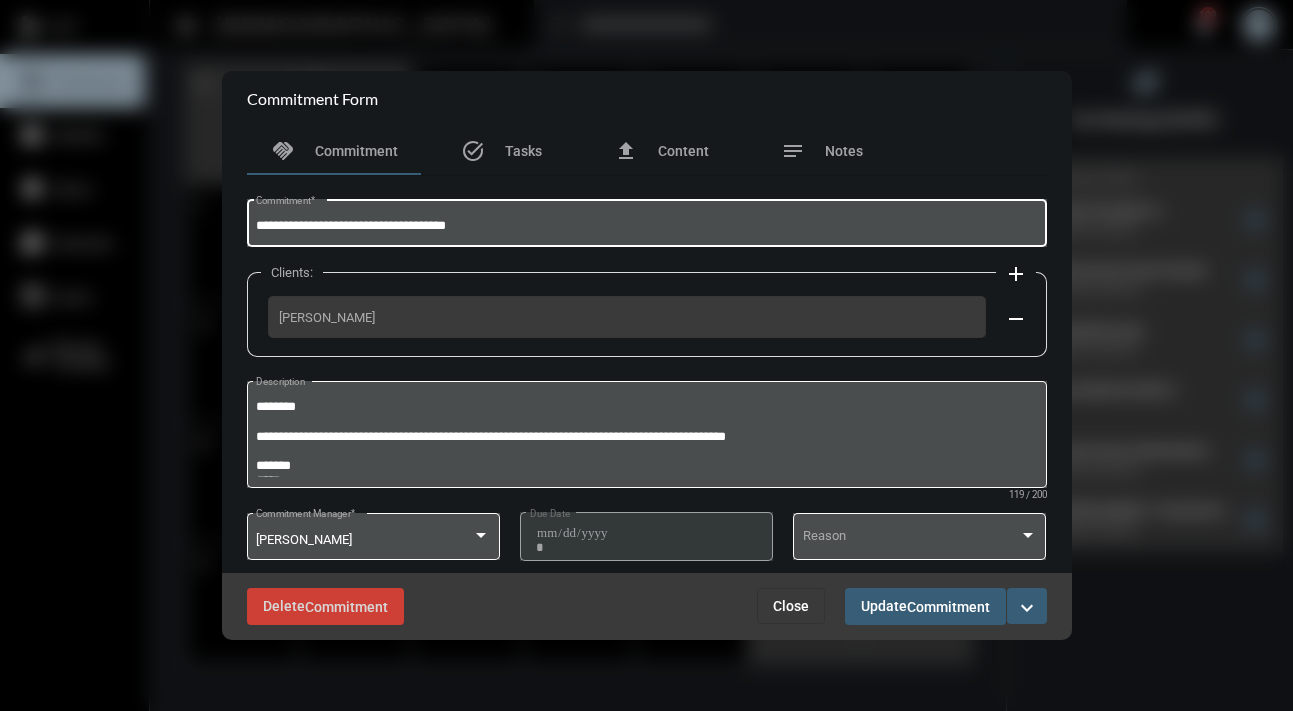click on "**********" at bounding box center (646, 226) 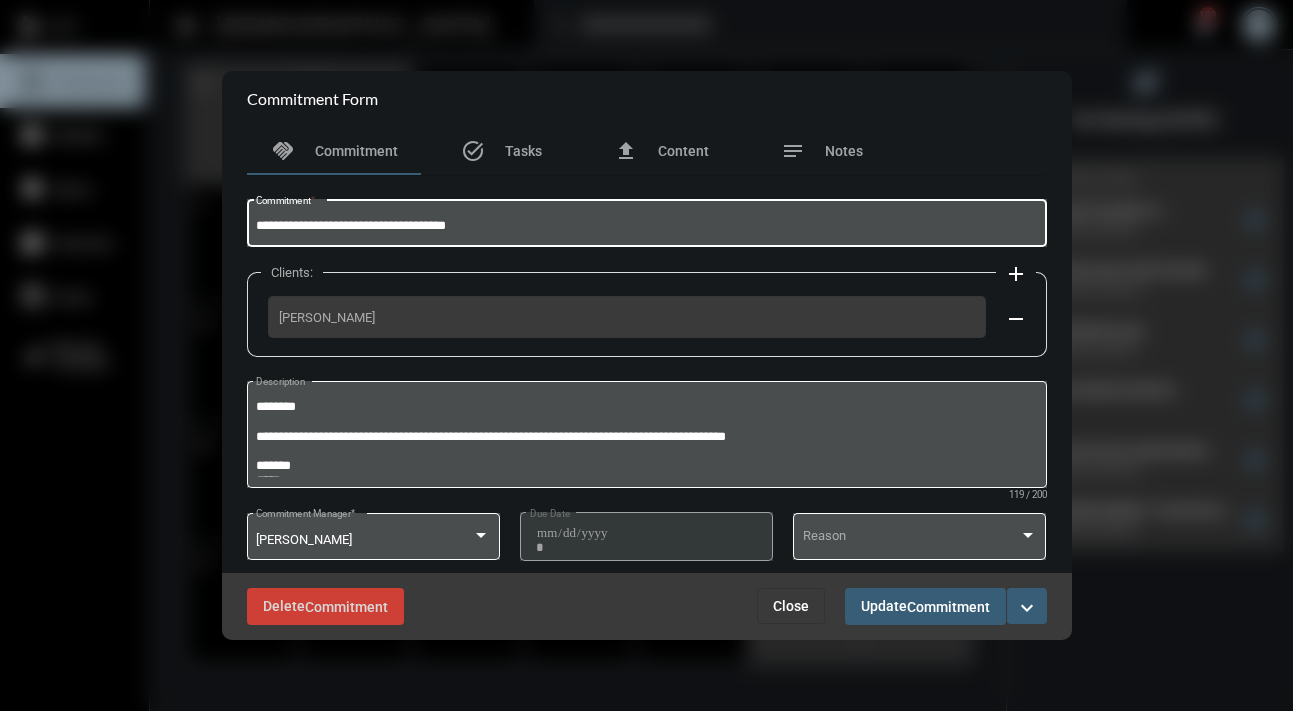 drag, startPoint x: 536, startPoint y: 221, endPoint x: 238, endPoint y: 218, distance: 298.0151 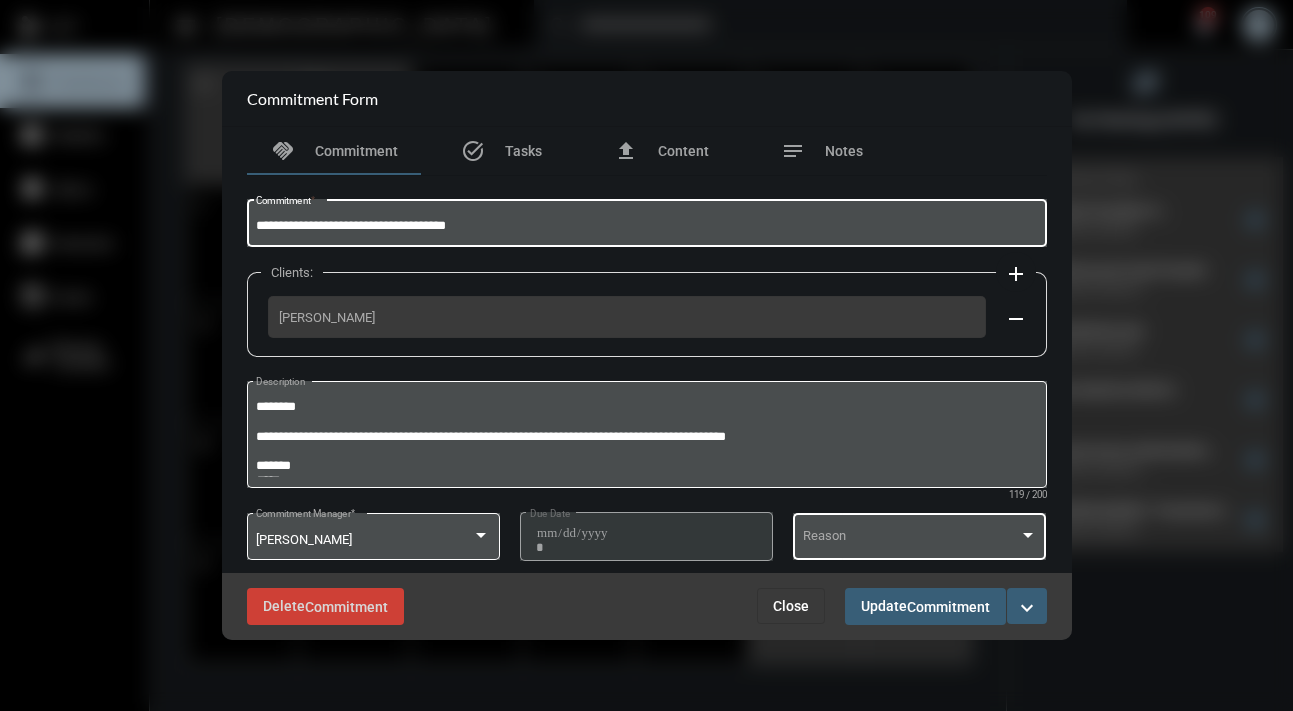 click on "**********" at bounding box center [647, 434] 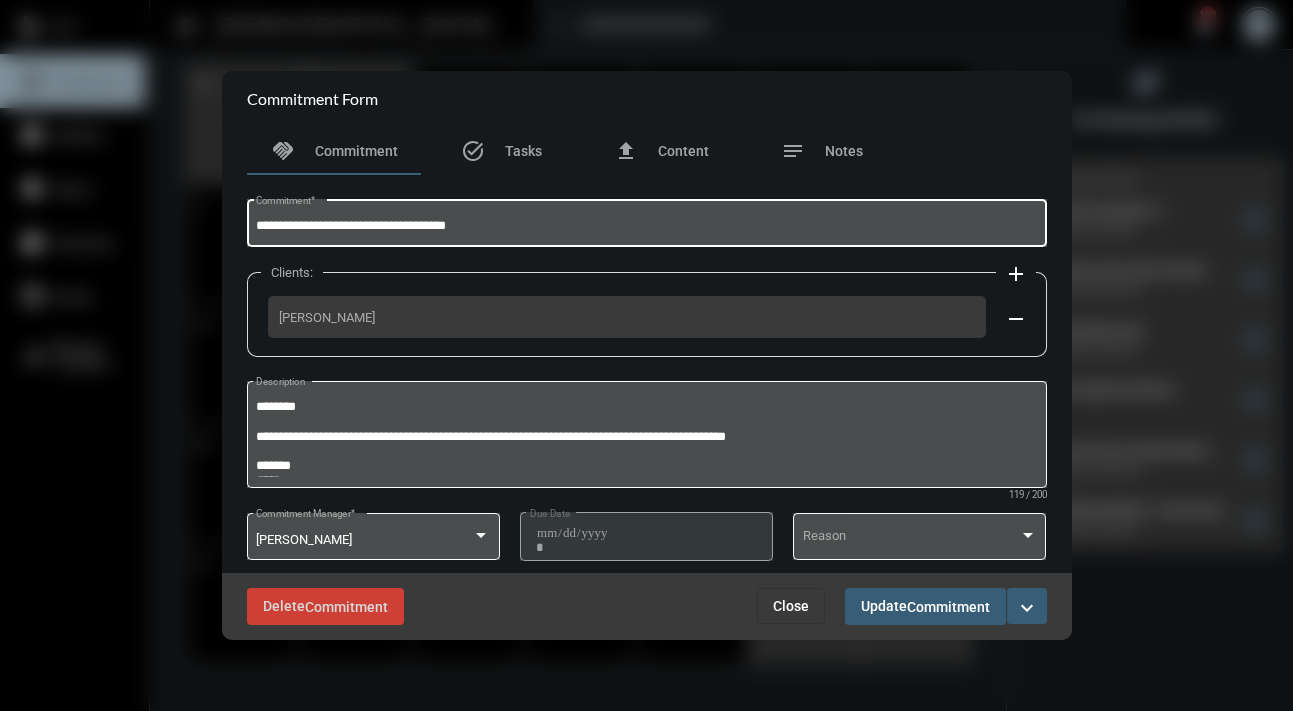 click on "**********" at bounding box center (646, 221) 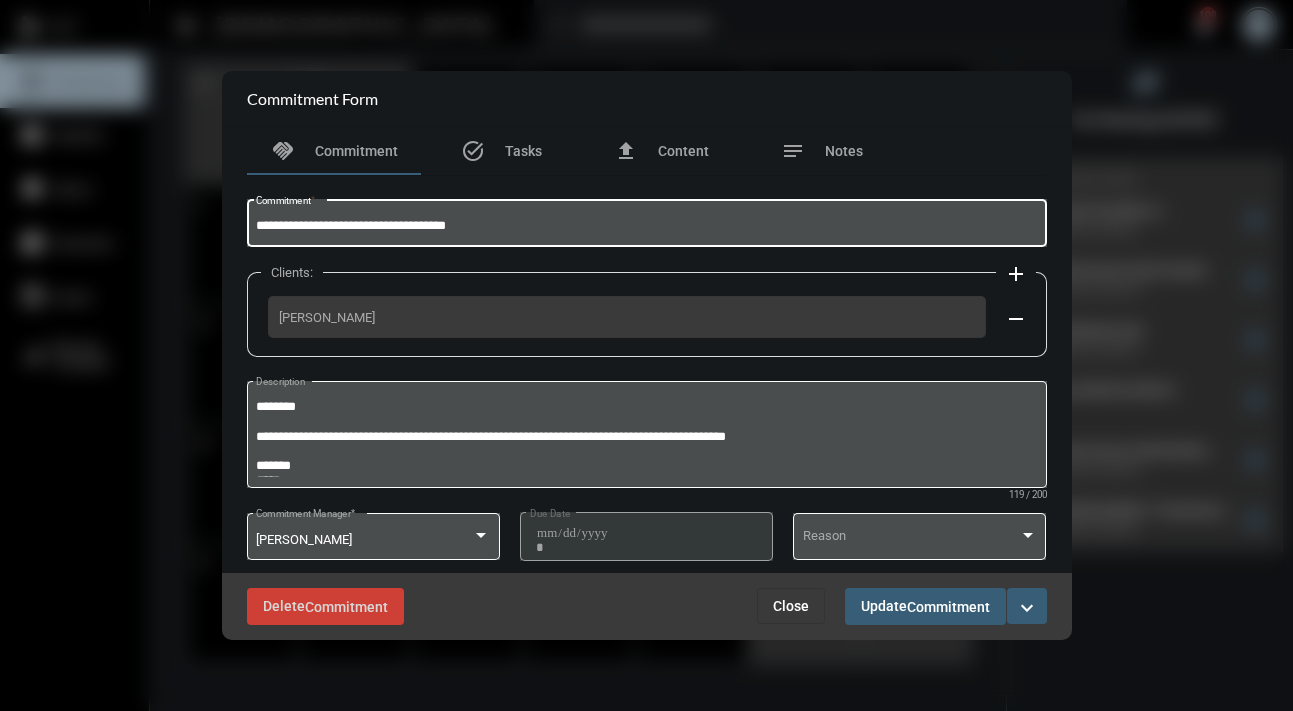 click on "**********" at bounding box center [646, 226] 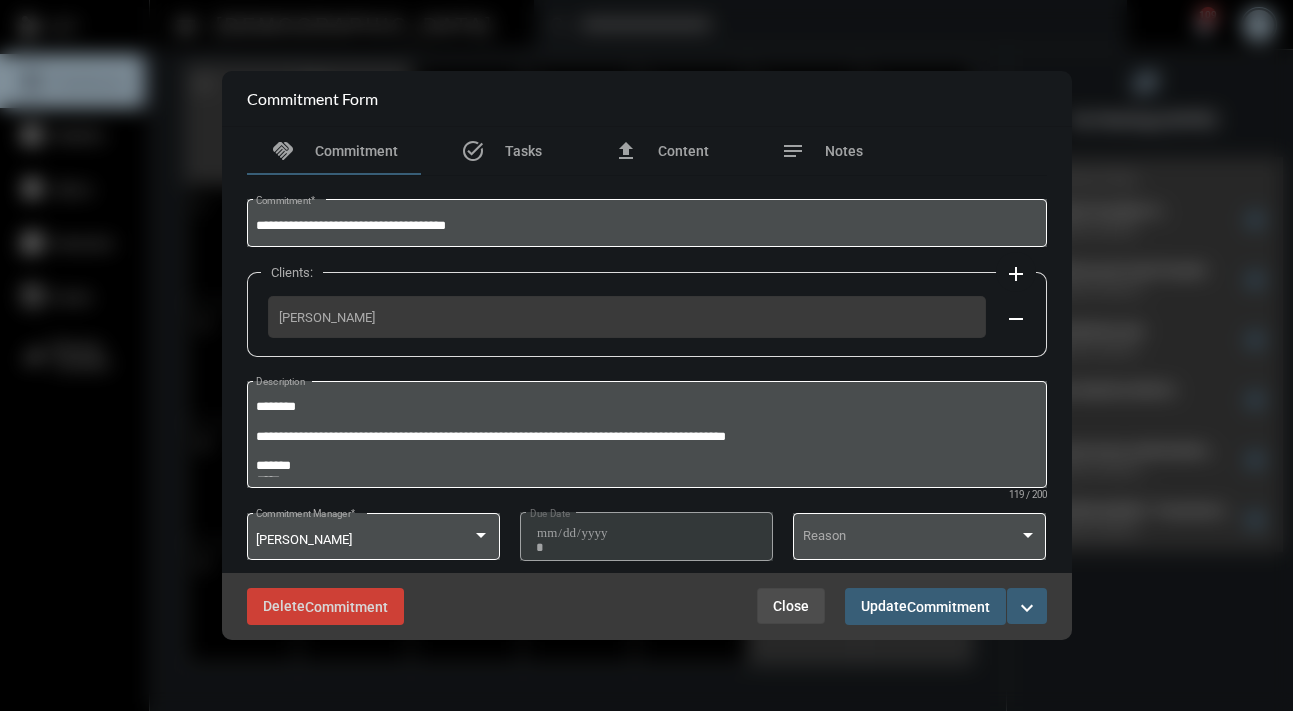 click on "Close" at bounding box center (791, 606) 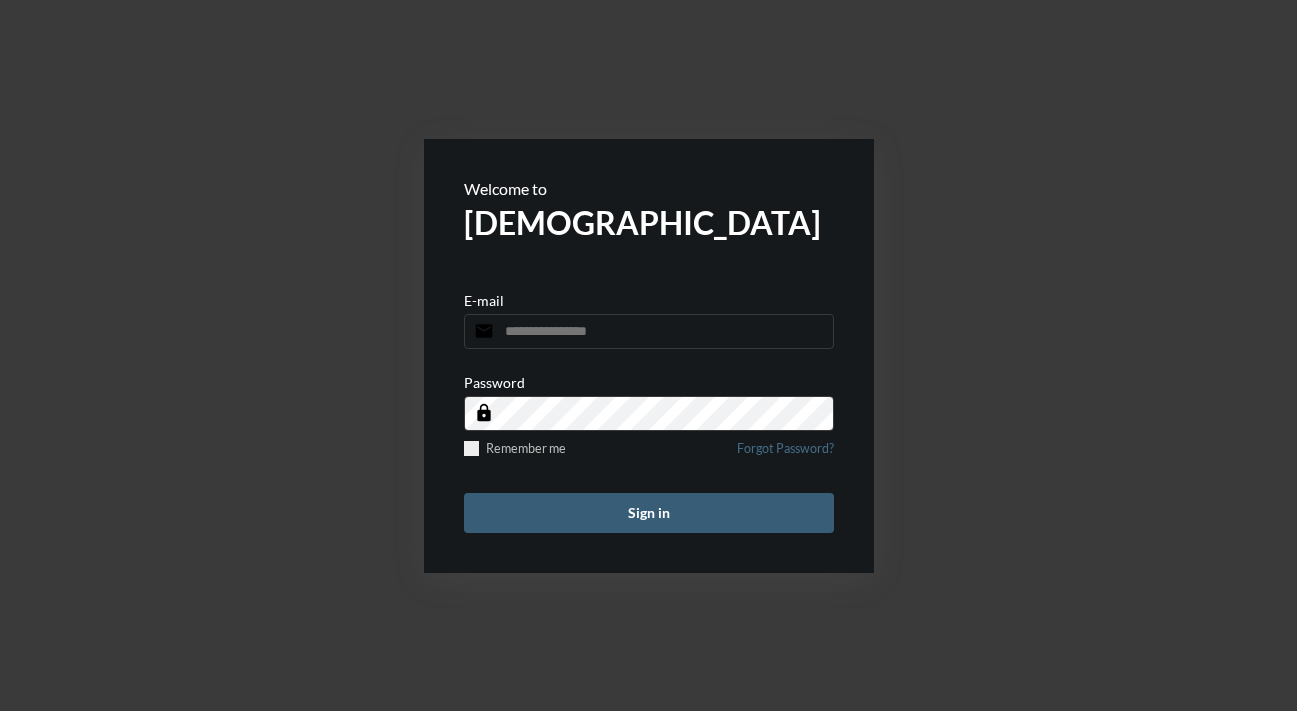 scroll, scrollTop: 0, scrollLeft: 0, axis: both 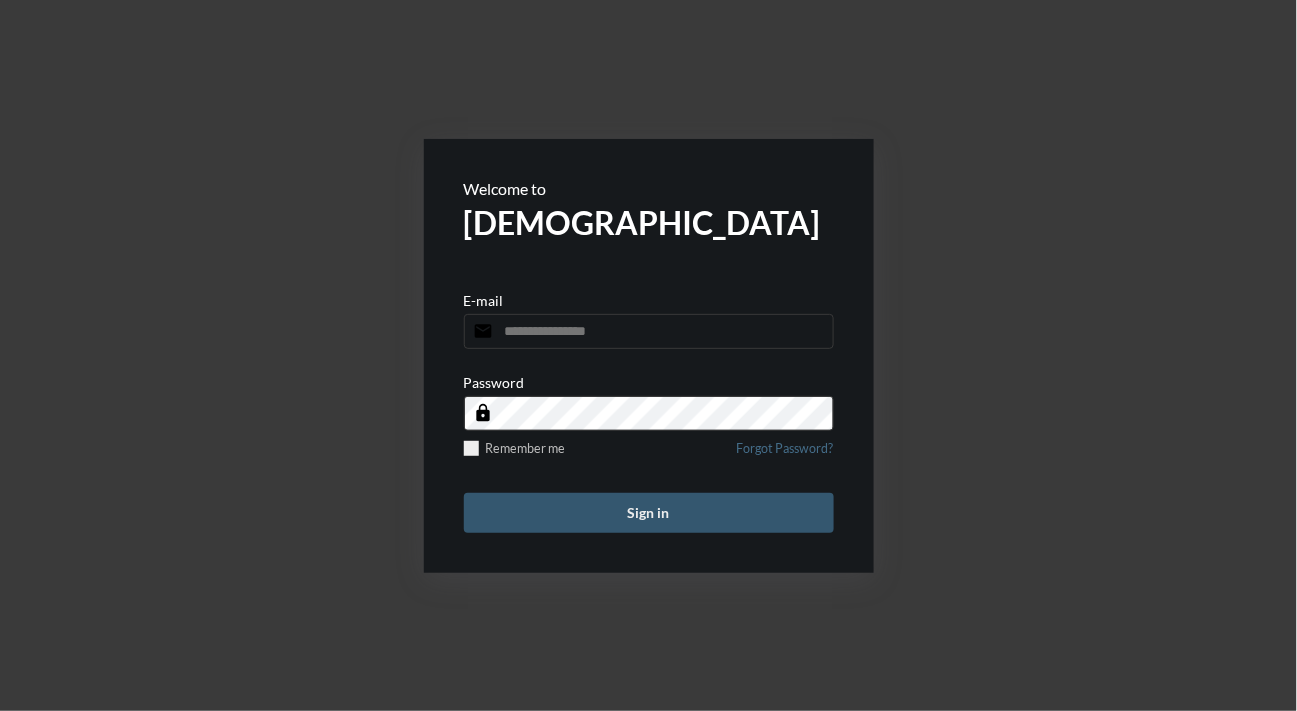 type on "**********" 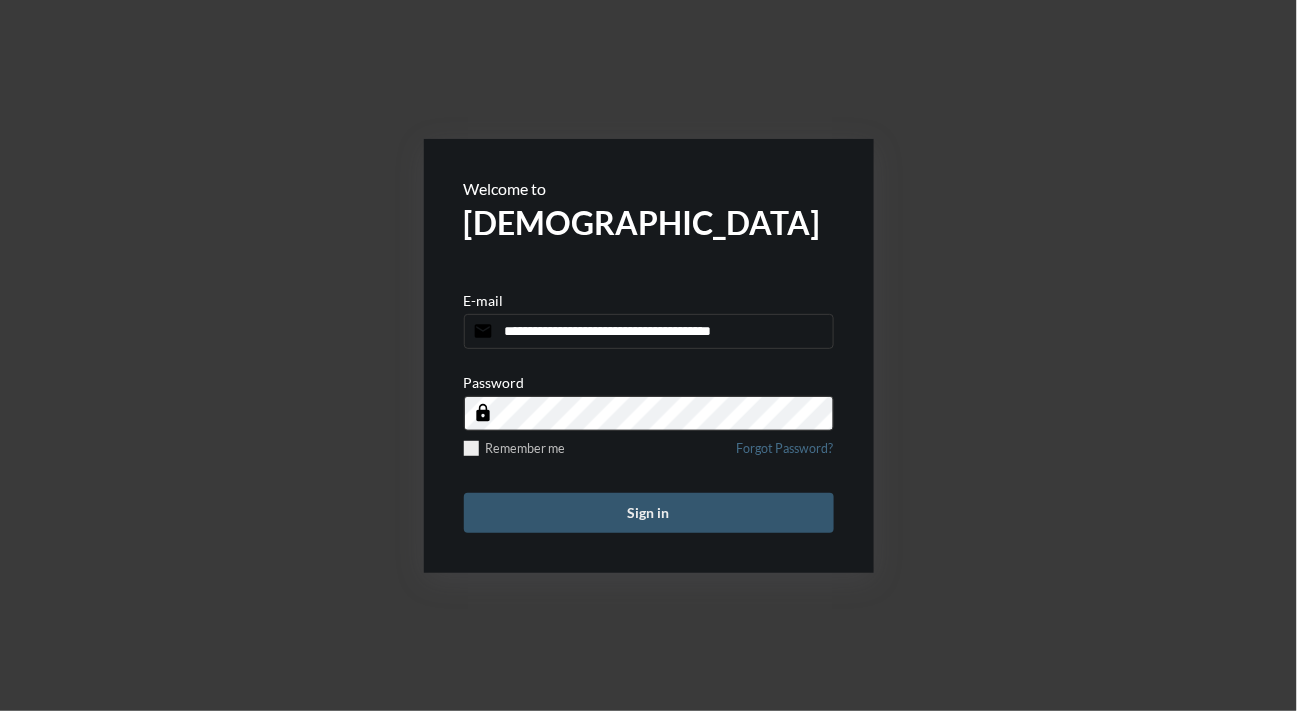 click on "Sign in" at bounding box center [649, 513] 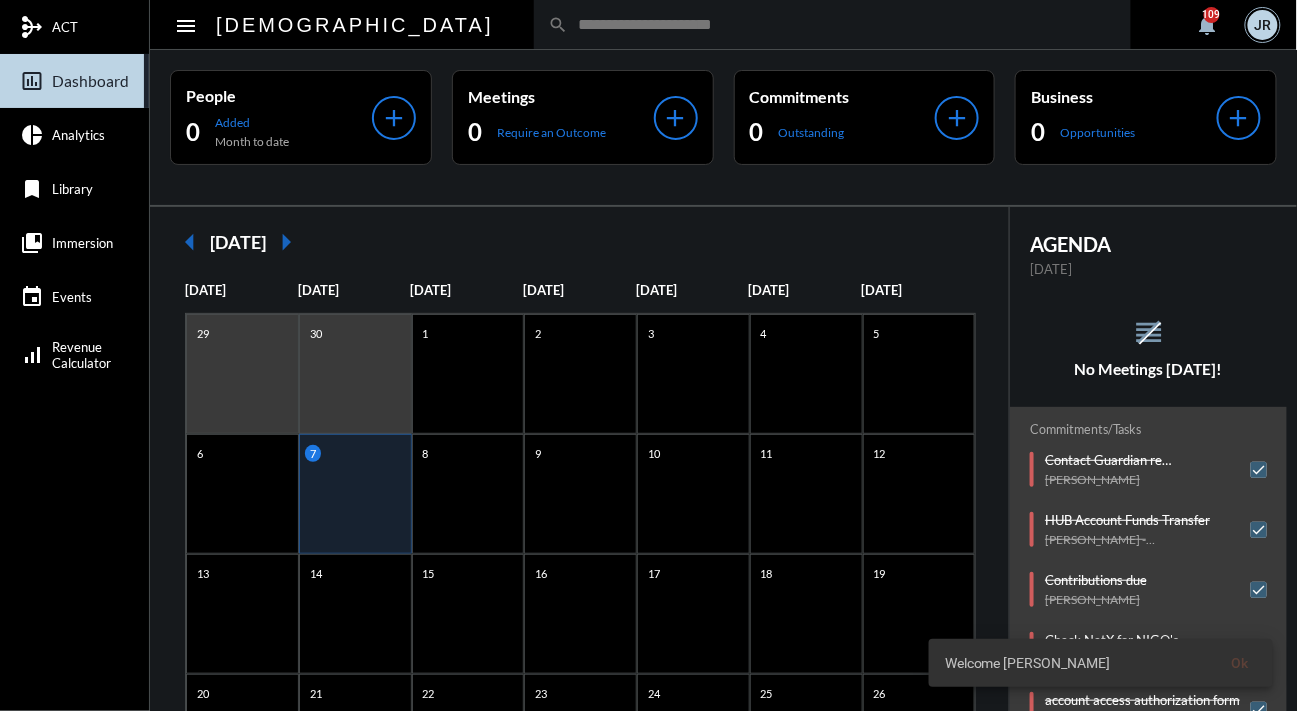 click on "reorder No Meetings [DATE]!" 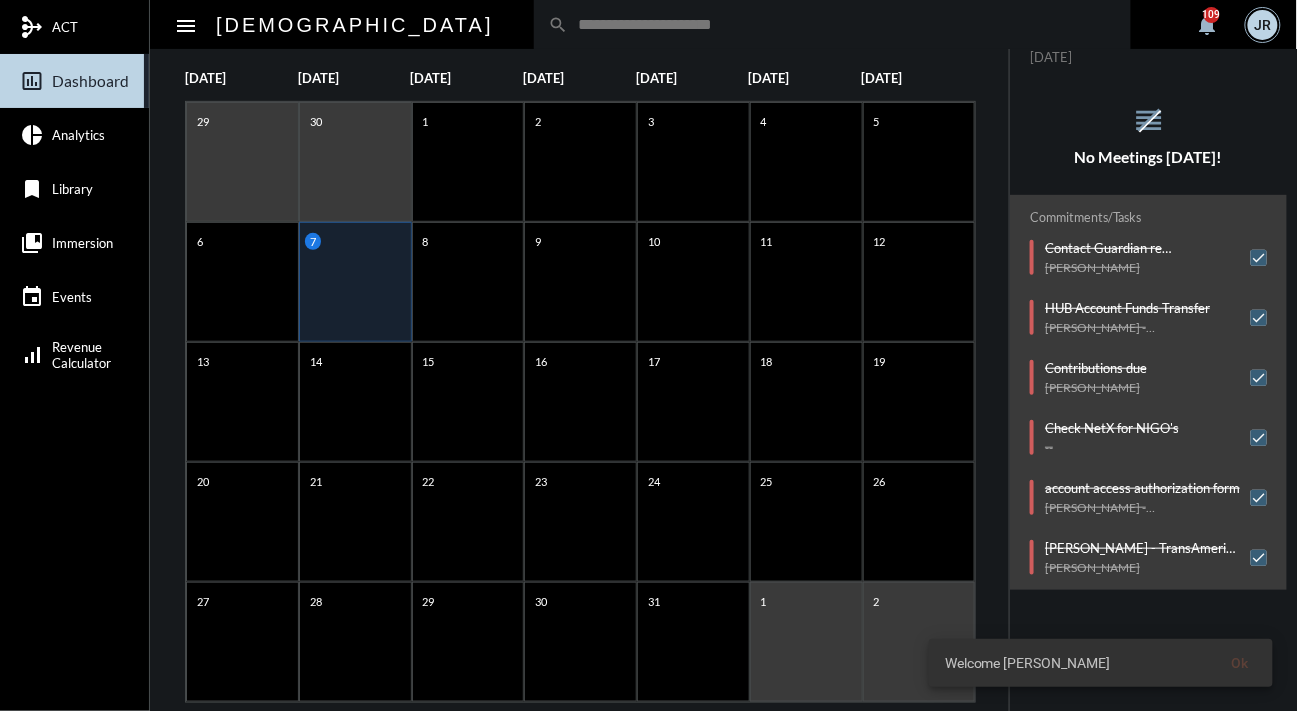 scroll, scrollTop: 250, scrollLeft: 0, axis: vertical 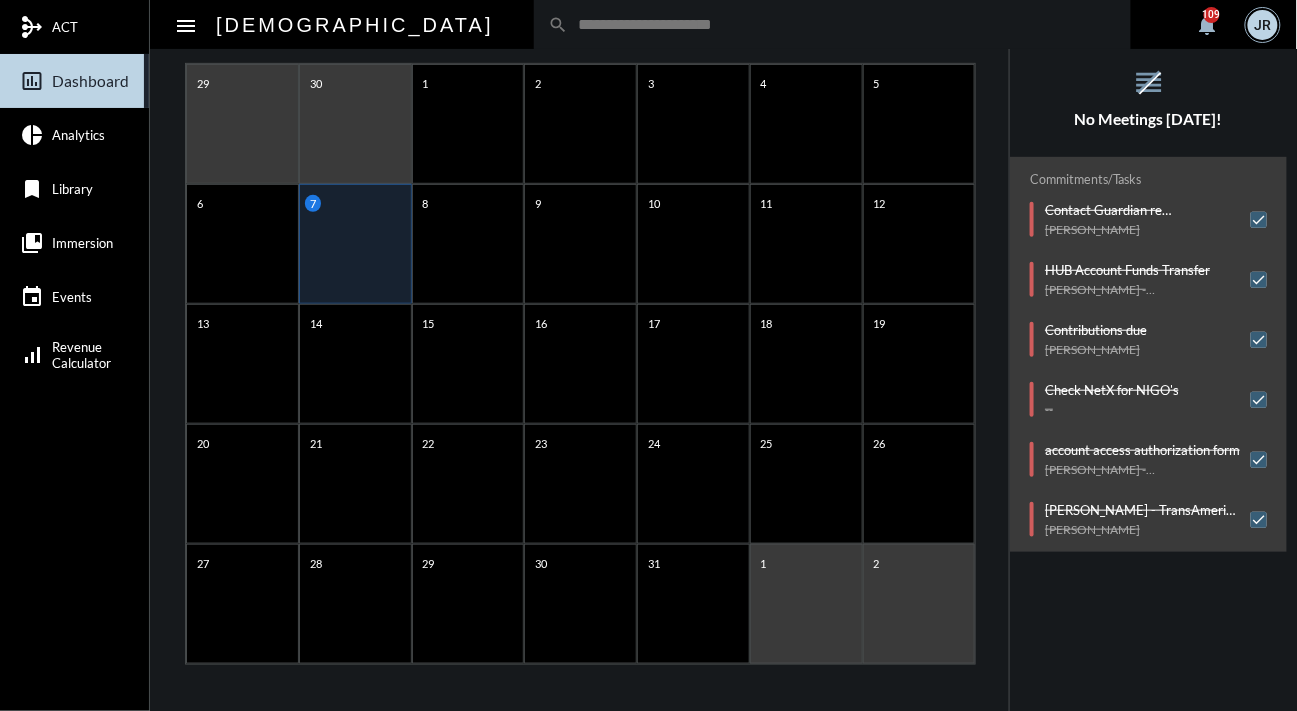 click on "AGENDA [DATE] reorder No Meetings [DATE]! Commitments/Tasks  Contact Guardian re undeliverable mail   [PERSON_NAME]     HUB Account Funds Transfer   [PERSON_NAME] - [PERSON_NAME]     Contributions due   [PERSON_NAME]     Check NetX for NIGO's   --     account access authorization form   [PERSON_NAME] - [PERSON_NAME]     [PERSON_NAME] - TransAmerica Paperwork   [PERSON_NAME]" 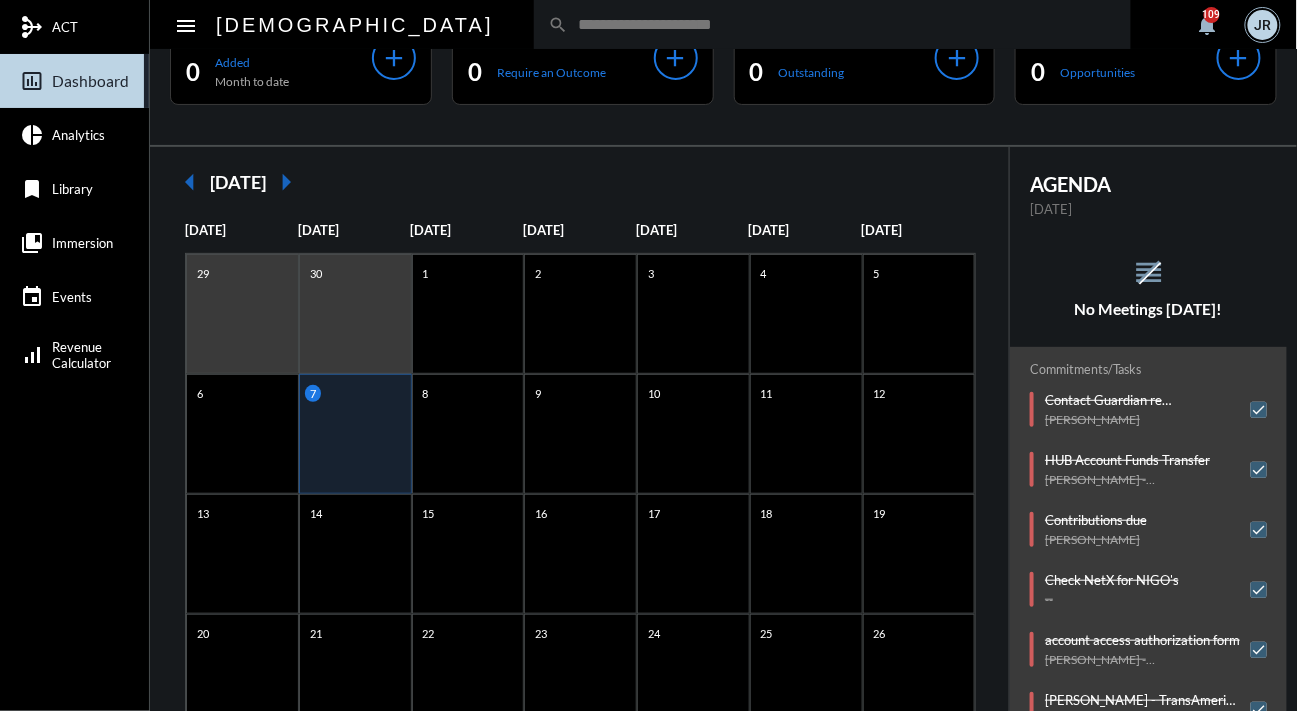 scroll, scrollTop: 0, scrollLeft: 0, axis: both 